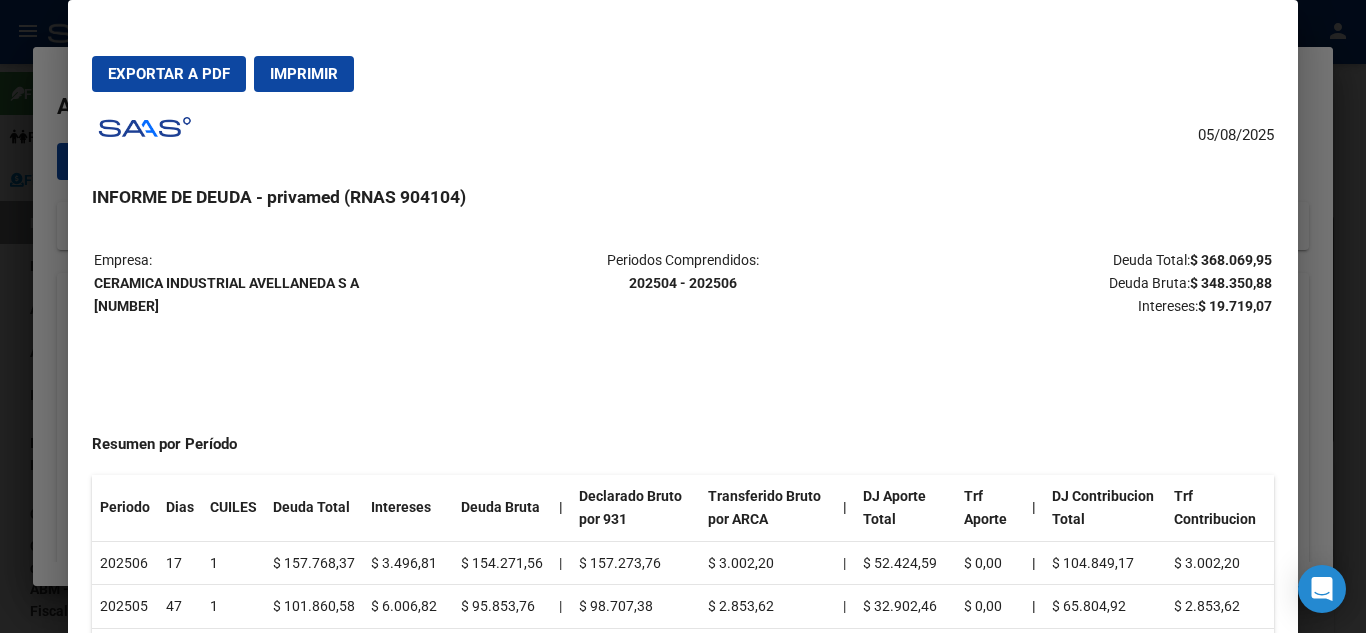 scroll, scrollTop: 0, scrollLeft: 0, axis: both 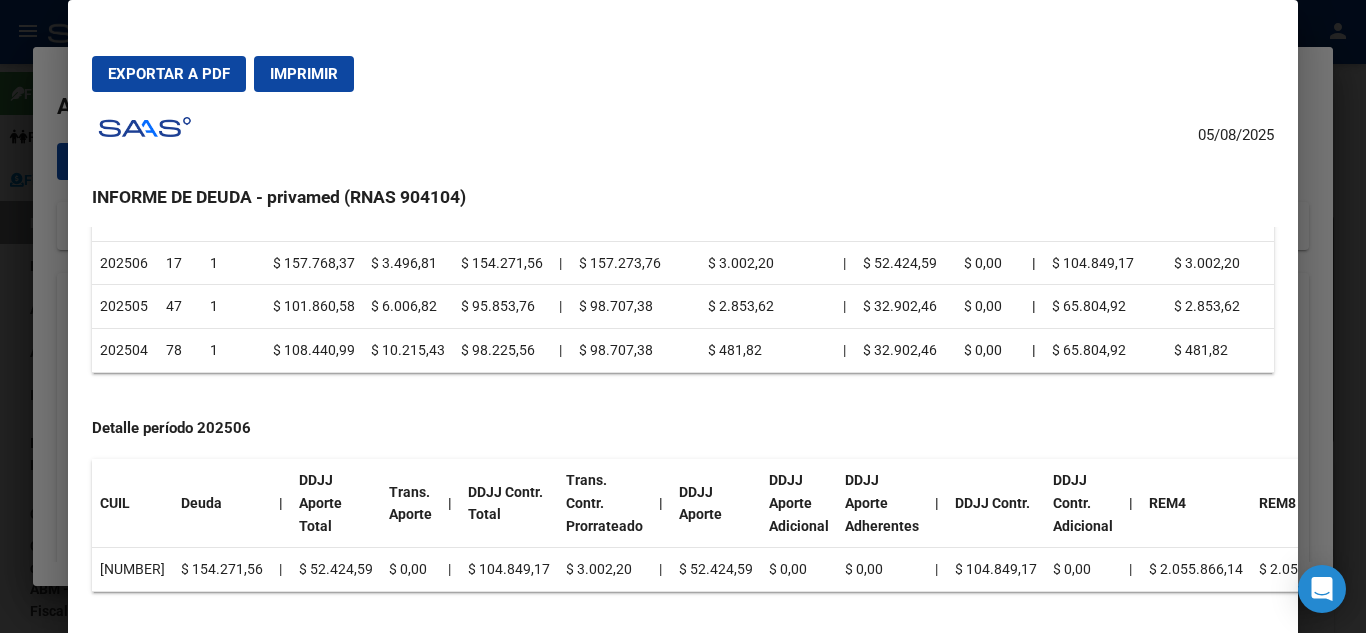 type 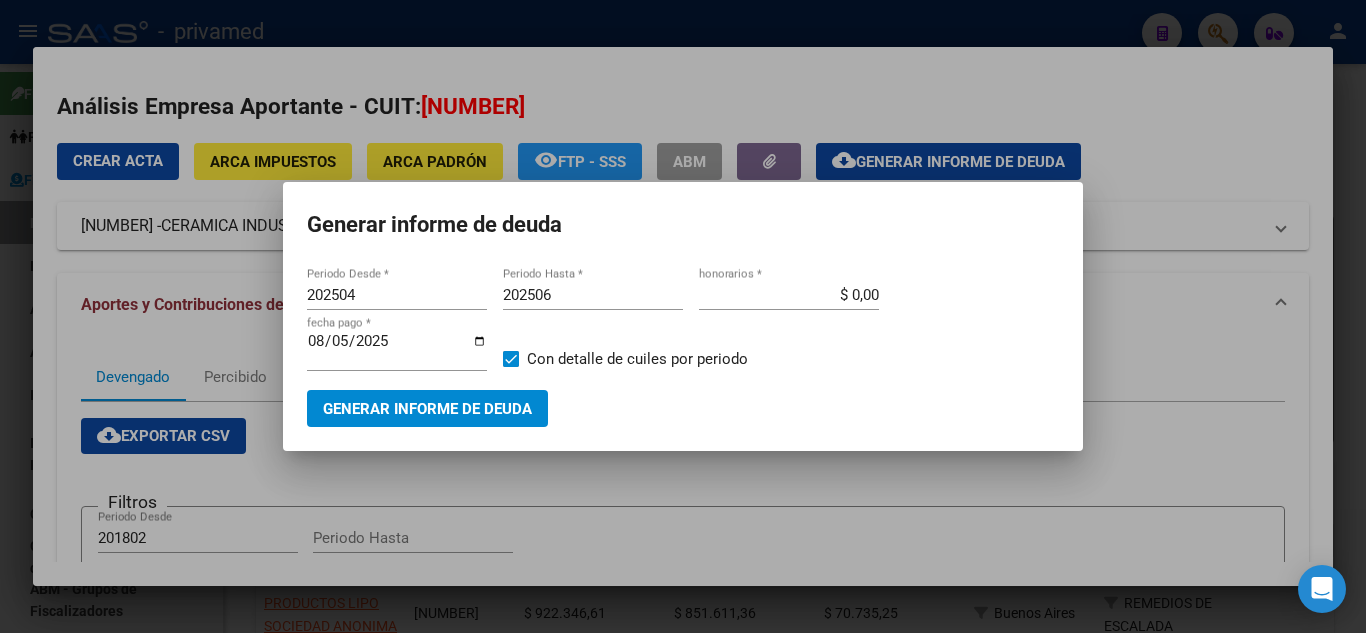 click at bounding box center [683, 316] 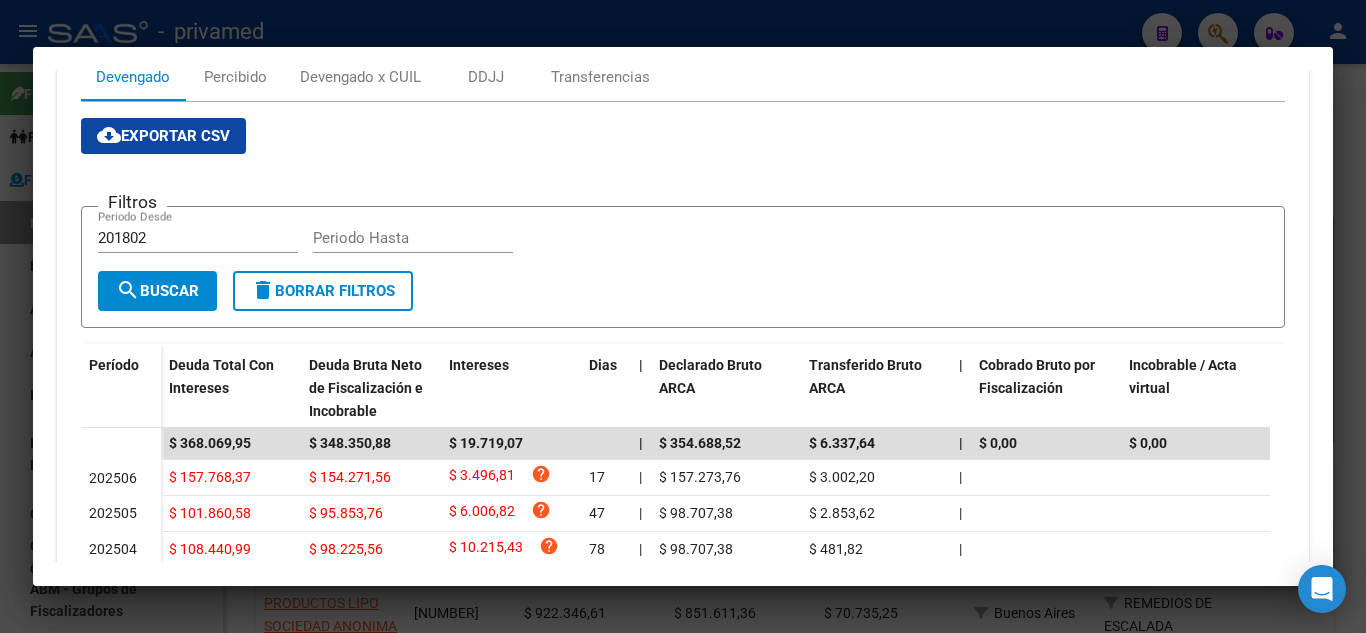 scroll, scrollTop: 400, scrollLeft: 0, axis: vertical 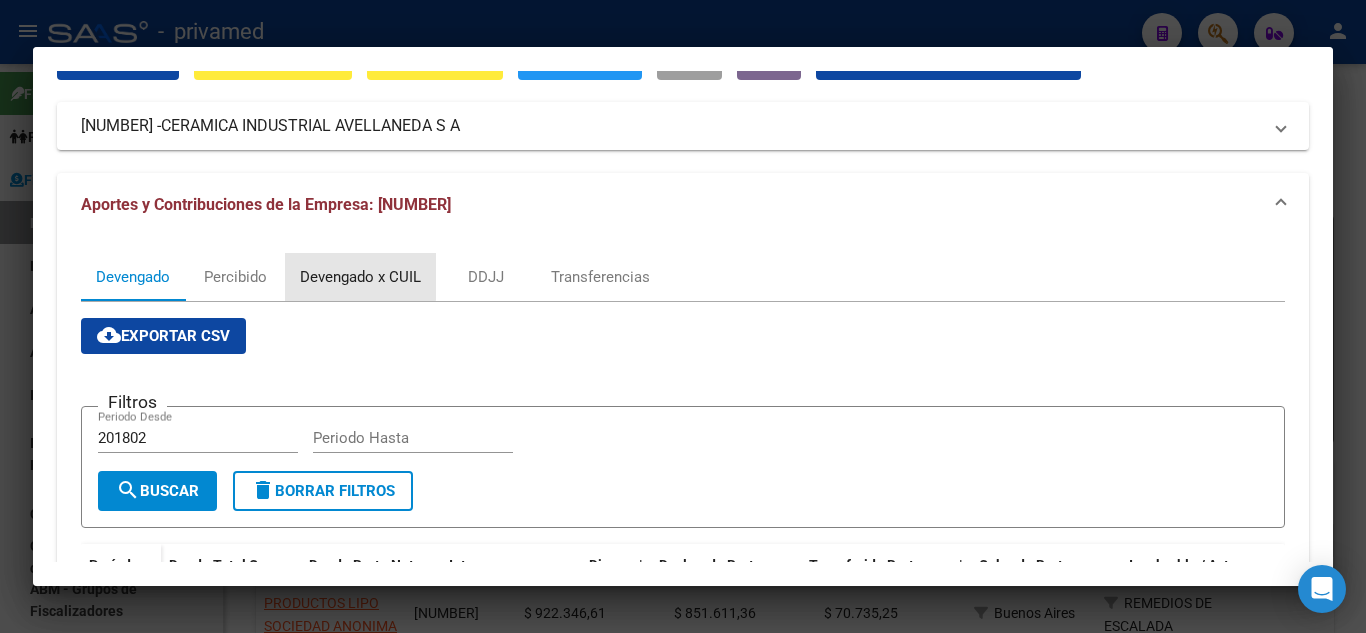 click on "Devengado x CUIL" at bounding box center [360, 277] 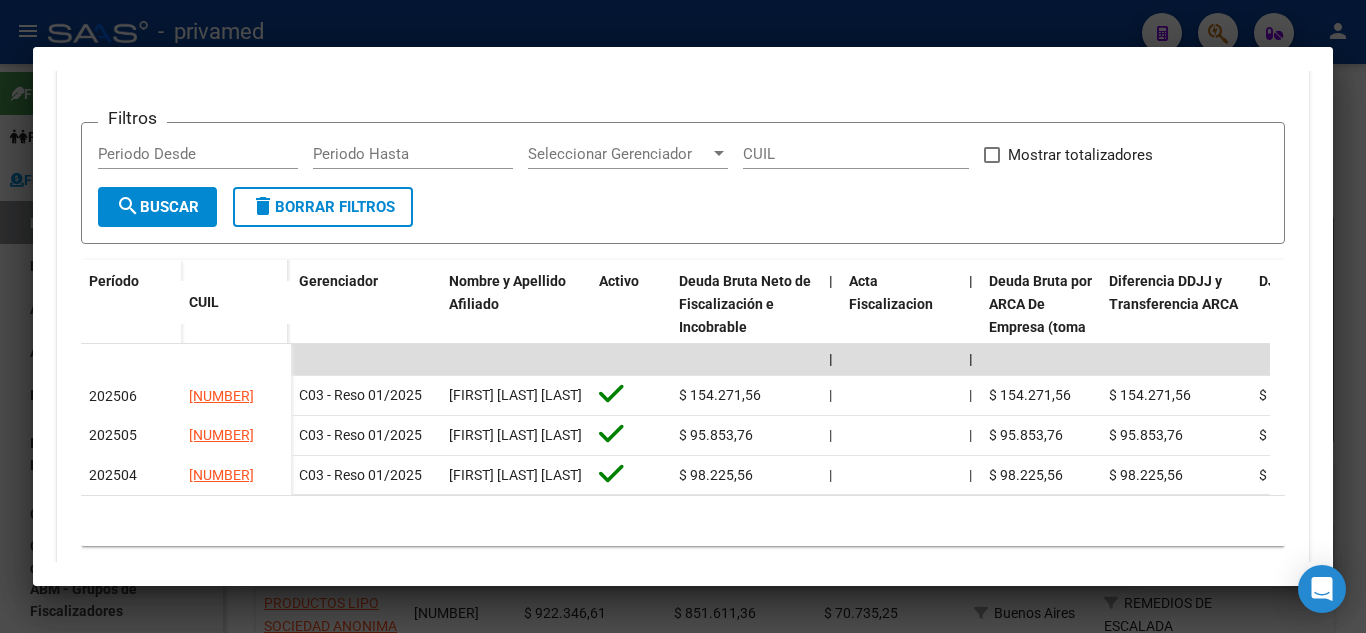 scroll, scrollTop: 400, scrollLeft: 0, axis: vertical 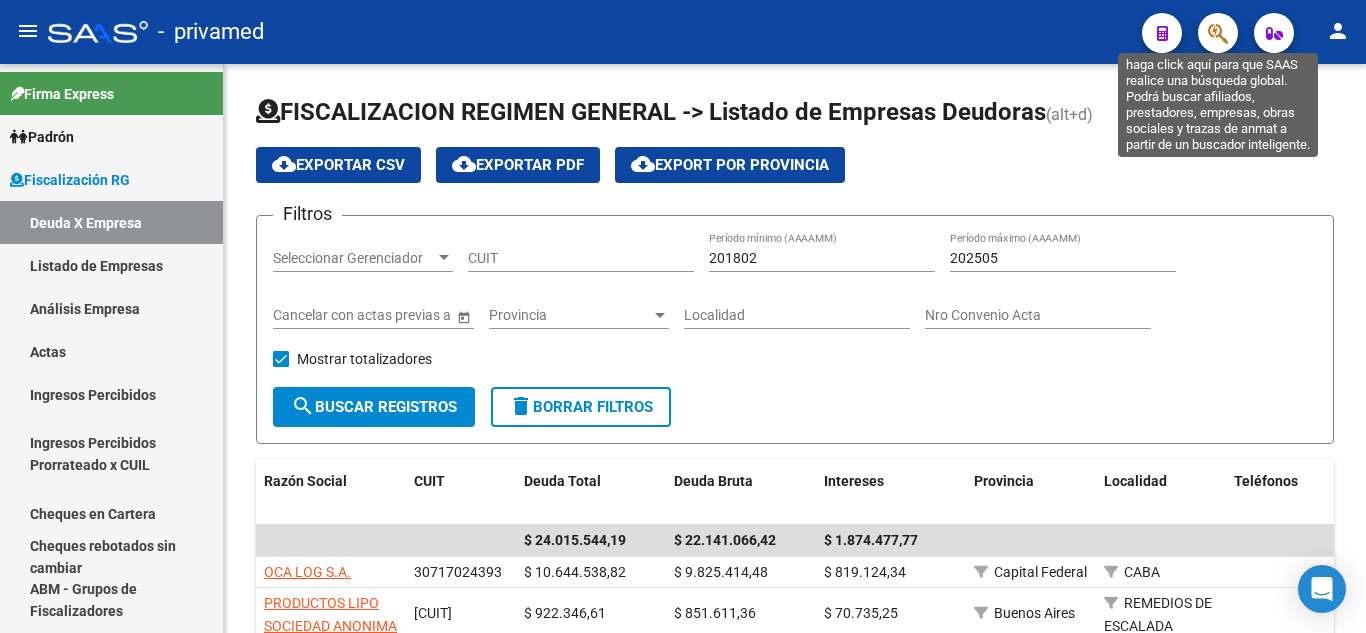 click 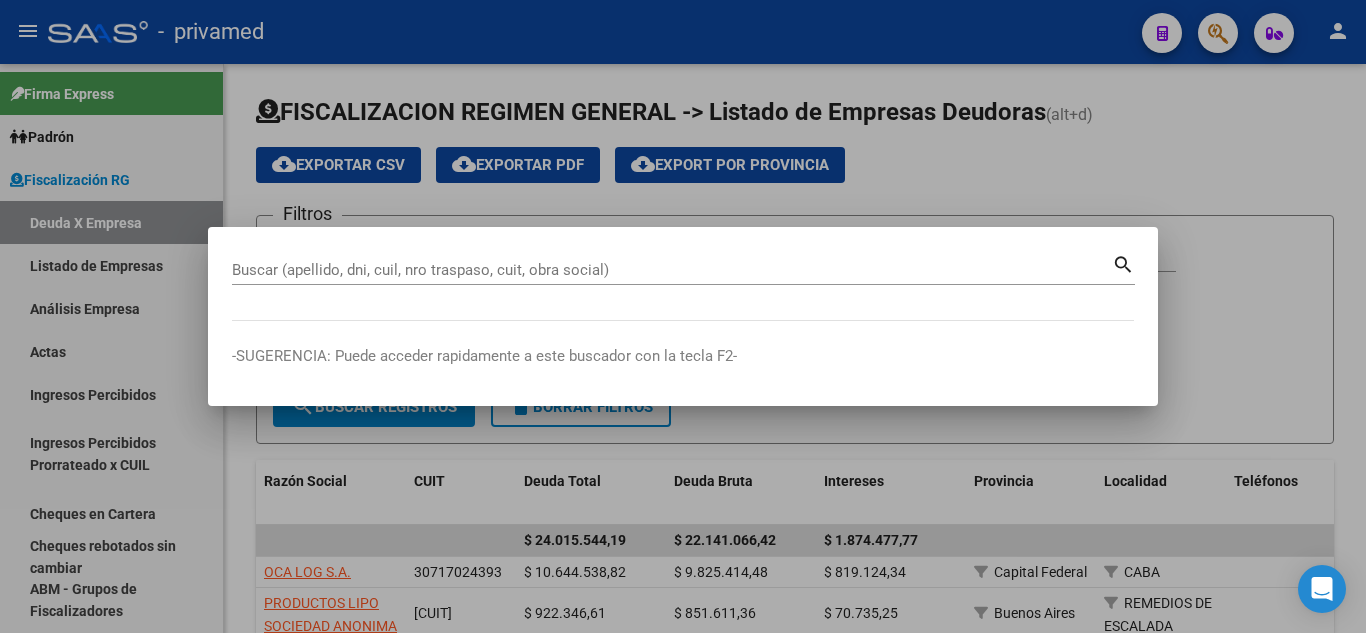 click at bounding box center [683, 316] 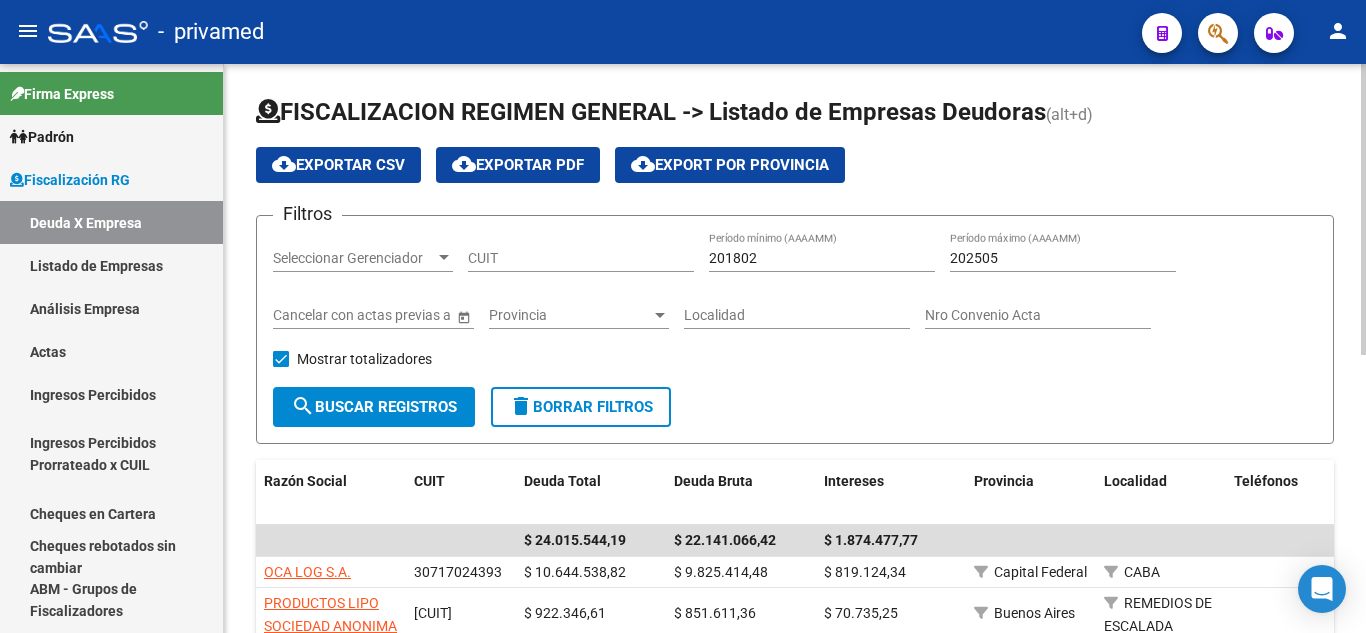type 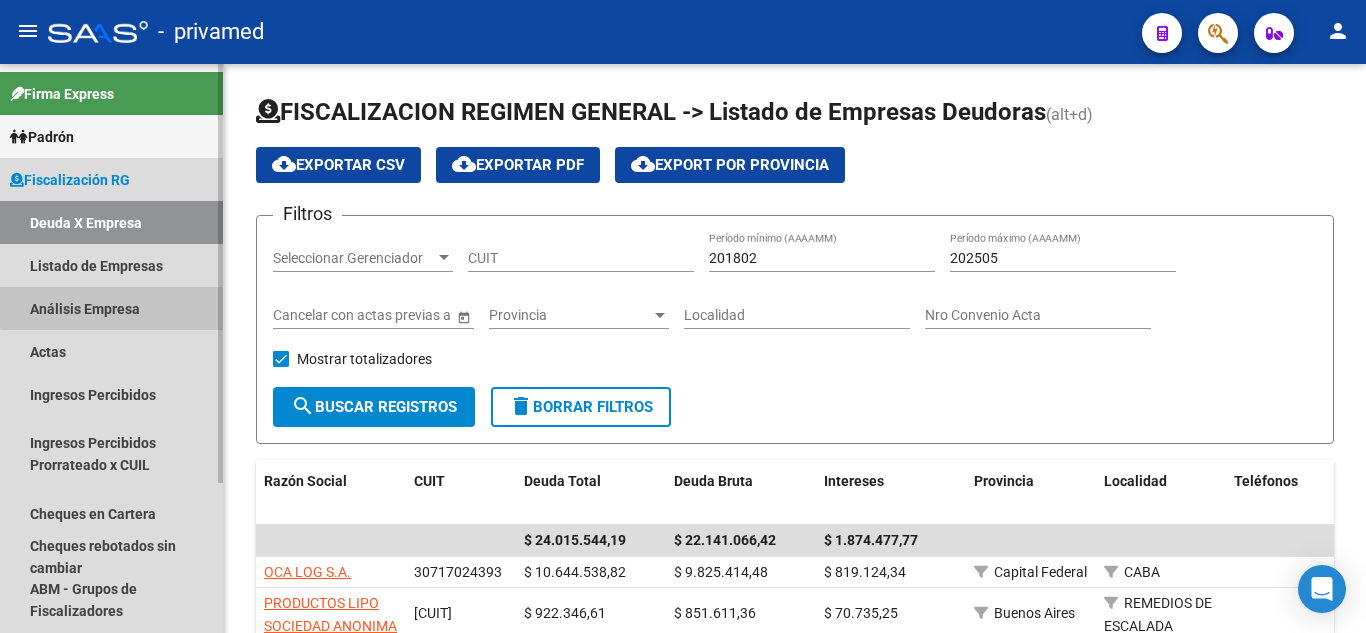 click on "Análisis Empresa" at bounding box center (111, 308) 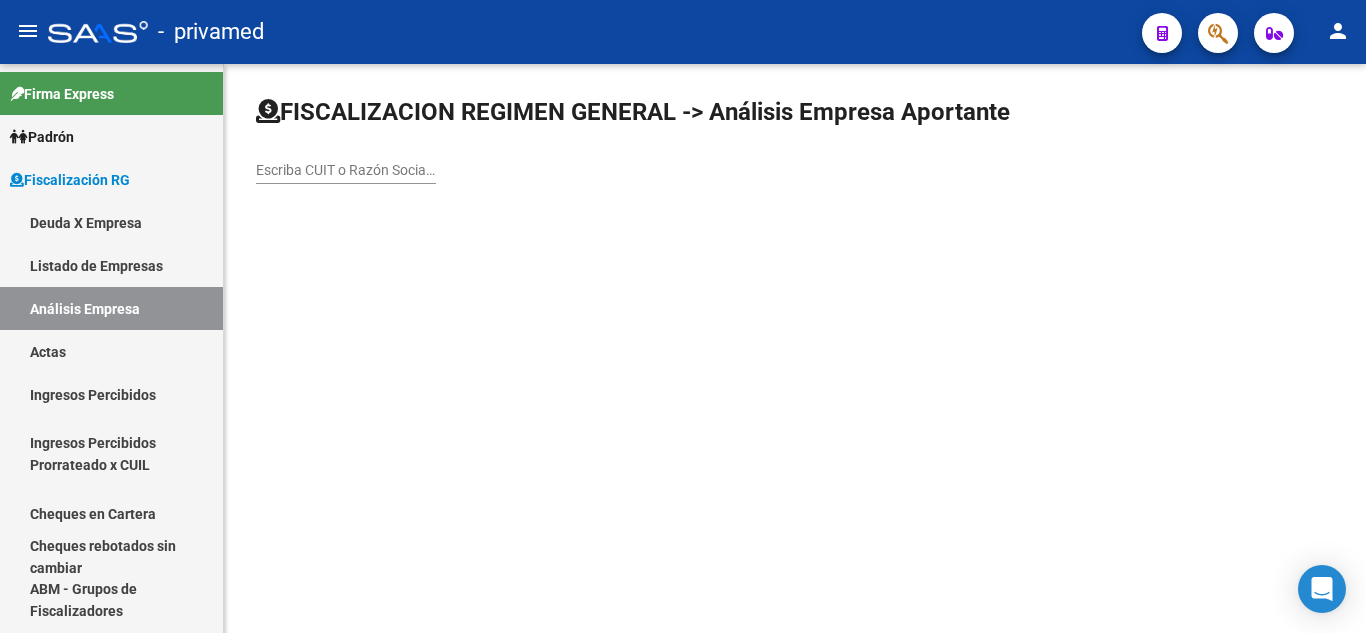click on "Escriba CUIT o Razón Social para buscar" at bounding box center [346, 170] 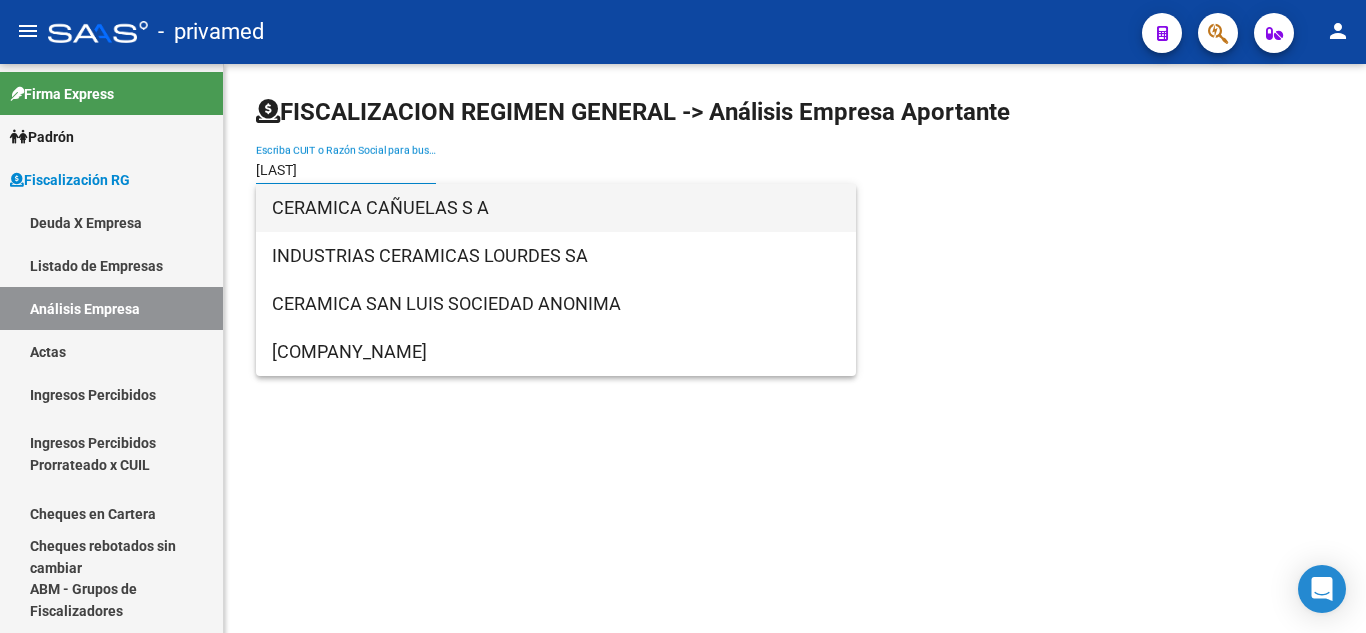 type on "[LAST]" 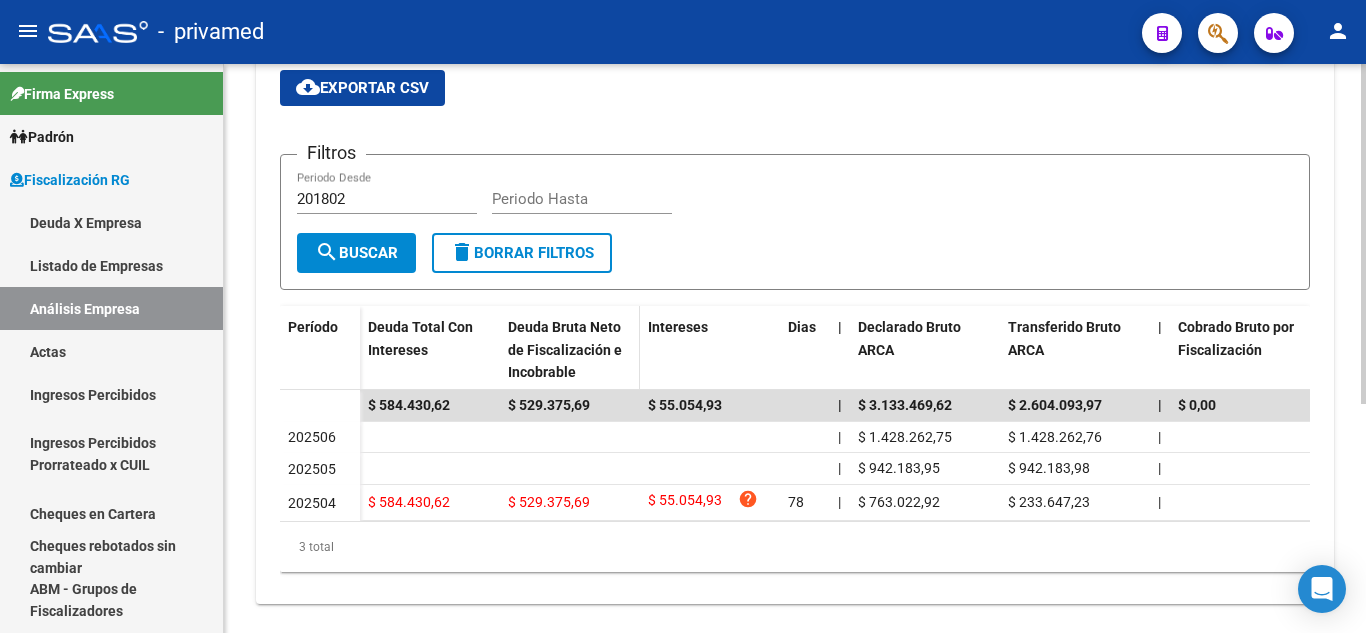 scroll, scrollTop: 383, scrollLeft: 0, axis: vertical 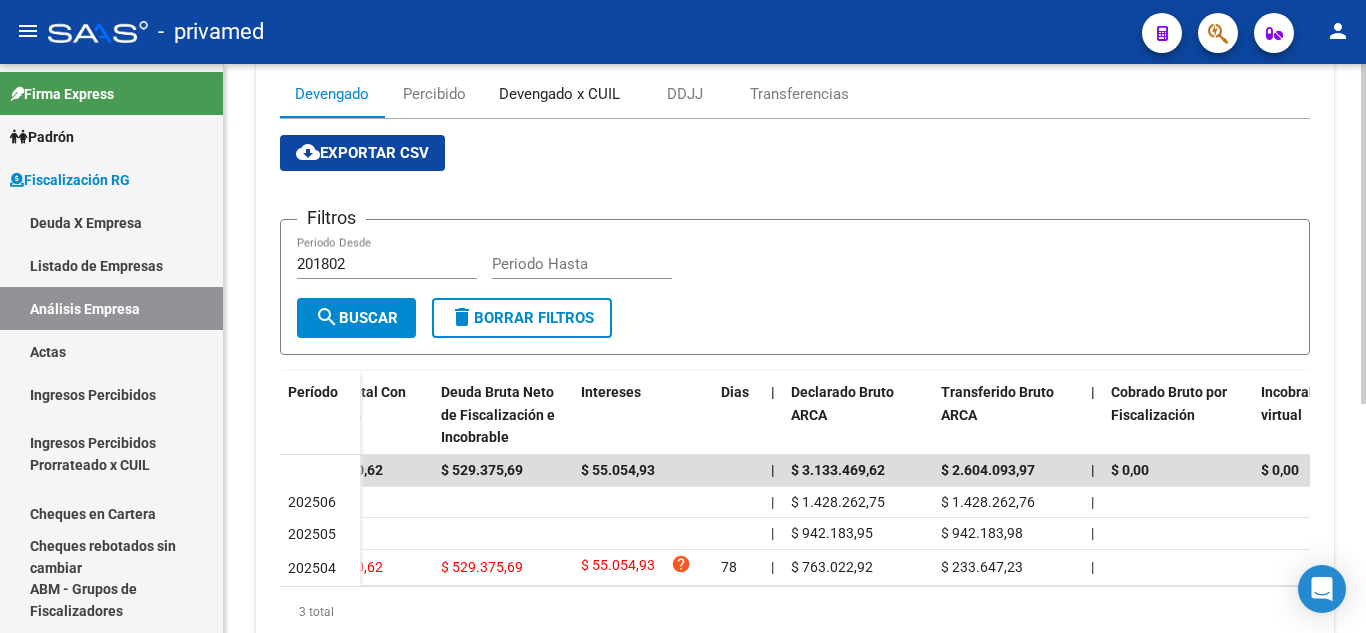 click on "Devengado x CUIL" at bounding box center (559, 94) 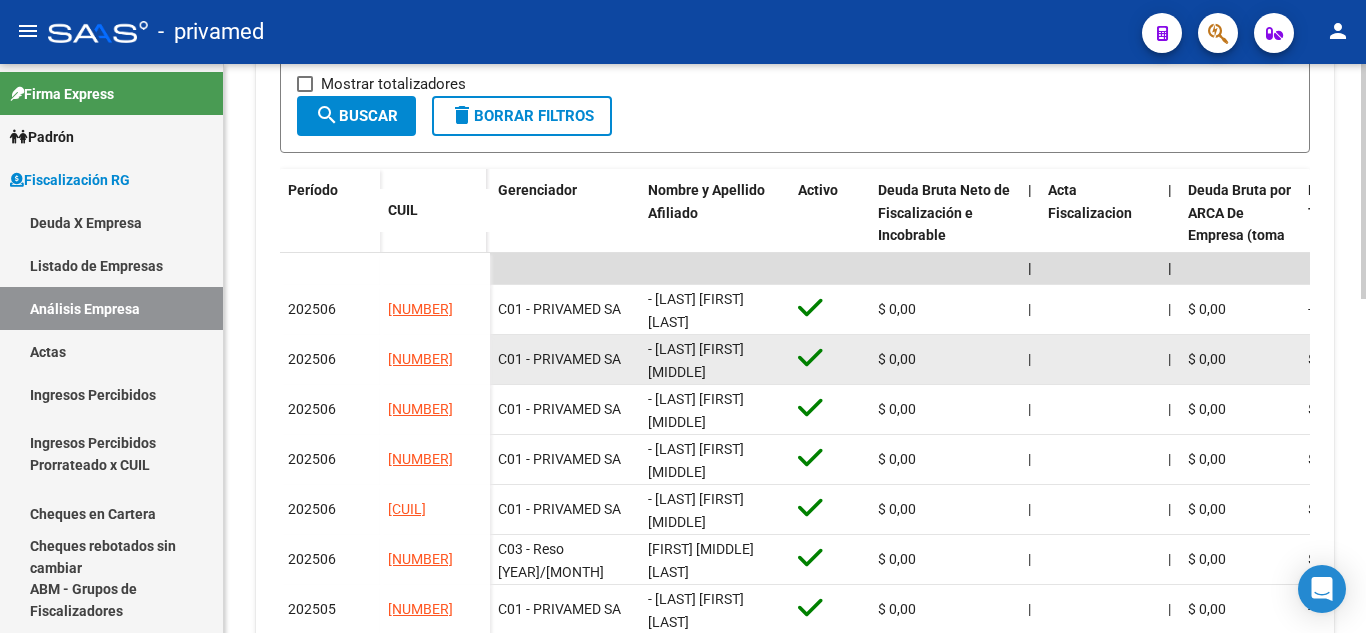 scroll, scrollTop: 600, scrollLeft: 0, axis: vertical 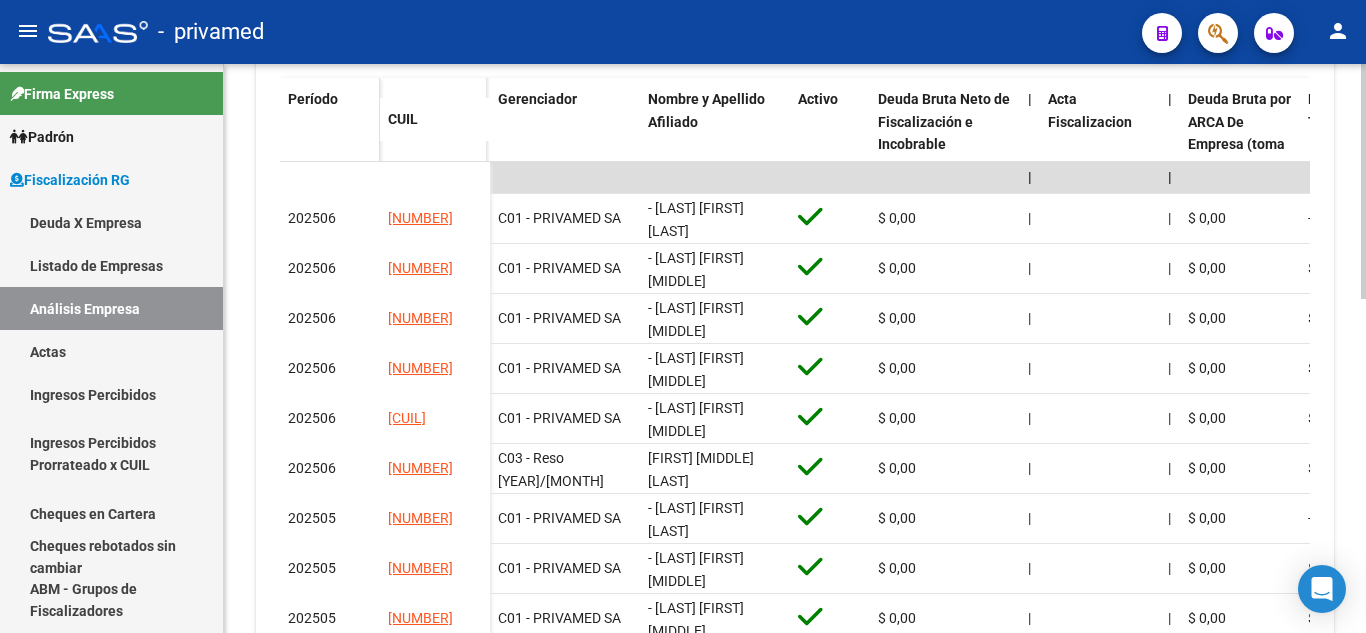 click on "Período" 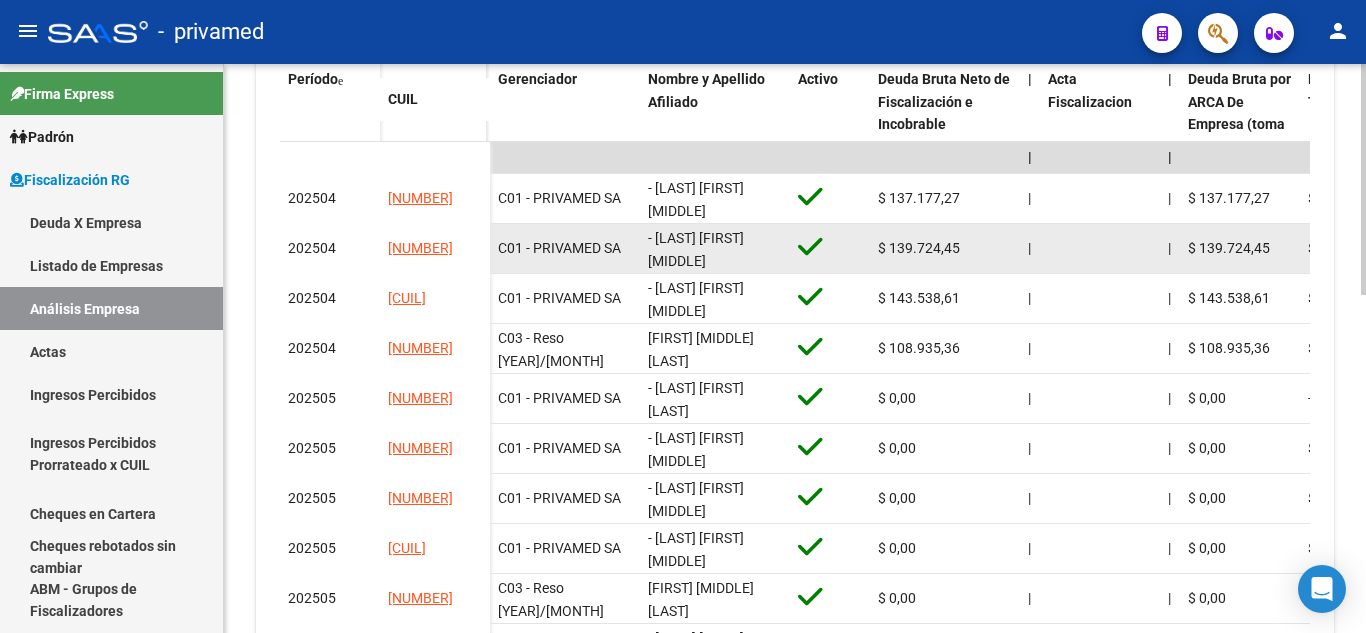 scroll, scrollTop: 600, scrollLeft: 0, axis: vertical 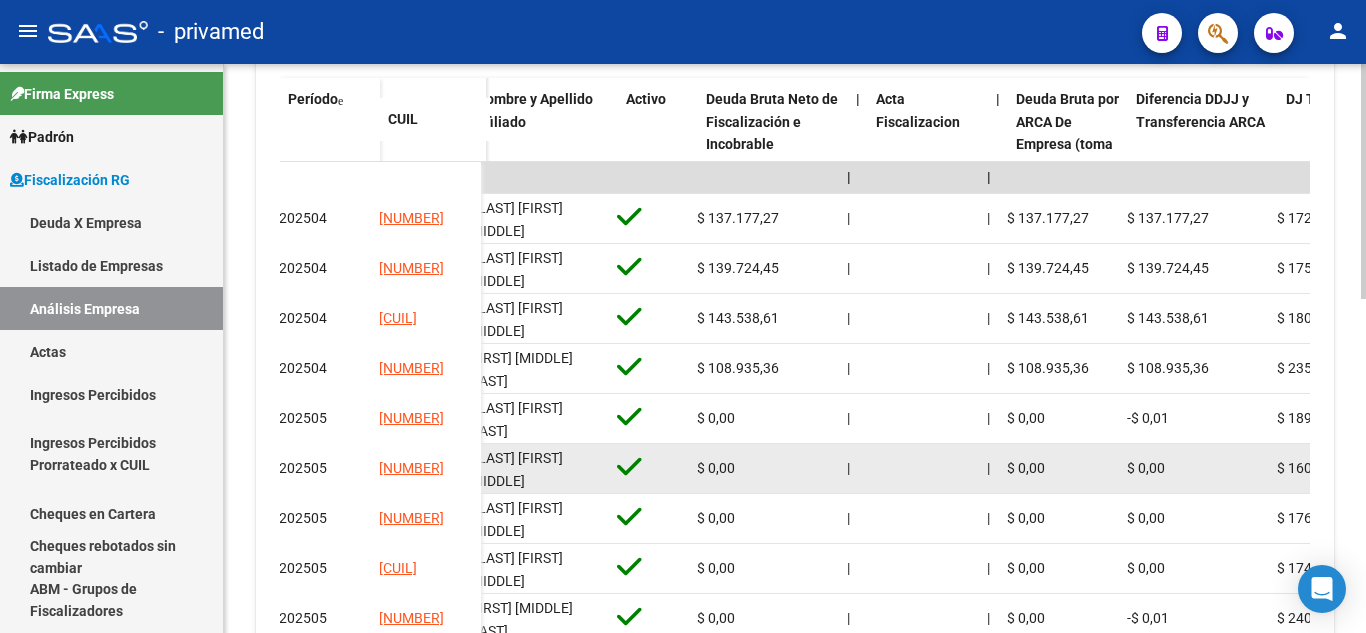 drag, startPoint x: 882, startPoint y: 471, endPoint x: 906, endPoint y: 473, distance: 24.083189 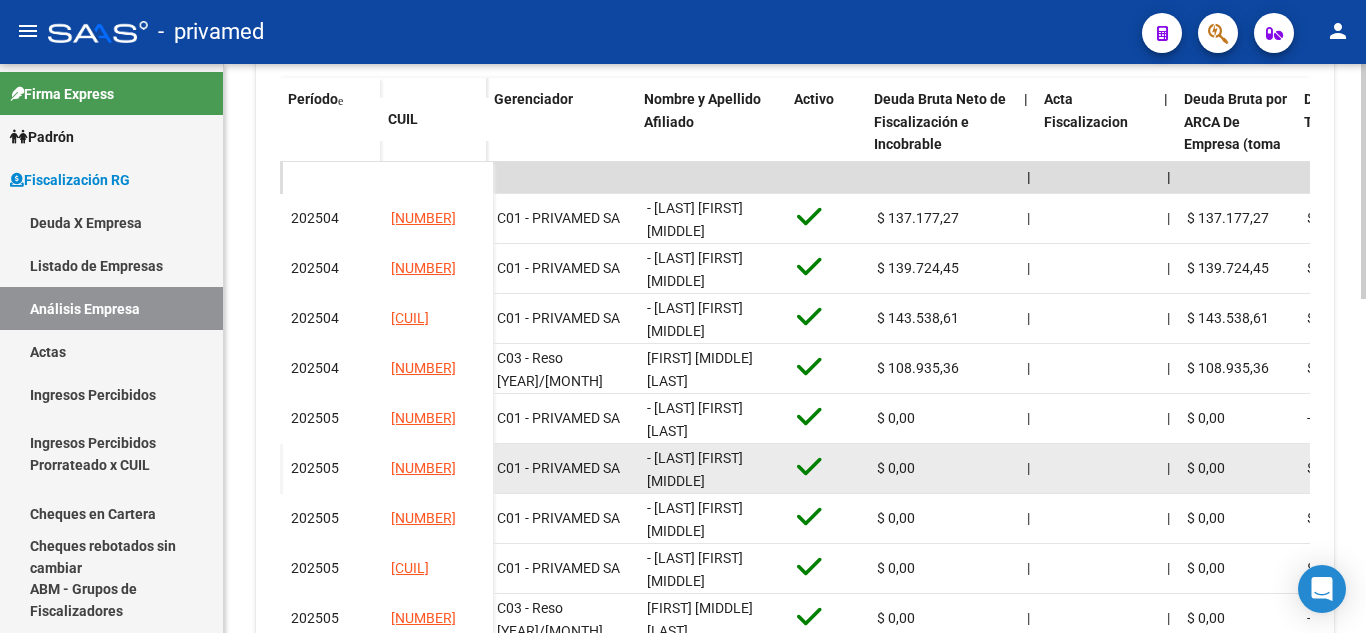 scroll, scrollTop: 0, scrollLeft: 0, axis: both 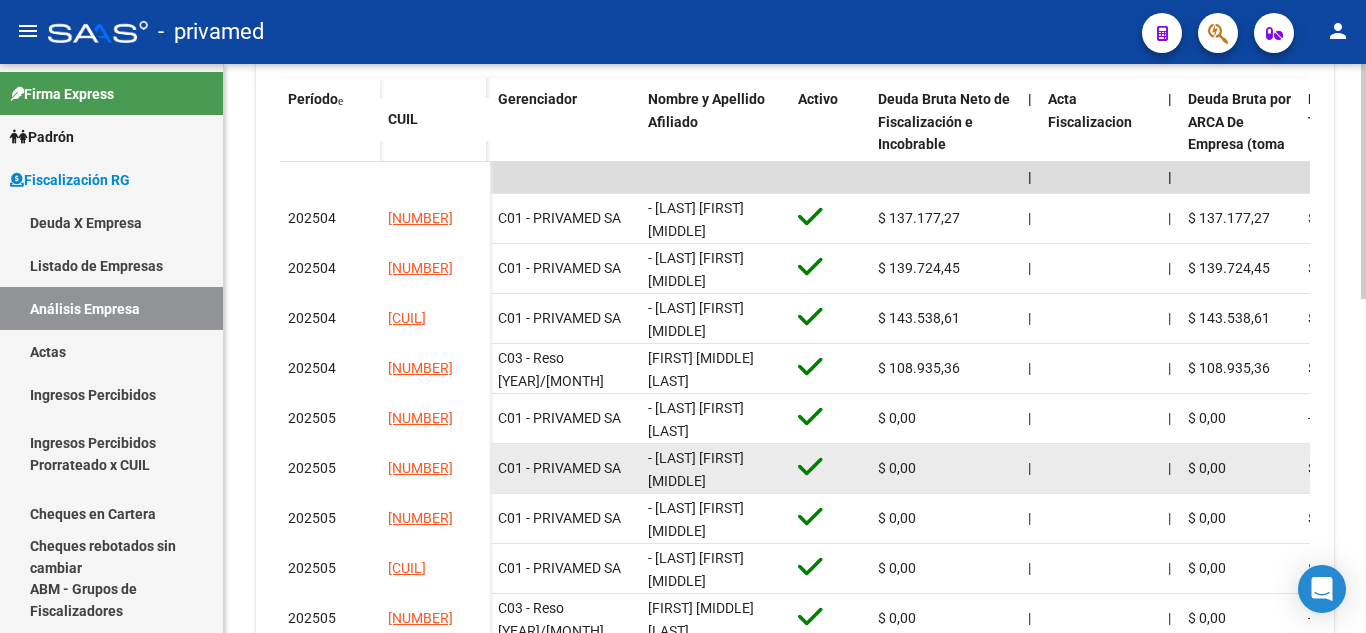 drag, startPoint x: 903, startPoint y: 475, endPoint x: 861, endPoint y: 466, distance: 42.953465 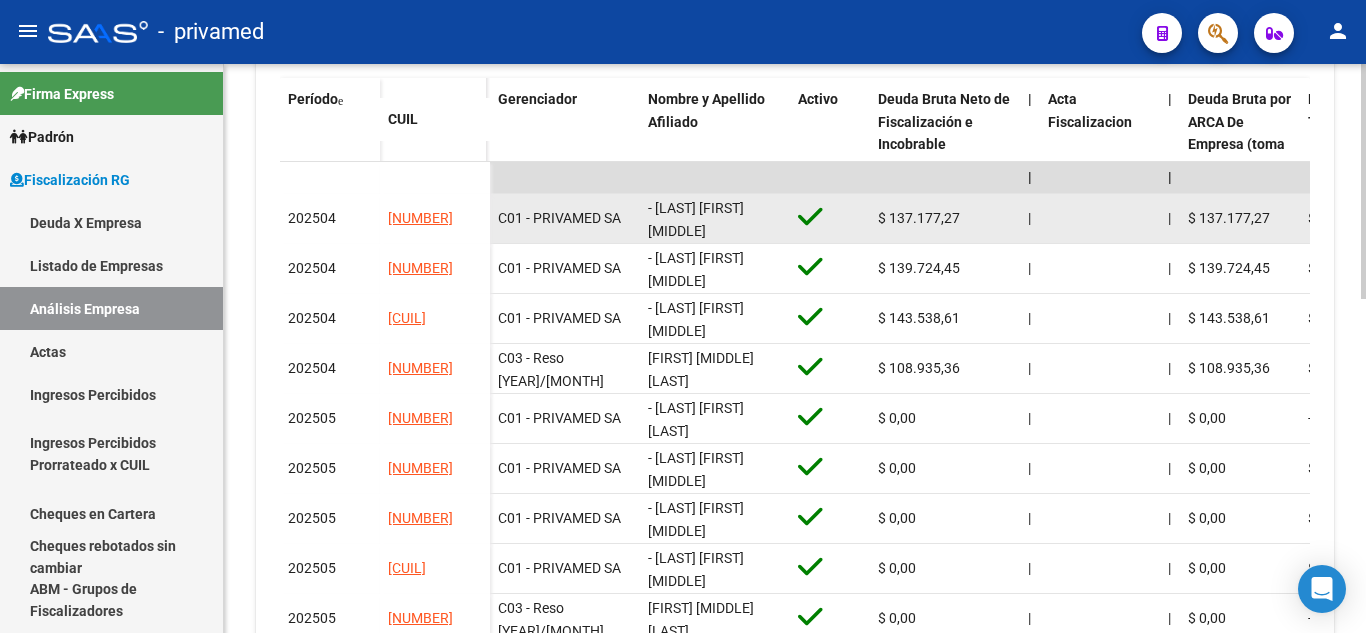 drag, startPoint x: 378, startPoint y: 215, endPoint x: 476, endPoint y: 217, distance: 98.02041 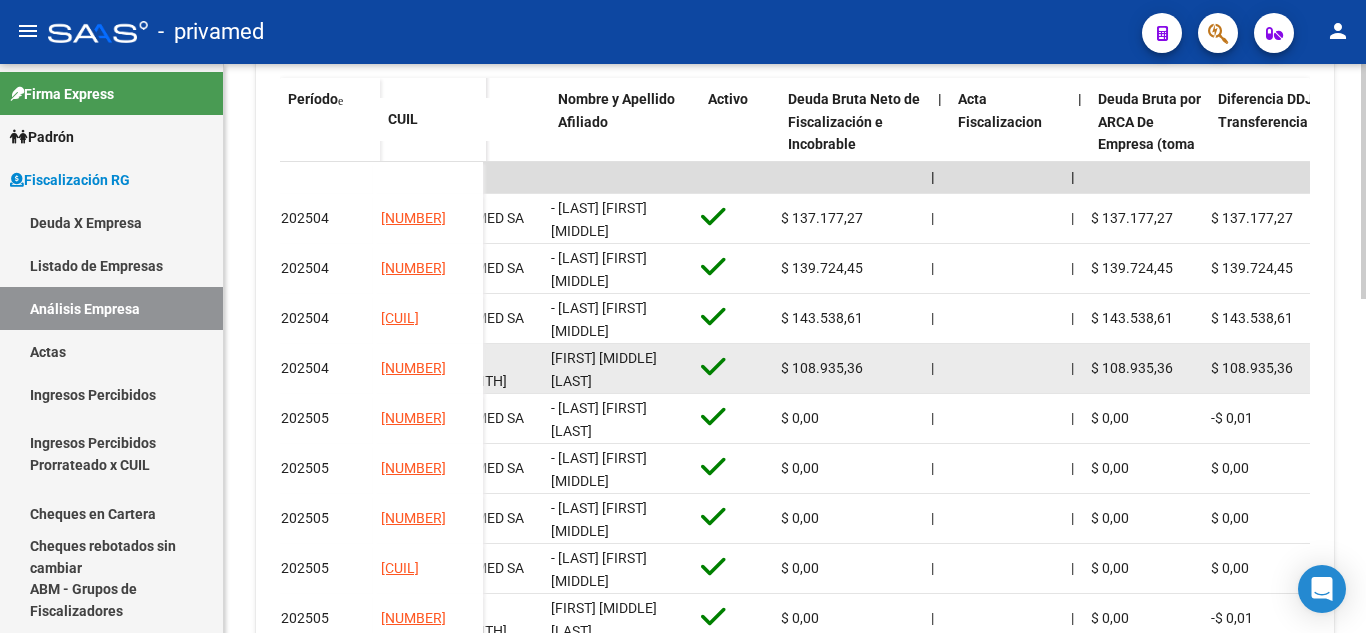 drag, startPoint x: 756, startPoint y: 381, endPoint x: 797, endPoint y: 376, distance: 41.303753 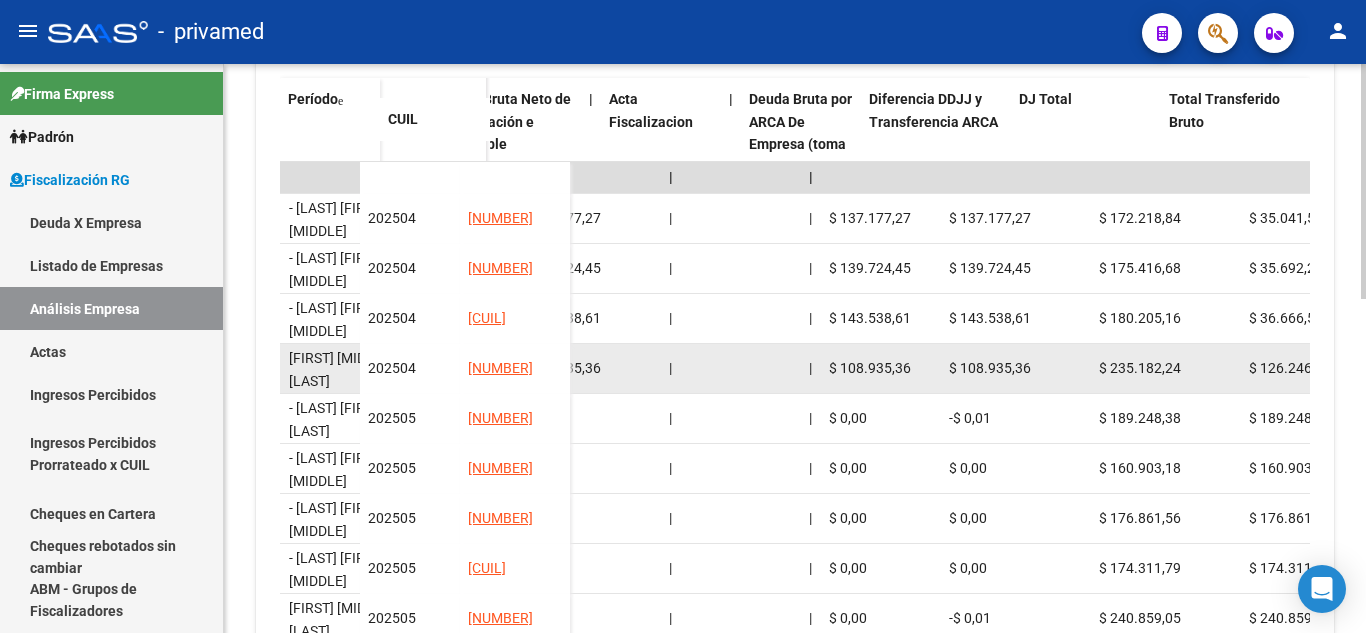 scroll, scrollTop: 0, scrollLeft: 509, axis: horizontal 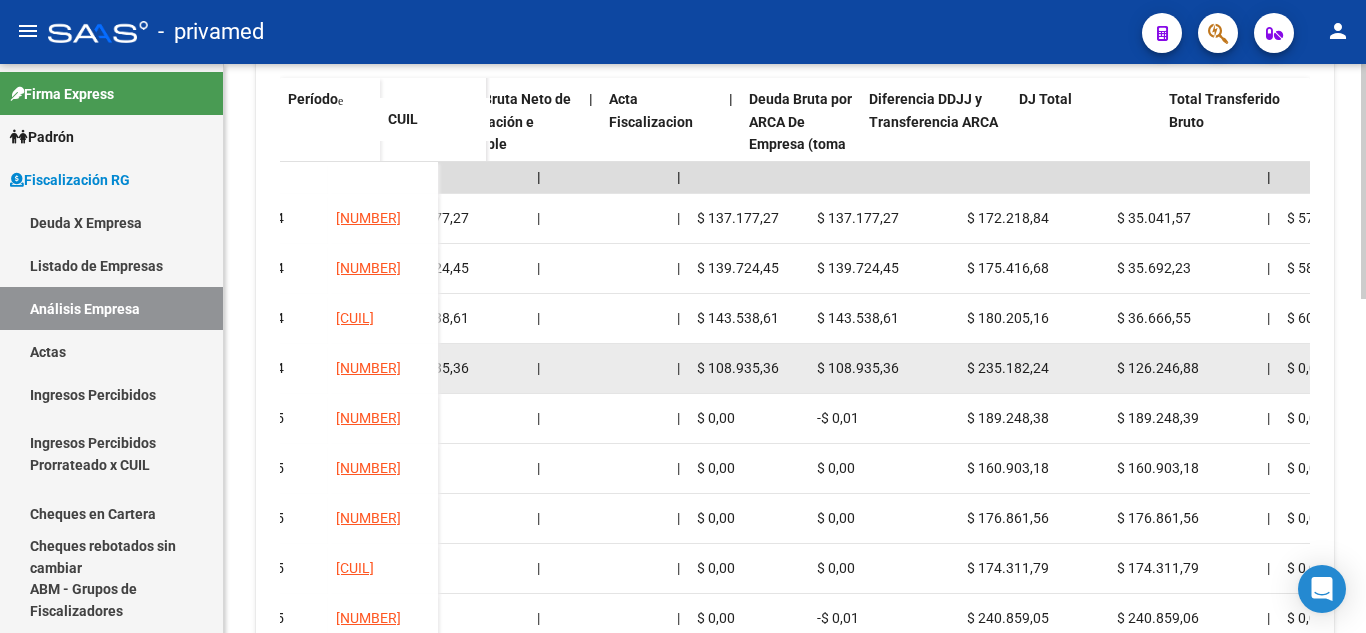 drag, startPoint x: 813, startPoint y: 378, endPoint x: 889, endPoint y: 371, distance: 76.321686 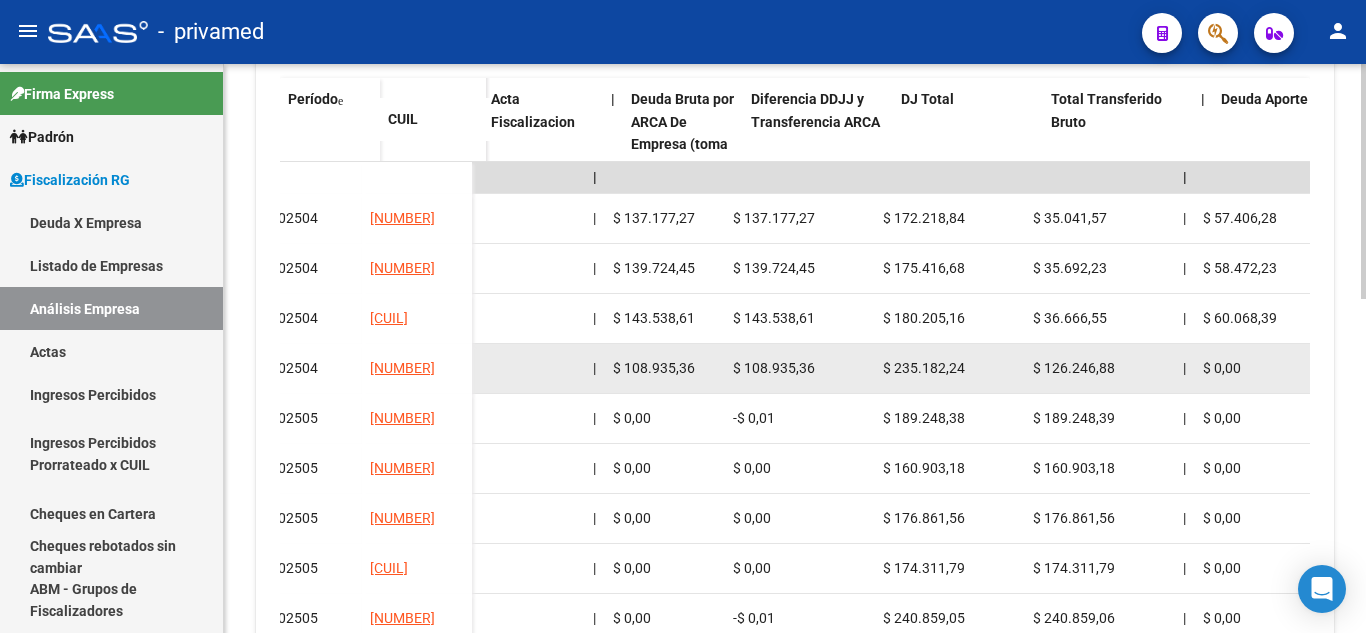 drag, startPoint x: 921, startPoint y: 376, endPoint x: 963, endPoint y: 370, distance: 42.426407 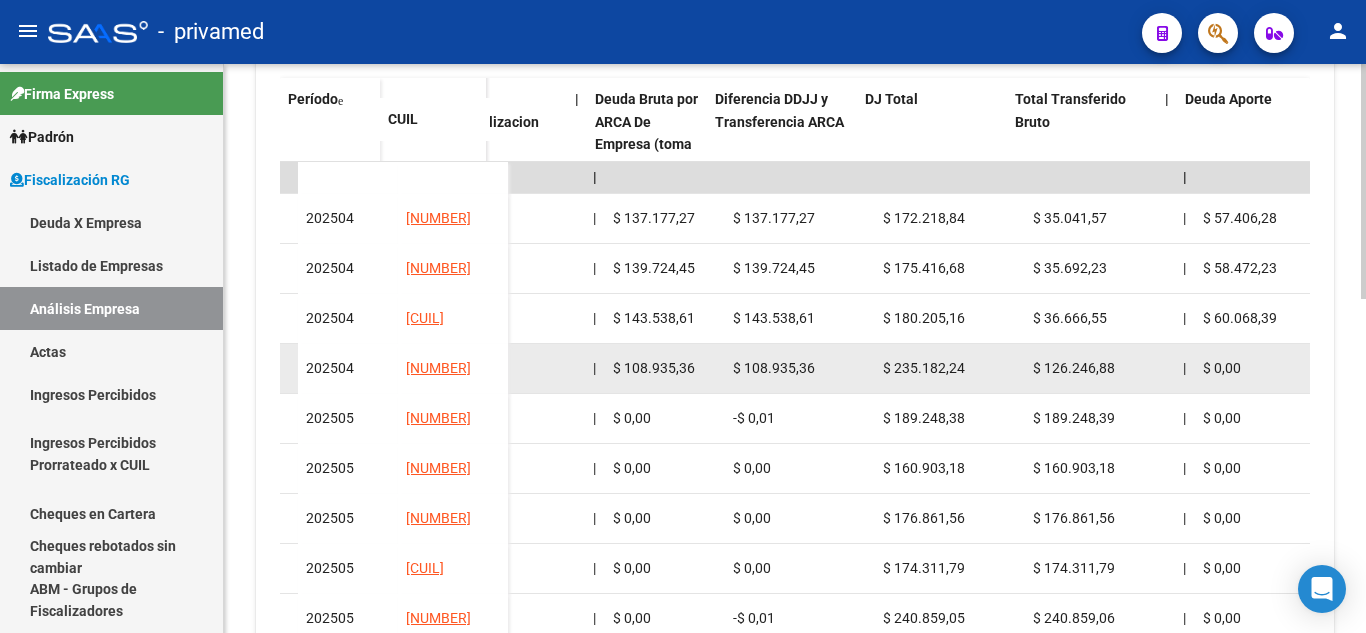 scroll, scrollTop: 0, scrollLeft: 593, axis: horizontal 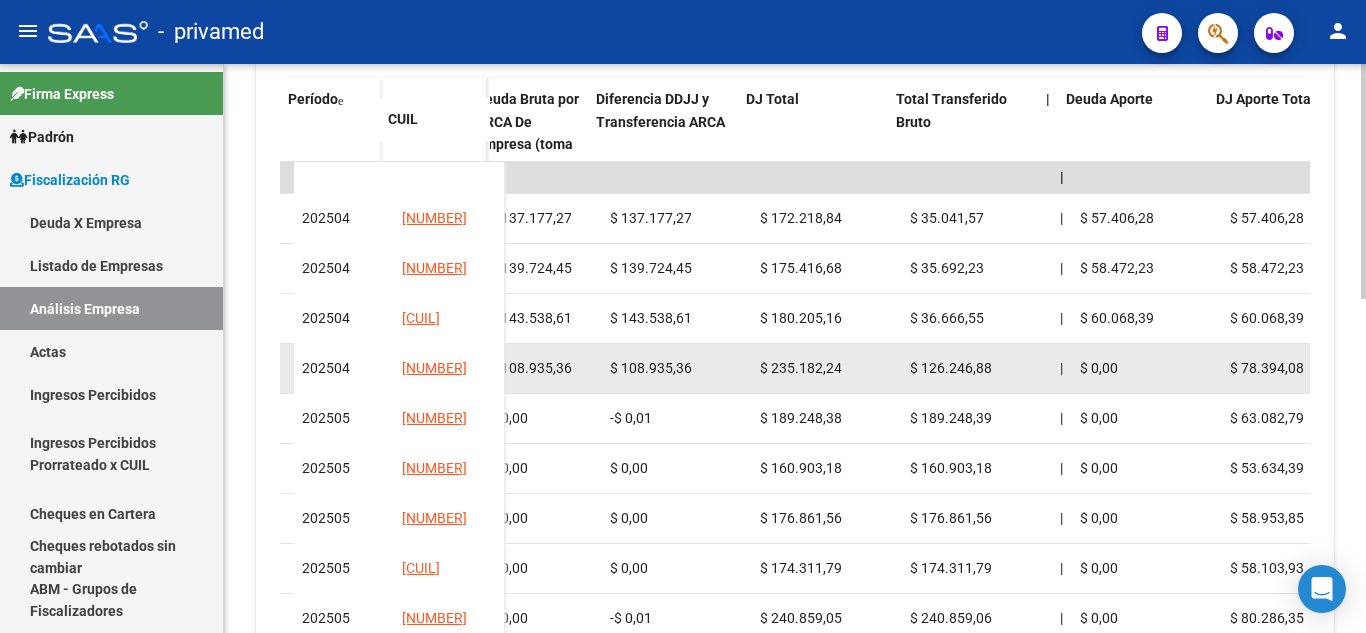 drag, startPoint x: 957, startPoint y: 349, endPoint x: 992, endPoint y: 345, distance: 35.22783 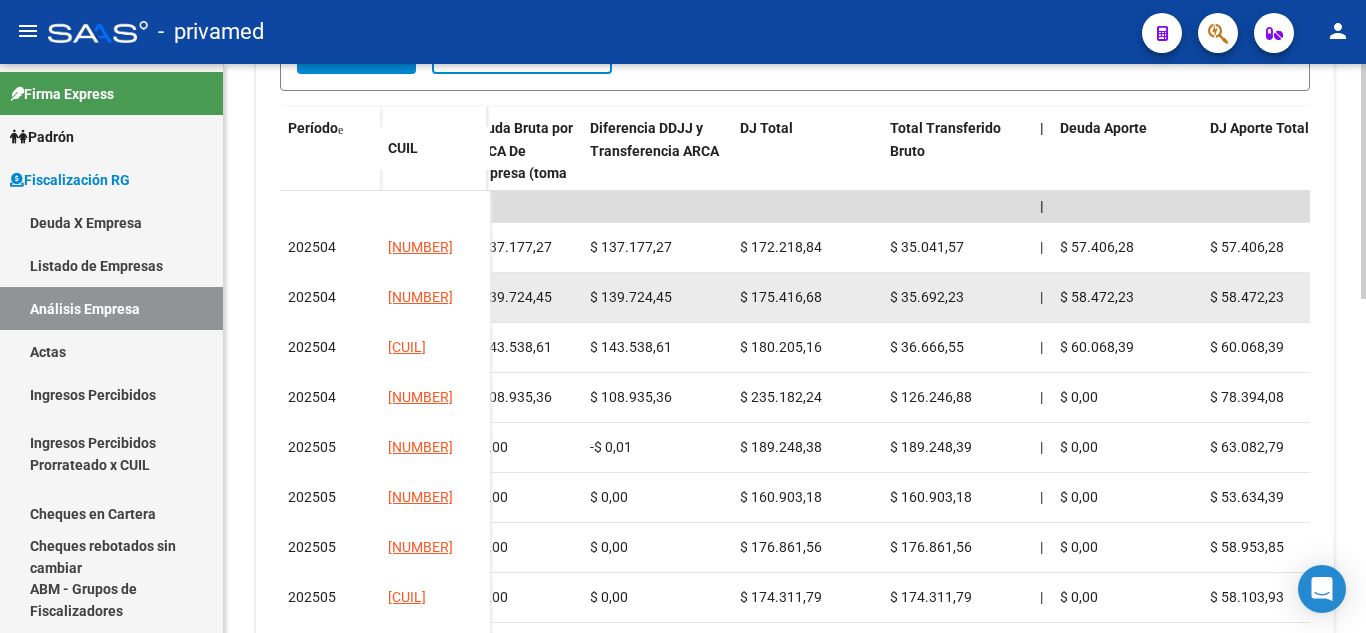 scroll, scrollTop: 600, scrollLeft: 0, axis: vertical 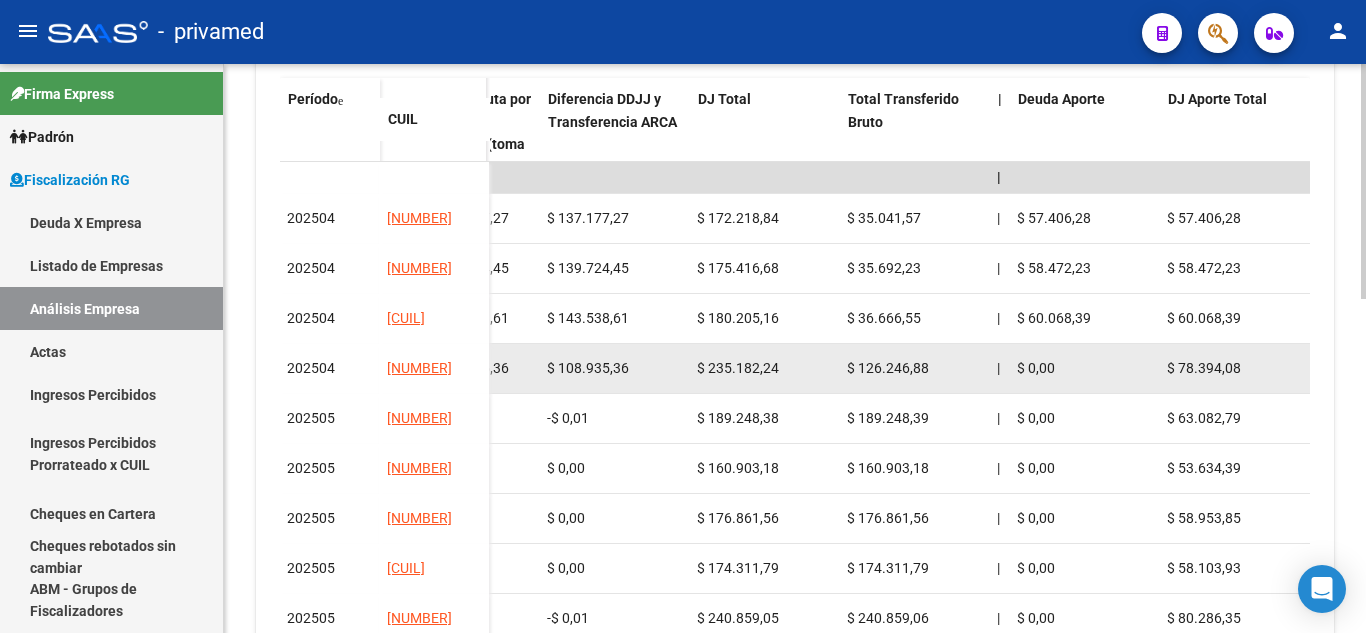 drag, startPoint x: 999, startPoint y: 353, endPoint x: 1022, endPoint y: 351, distance: 23.086792 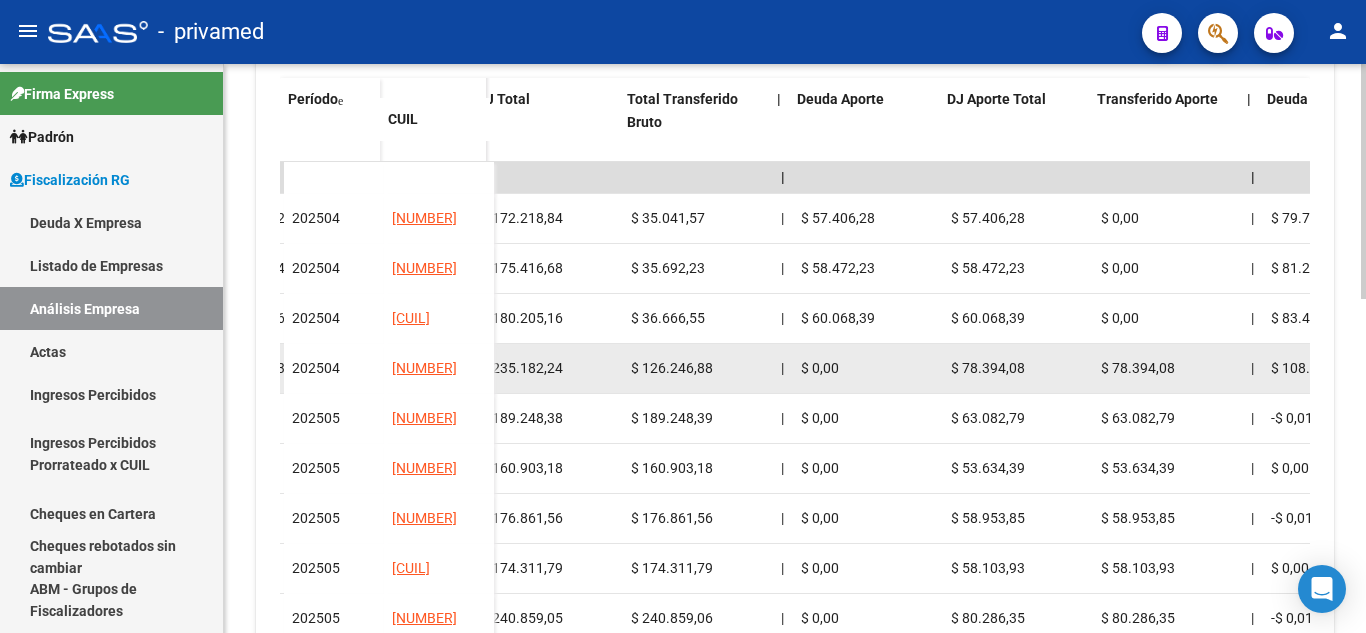 scroll, scrollTop: 0, scrollLeft: 1016, axis: horizontal 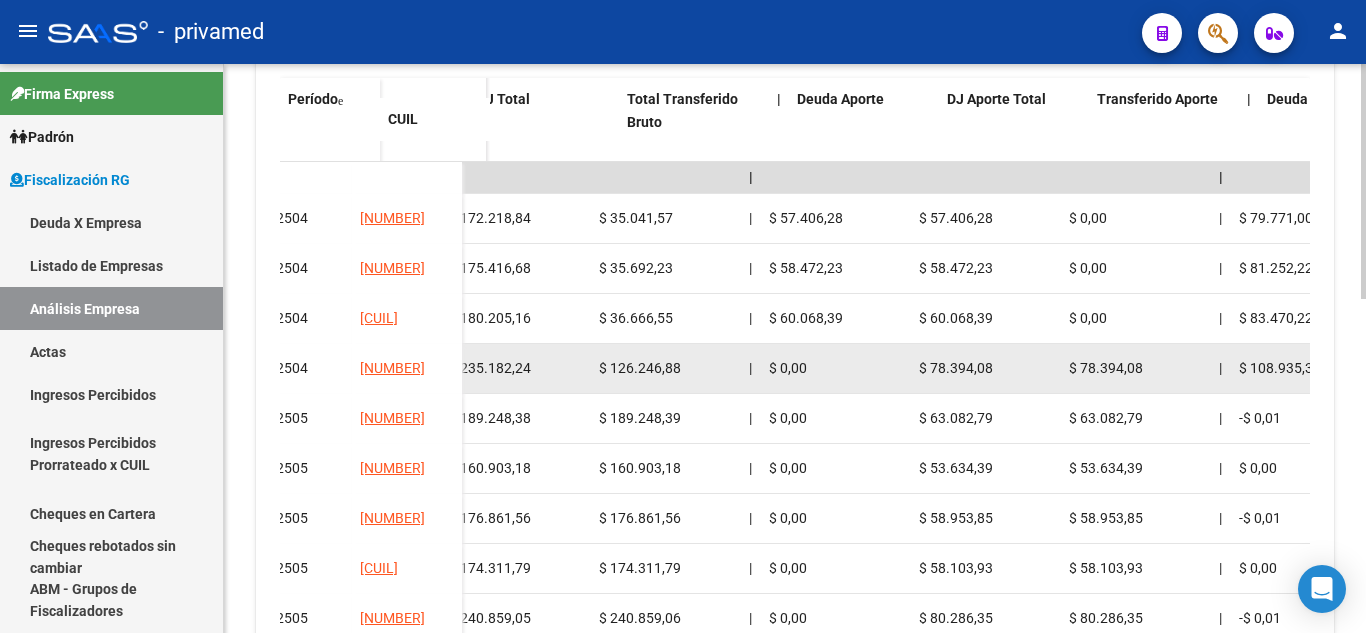 drag, startPoint x: 995, startPoint y: 360, endPoint x: 1047, endPoint y: 361, distance: 52.009613 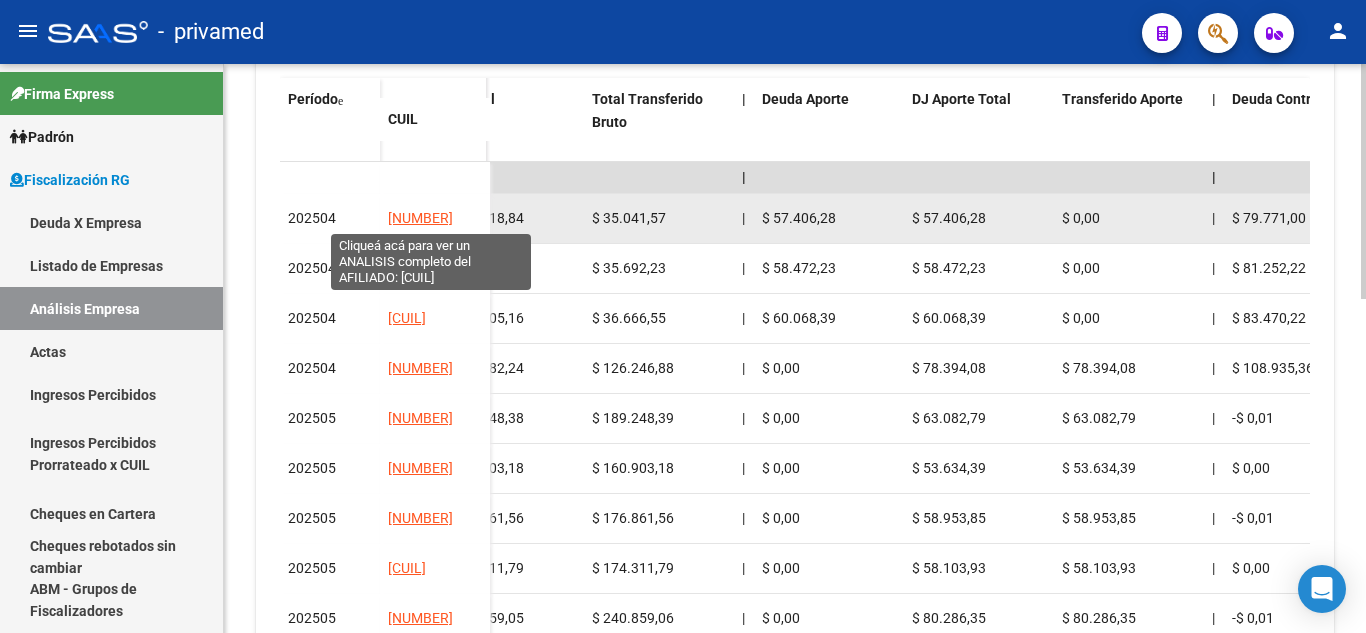 click on "[NUMBER]" 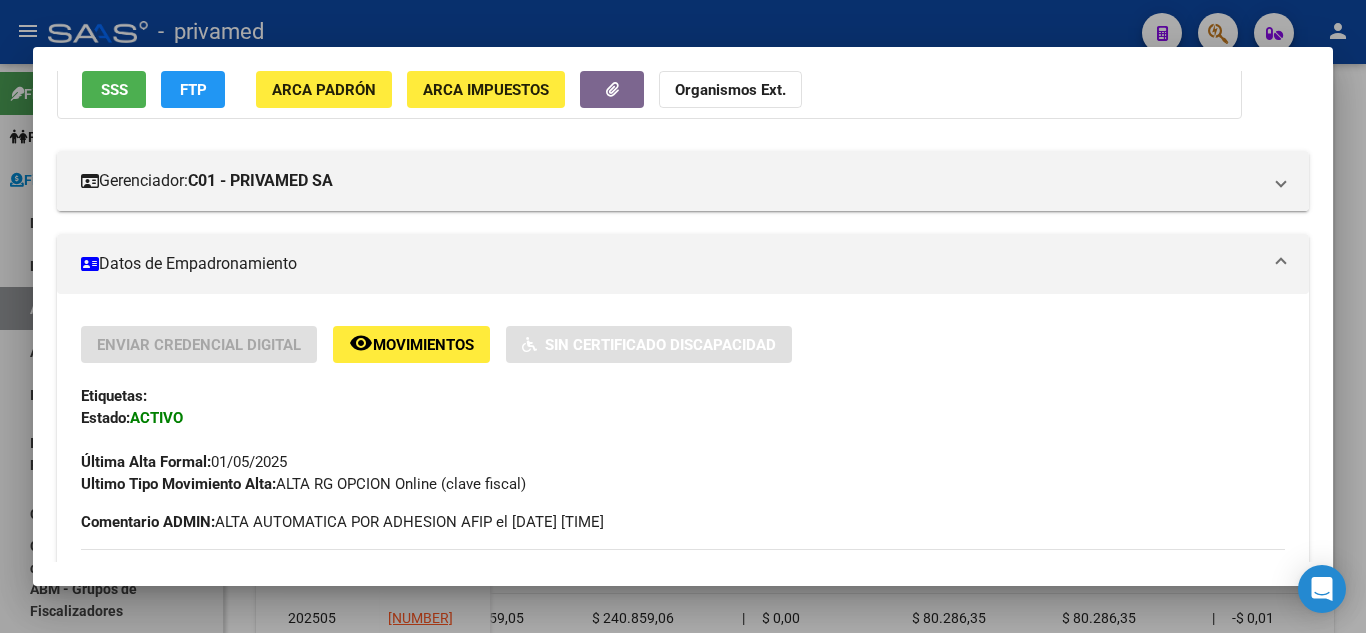 scroll, scrollTop: 200, scrollLeft: 0, axis: vertical 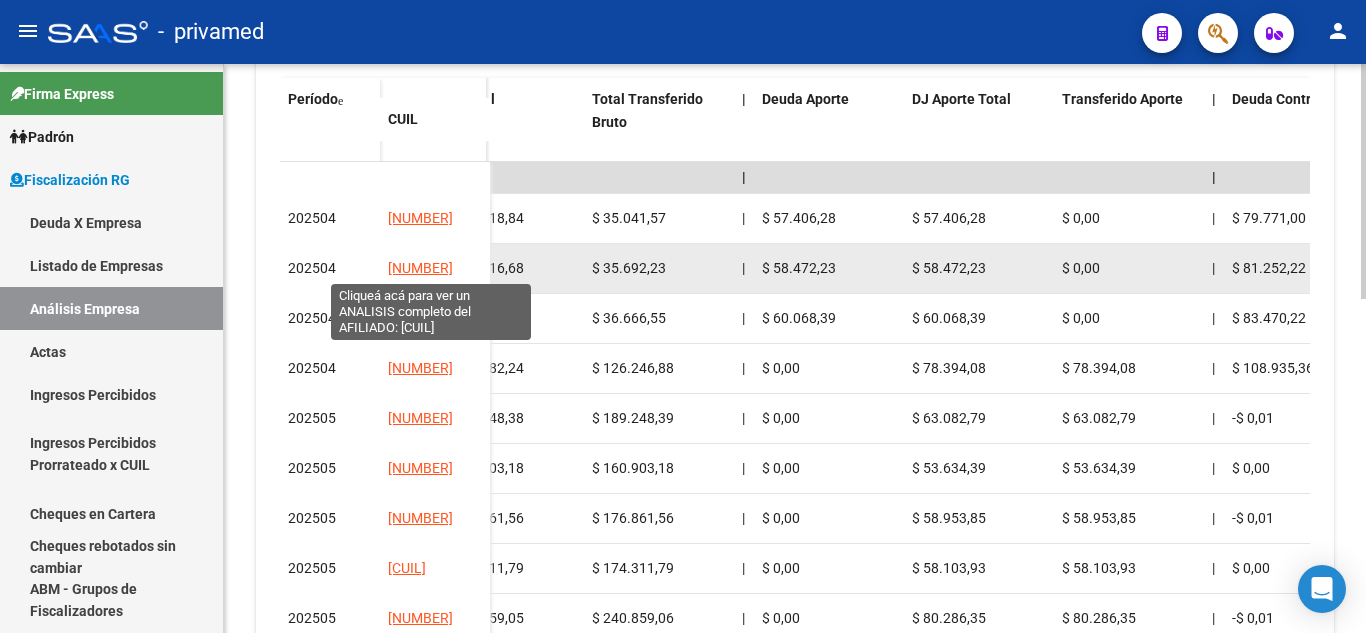 click on "[NUMBER]" 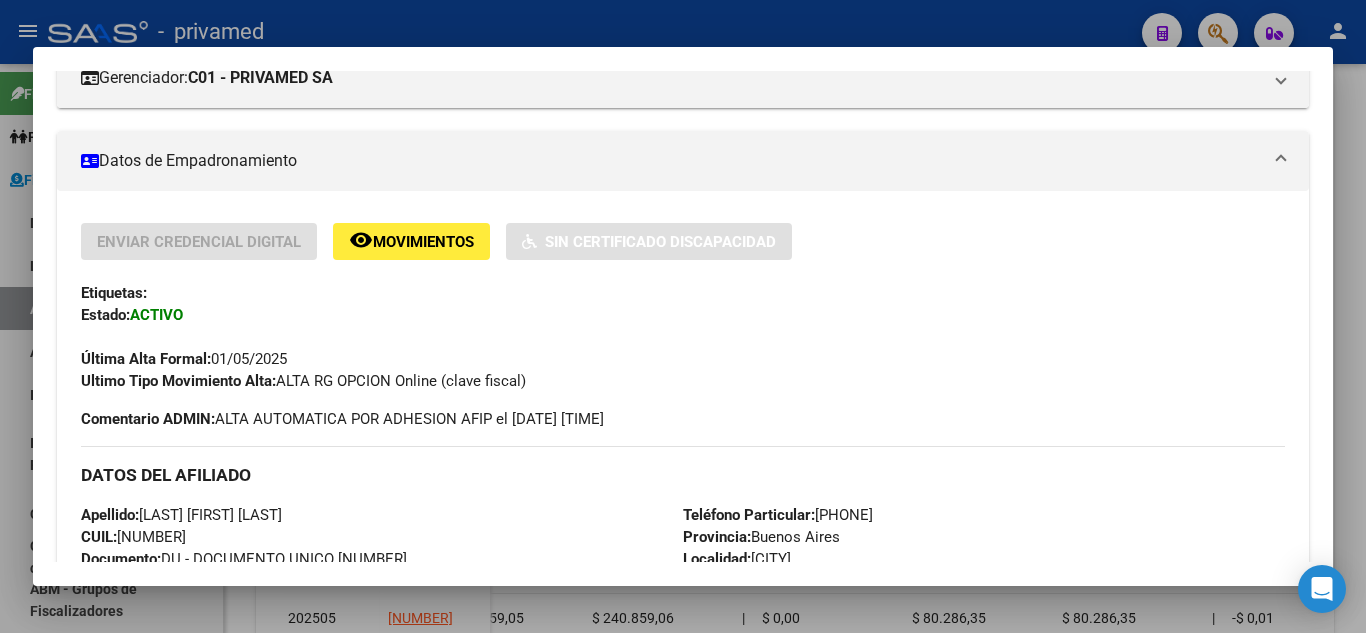 scroll, scrollTop: 300, scrollLeft: 0, axis: vertical 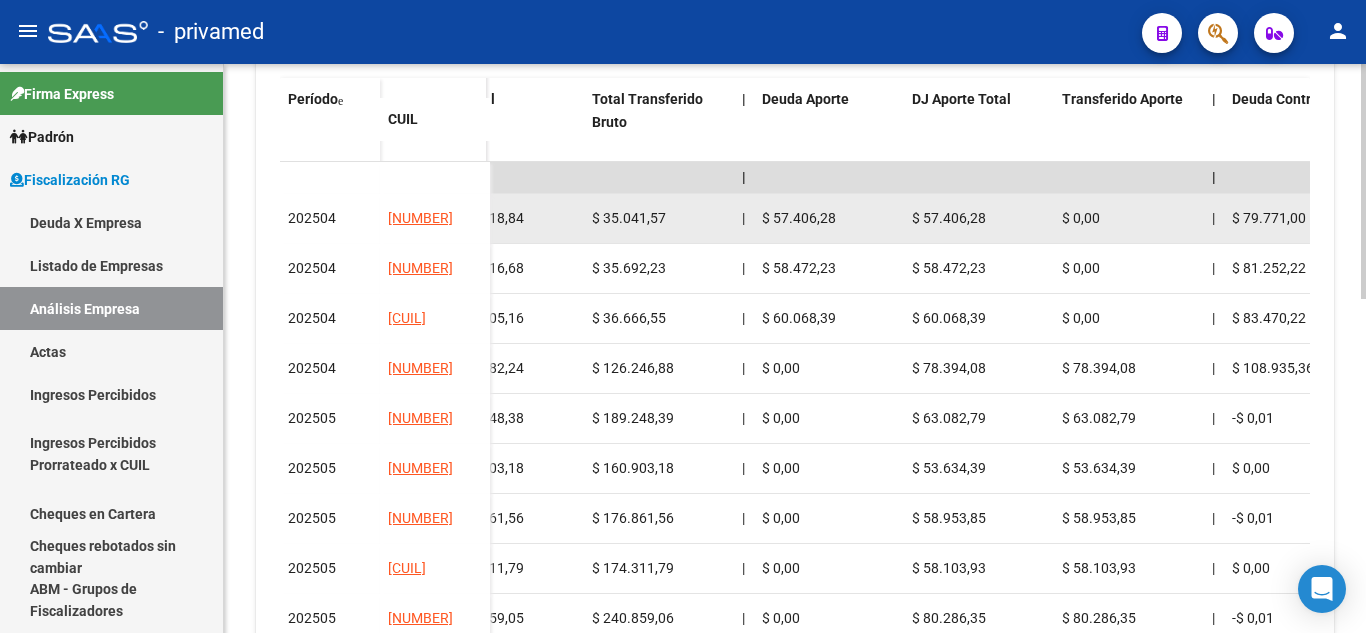 drag, startPoint x: 388, startPoint y: 226, endPoint x: 475, endPoint y: 210, distance: 88.45903 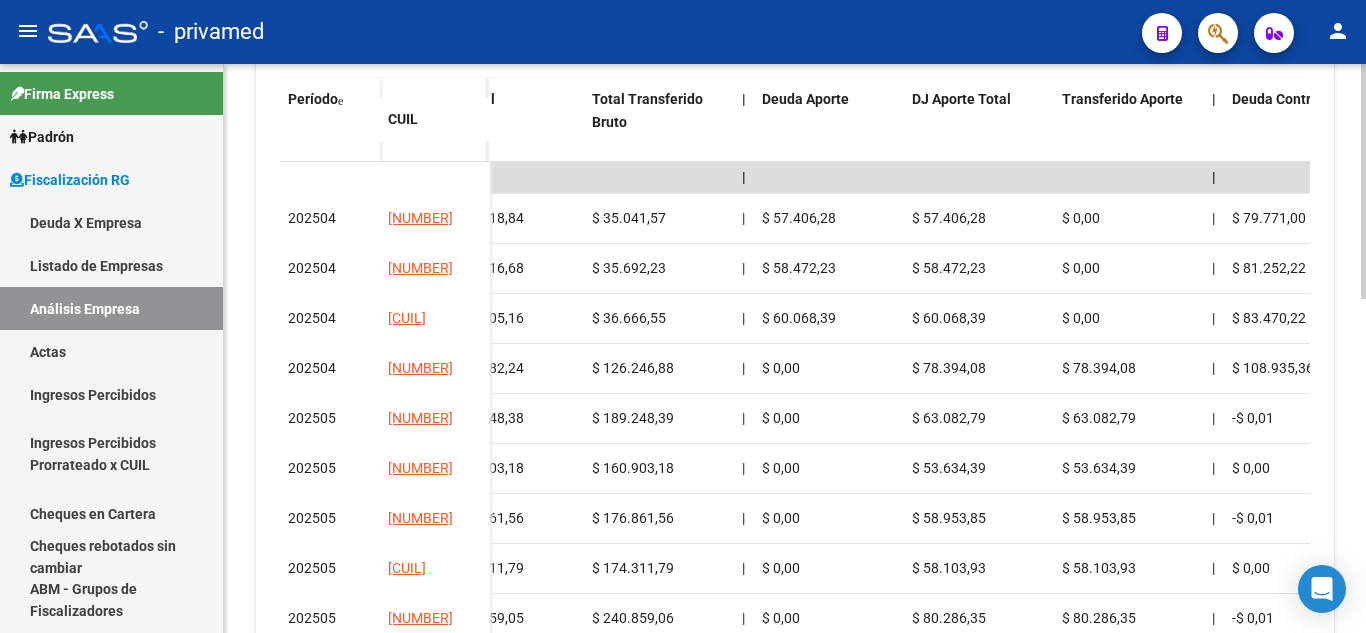 copy on "[NUMBER]" 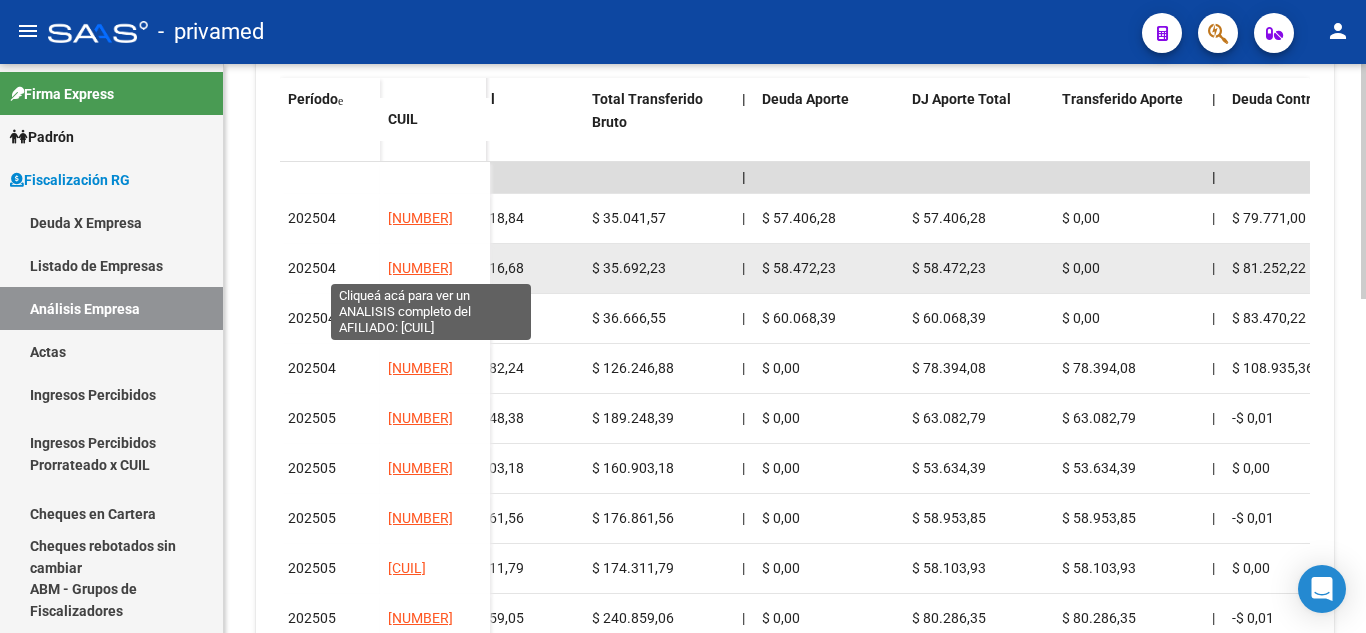 drag, startPoint x: 381, startPoint y: 270, endPoint x: 473, endPoint y: 264, distance: 92.19544 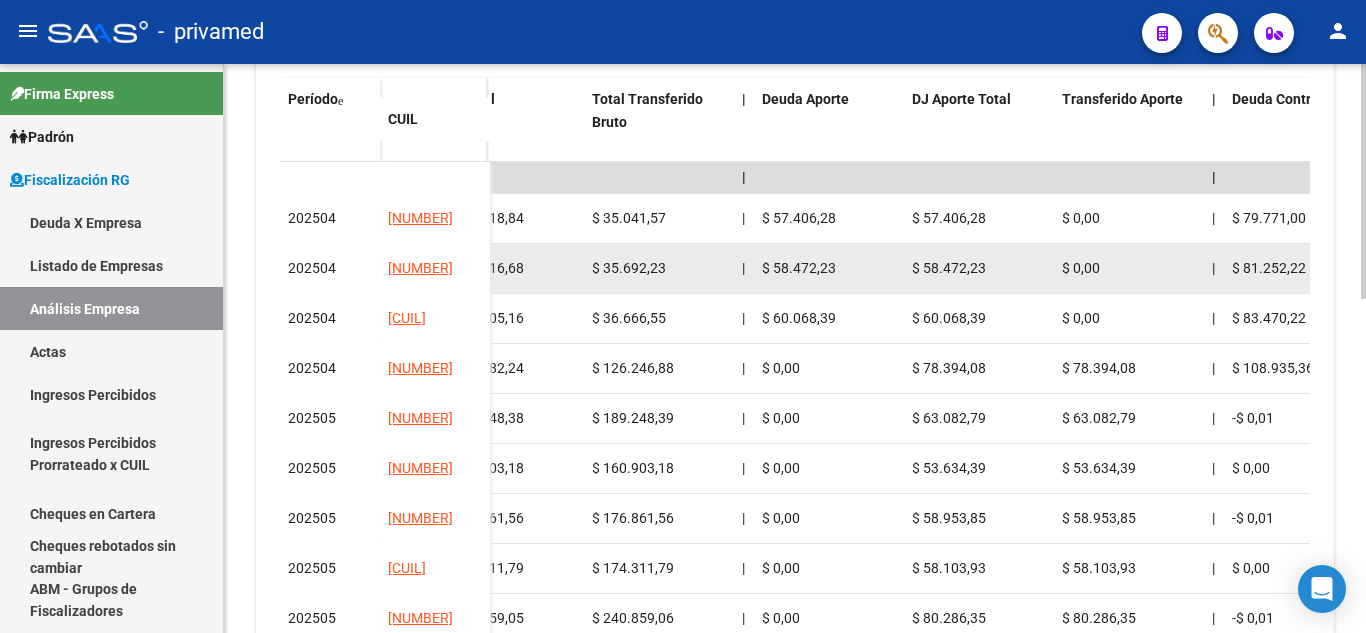 copy on "[NUMBER]" 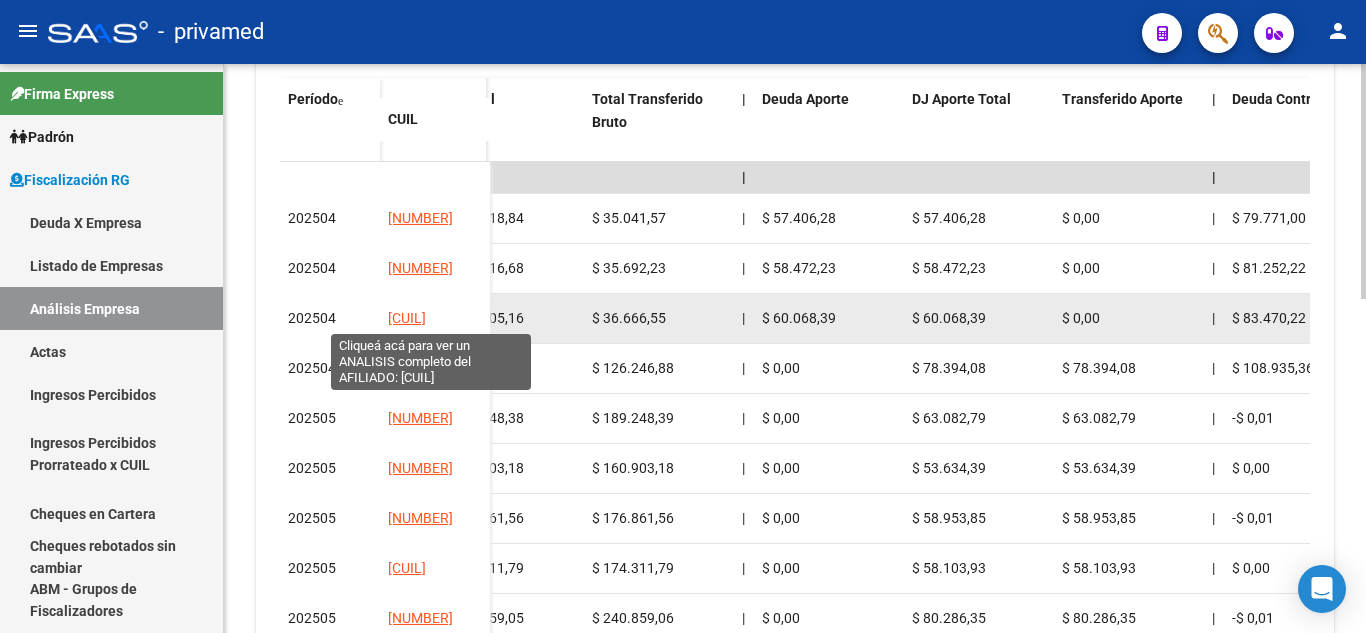drag, startPoint x: 382, startPoint y: 323, endPoint x: 474, endPoint y: 318, distance: 92.13577 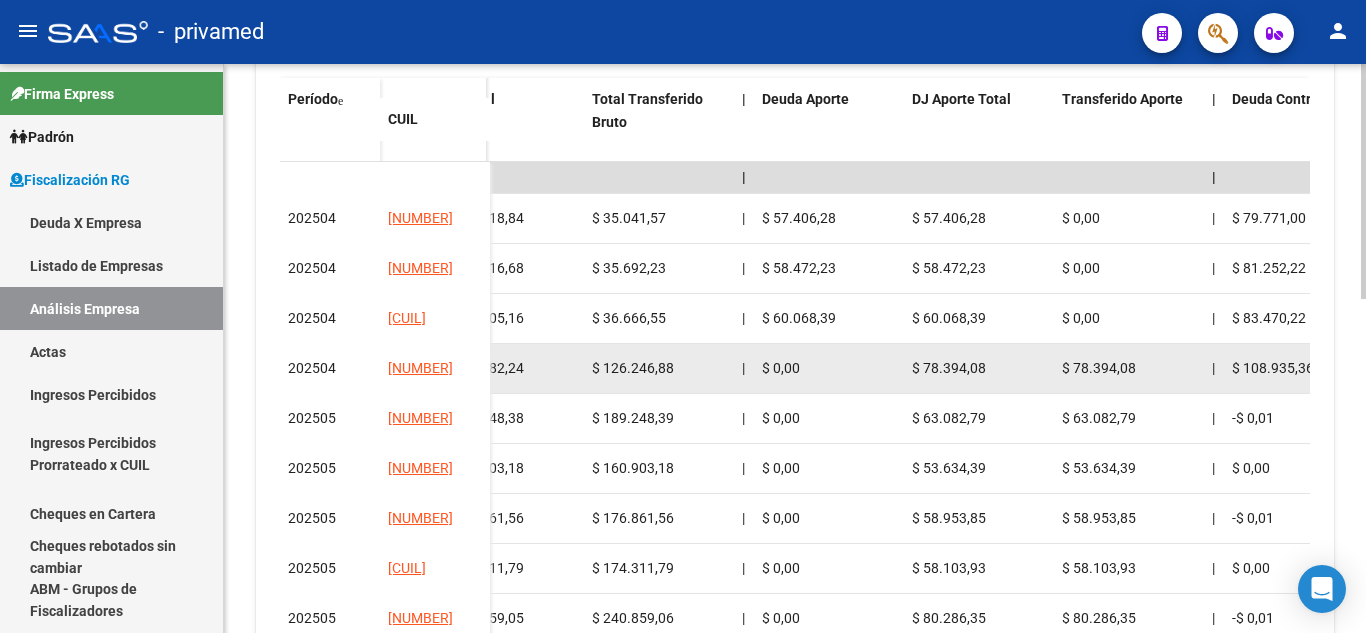 drag, startPoint x: 391, startPoint y: 366, endPoint x: 368, endPoint y: 368, distance: 23.086792 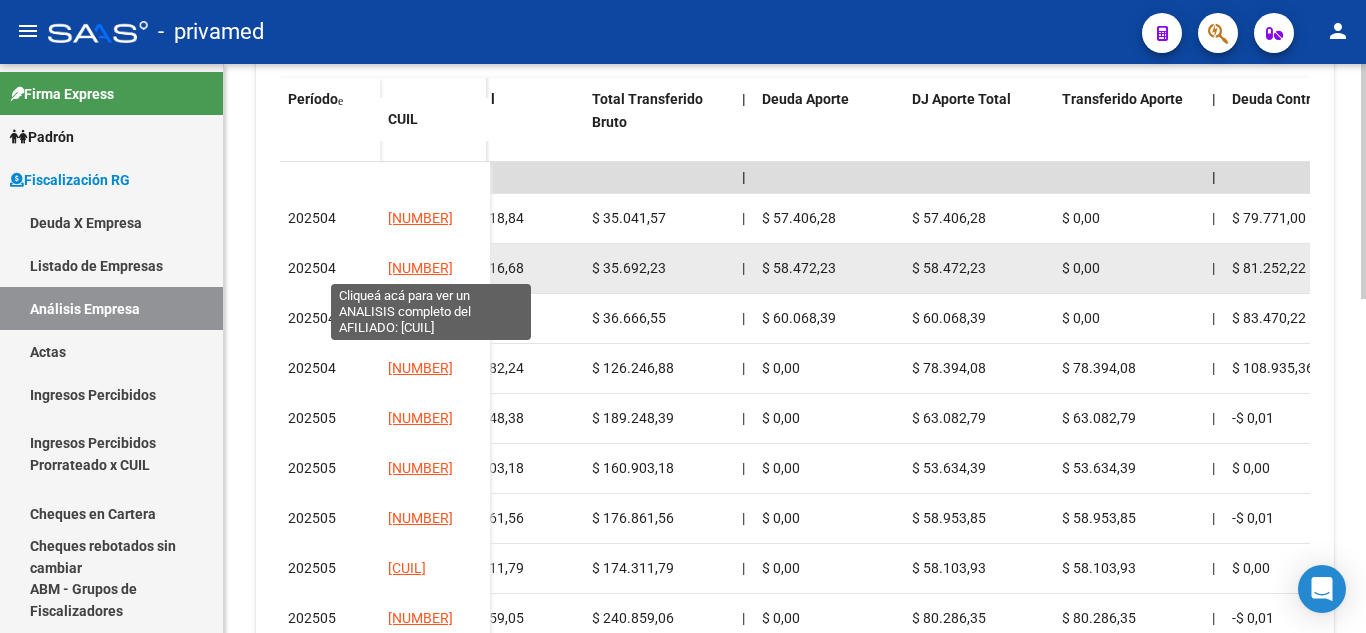 click on "[NUMBER]" 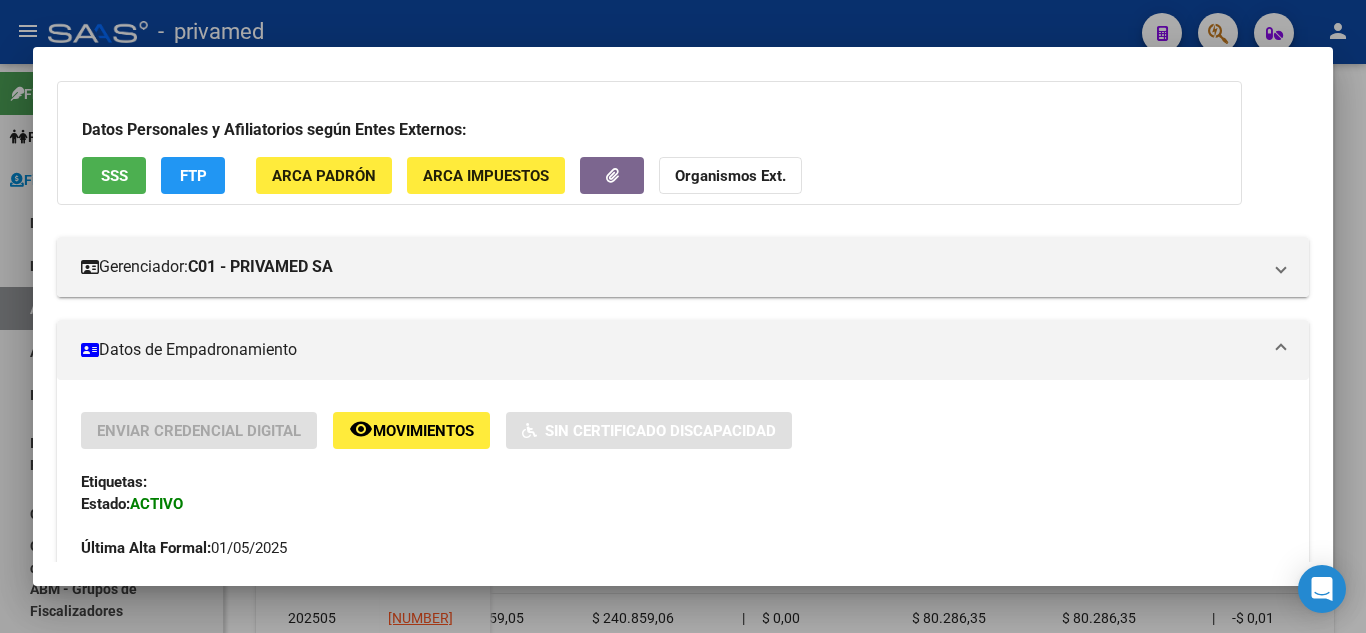 scroll, scrollTop: 200, scrollLeft: 0, axis: vertical 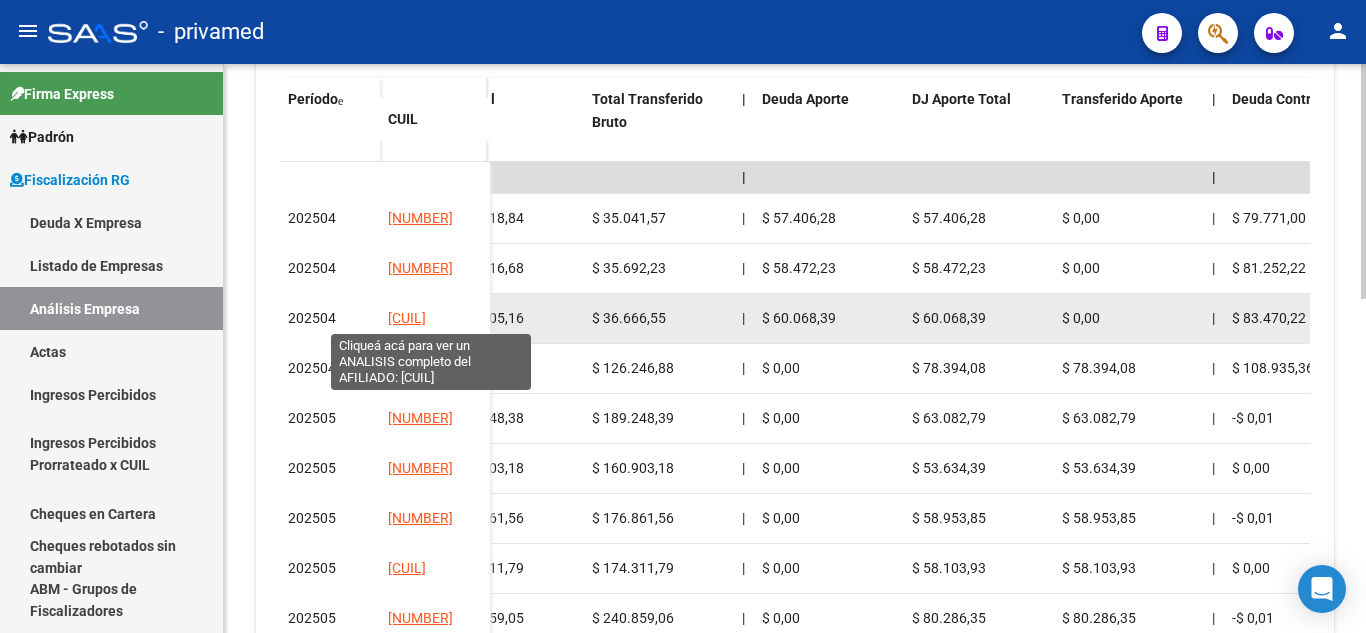 click on "[CUIL]" 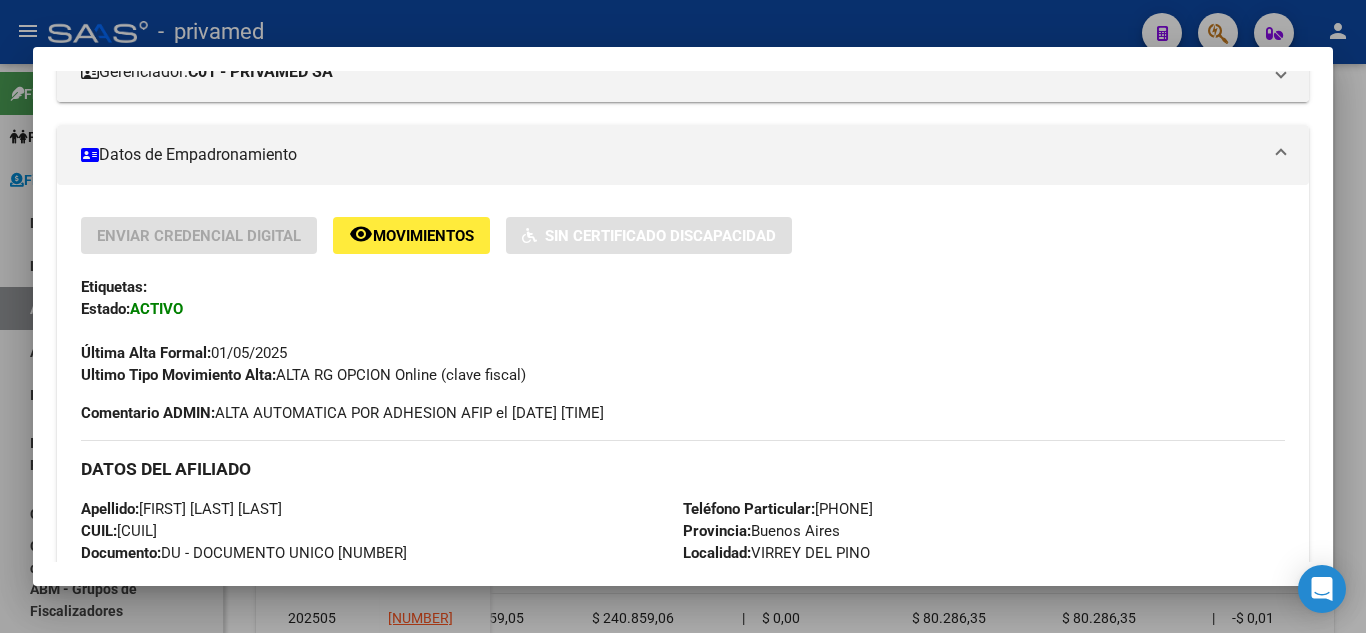 scroll, scrollTop: 300, scrollLeft: 0, axis: vertical 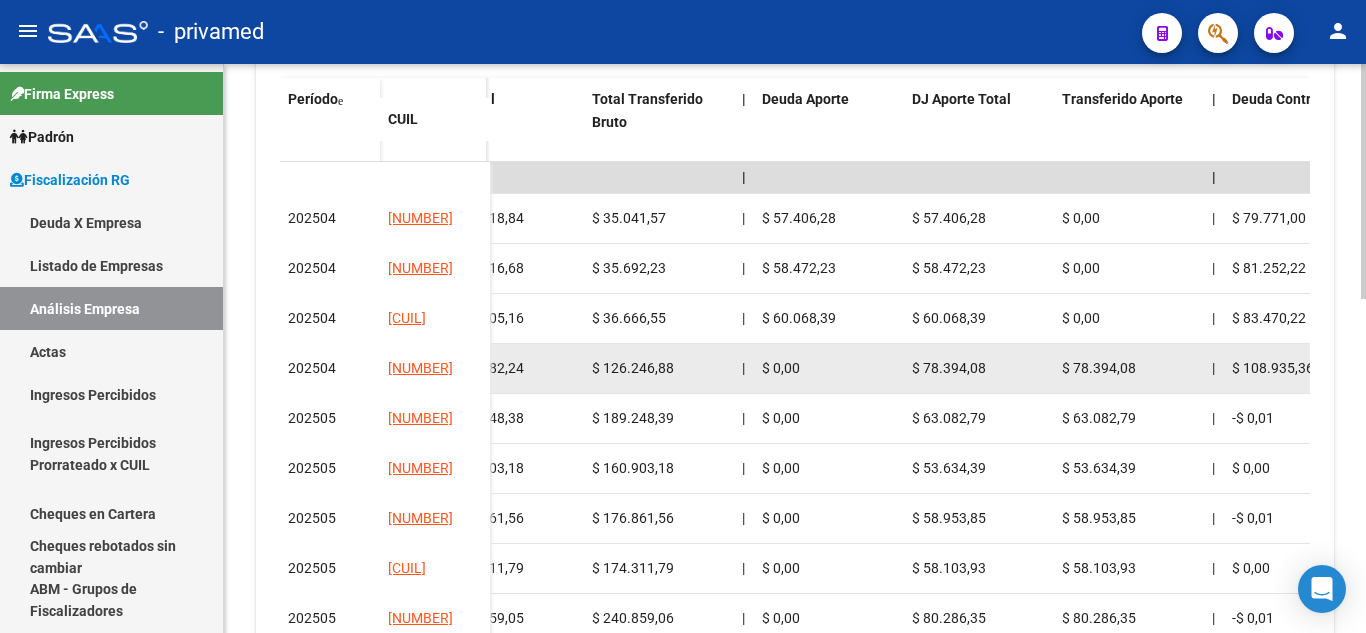 drag, startPoint x: 438, startPoint y: 413, endPoint x: 437, endPoint y: 372, distance: 41.01219 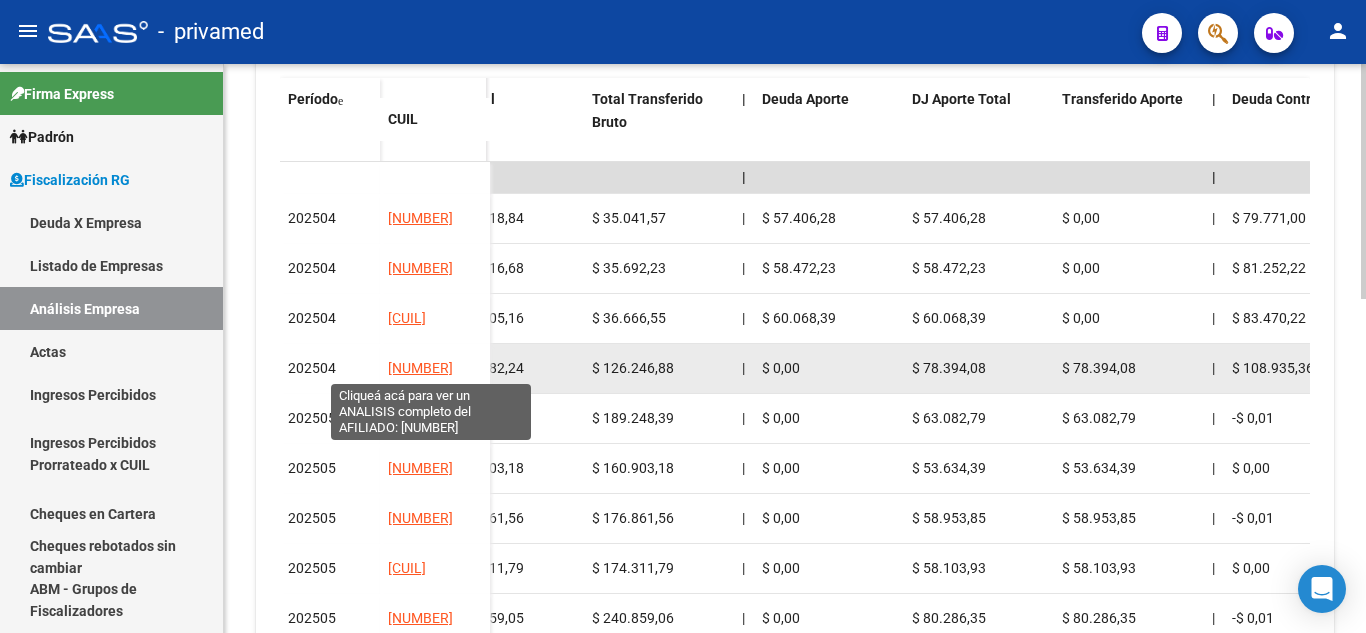 click on "[NUMBER]" 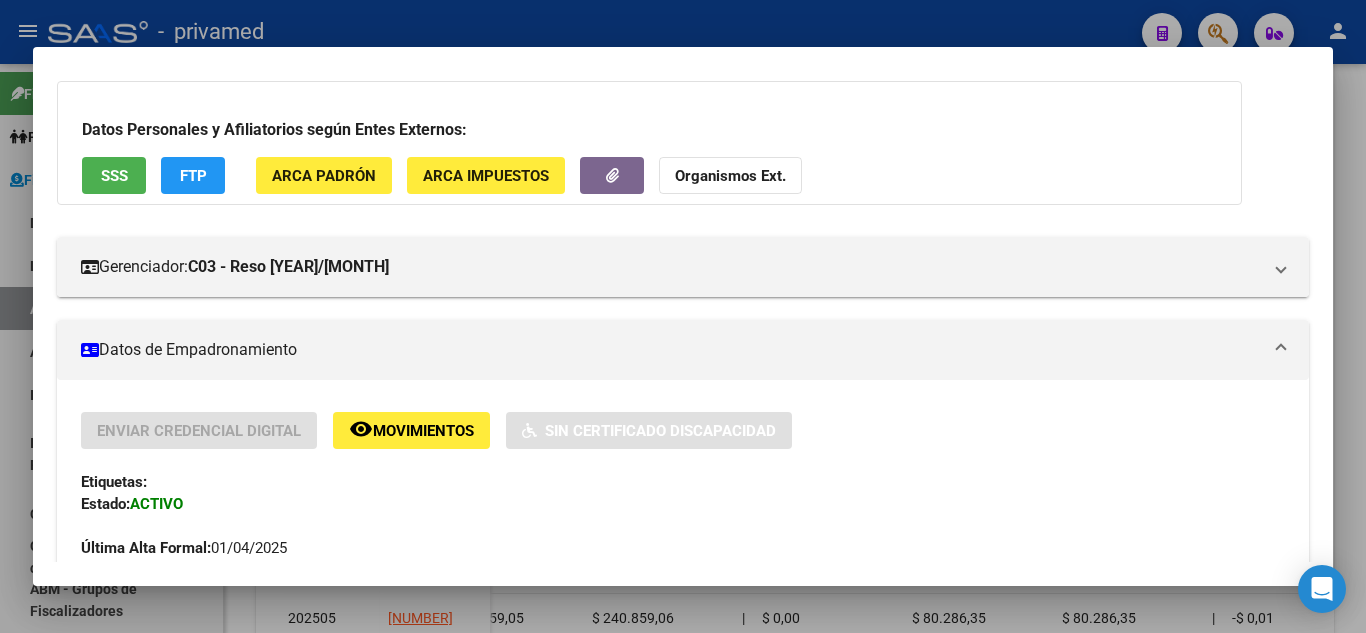 scroll, scrollTop: 200, scrollLeft: 0, axis: vertical 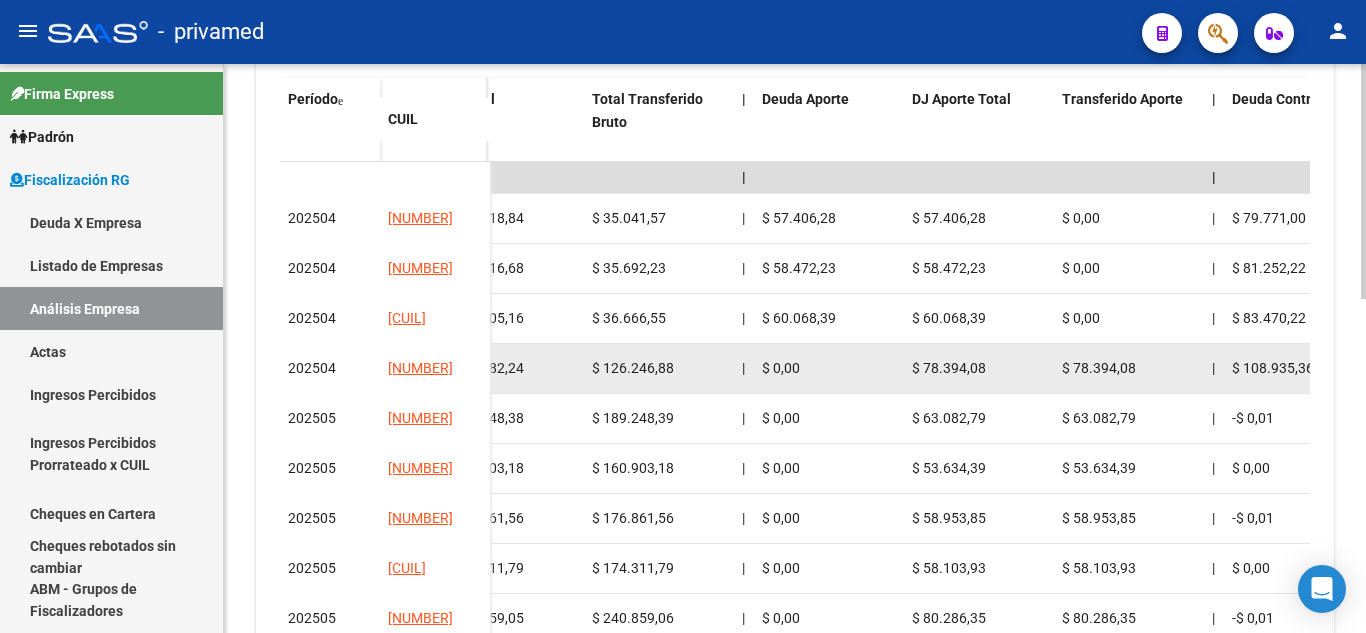 click on "202504" 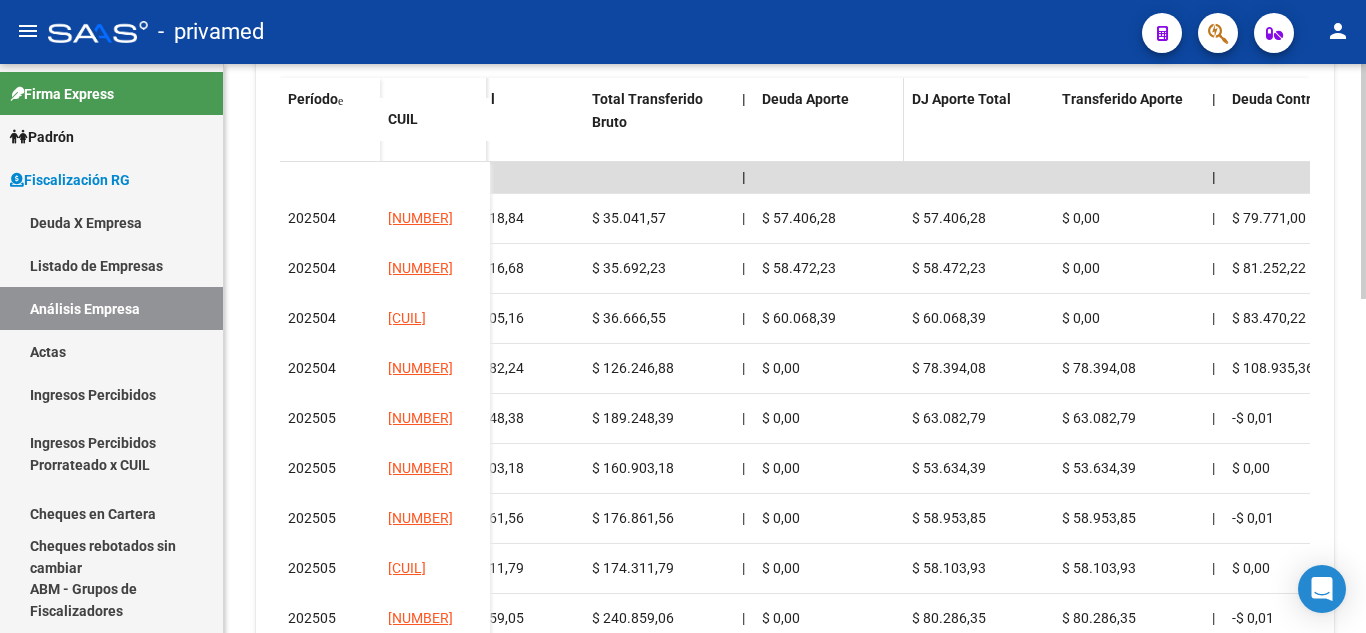 copy on "[NUMBER]" 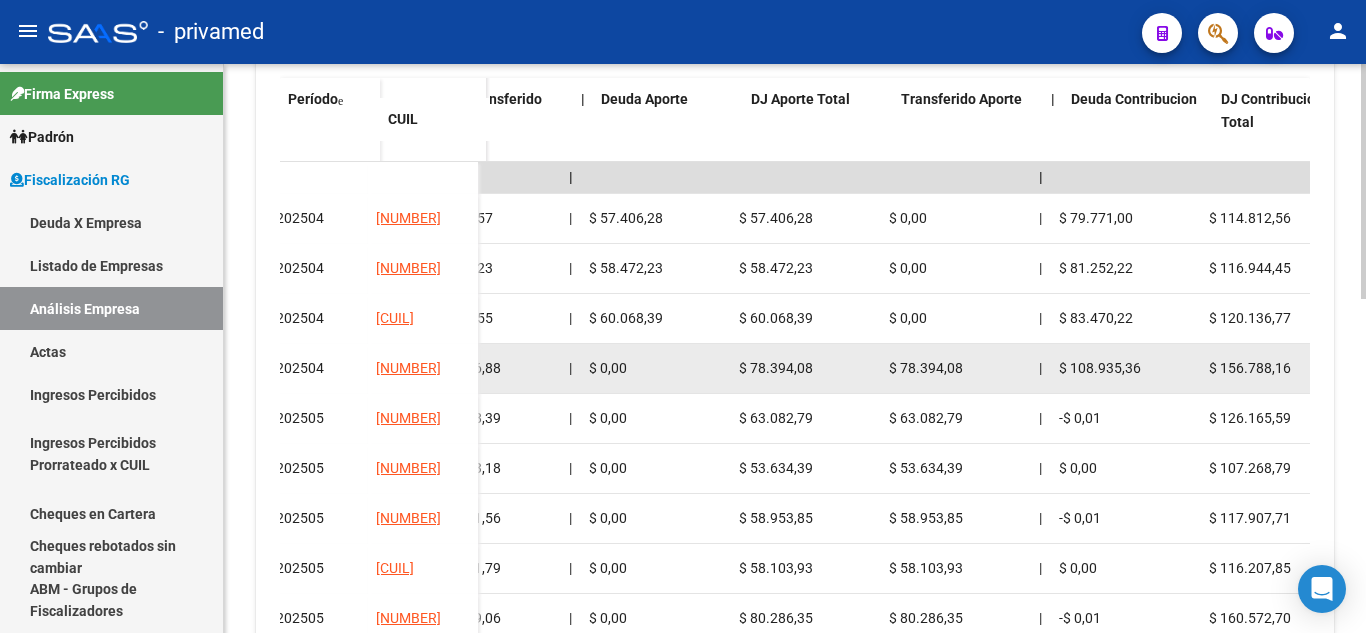 drag, startPoint x: 865, startPoint y: 347, endPoint x: 888, endPoint y: 345, distance: 23.086792 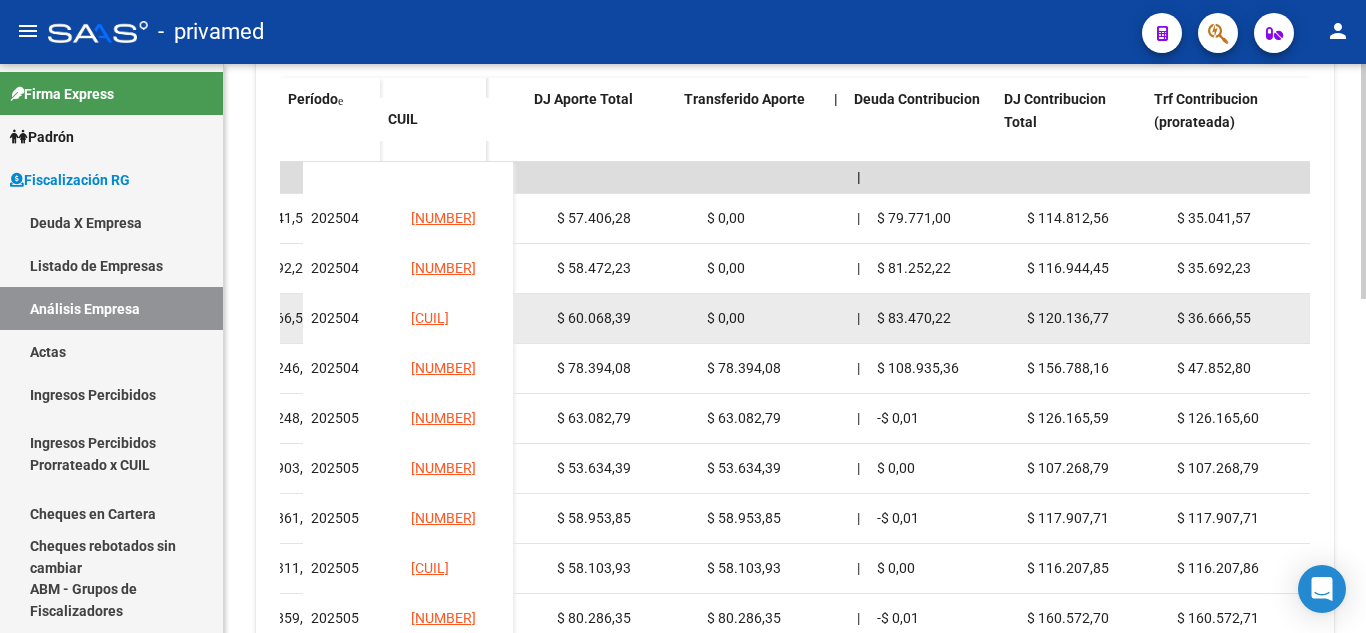 drag, startPoint x: 939, startPoint y: 343, endPoint x: 977, endPoint y: 338, distance: 38.327538 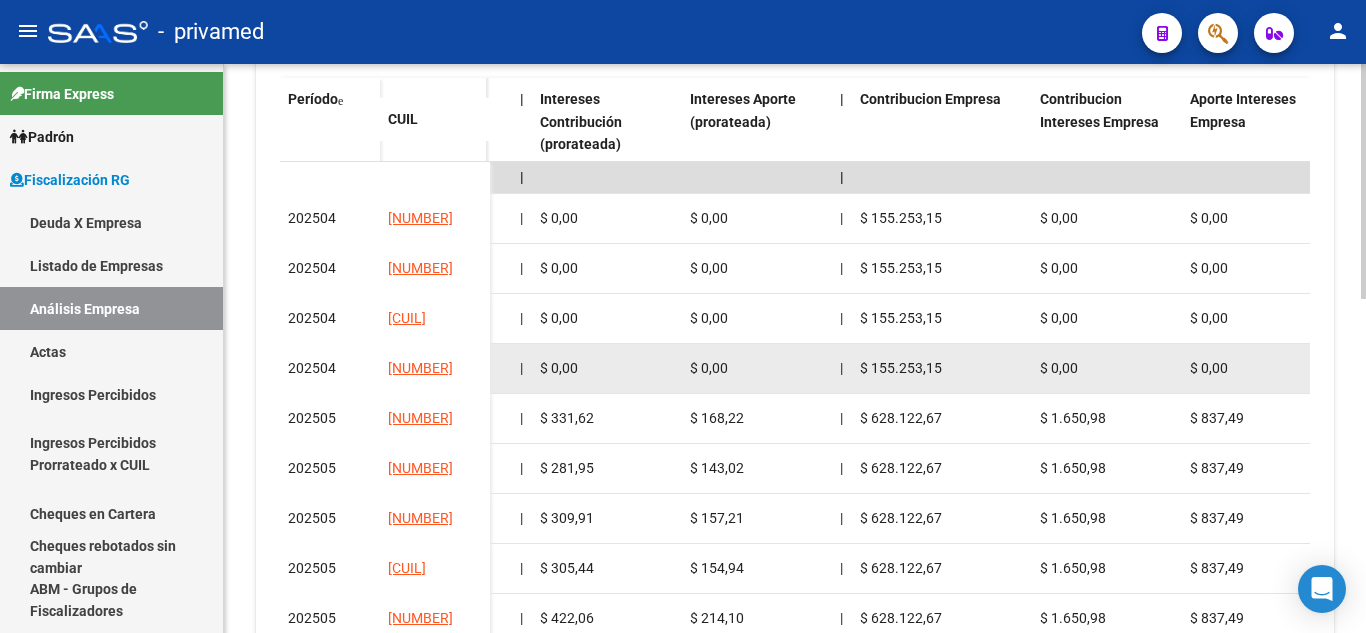 scroll, scrollTop: 0, scrollLeft: 2234, axis: horizontal 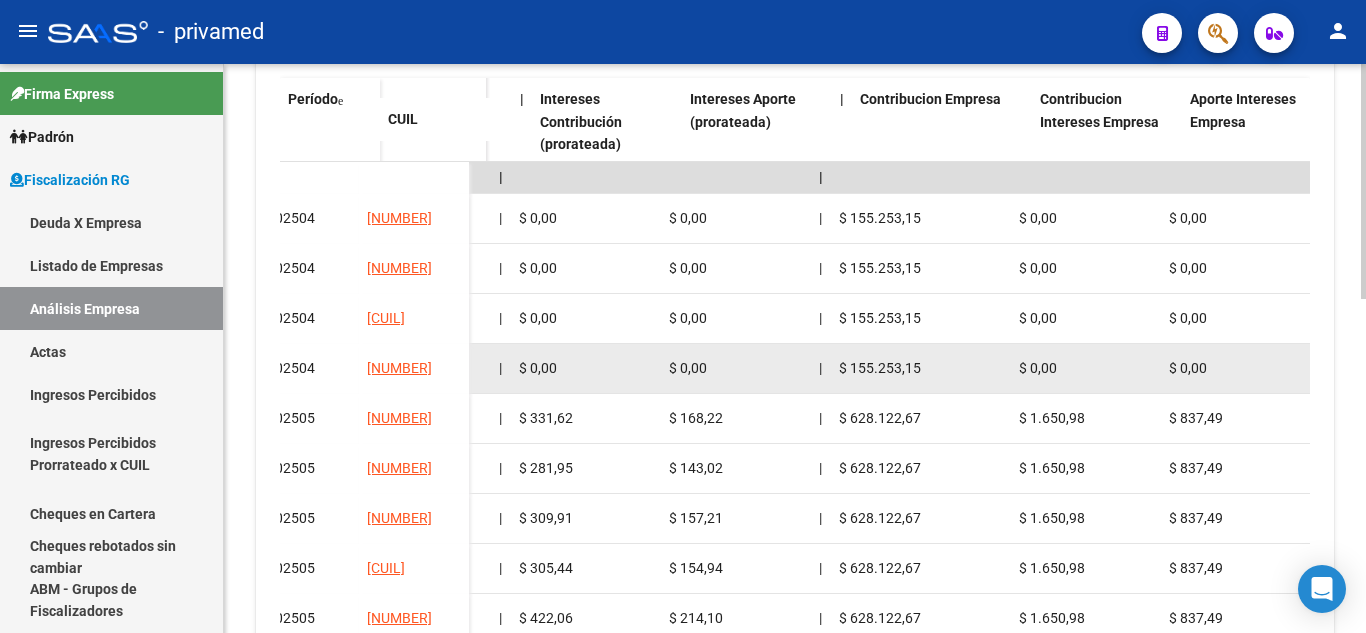 drag, startPoint x: 1003, startPoint y: 378, endPoint x: 1048, endPoint y: 377, distance: 45.01111 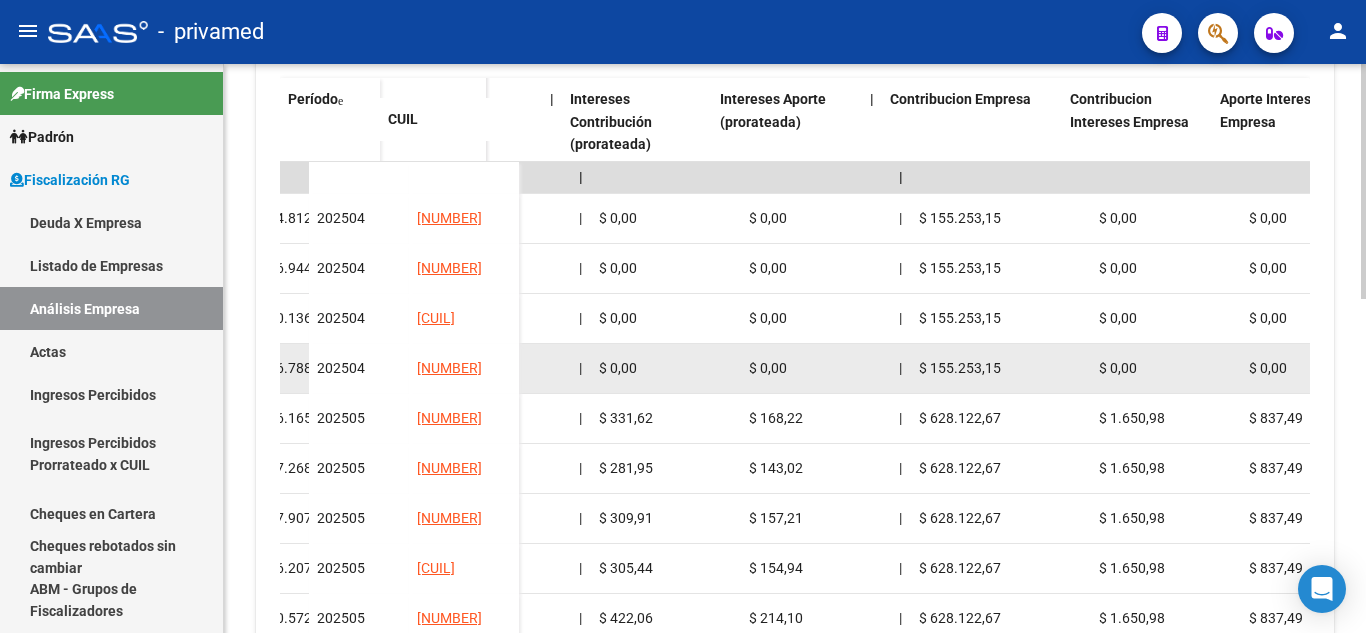 drag, startPoint x: 1007, startPoint y: 381, endPoint x: 960, endPoint y: 379, distance: 47.042534 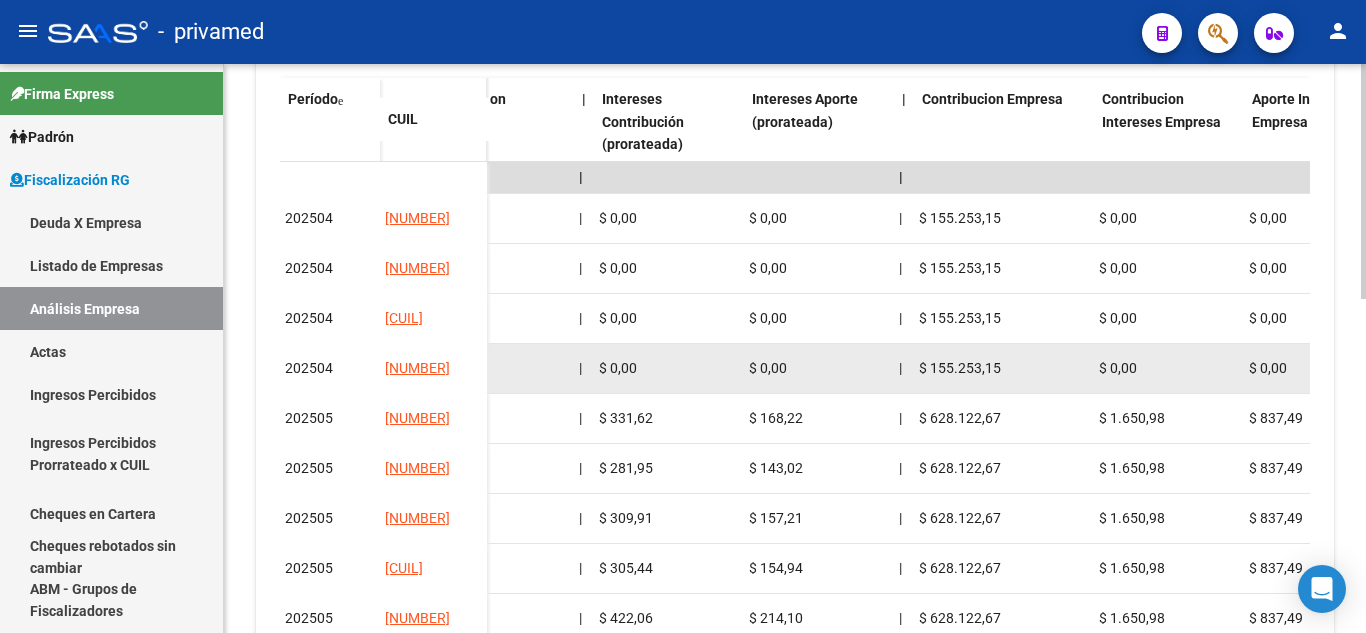 scroll, scrollTop: 0, scrollLeft: 2146, axis: horizontal 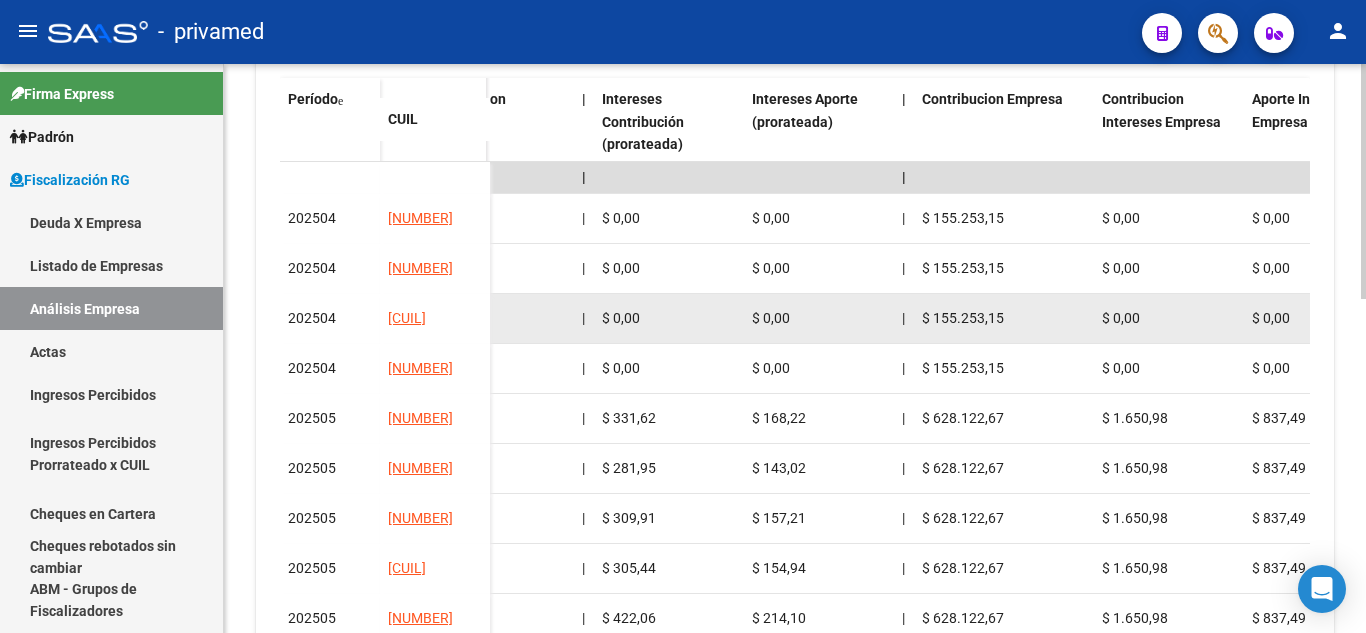 click on "$ 155.253,15" 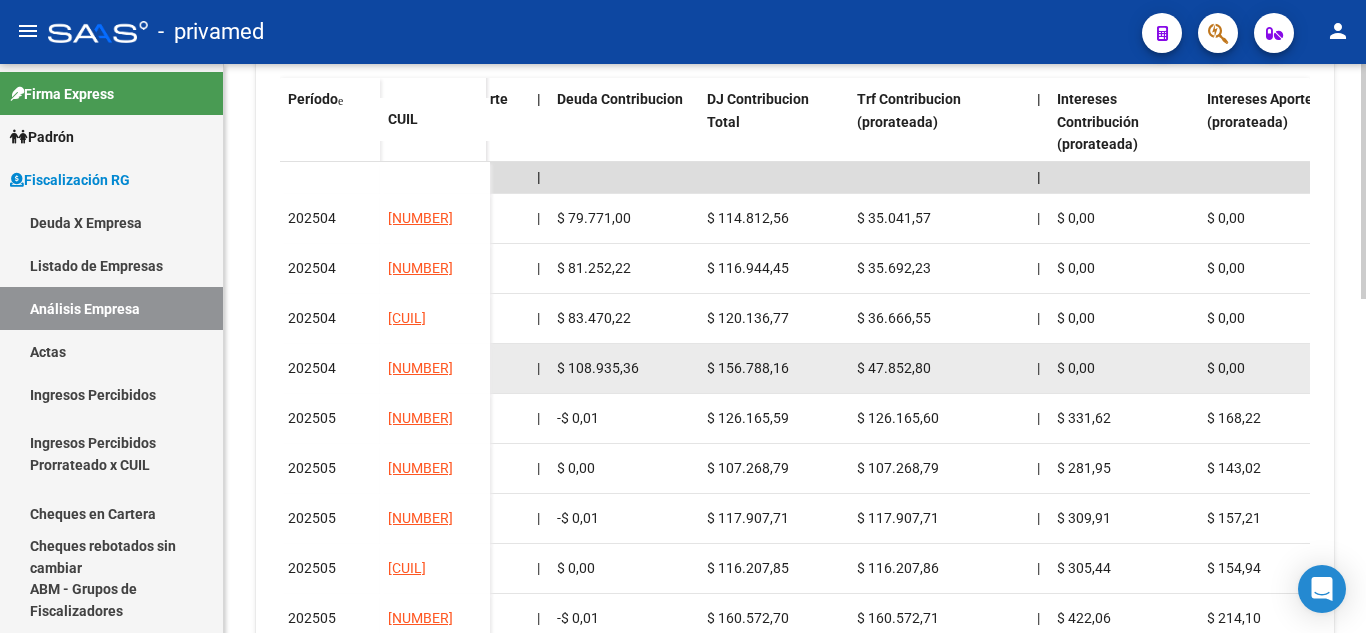 drag, startPoint x: 982, startPoint y: 365, endPoint x: 902, endPoint y: 378, distance: 81.04937 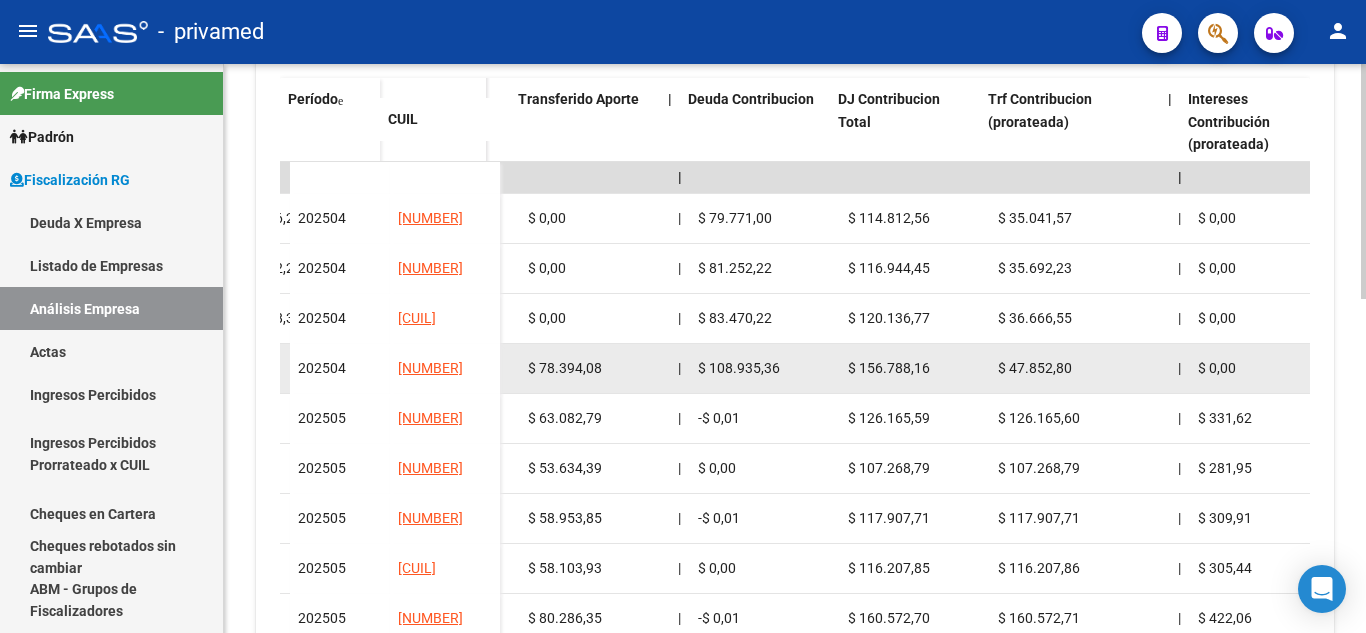drag, startPoint x: 838, startPoint y: 365, endPoint x: 797, endPoint y: 369, distance: 41.19466 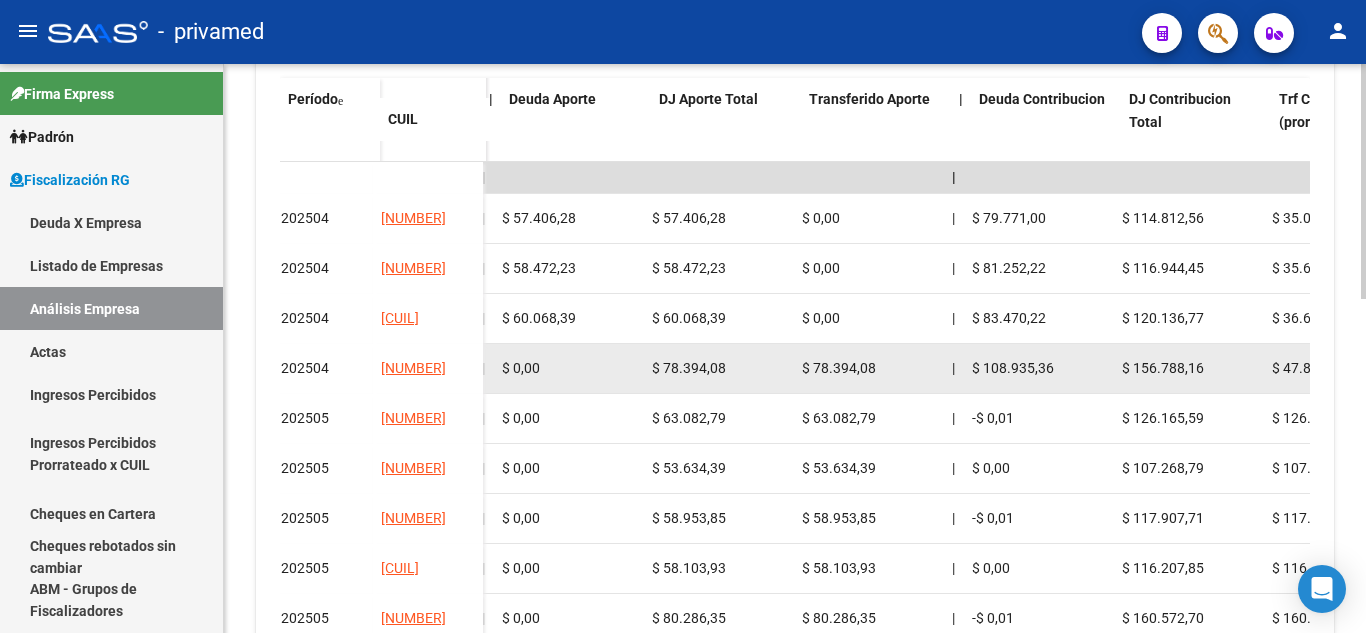 drag, startPoint x: 786, startPoint y: 371, endPoint x: 720, endPoint y: 369, distance: 66.0303 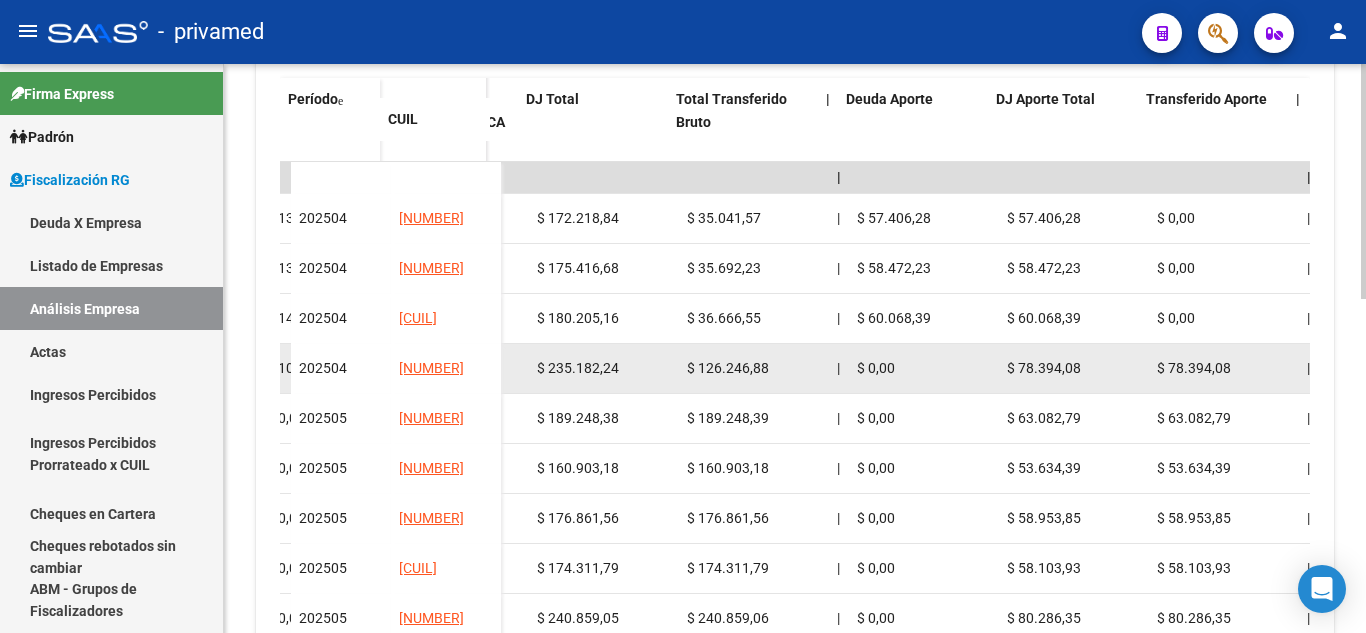 drag, startPoint x: 795, startPoint y: 375, endPoint x: 745, endPoint y: 372, distance: 50.08992 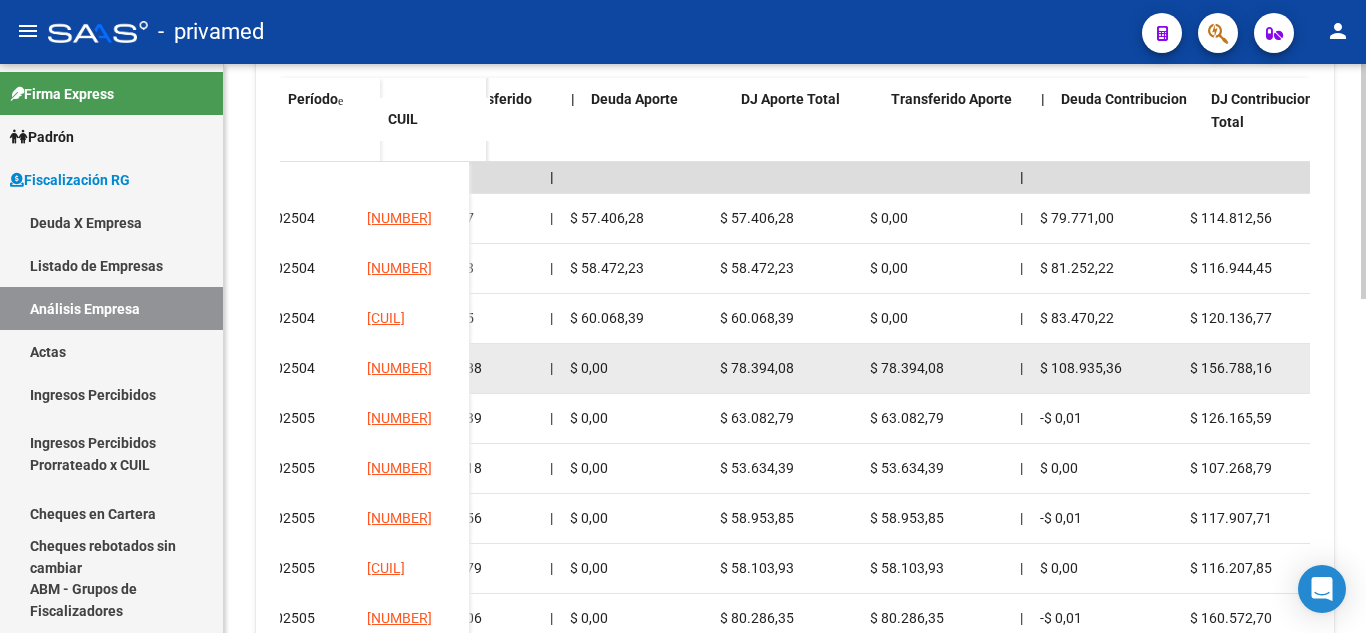 drag, startPoint x: 800, startPoint y: 372, endPoint x: 845, endPoint y: 366, distance: 45.39824 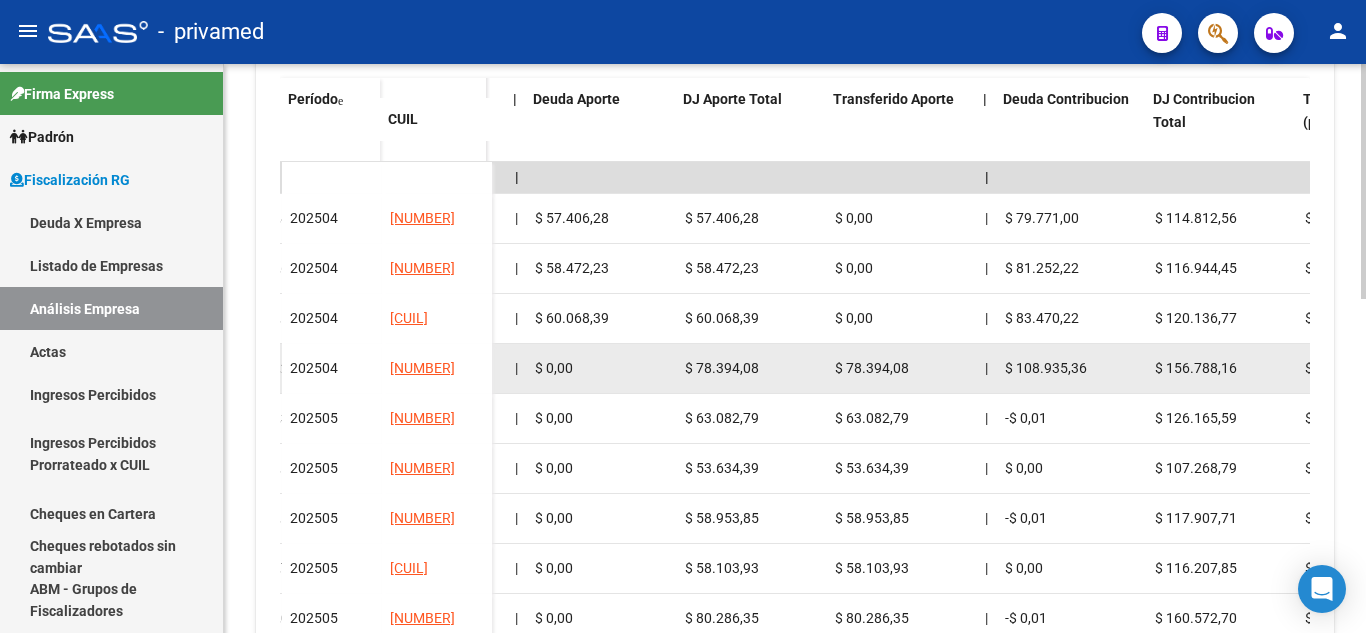 scroll, scrollTop: 0, scrollLeft: 1255, axis: horizontal 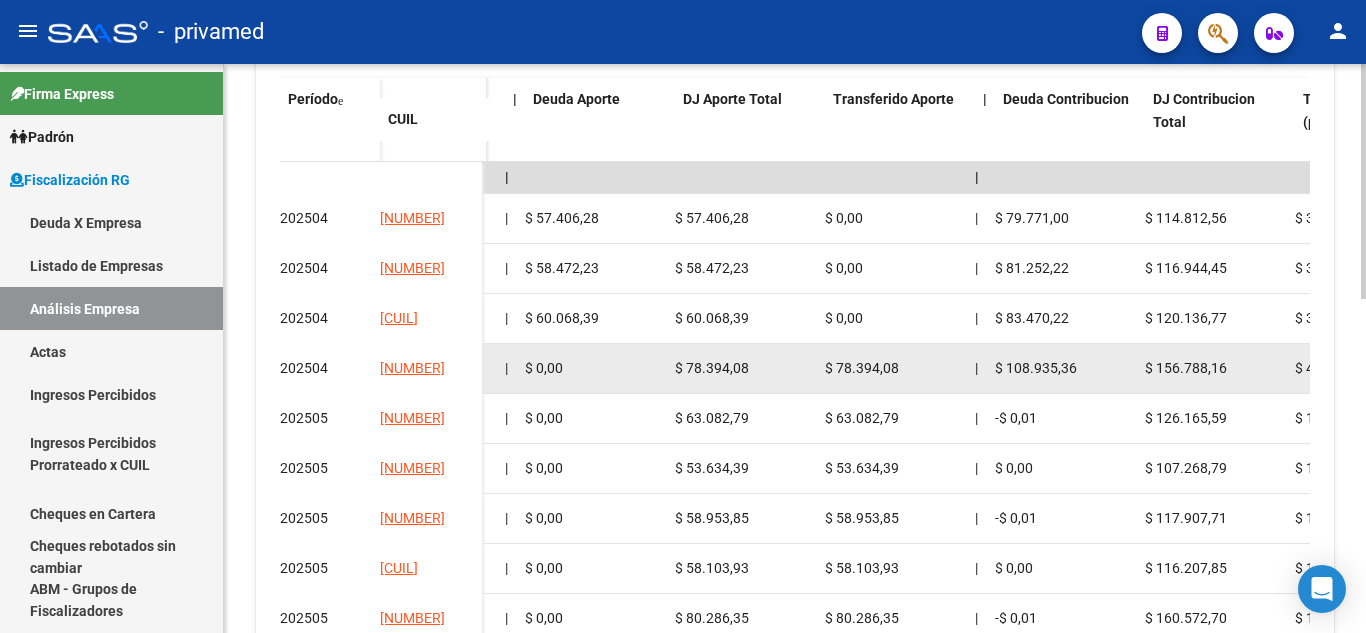drag, startPoint x: 846, startPoint y: 368, endPoint x: 874, endPoint y: 367, distance: 28.01785 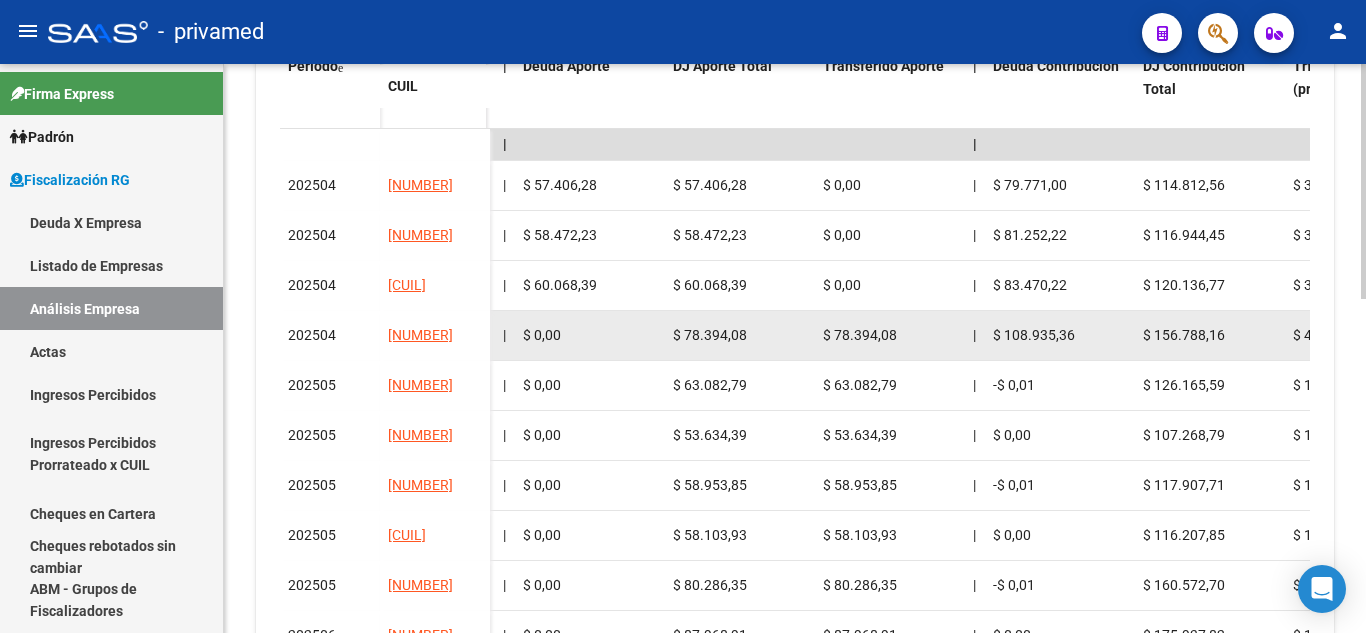 scroll, scrollTop: 600, scrollLeft: 0, axis: vertical 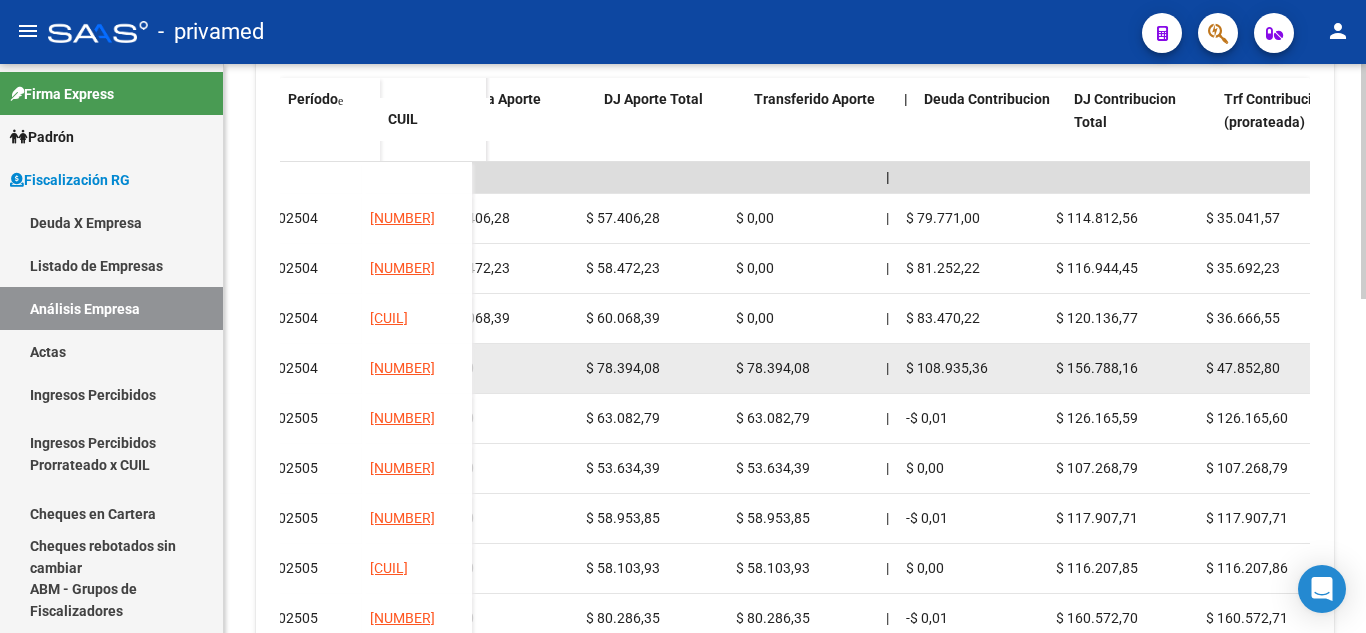 drag, startPoint x: 1124, startPoint y: 375, endPoint x: 1155, endPoint y: 374, distance: 31.016125 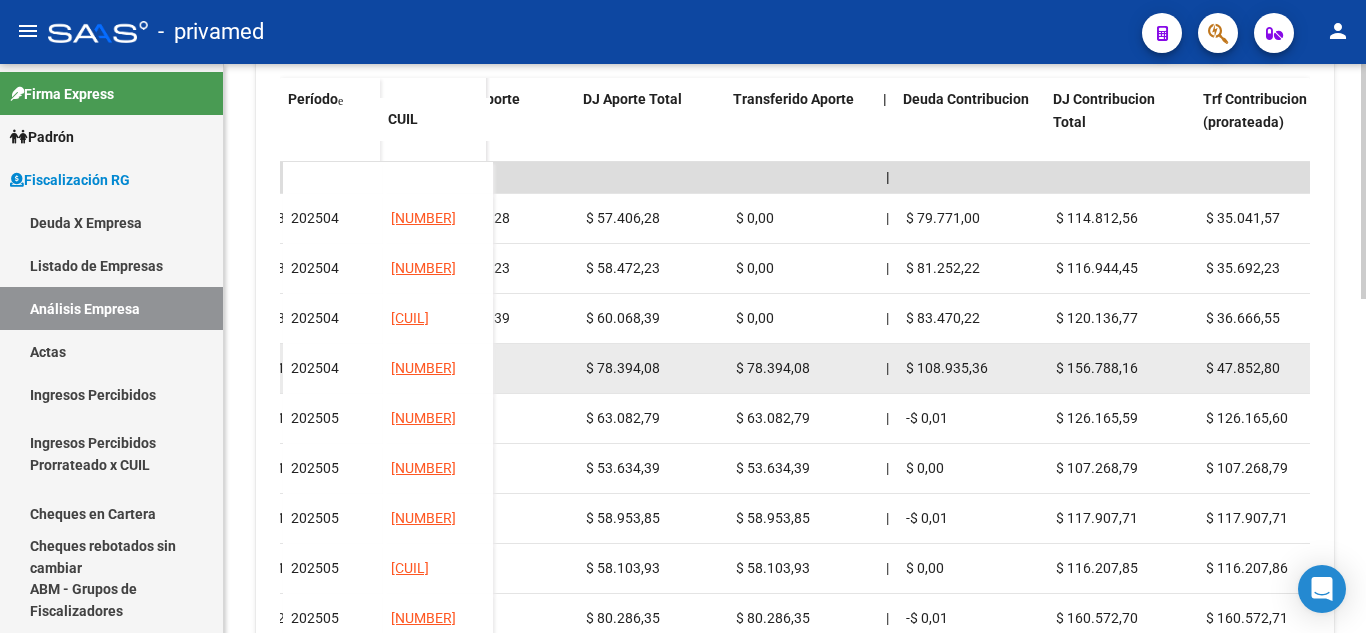 scroll, scrollTop: 0, scrollLeft: 1345, axis: horizontal 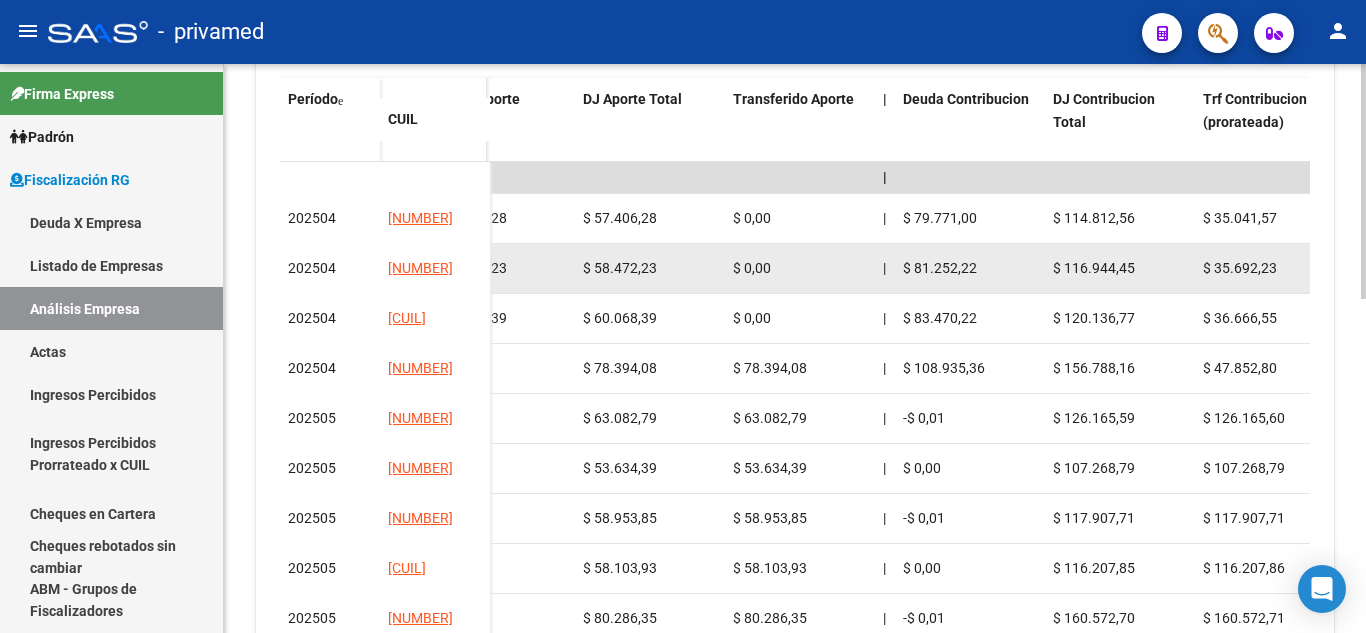 drag, startPoint x: 384, startPoint y: 274, endPoint x: 486, endPoint y: 275, distance: 102.0049 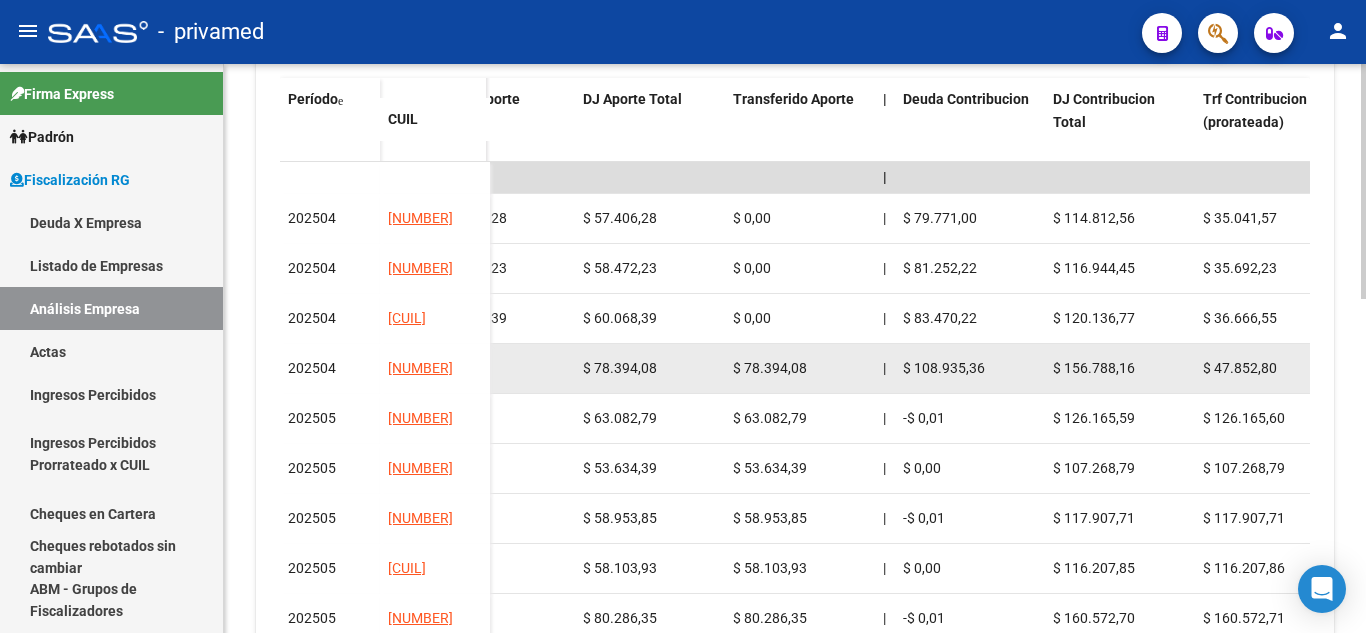 drag, startPoint x: 379, startPoint y: 363, endPoint x: 485, endPoint y: 369, distance: 106.16968 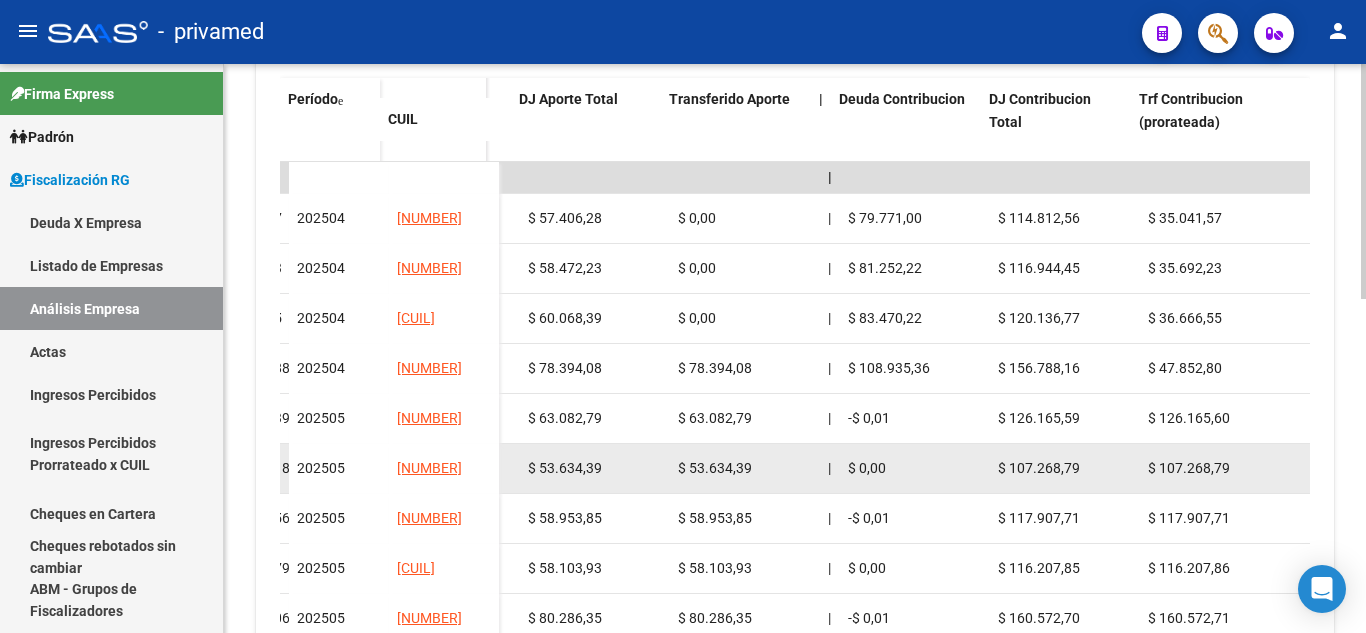 scroll, scrollTop: 0, scrollLeft: 1410, axis: horizontal 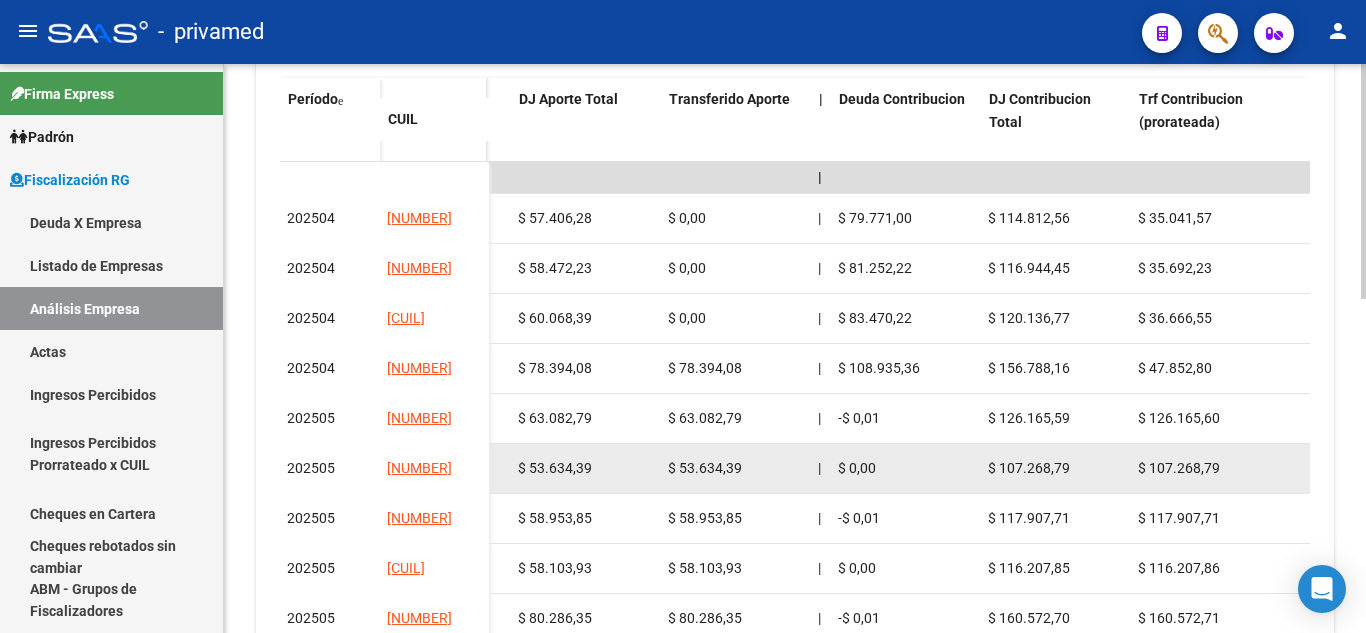 drag, startPoint x: 829, startPoint y: 454, endPoint x: 858, endPoint y: 454, distance: 29 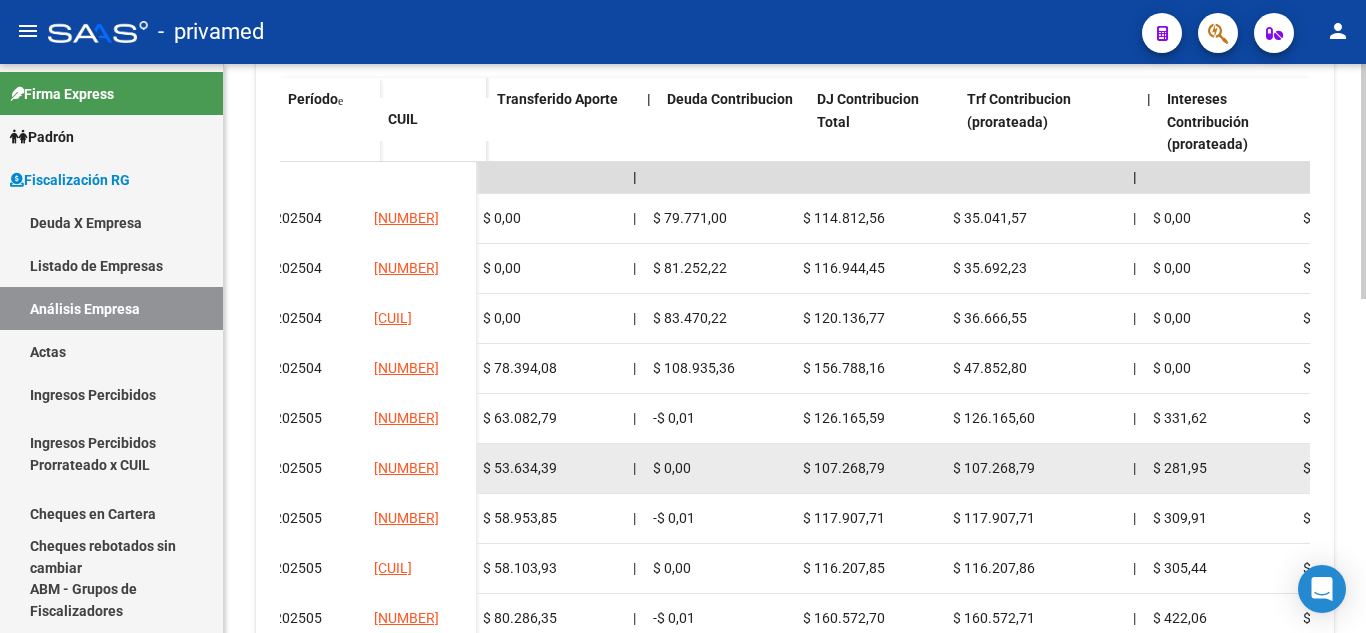 drag, startPoint x: 898, startPoint y: 450, endPoint x: 929, endPoint y: 450, distance: 31 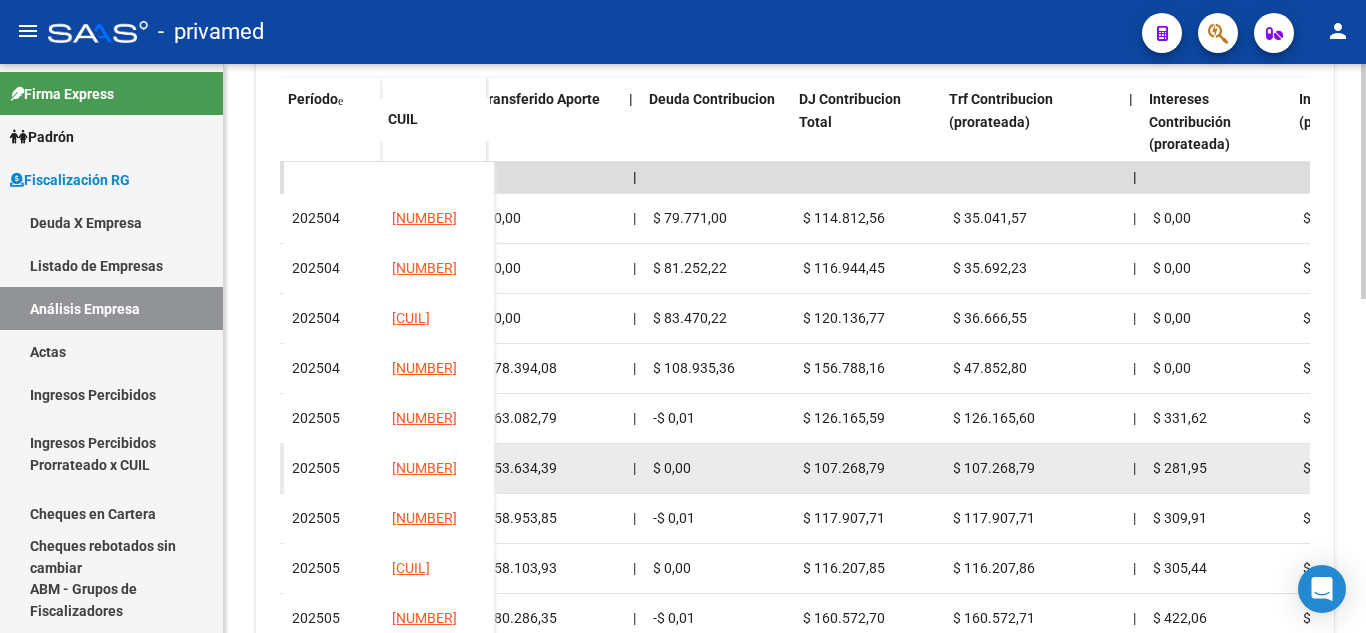 scroll, scrollTop: 0, scrollLeft: 1599, axis: horizontal 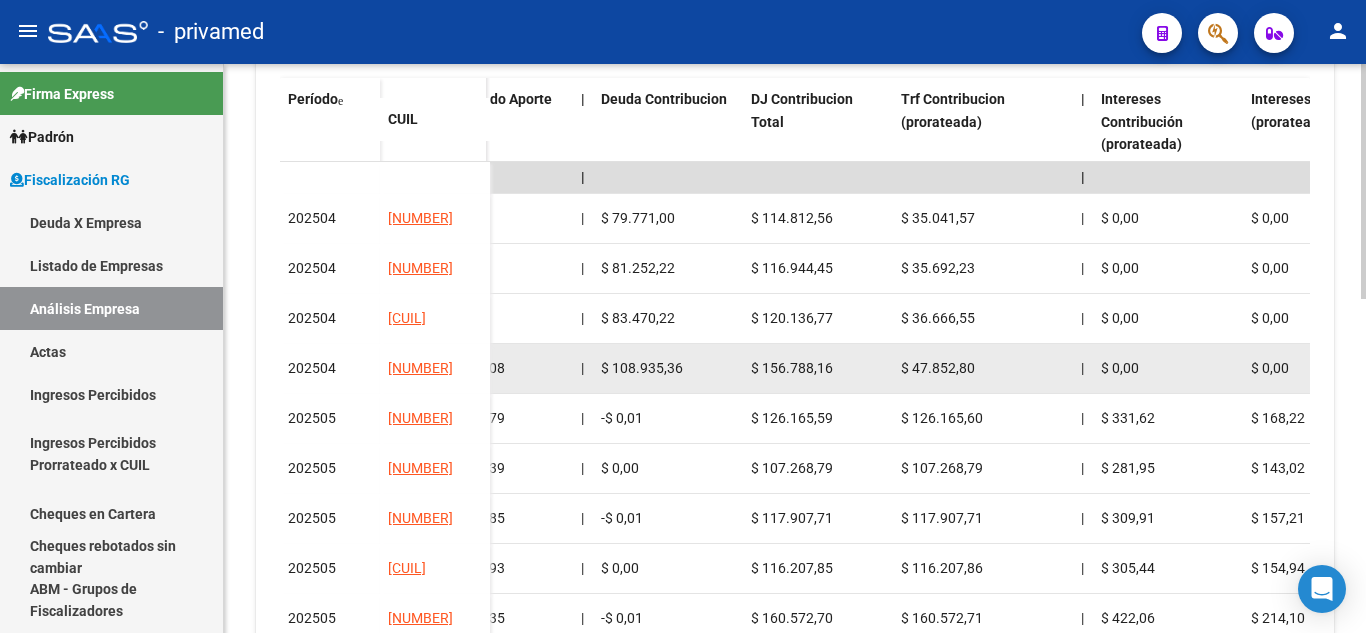 drag, startPoint x: 955, startPoint y: 358, endPoint x: 973, endPoint y: 359, distance: 18.027756 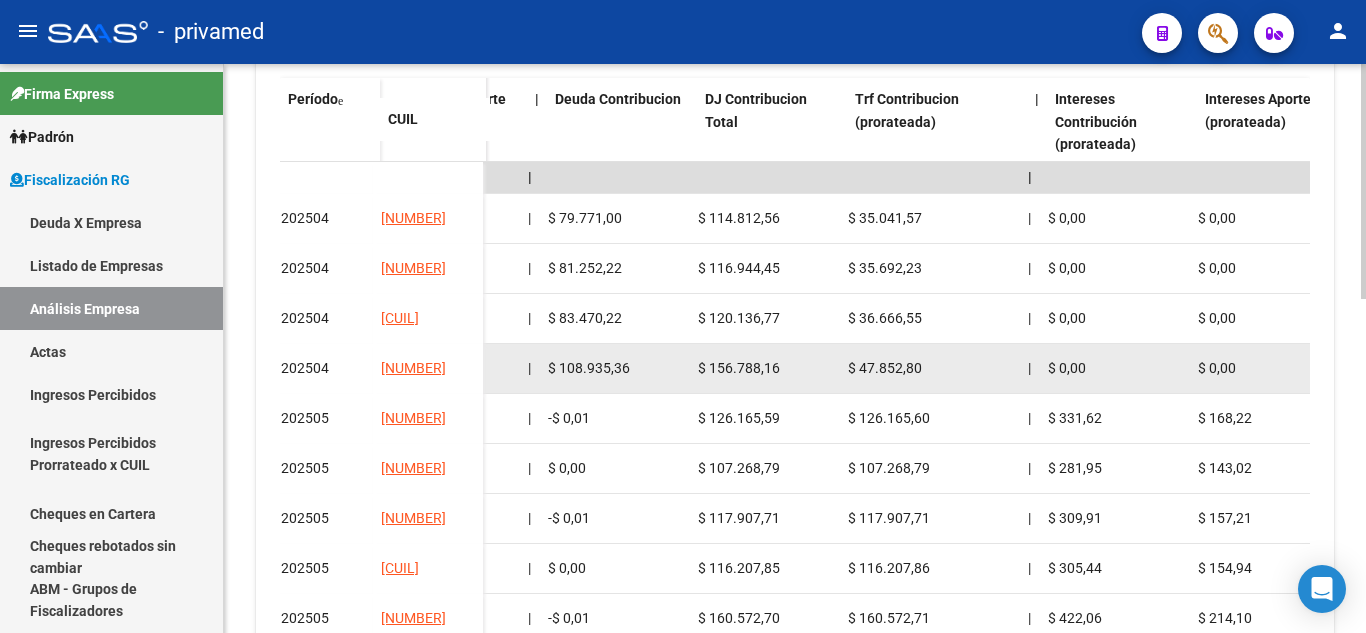 drag, startPoint x: 781, startPoint y: 365, endPoint x: 802, endPoint y: 368, distance: 21.213203 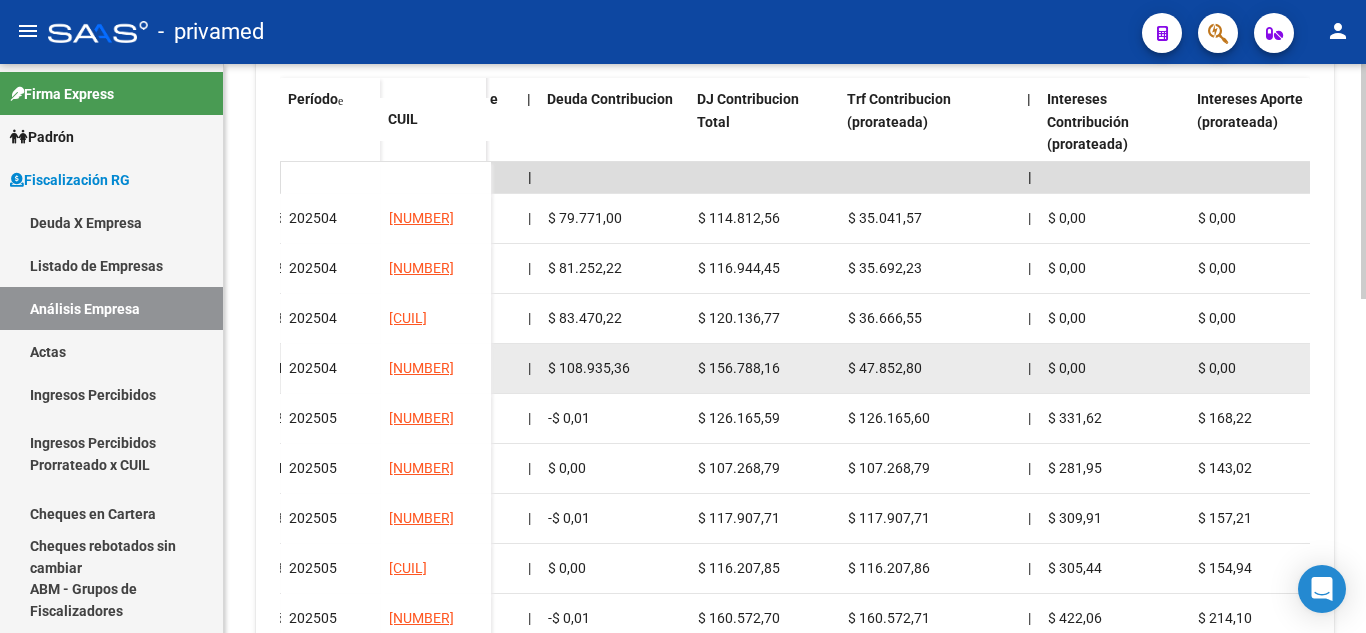 scroll, scrollTop: 0, scrollLeft: 1701, axis: horizontal 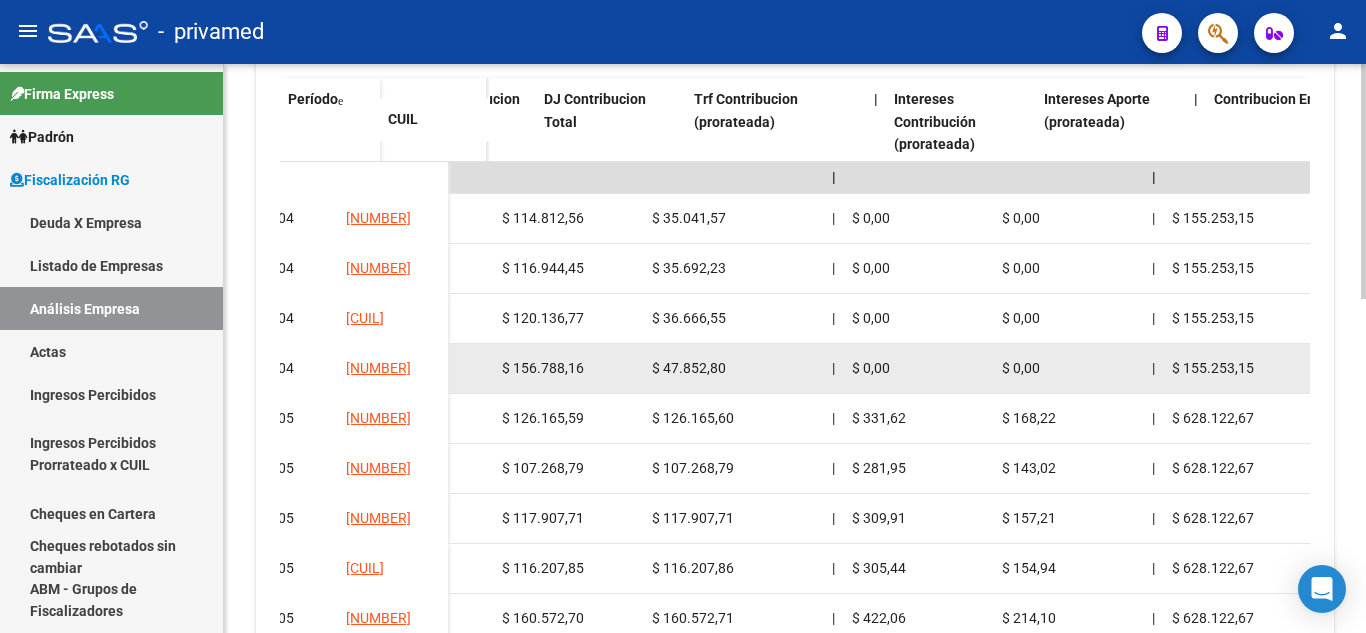 drag, startPoint x: 802, startPoint y: 368, endPoint x: 851, endPoint y: 373, distance: 49.25444 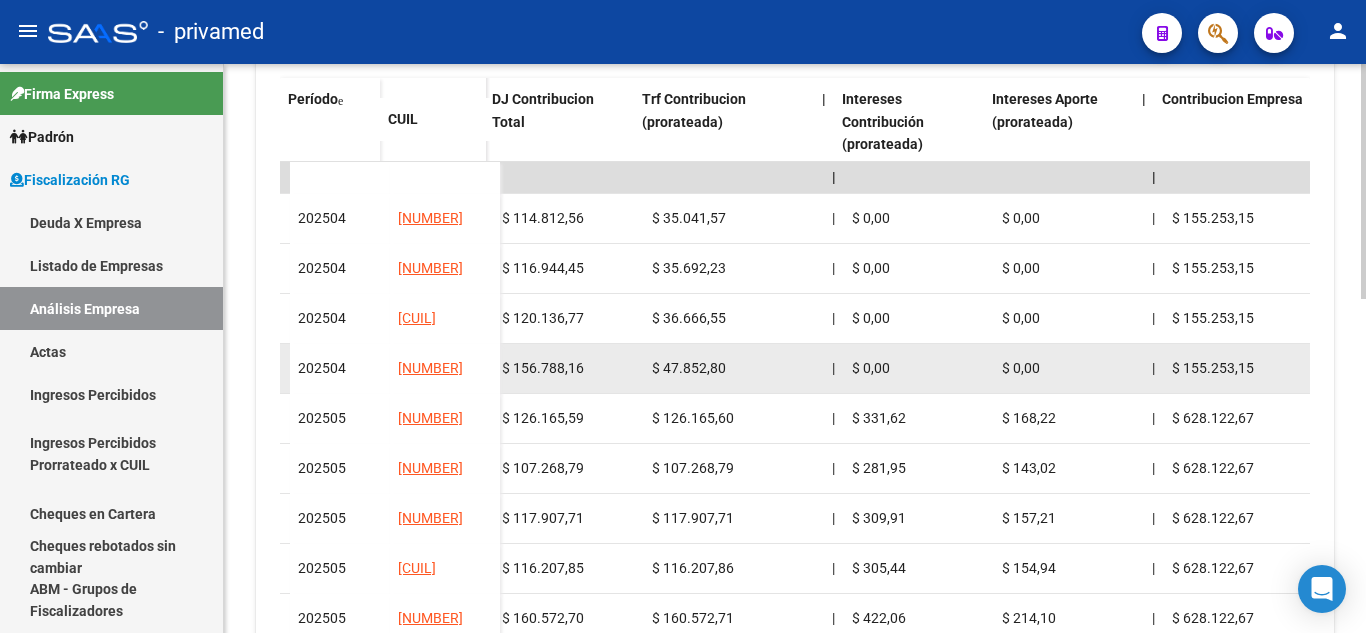 scroll, scrollTop: 0, scrollLeft: 1906, axis: horizontal 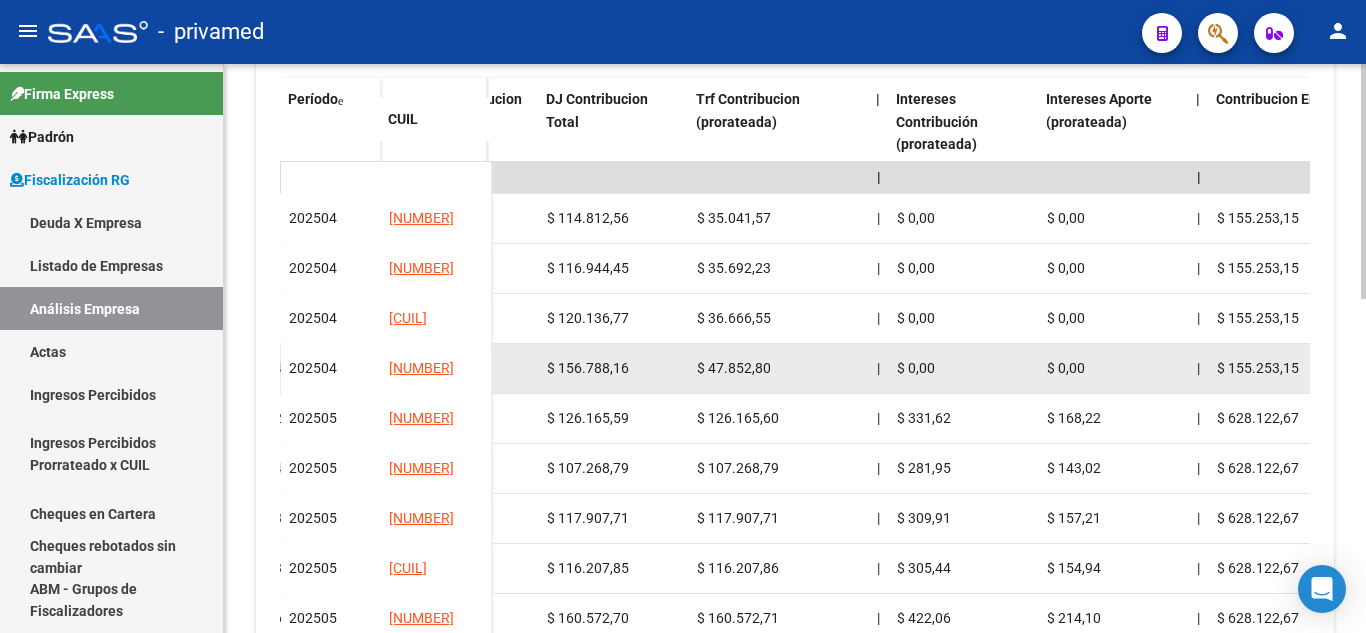 drag, startPoint x: 851, startPoint y: 373, endPoint x: 825, endPoint y: 373, distance: 26 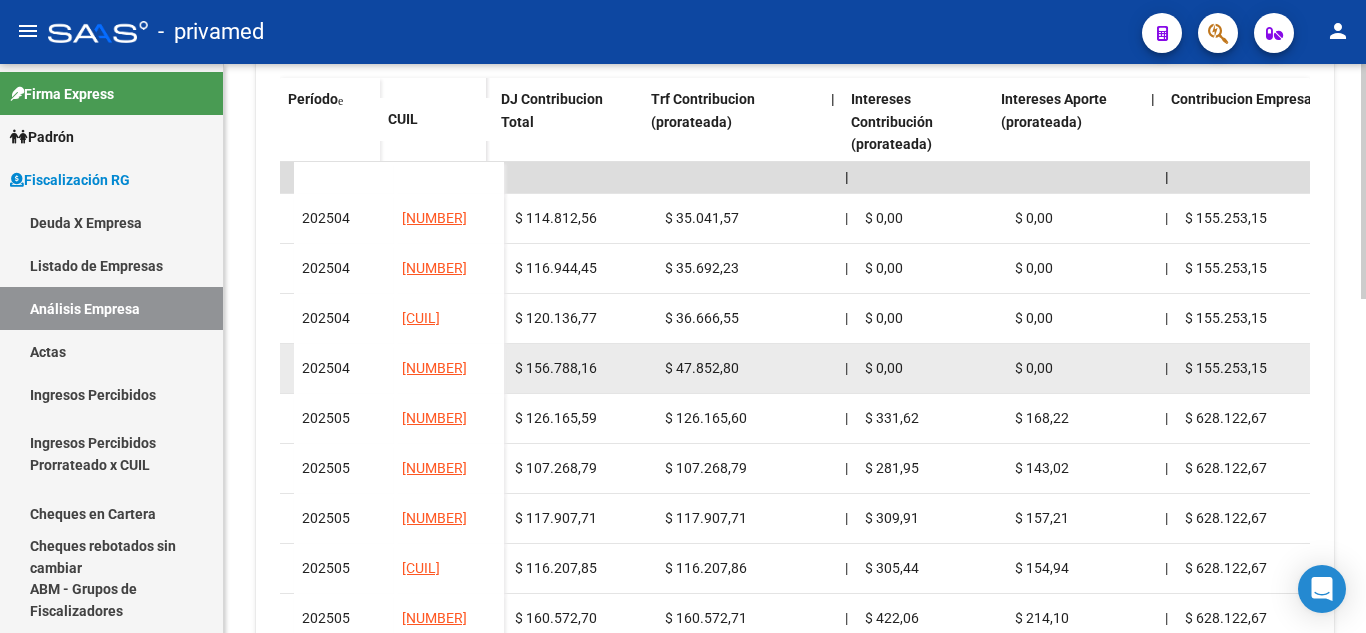 scroll, scrollTop: 0, scrollLeft: 1961, axis: horizontal 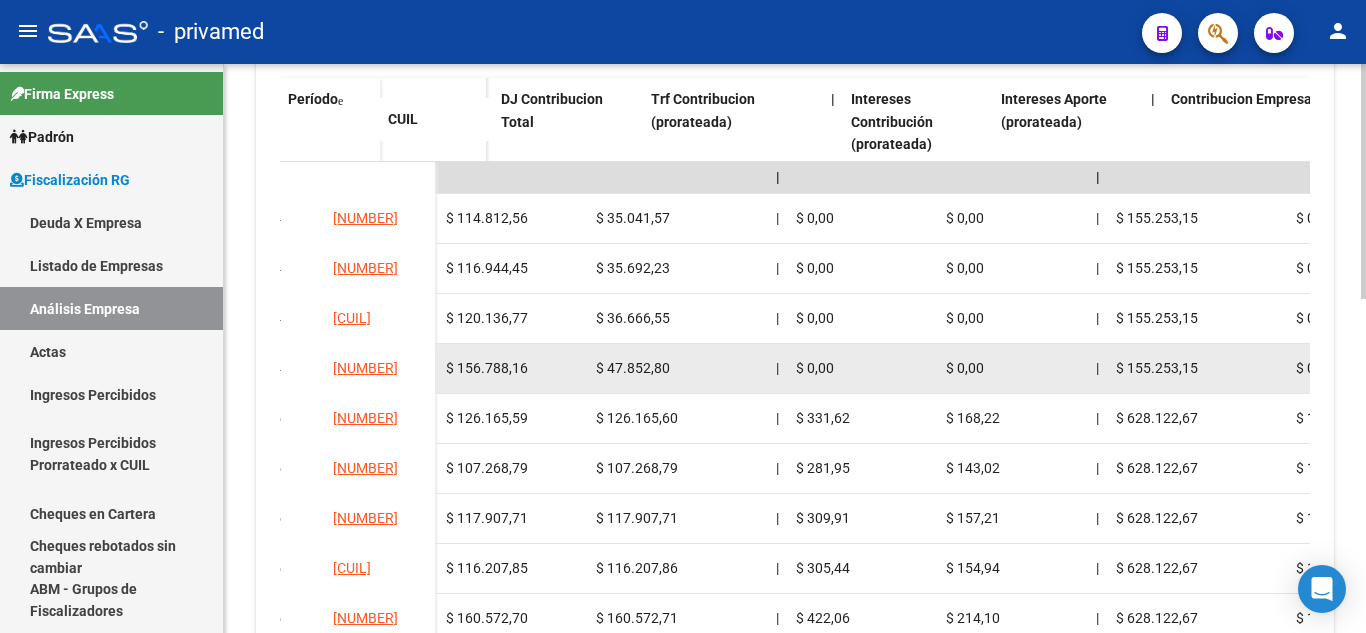 drag, startPoint x: 825, startPoint y: 373, endPoint x: 882, endPoint y: 373, distance: 57 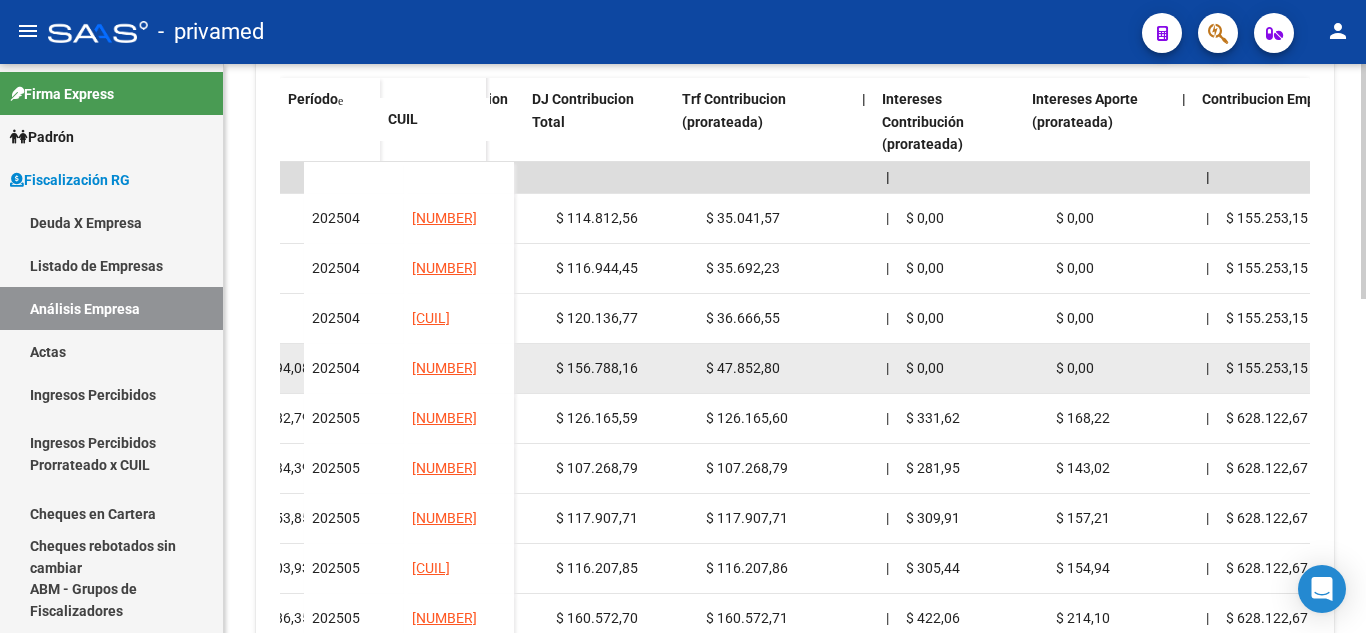 drag, startPoint x: 875, startPoint y: 374, endPoint x: 839, endPoint y: 380, distance: 36.496574 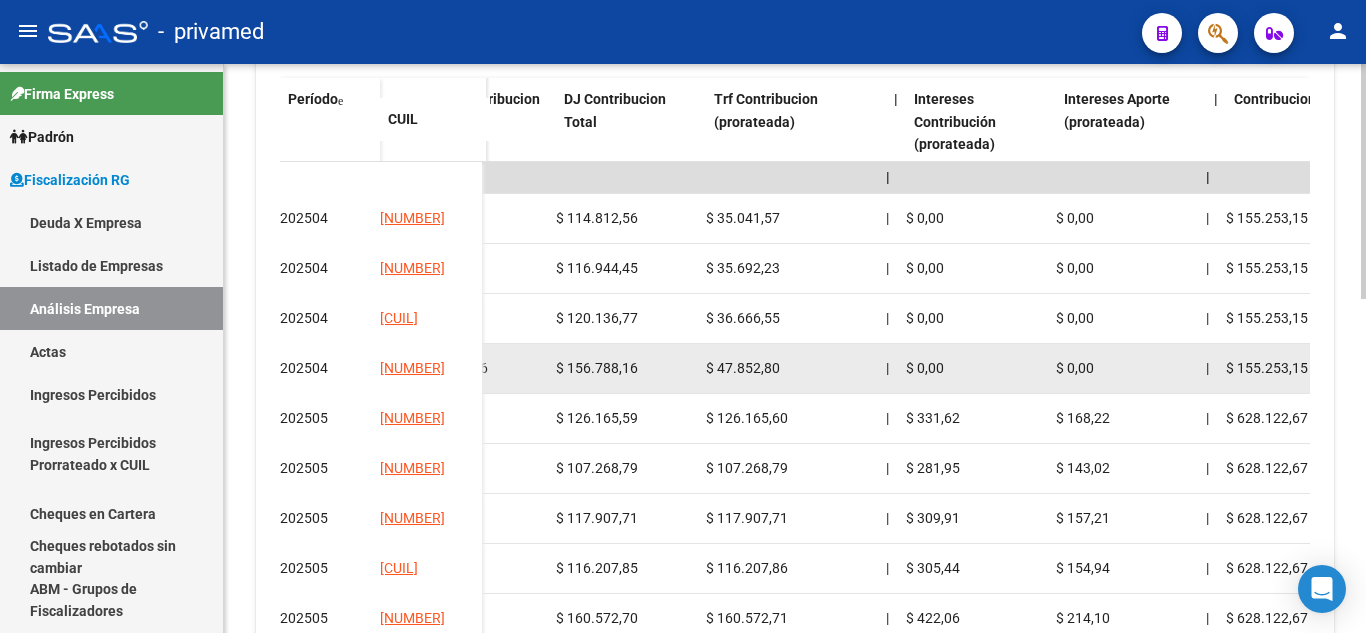 scroll, scrollTop: 0, scrollLeft: 1834, axis: horizontal 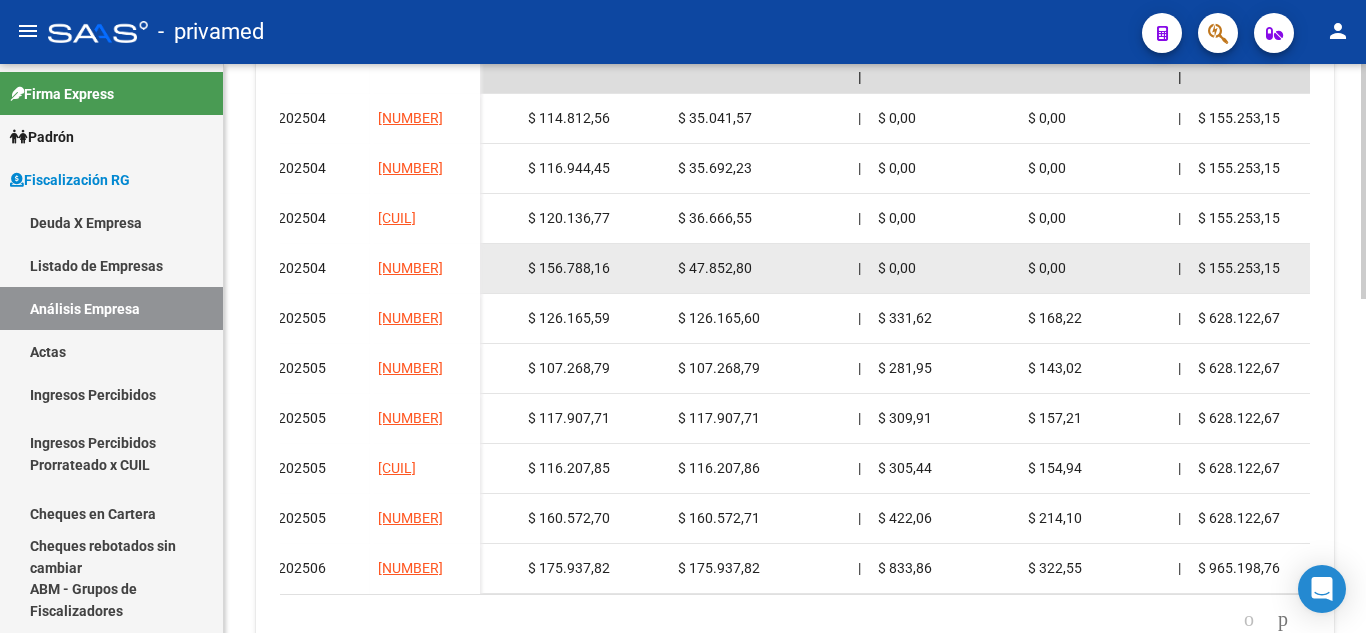 drag, startPoint x: 952, startPoint y: 285, endPoint x: 987, endPoint y: 288, distance: 35.128338 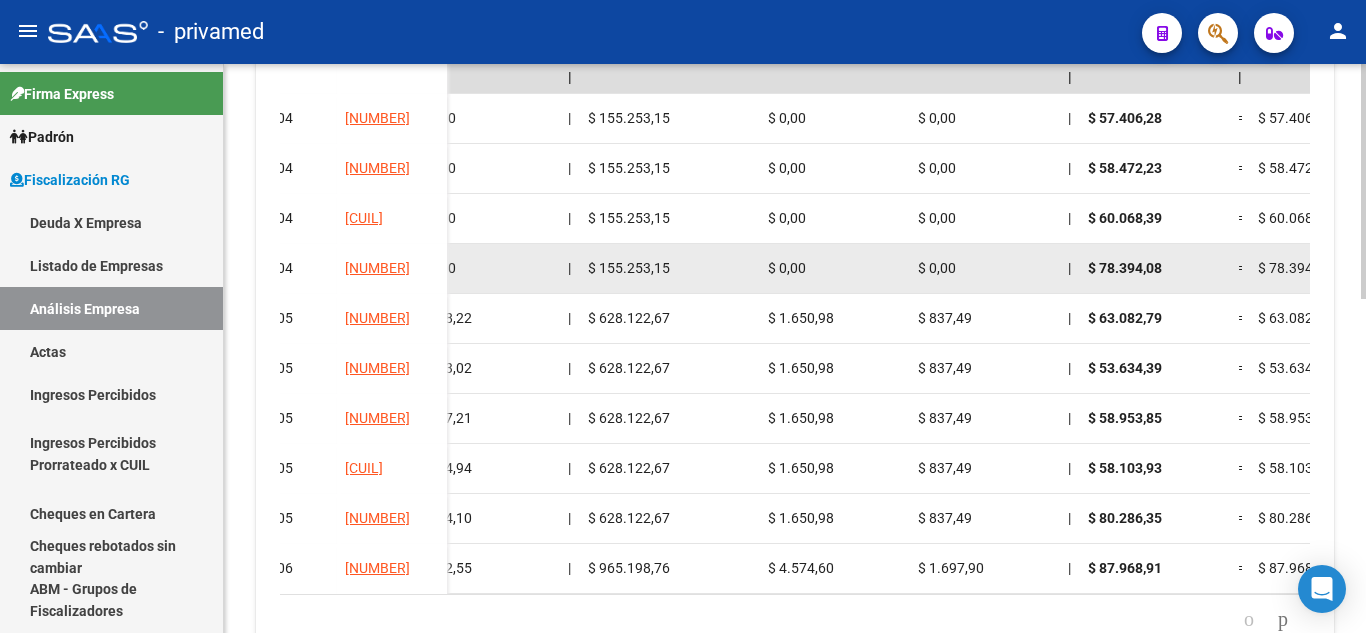 drag, startPoint x: 965, startPoint y: 284, endPoint x: 1024, endPoint y: 283, distance: 59.008472 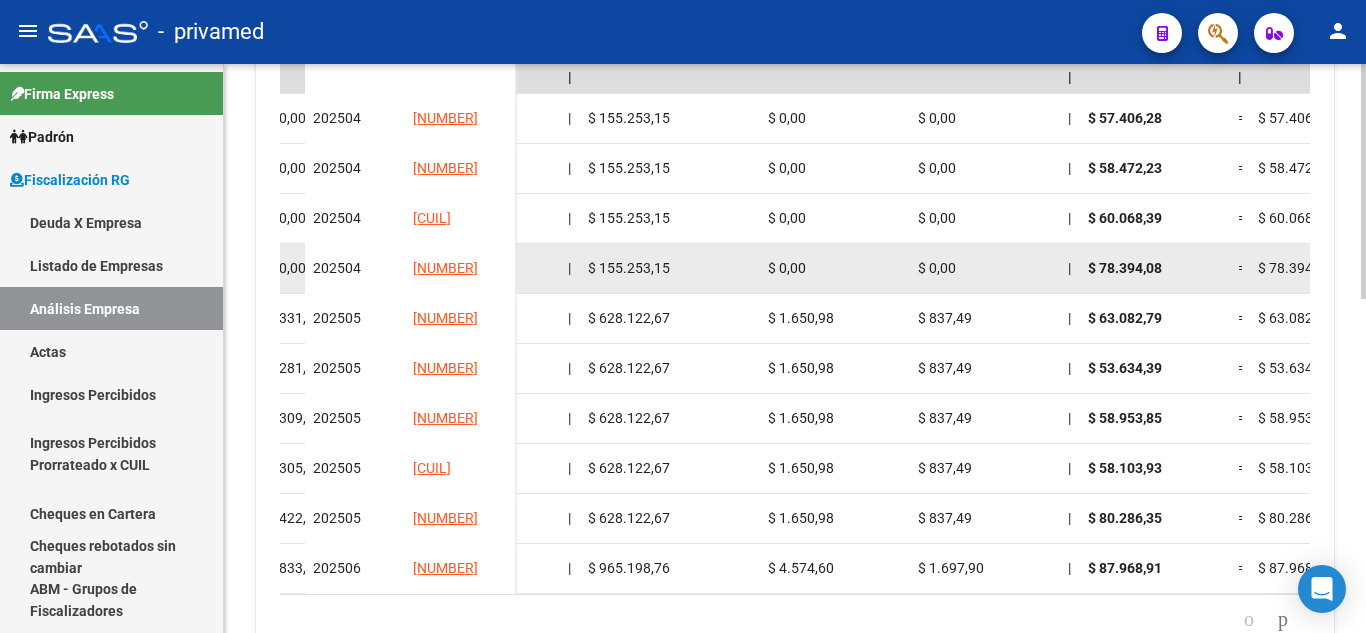 scroll, scrollTop: 0, scrollLeft: 2505, axis: horizontal 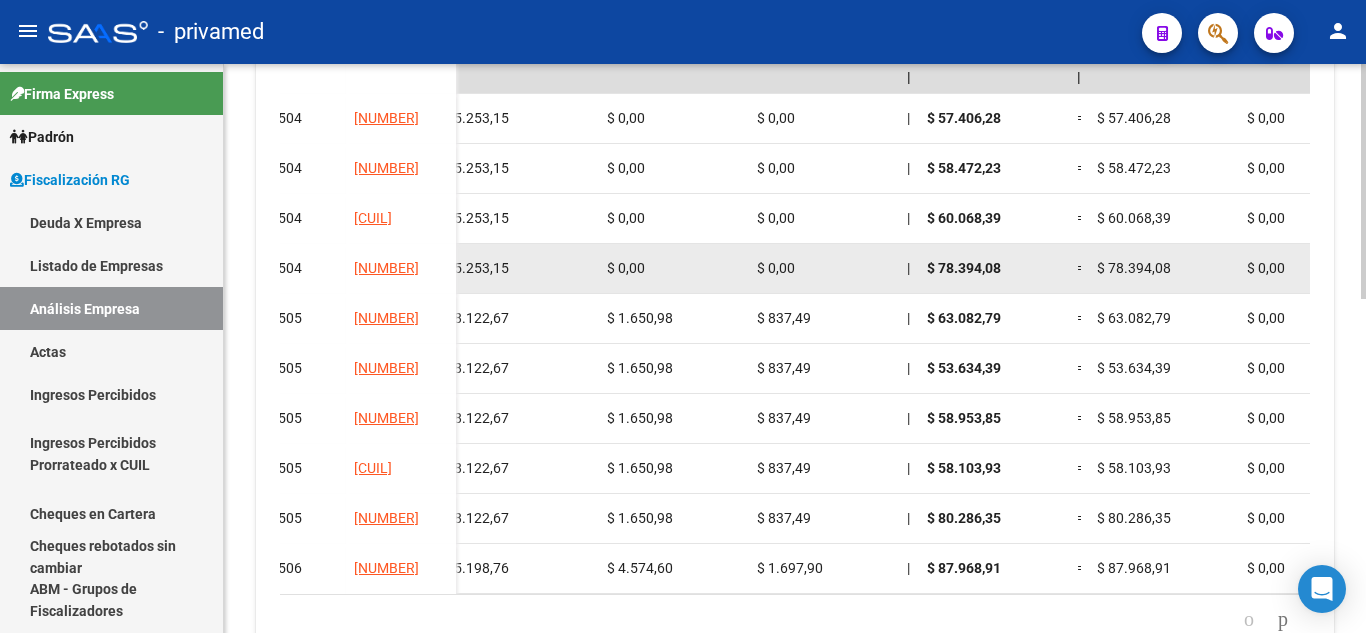 drag, startPoint x: 1105, startPoint y: 273, endPoint x: 1151, endPoint y: 266, distance: 46.52956 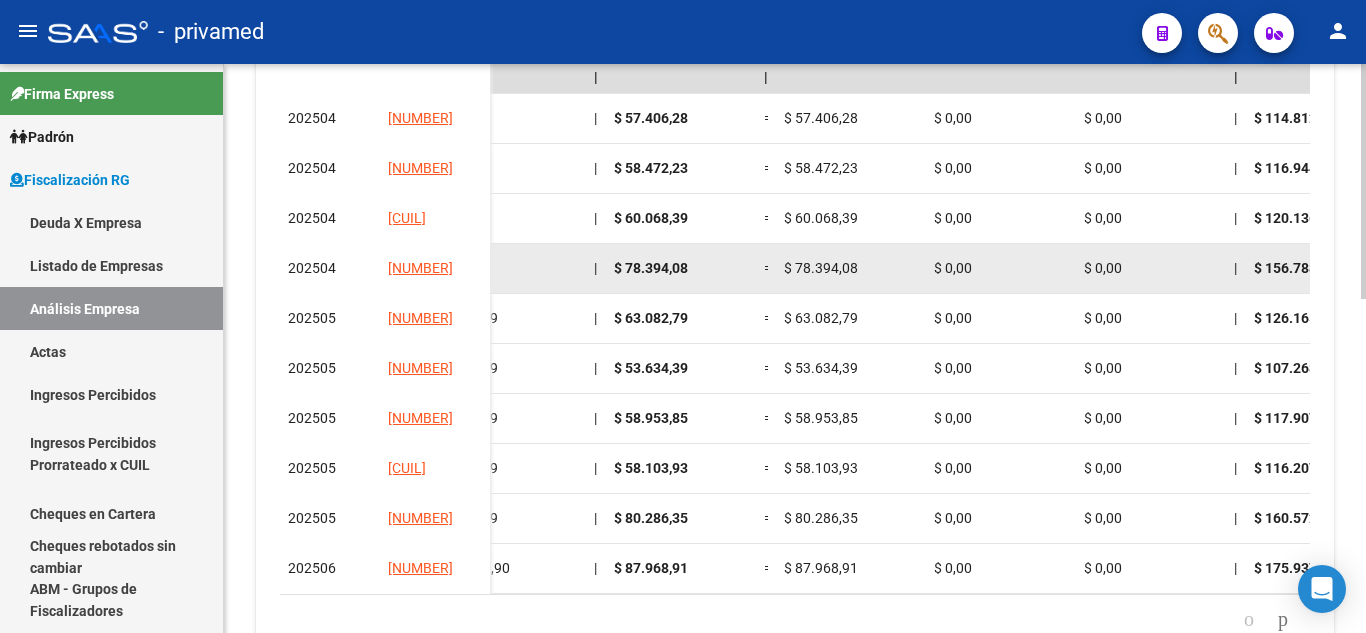 drag, startPoint x: 1151, startPoint y: 266, endPoint x: 1236, endPoint y: 266, distance: 85 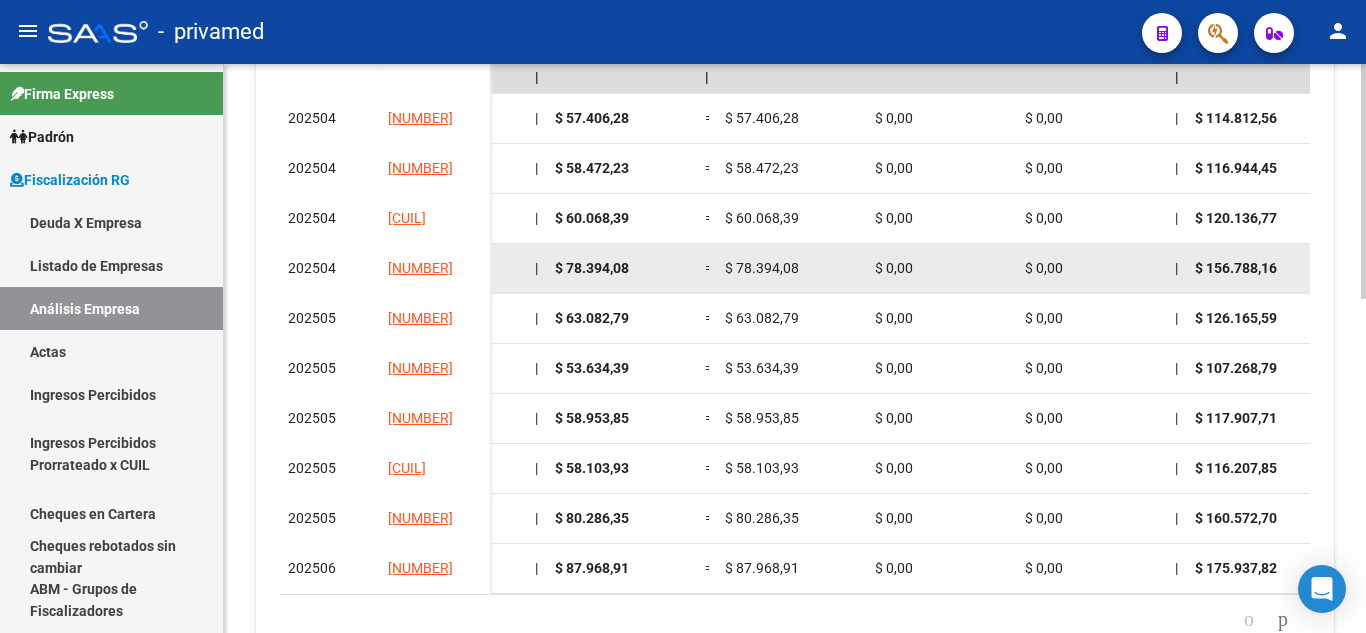 scroll, scrollTop: 600, scrollLeft: 0, axis: vertical 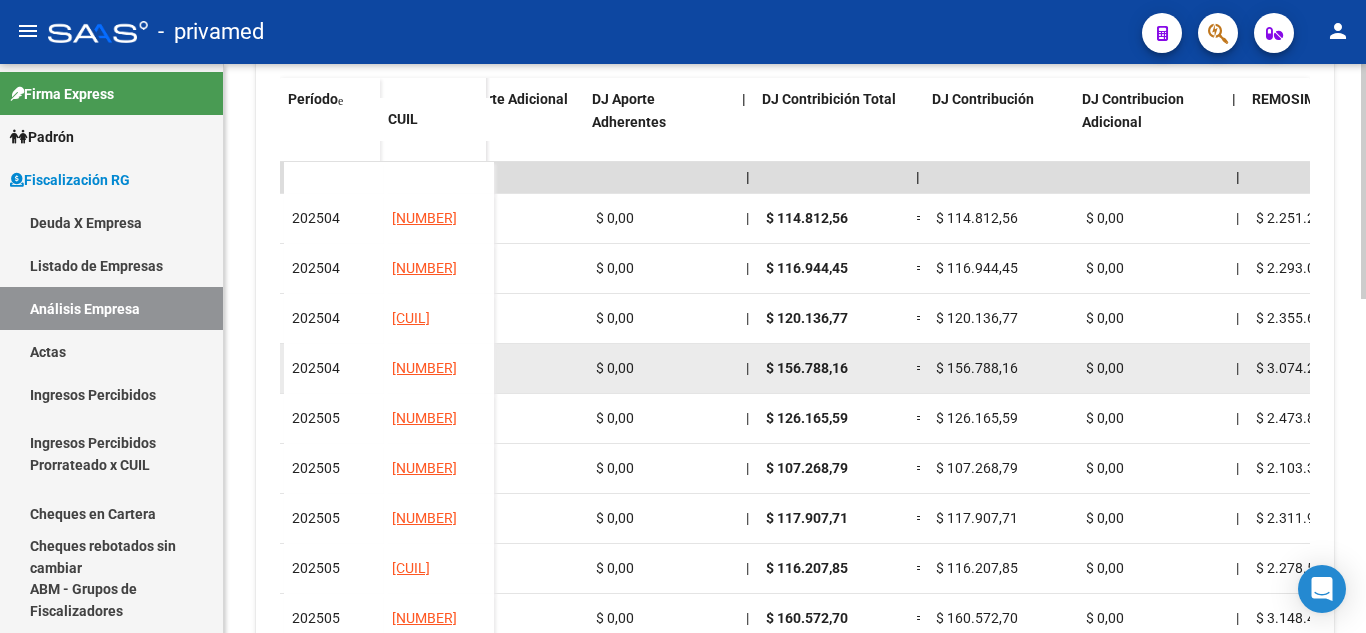 drag, startPoint x: 1120, startPoint y: 375, endPoint x: 1144, endPoint y: 370, distance: 24.5153 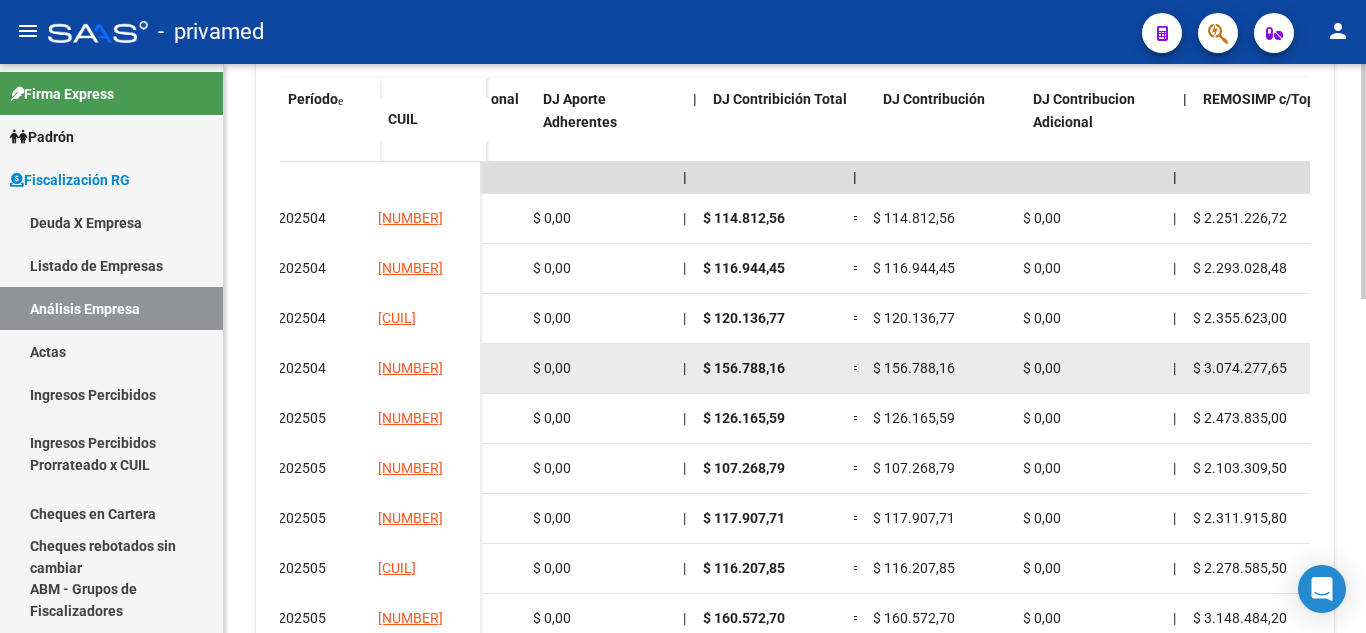 drag, startPoint x: 1105, startPoint y: 362, endPoint x: 1136, endPoint y: 361, distance: 31.016125 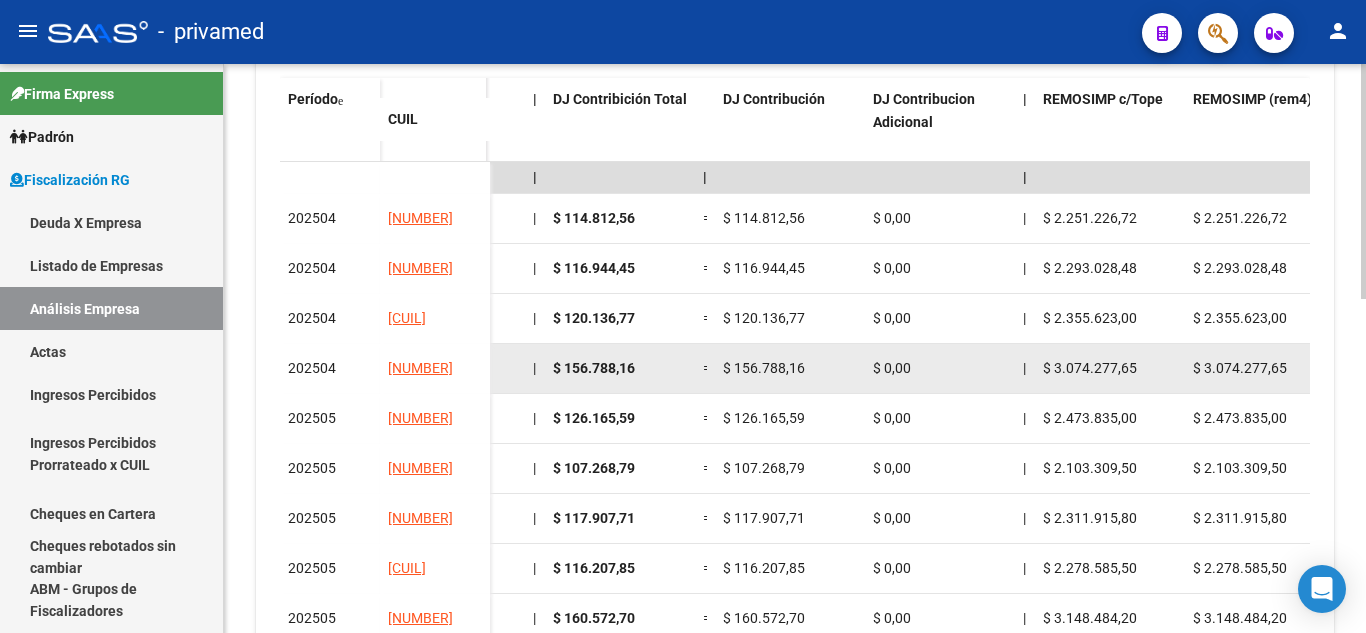 drag, startPoint x: 1077, startPoint y: 362, endPoint x: 1129, endPoint y: 361, distance: 52.009613 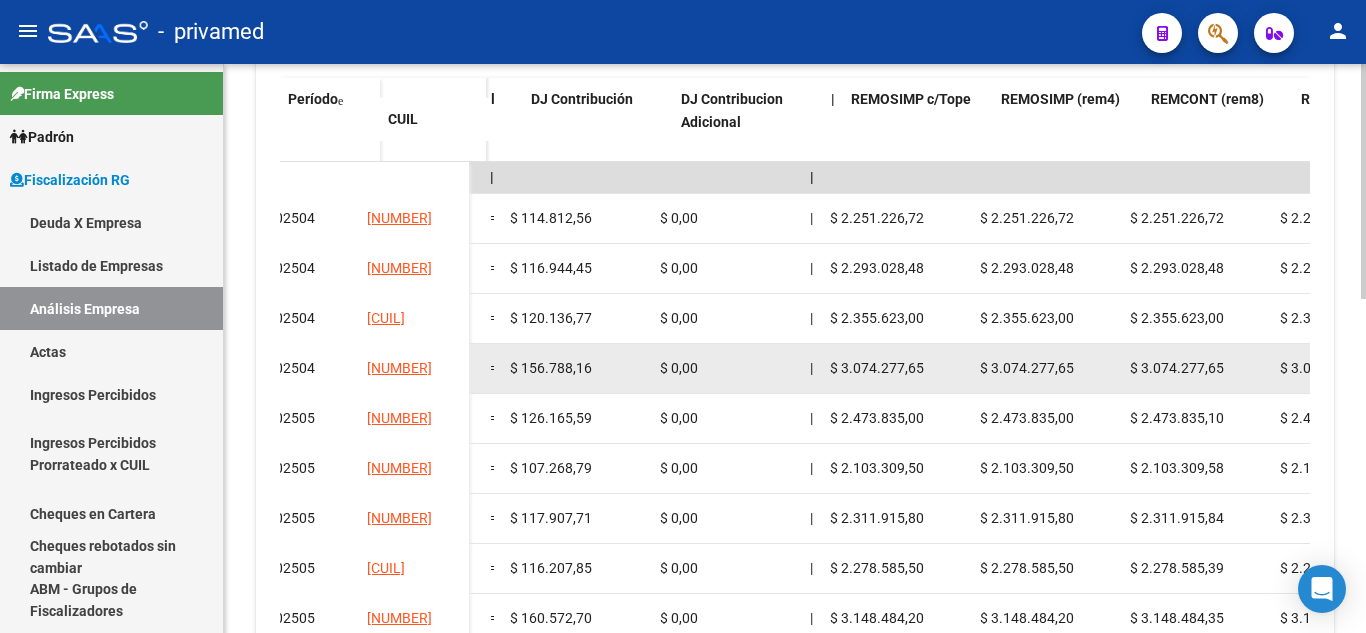 drag, startPoint x: 1092, startPoint y: 376, endPoint x: 1135, endPoint y: 370, distance: 43.416588 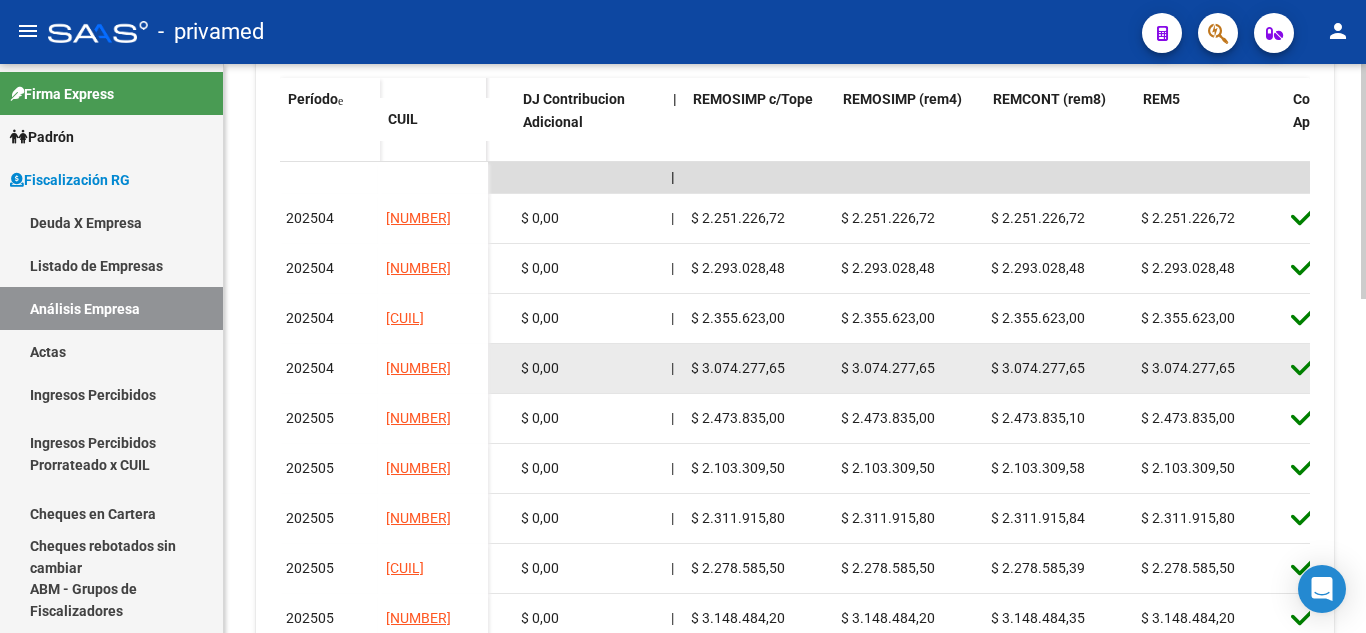 drag, startPoint x: 1135, startPoint y: 370, endPoint x: 1179, endPoint y: 363, distance: 44.553337 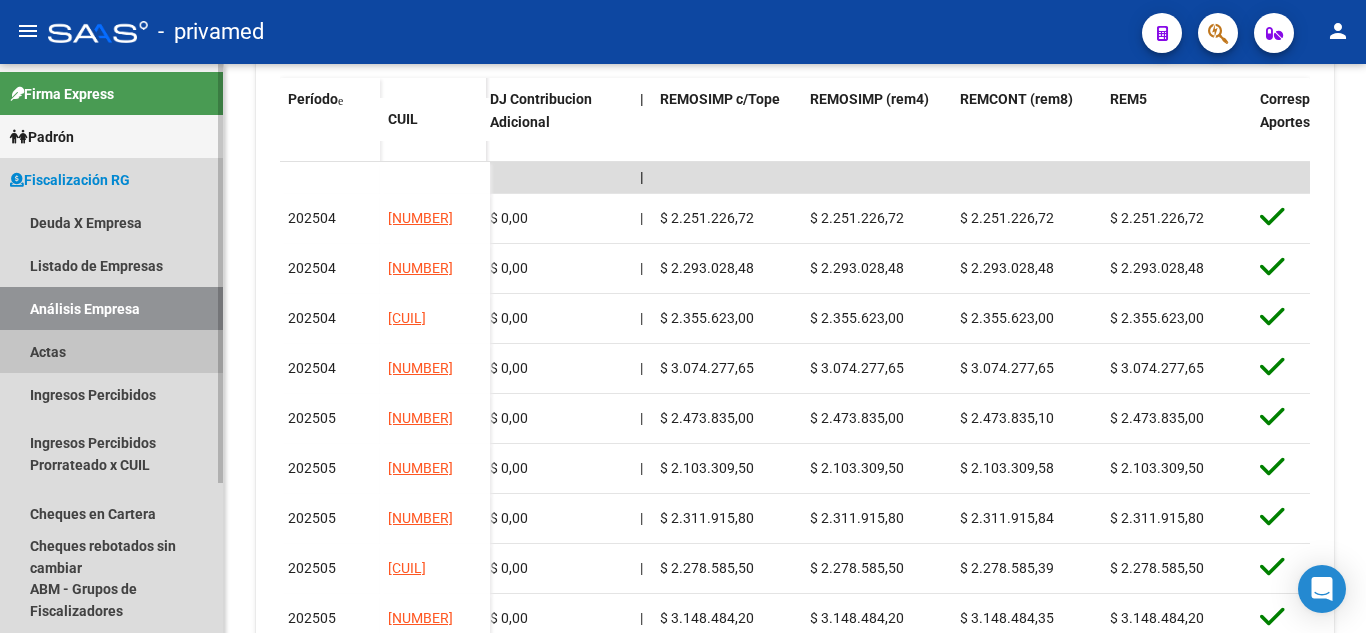 click on "Actas" at bounding box center (111, 351) 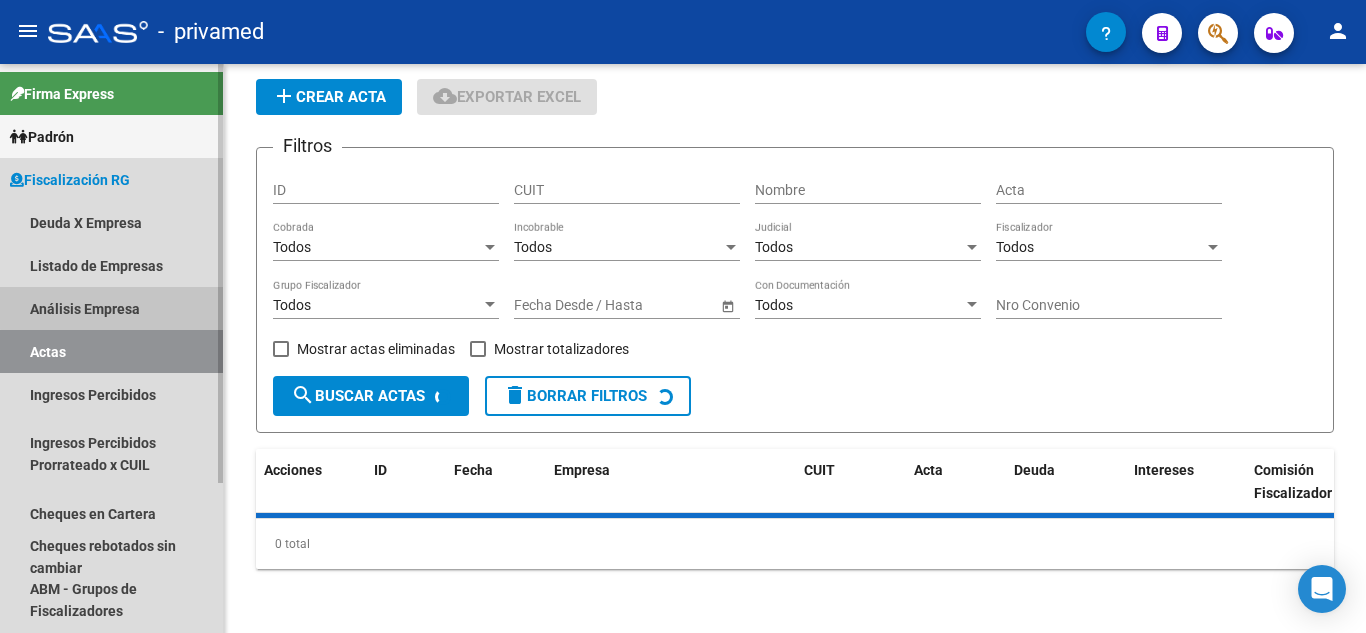 click on "Análisis Empresa" at bounding box center [111, 308] 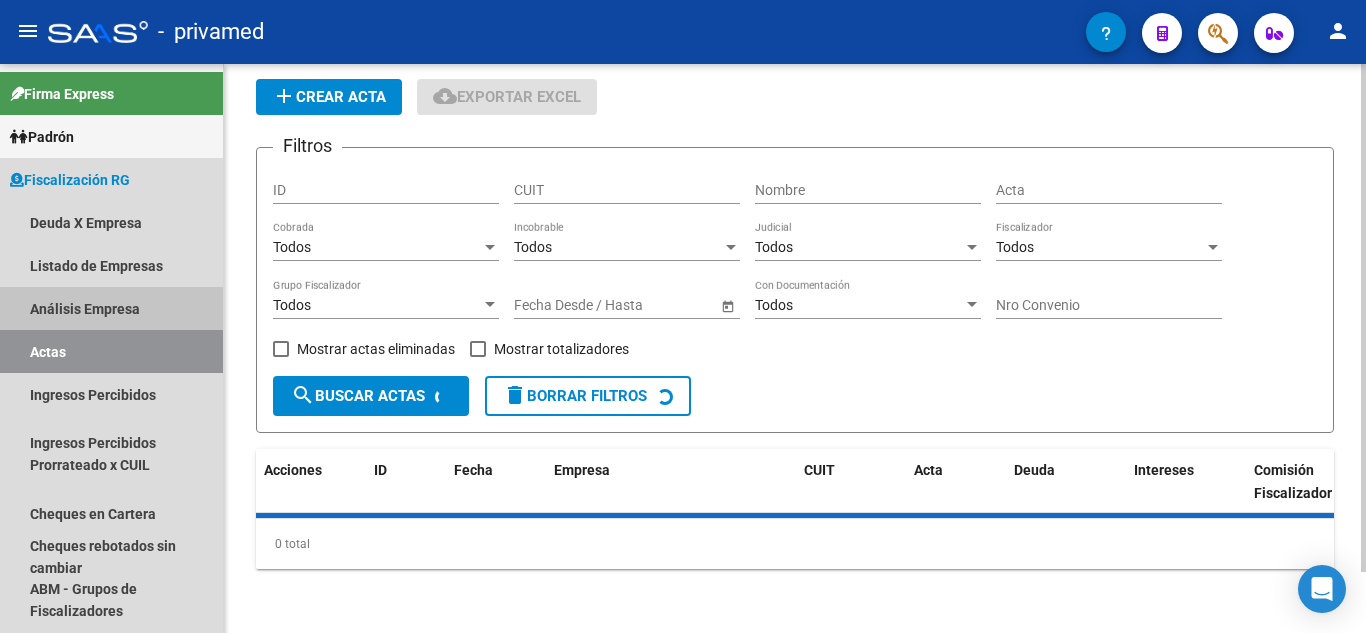 scroll, scrollTop: 0, scrollLeft: 0, axis: both 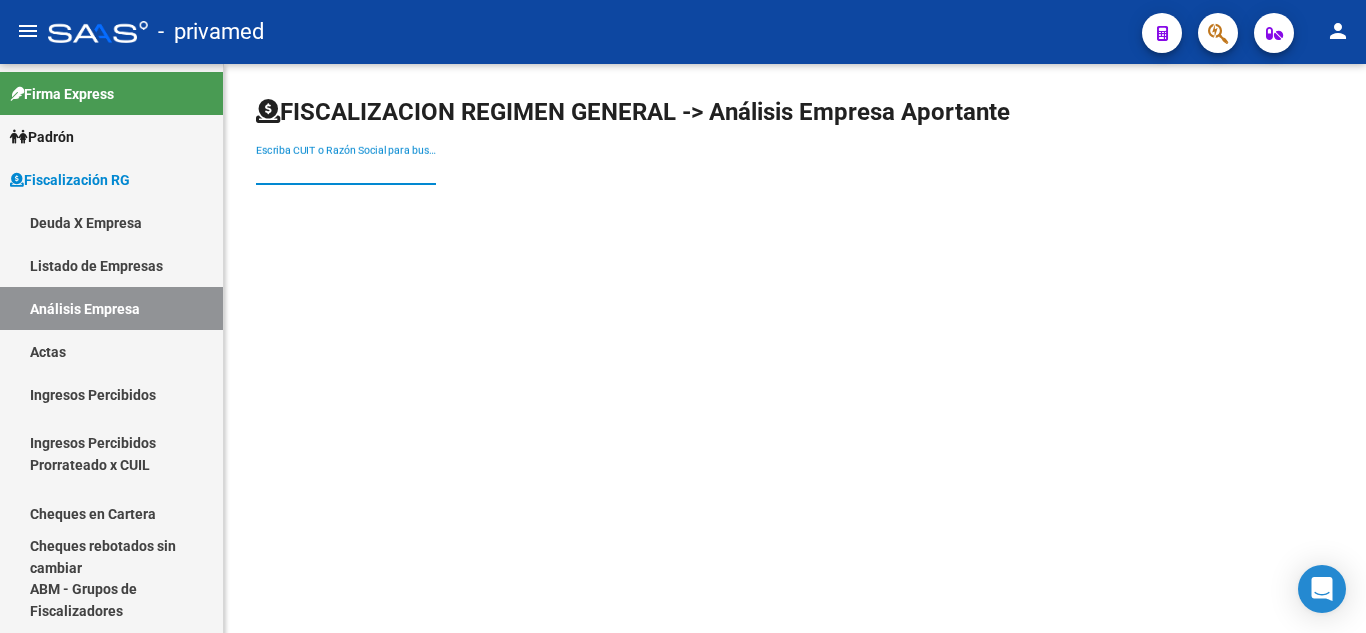 click on "Escriba CUIT o Razón Social para buscar" at bounding box center [346, 170] 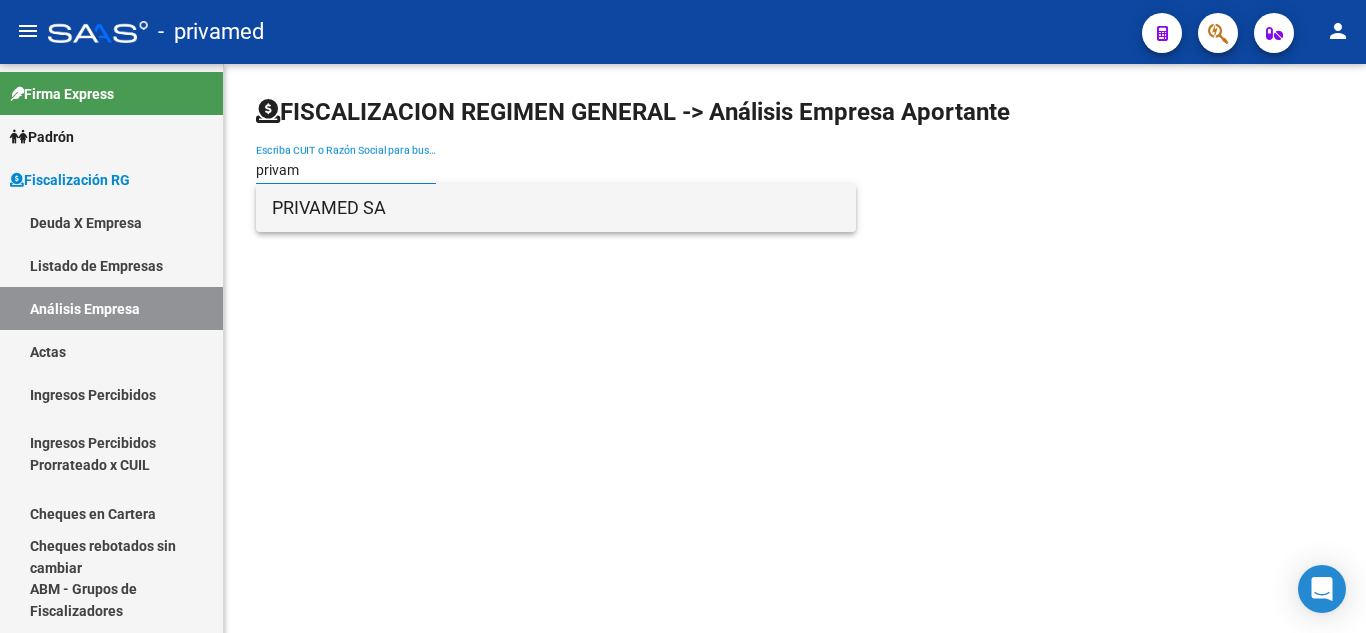 type on "privam" 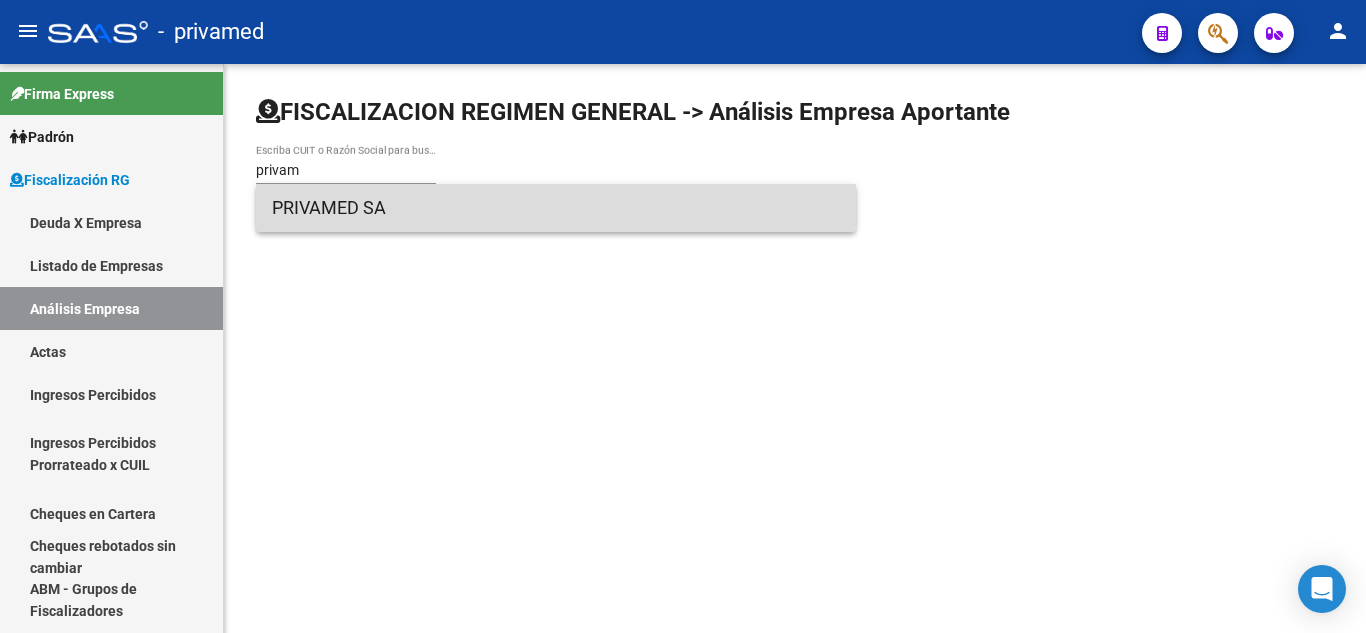 click on "PRIVAMED  SA" at bounding box center (556, 208) 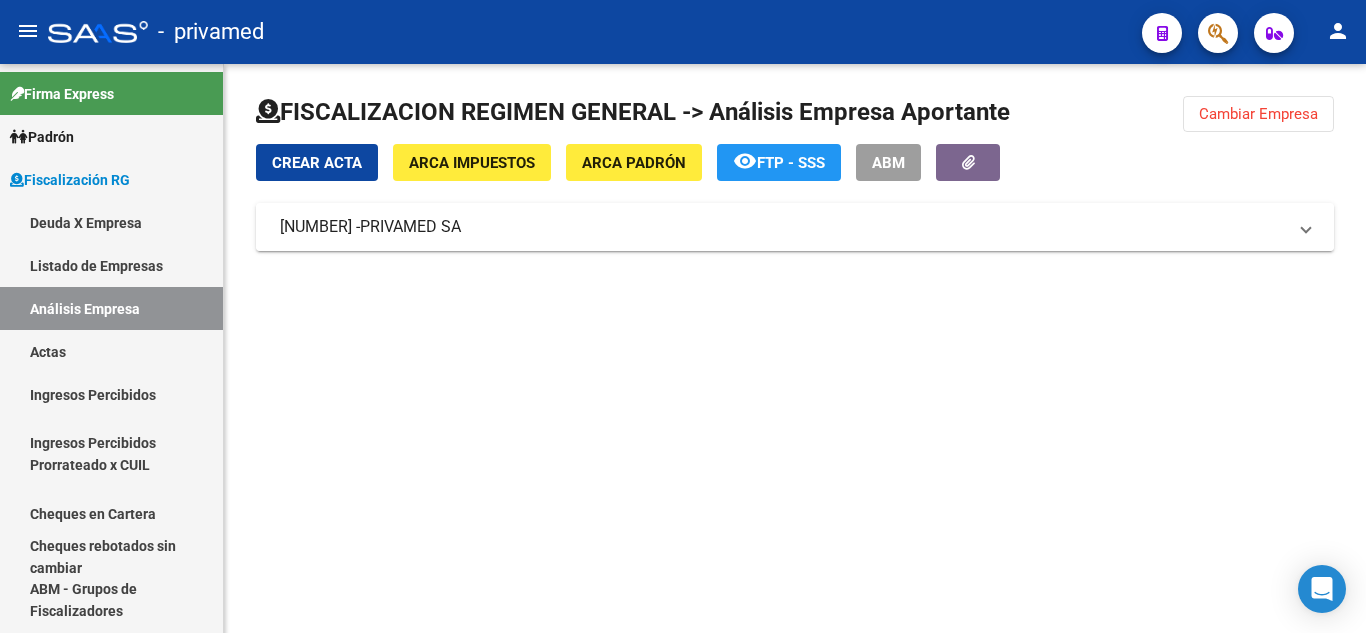 click on "[NUMBER] -   PRIVAMED  SA" at bounding box center [783, 227] 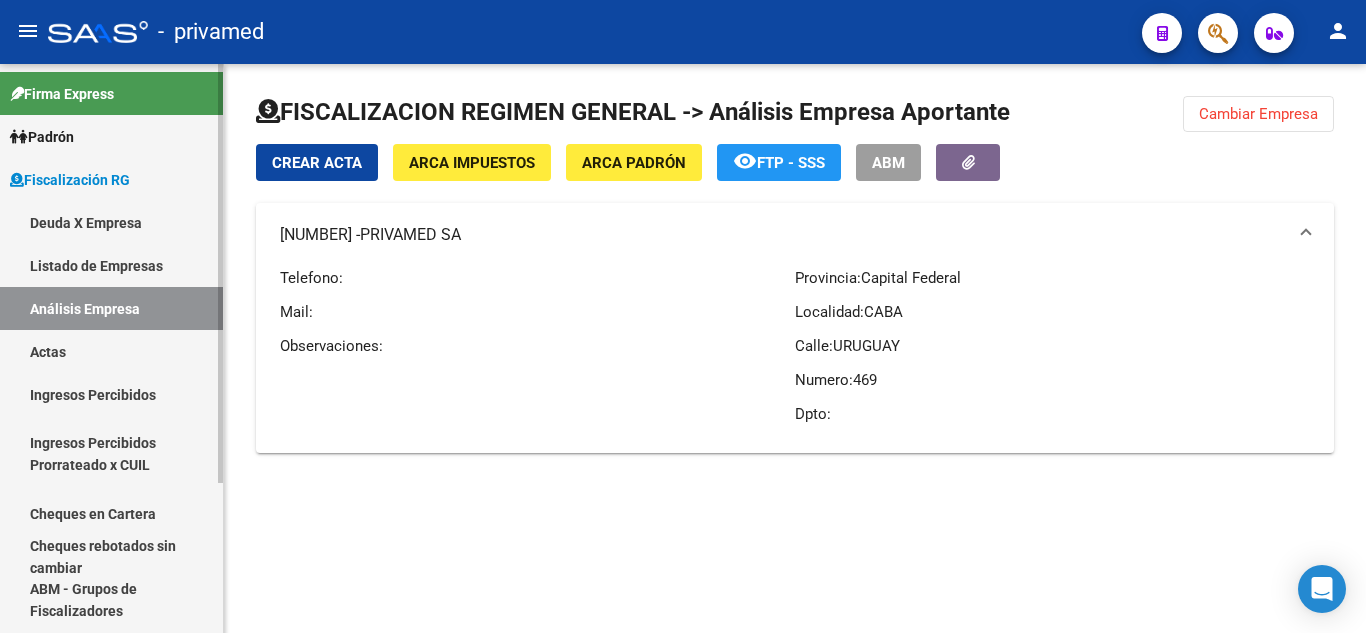 click on "Análisis Empresa" at bounding box center [111, 308] 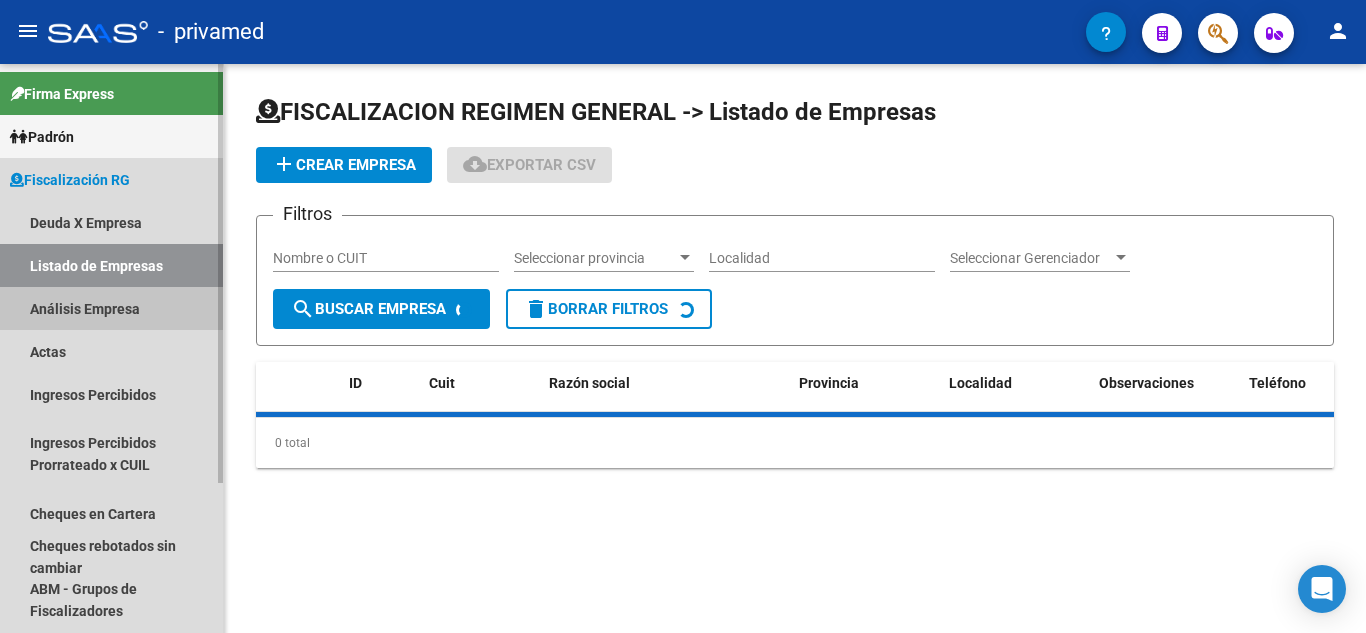 click on "Análisis Empresa" at bounding box center (111, 308) 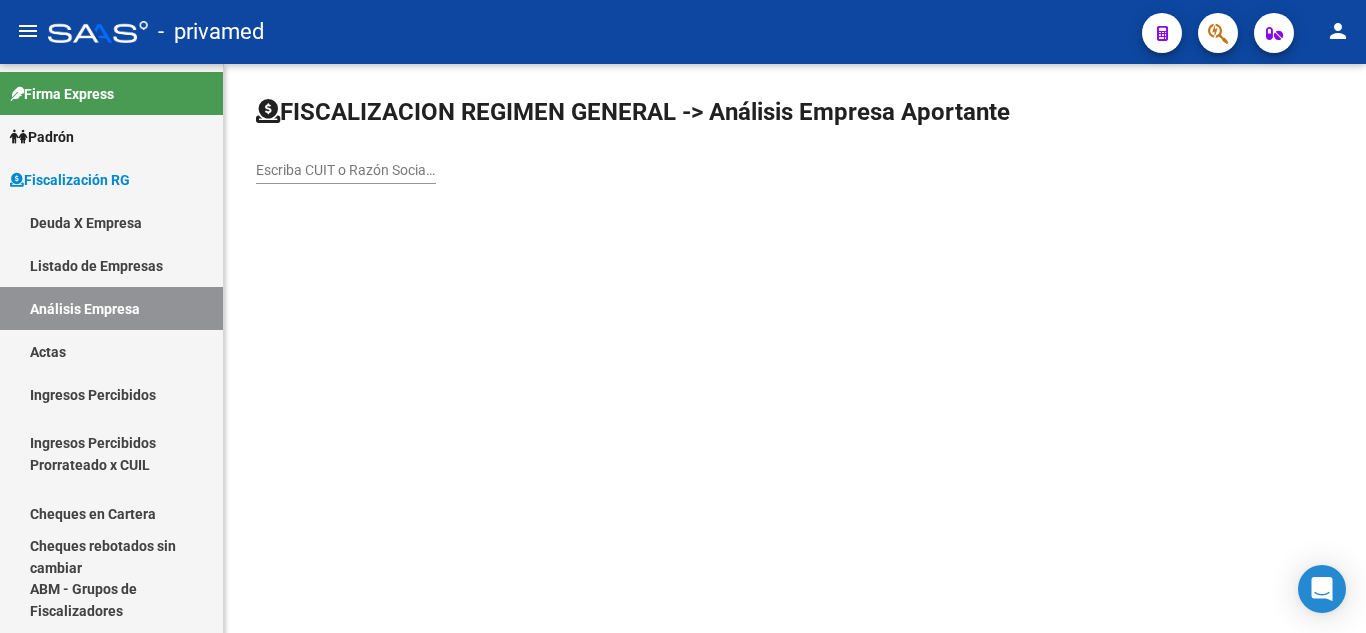 click on "Escriba CUIT o Razón Social para buscar" at bounding box center [346, 170] 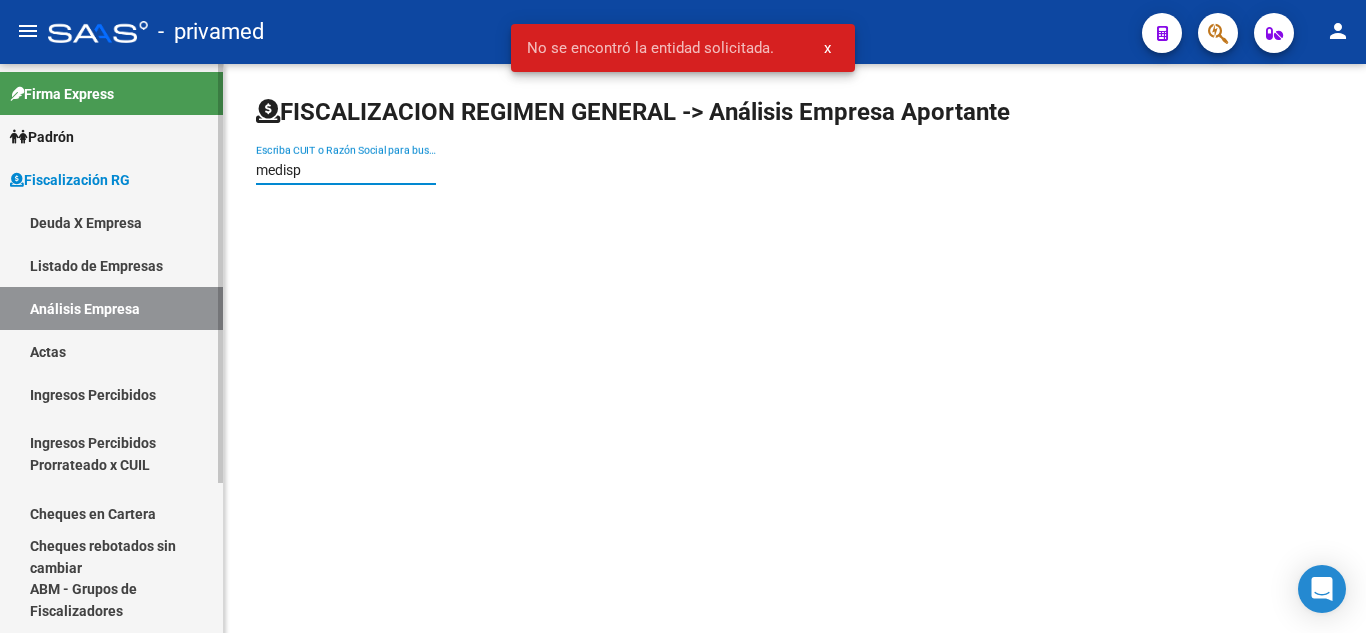 type on "medisp" 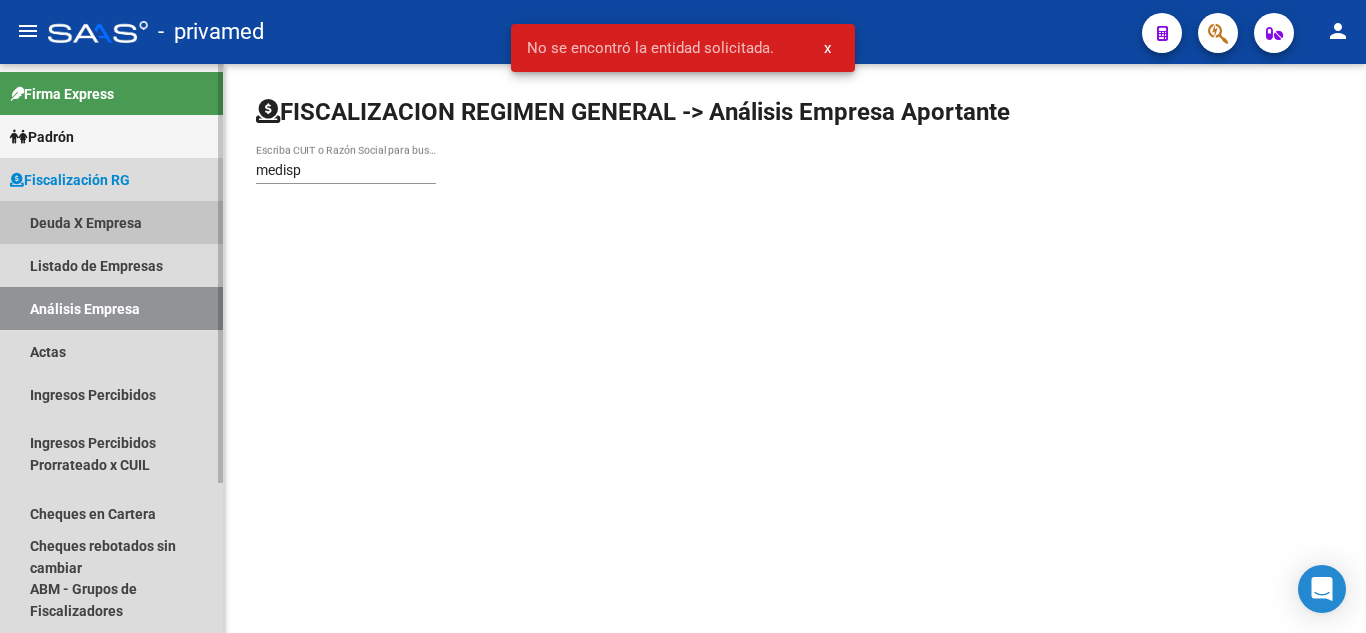 click on "Deuda X Empresa" at bounding box center (111, 222) 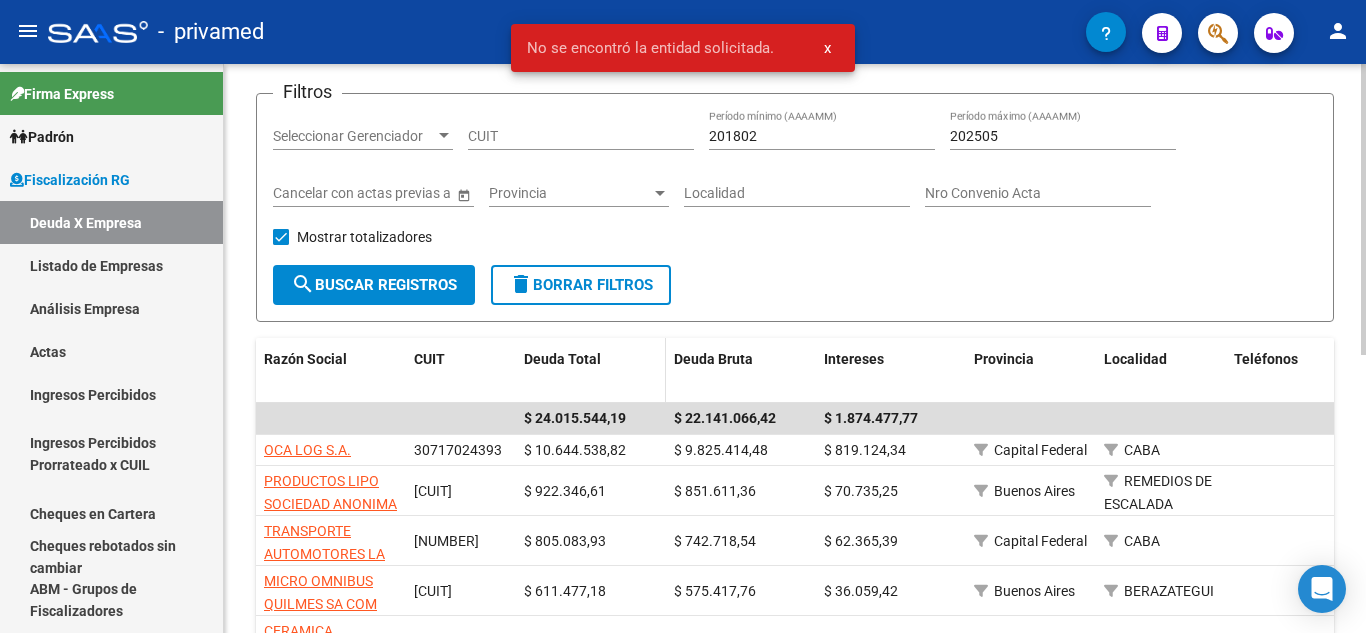 scroll, scrollTop: 200, scrollLeft: 0, axis: vertical 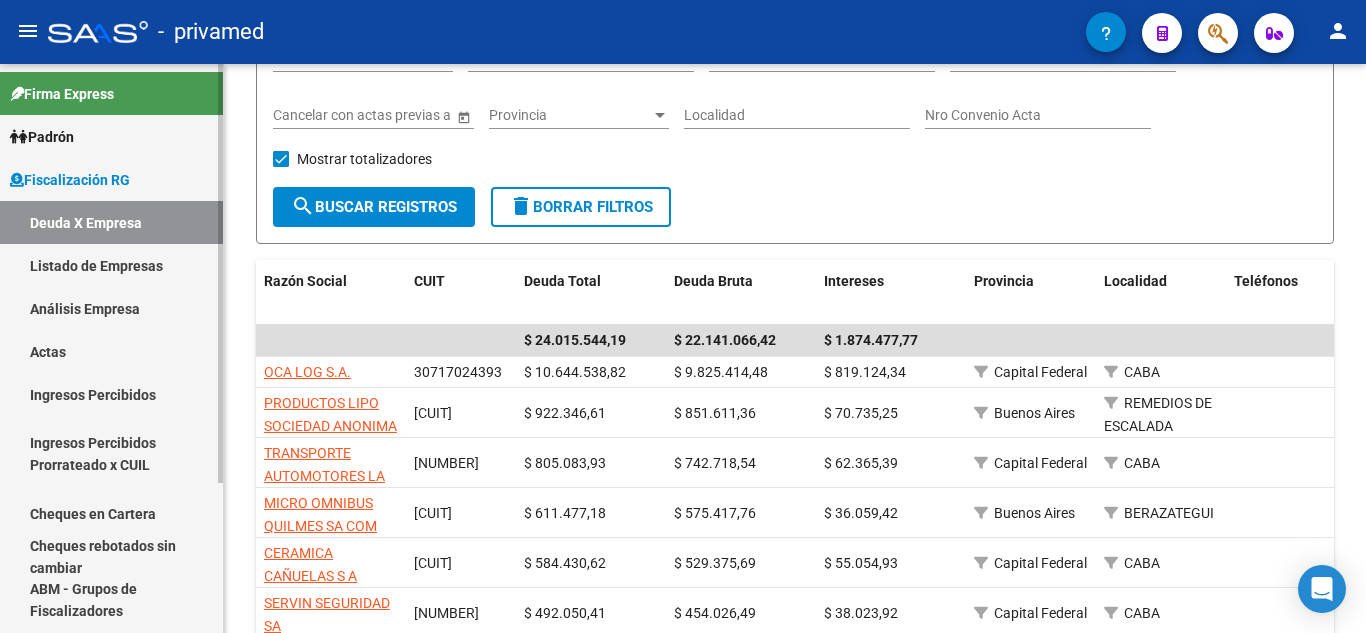 click on "Análisis Empresa" at bounding box center (111, 308) 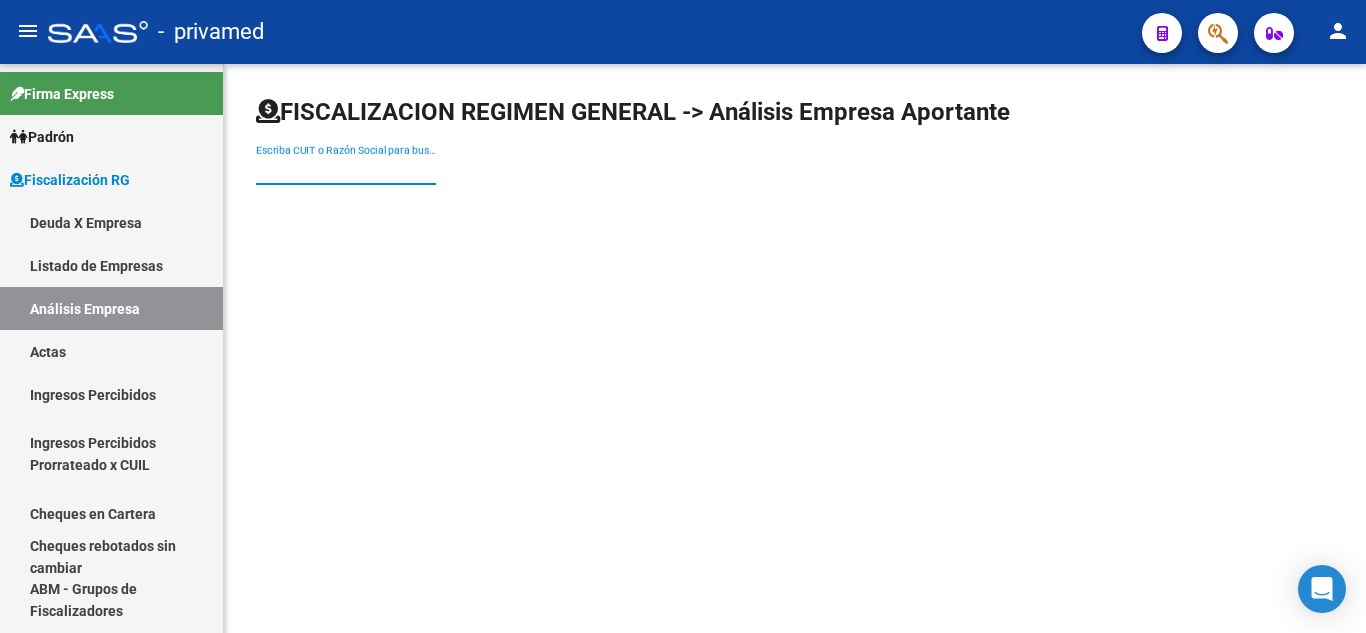 click on "Escriba CUIT o Razón Social para buscar" at bounding box center [346, 170] 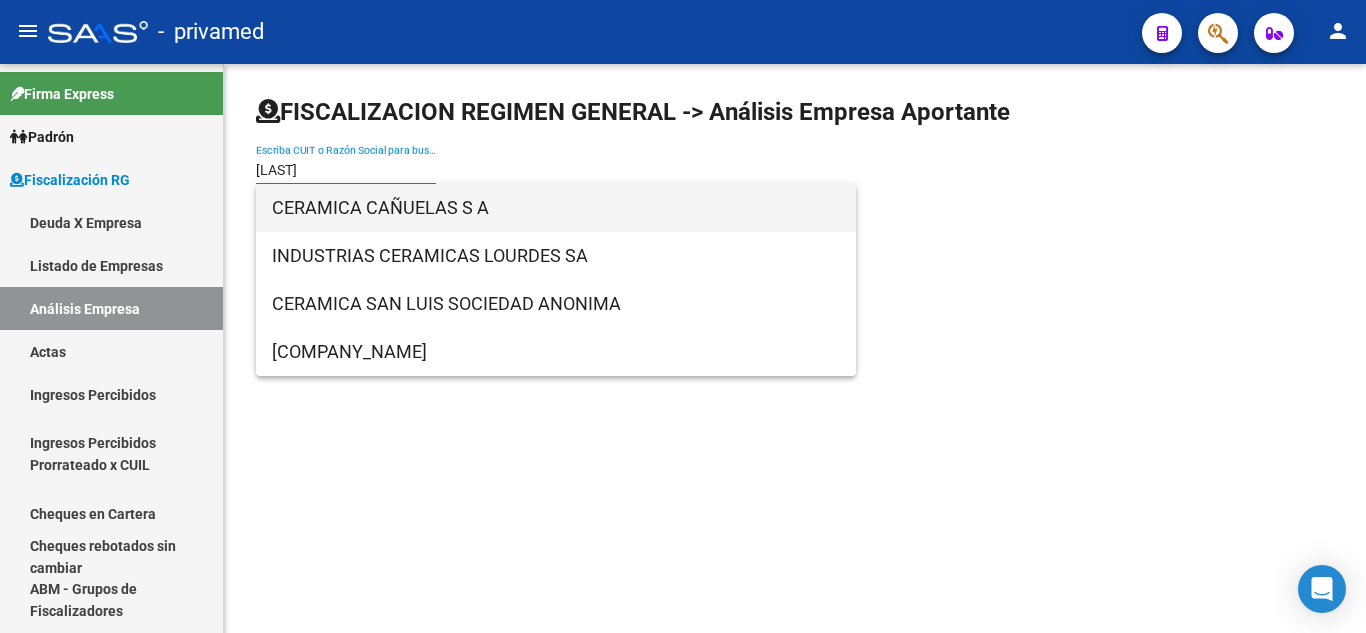 type on "[LAST]" 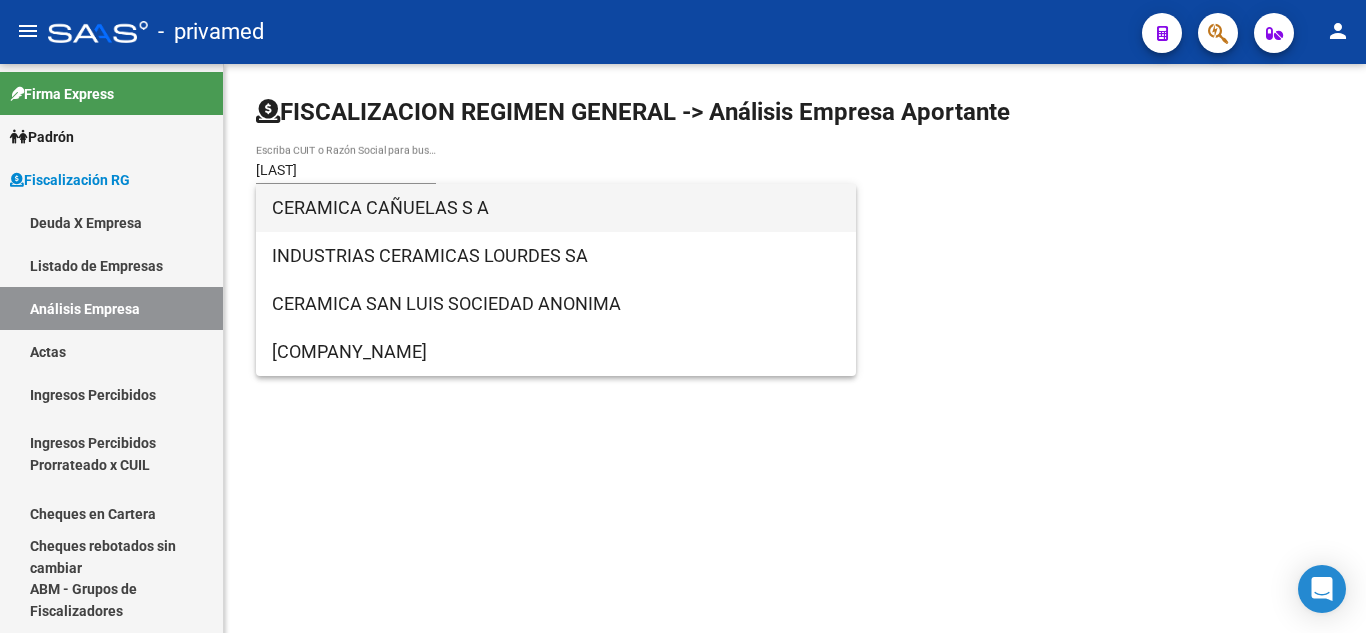 drag, startPoint x: 341, startPoint y: 203, endPoint x: 457, endPoint y: 201, distance: 116.01724 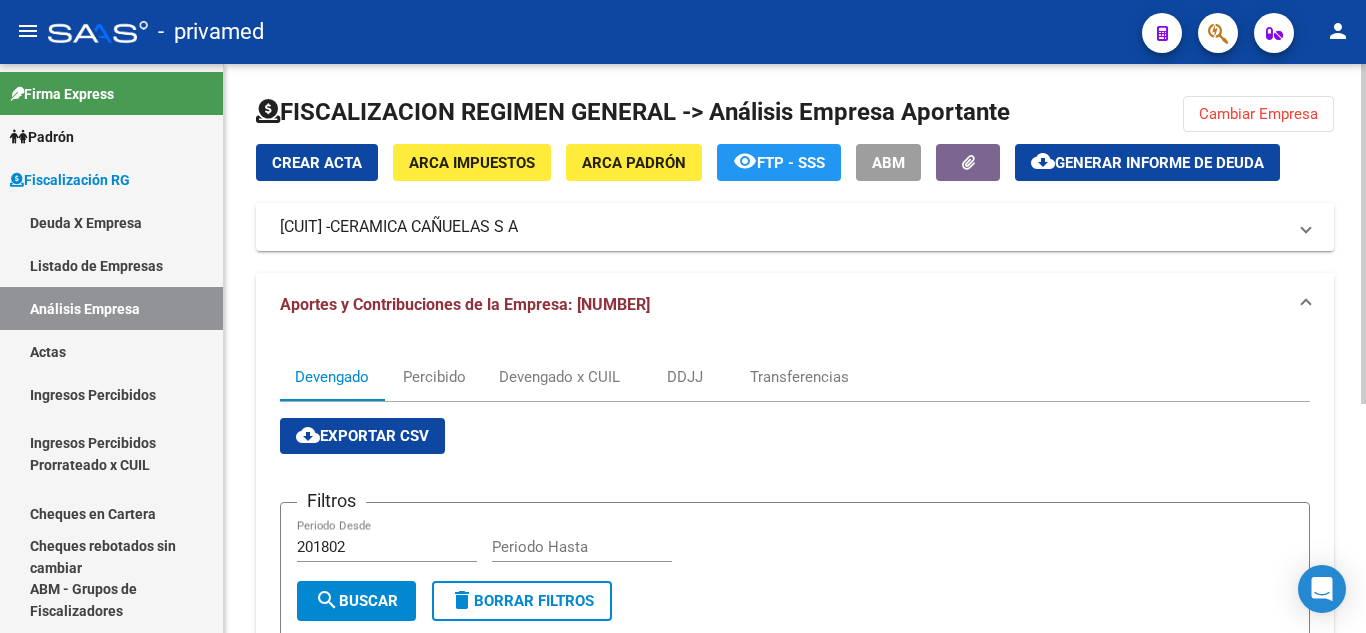 scroll, scrollTop: 100, scrollLeft: 0, axis: vertical 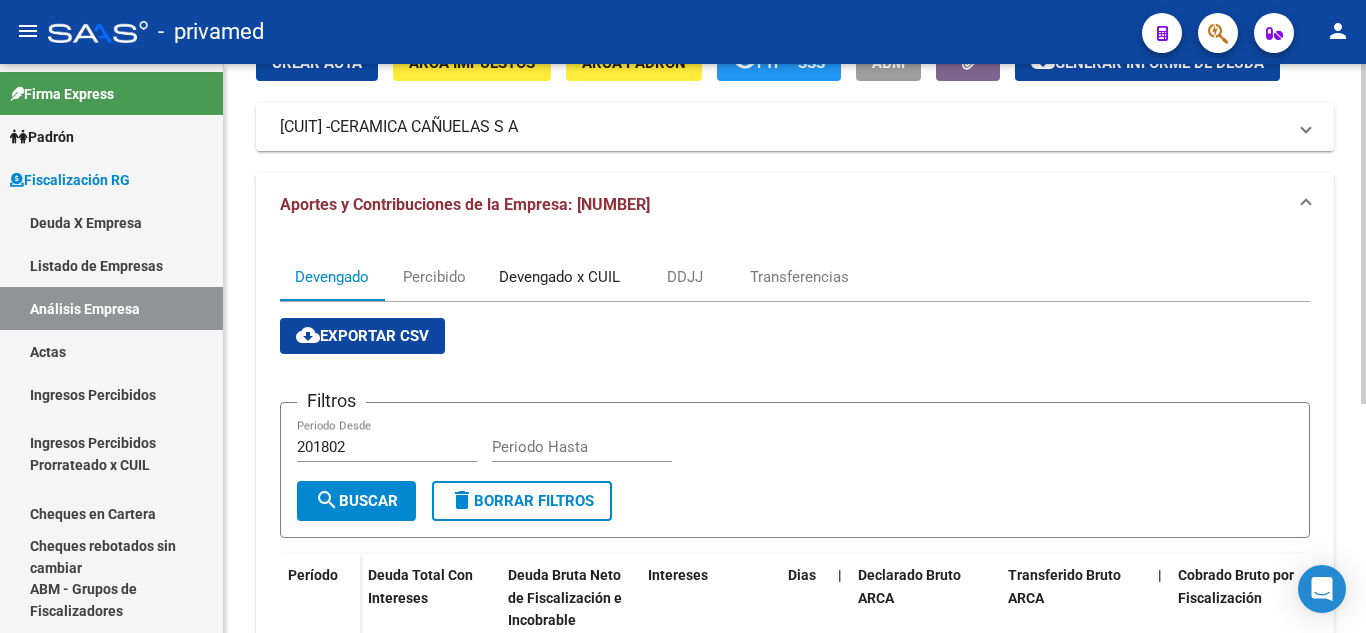 click on "Devengado x CUIL" at bounding box center (559, 277) 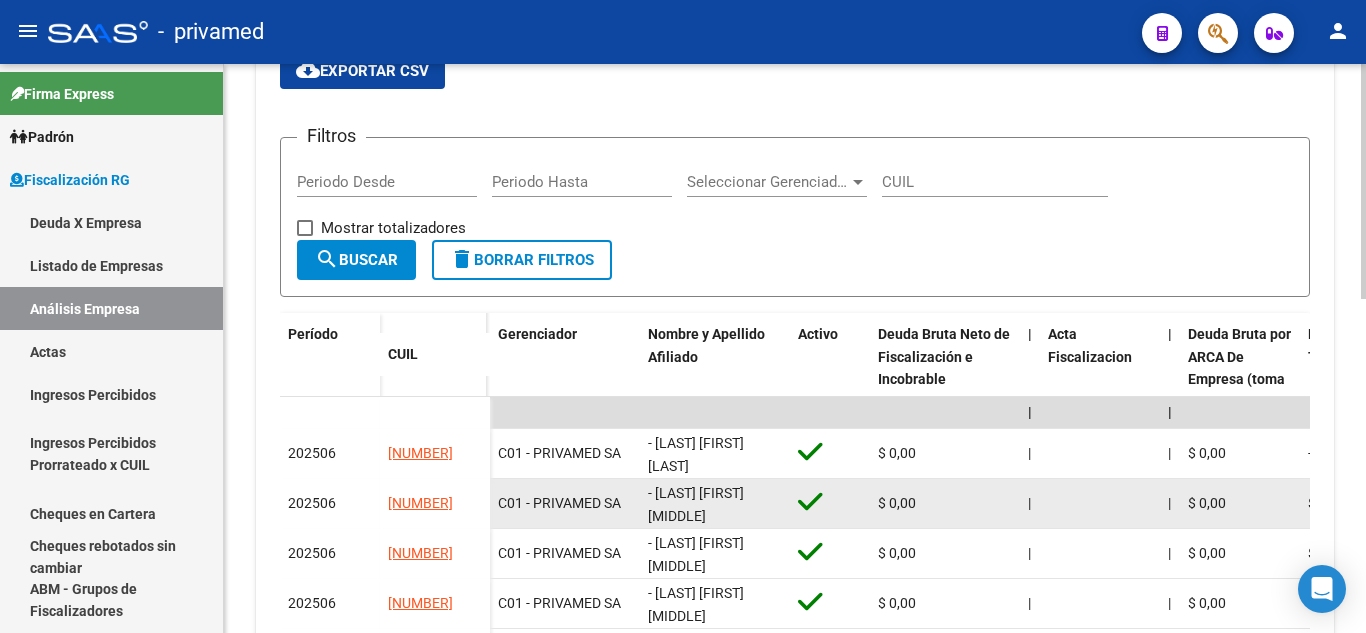 scroll, scrollTop: 485, scrollLeft: 0, axis: vertical 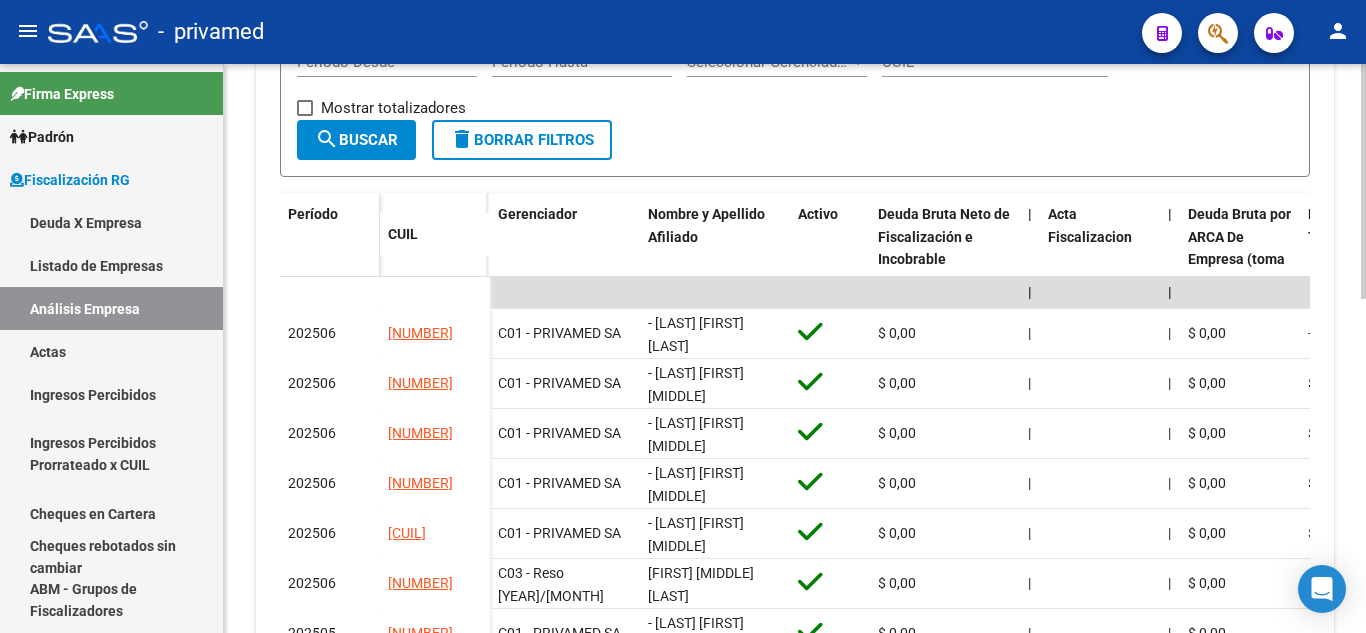 click on "Período" 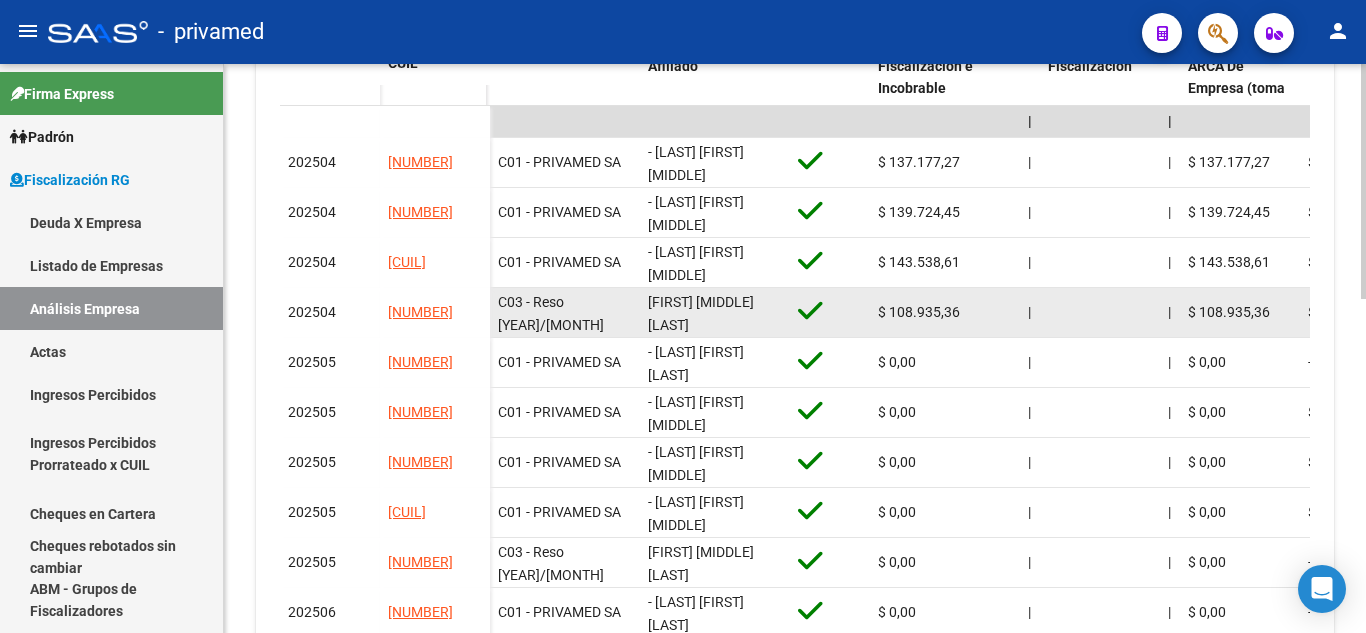 scroll, scrollTop: 685, scrollLeft: 0, axis: vertical 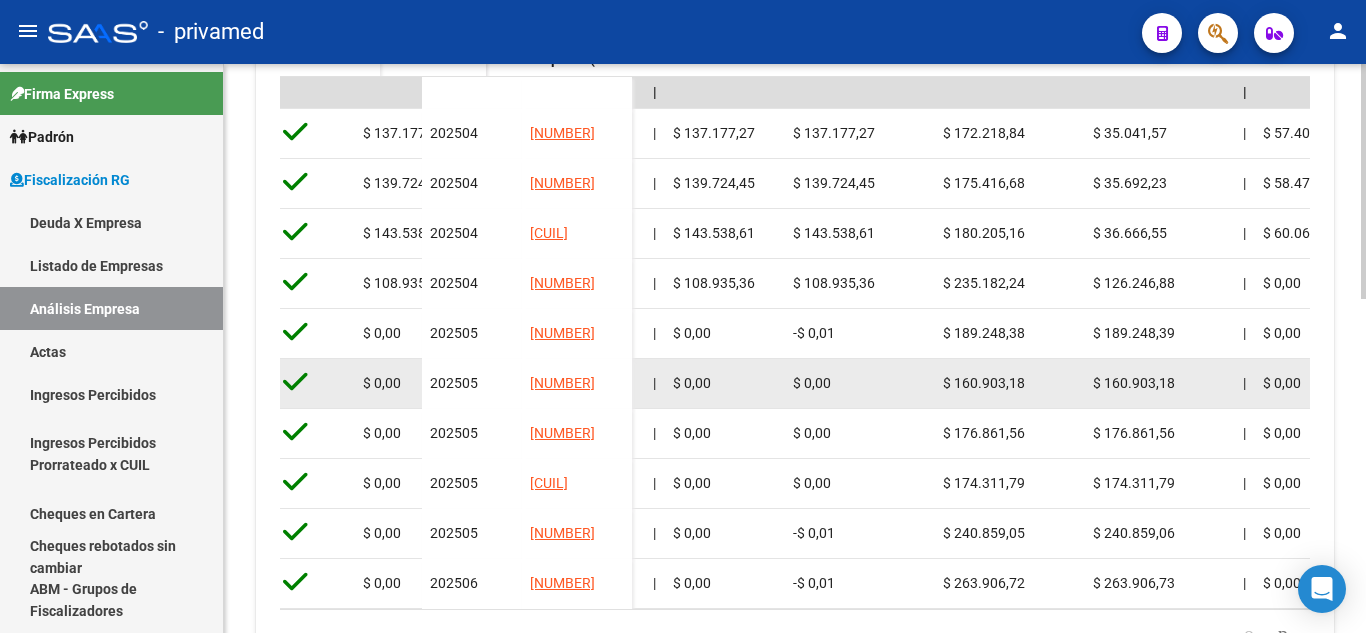 drag, startPoint x: 866, startPoint y: 407, endPoint x: 982, endPoint y: 403, distance: 116.06895 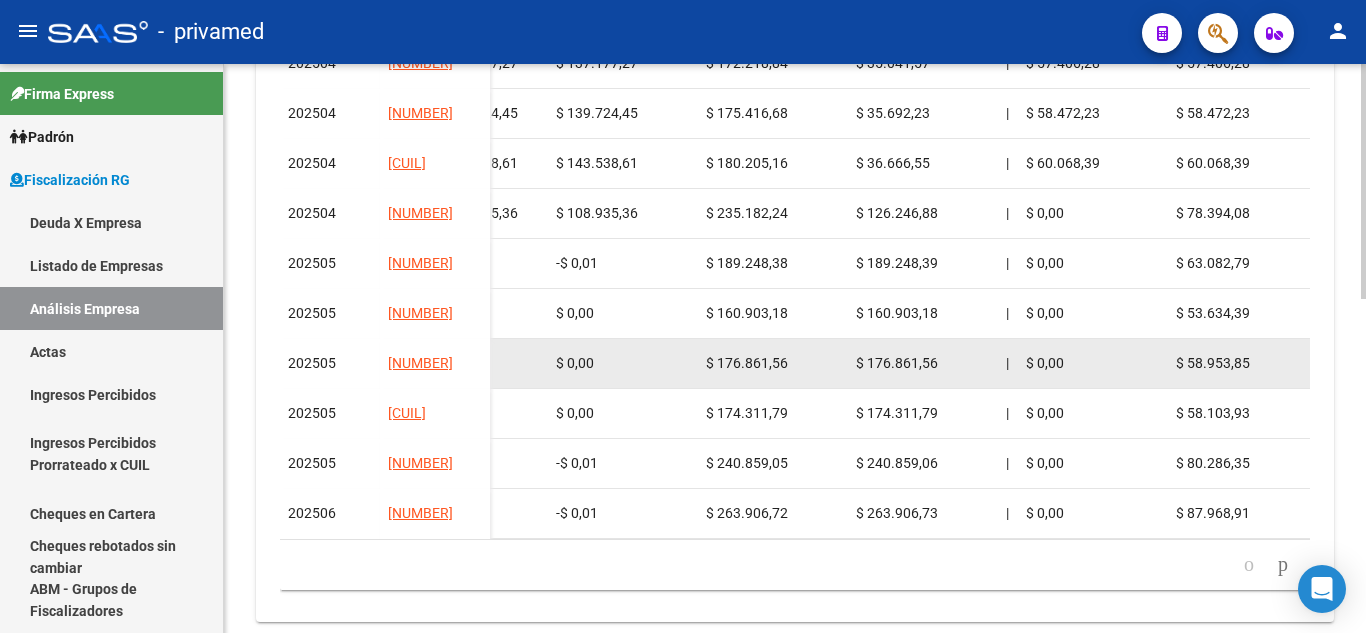 scroll, scrollTop: 785, scrollLeft: 0, axis: vertical 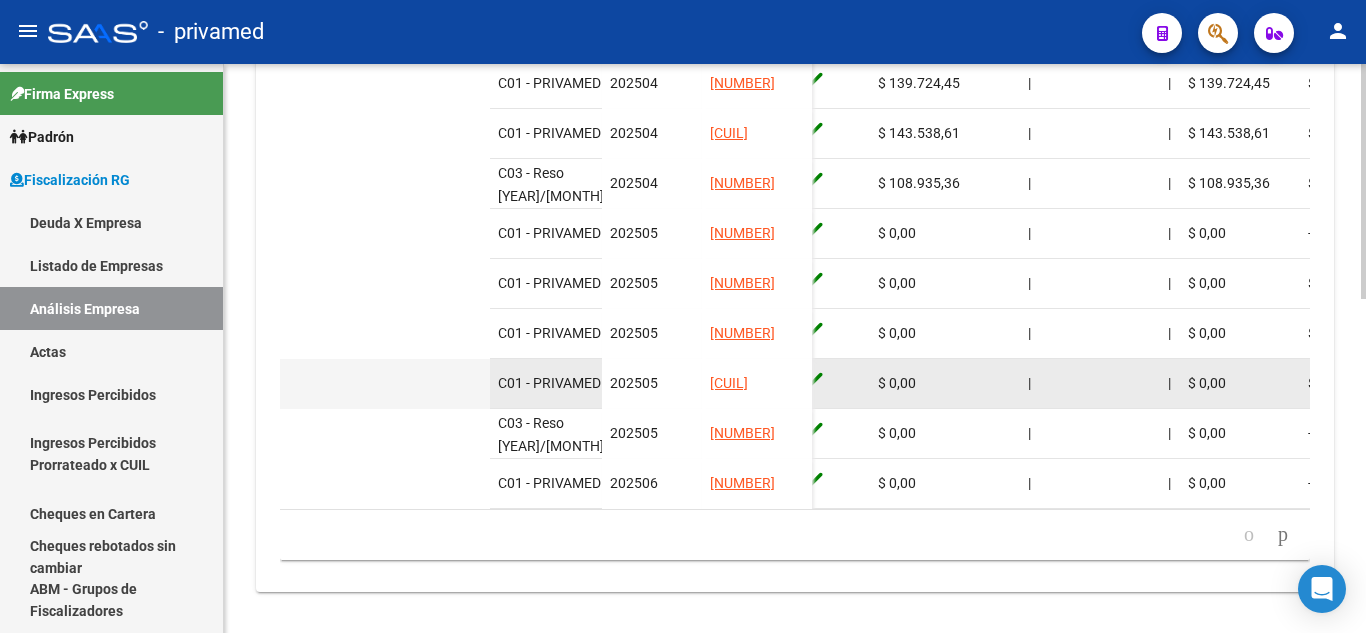 drag, startPoint x: 946, startPoint y: 398, endPoint x: 721, endPoint y: 390, distance: 225.14218 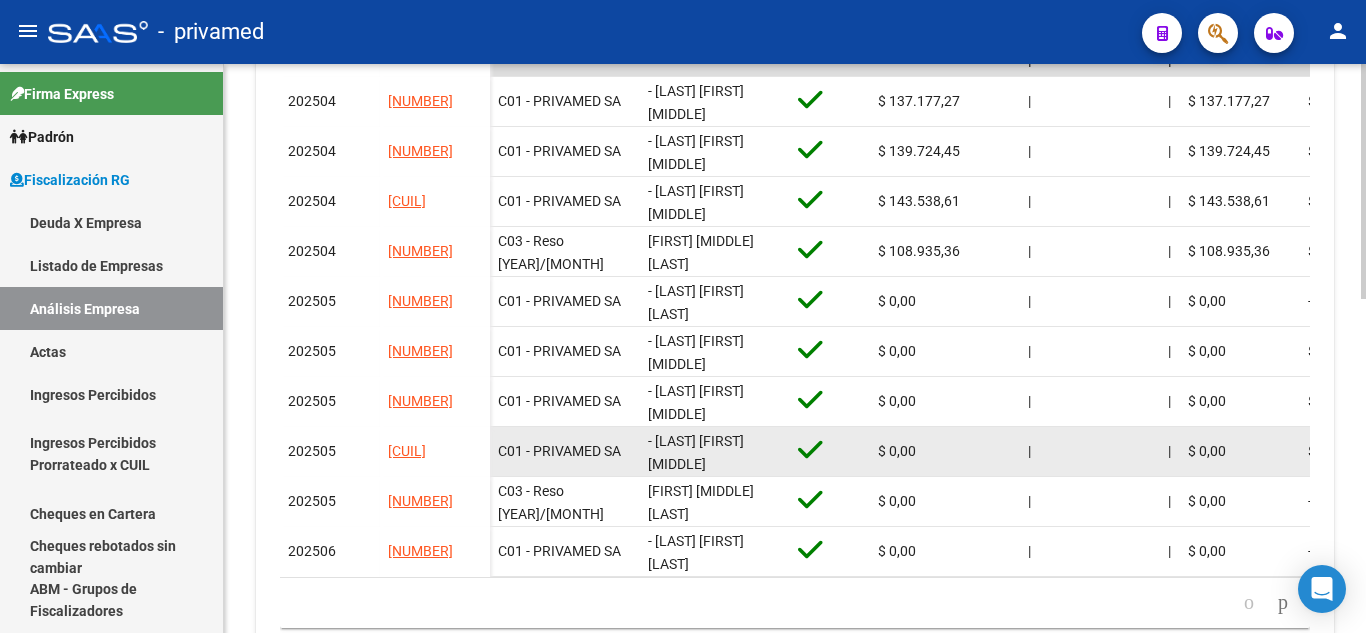 scroll, scrollTop: 685, scrollLeft: 0, axis: vertical 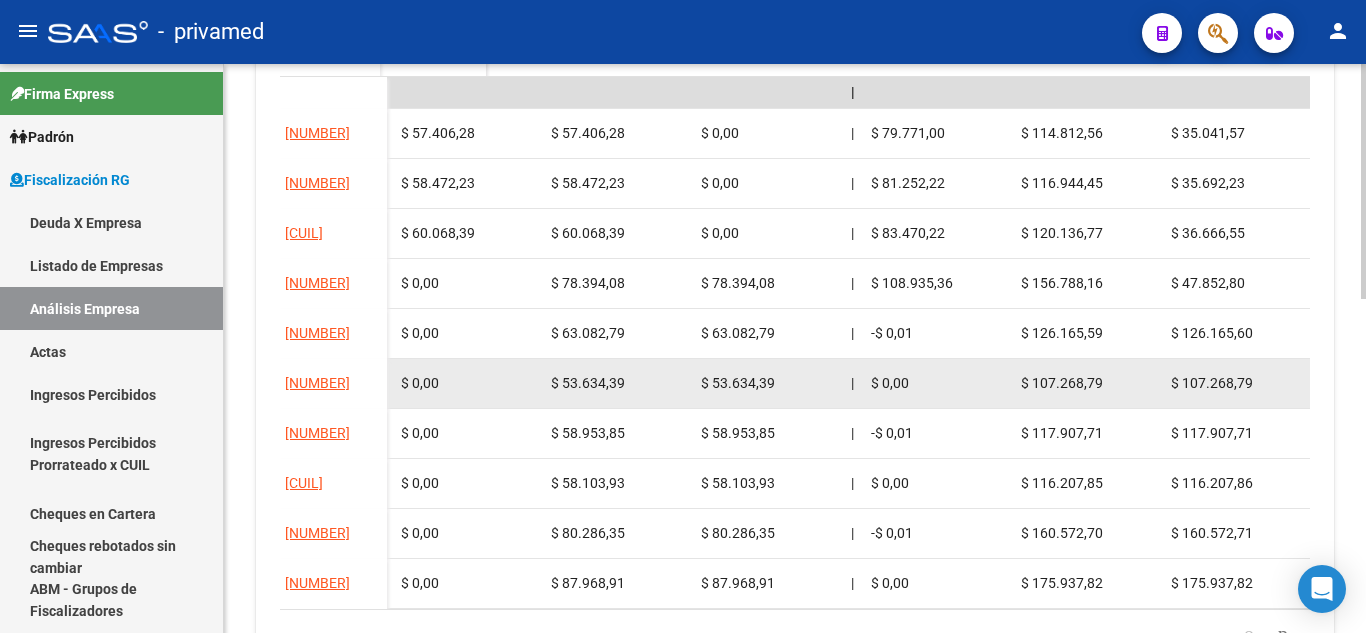 drag, startPoint x: 748, startPoint y: 389, endPoint x: 897, endPoint y: 381, distance: 149.21461 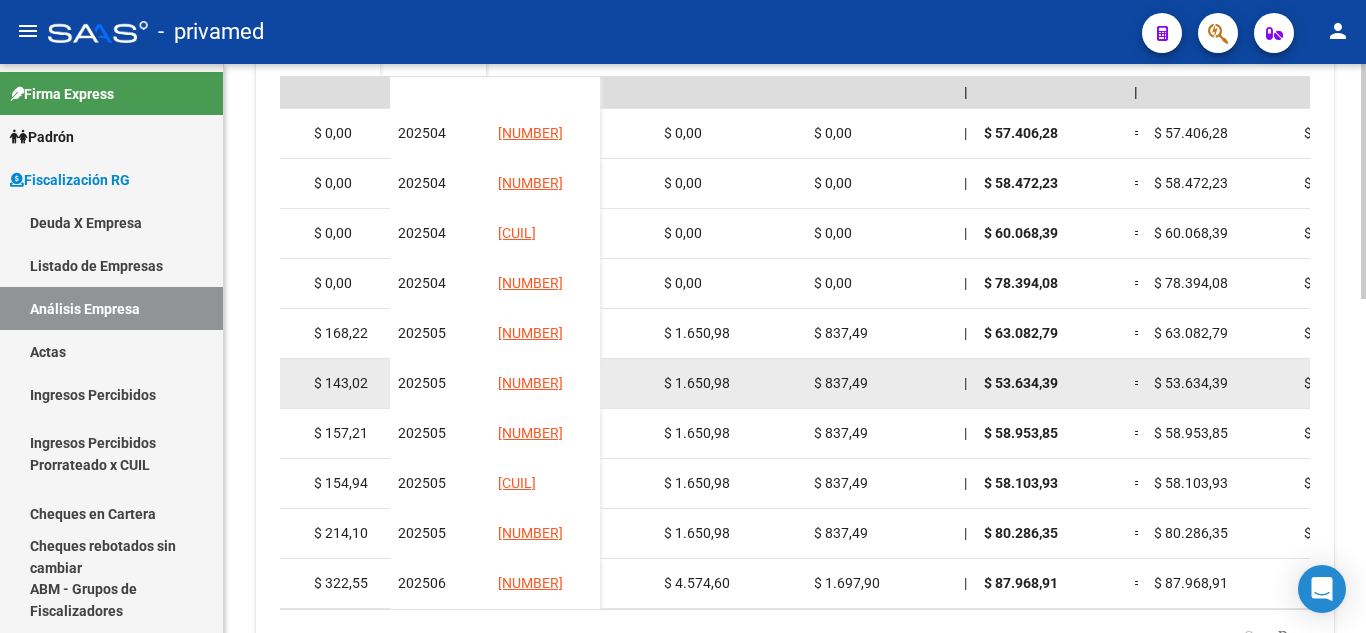 scroll, scrollTop: 0, scrollLeft: 2749, axis: horizontal 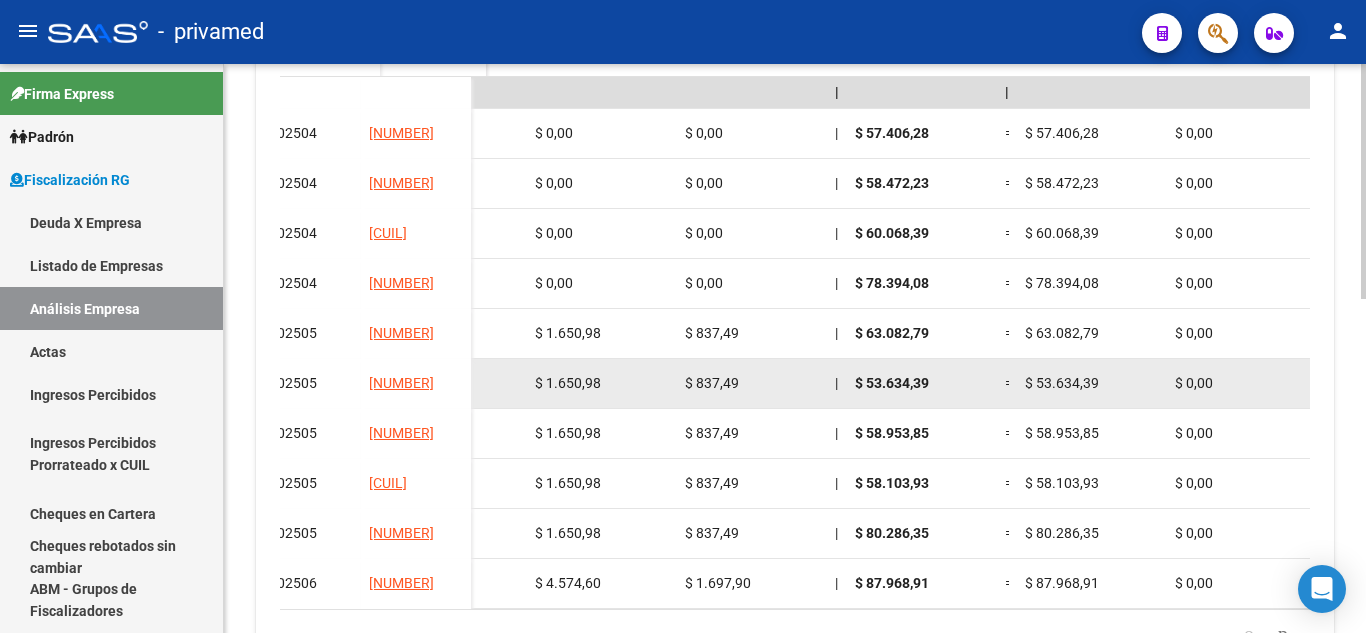 drag, startPoint x: 897, startPoint y: 381, endPoint x: 1001, endPoint y: 382, distance: 104.00481 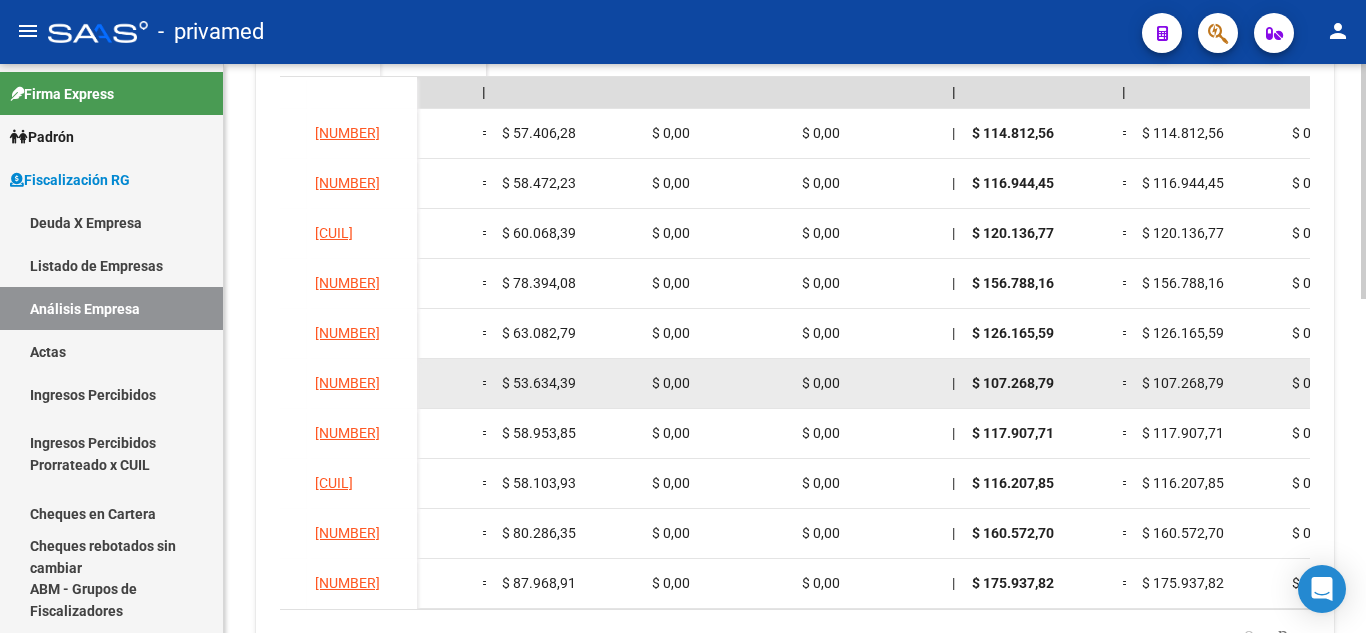 drag, startPoint x: 920, startPoint y: 384, endPoint x: 1024, endPoint y: 382, distance: 104.019226 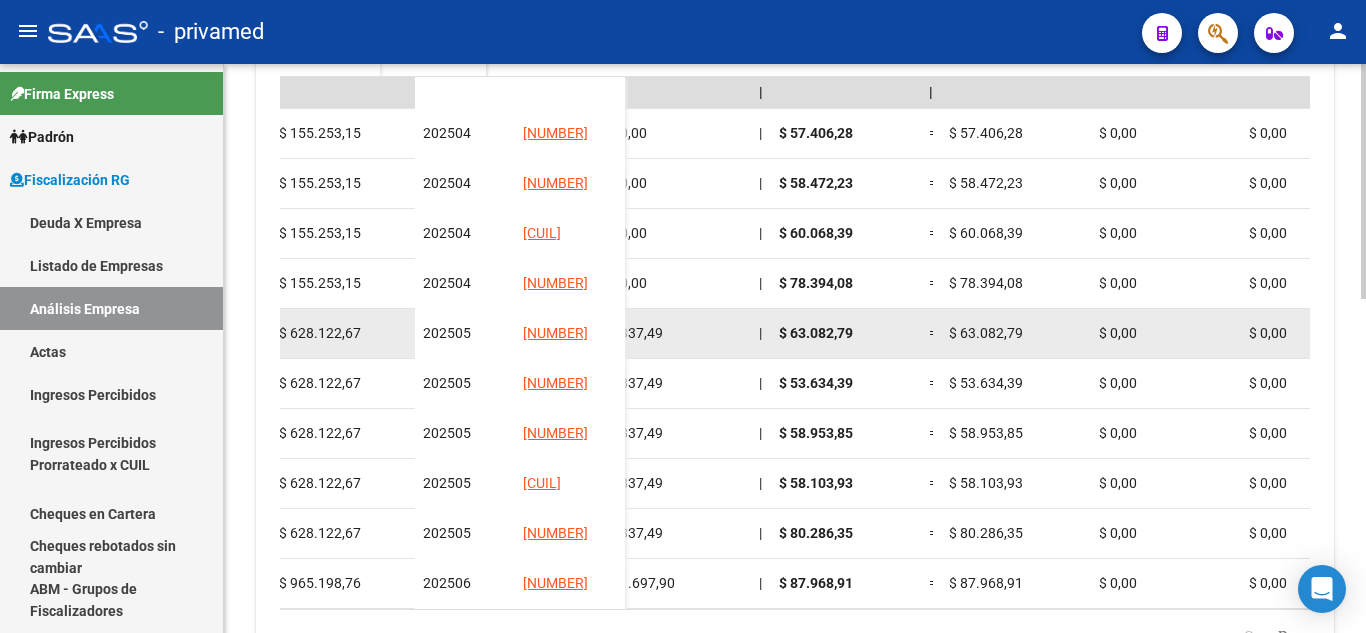 drag, startPoint x: 847, startPoint y: 335, endPoint x: 760, endPoint y: 344, distance: 87.46428 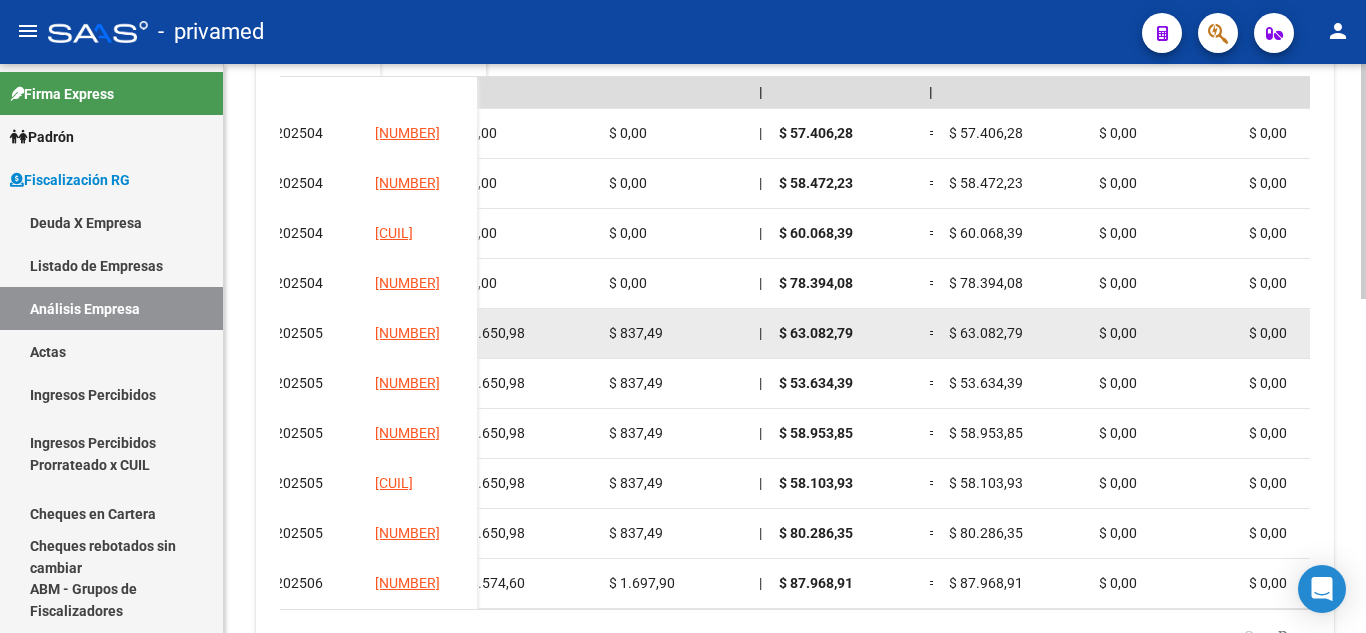 scroll, scrollTop: 0, scrollLeft: 2776, axis: horizontal 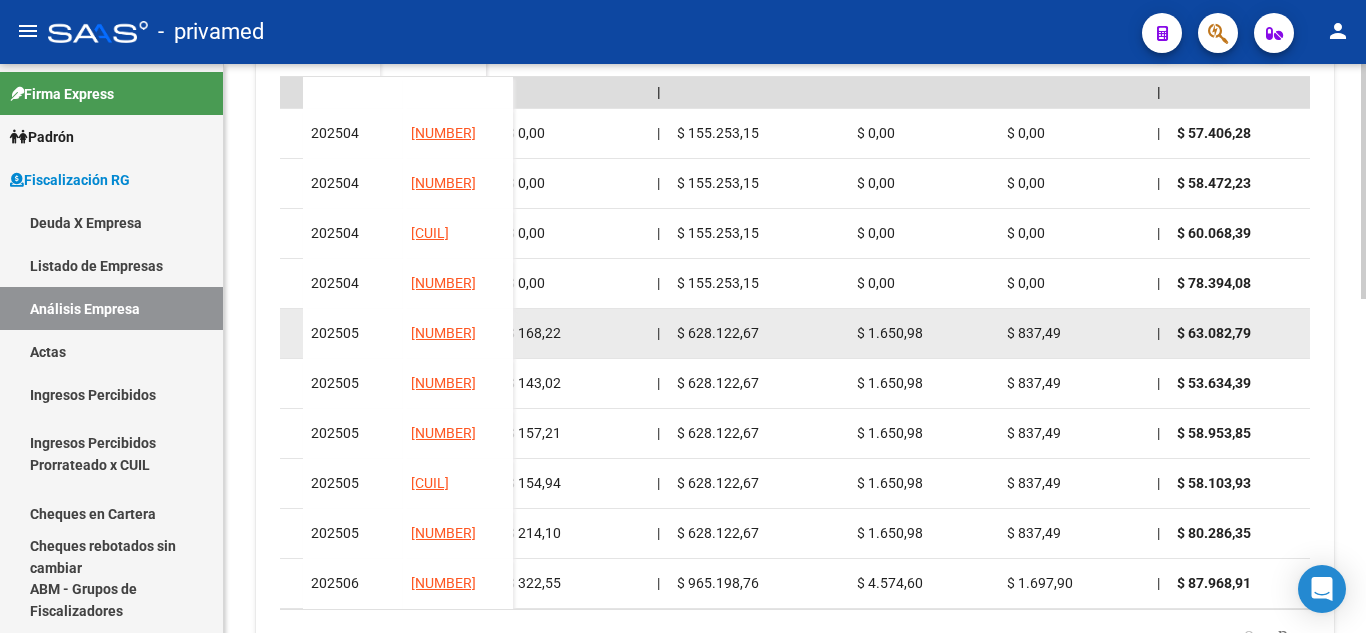 drag, startPoint x: 766, startPoint y: 344, endPoint x: 705, endPoint y: 337, distance: 61.400326 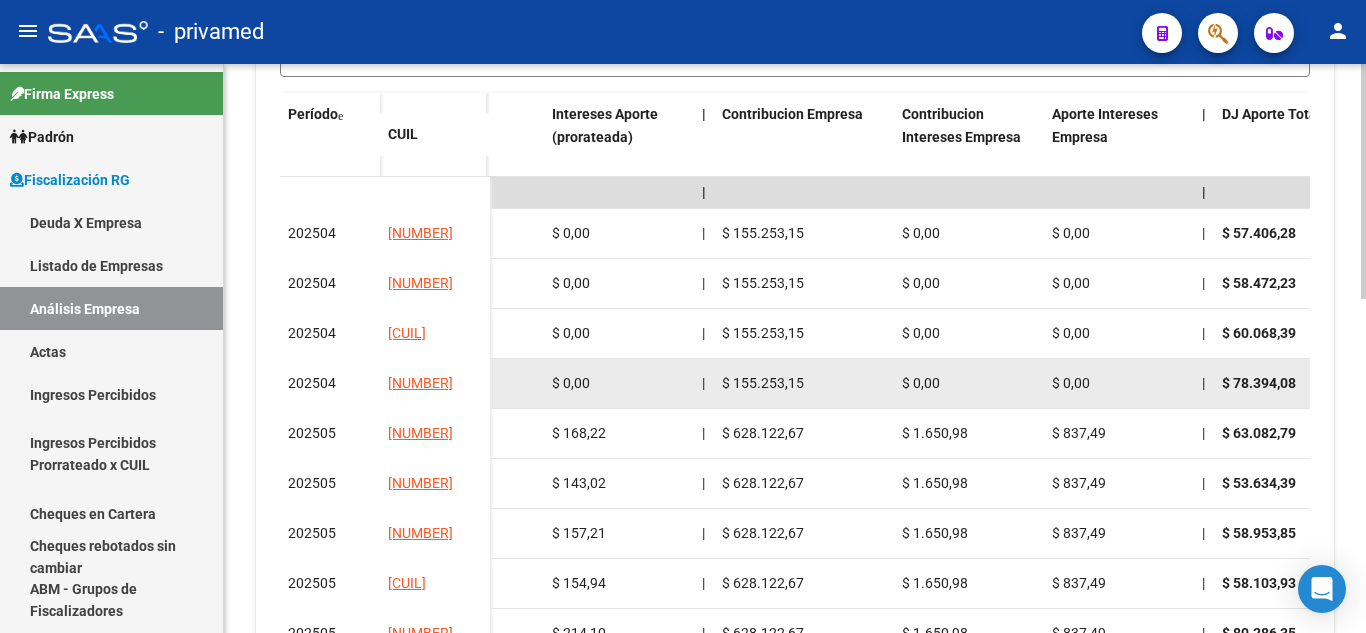 scroll, scrollTop: 685, scrollLeft: 0, axis: vertical 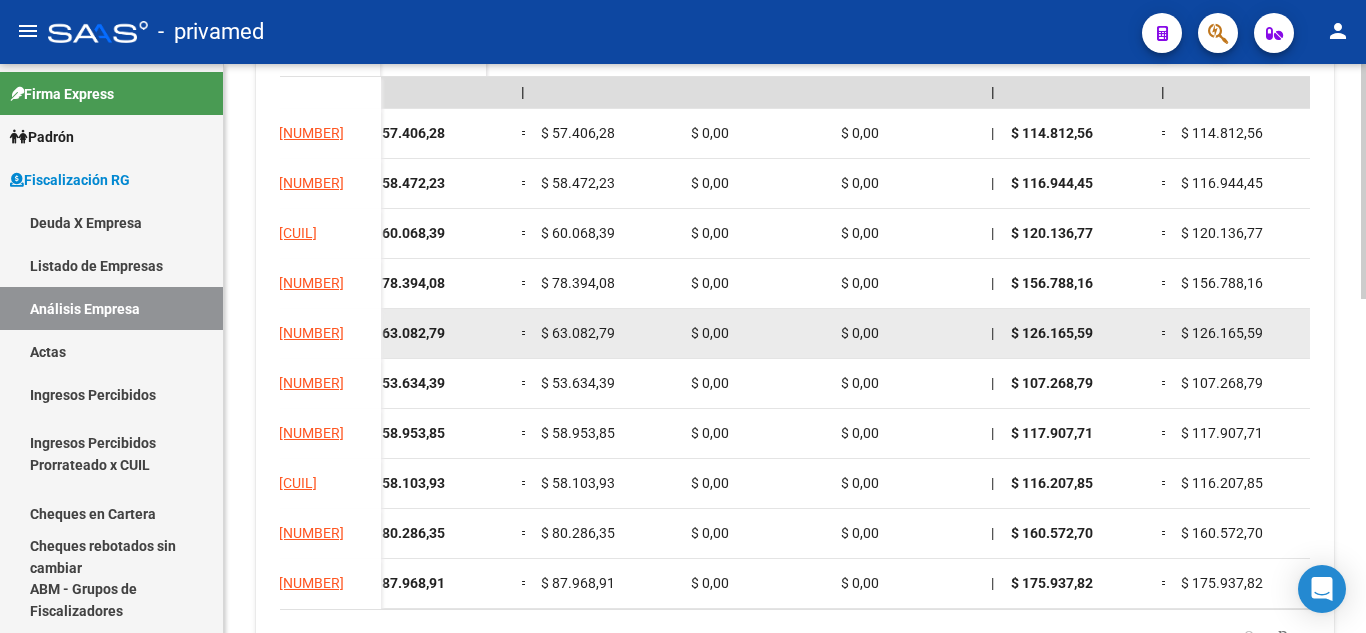 drag, startPoint x: 924, startPoint y: 352, endPoint x: 1052, endPoint y: 349, distance: 128.03516 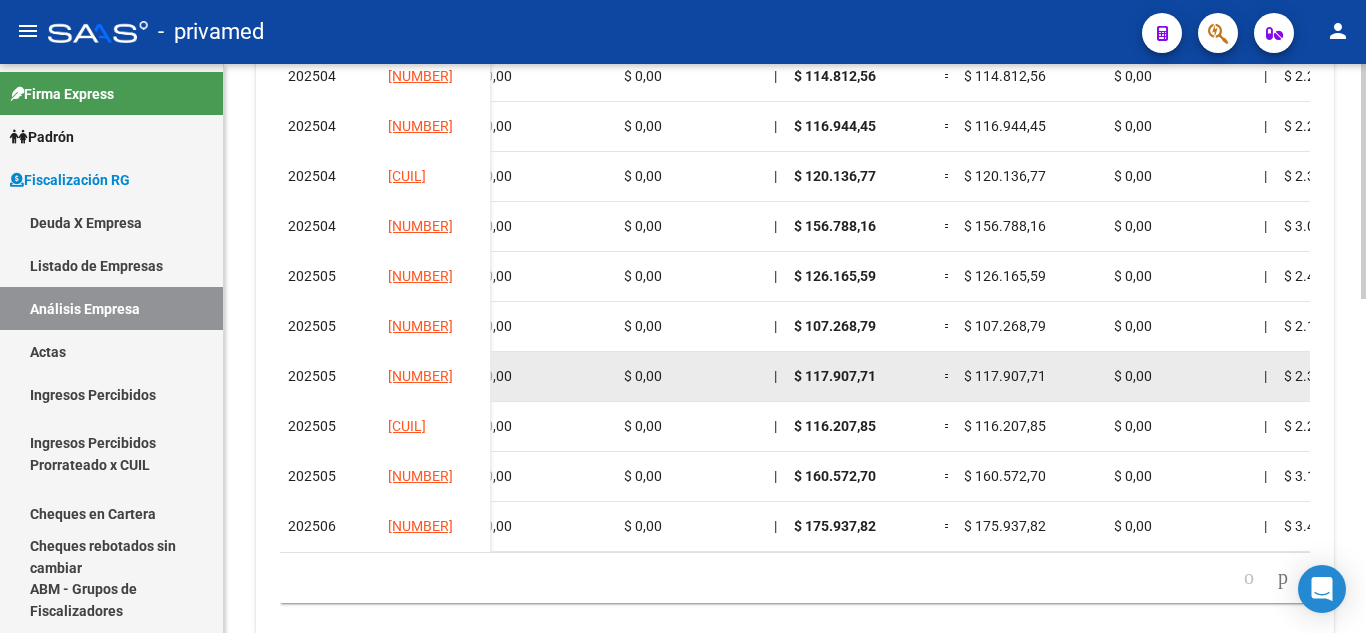 scroll, scrollTop: 785, scrollLeft: 0, axis: vertical 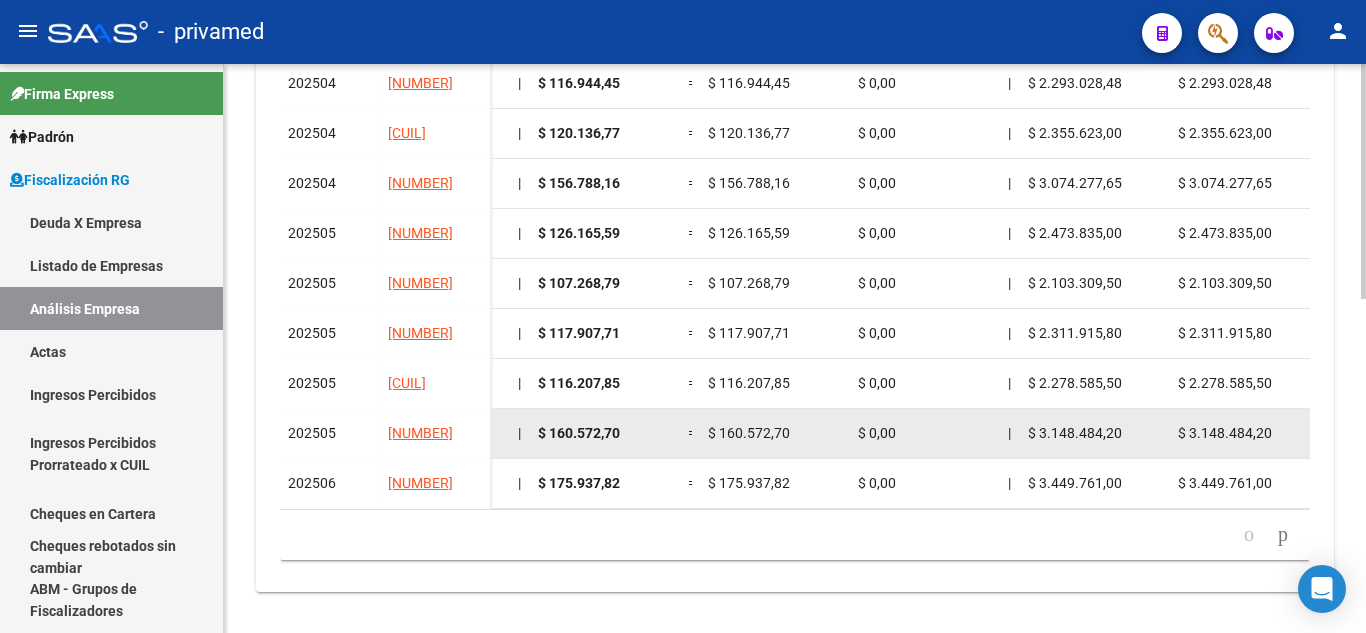 drag, startPoint x: 977, startPoint y: 449, endPoint x: 1056, endPoint y: 443, distance: 79.22752 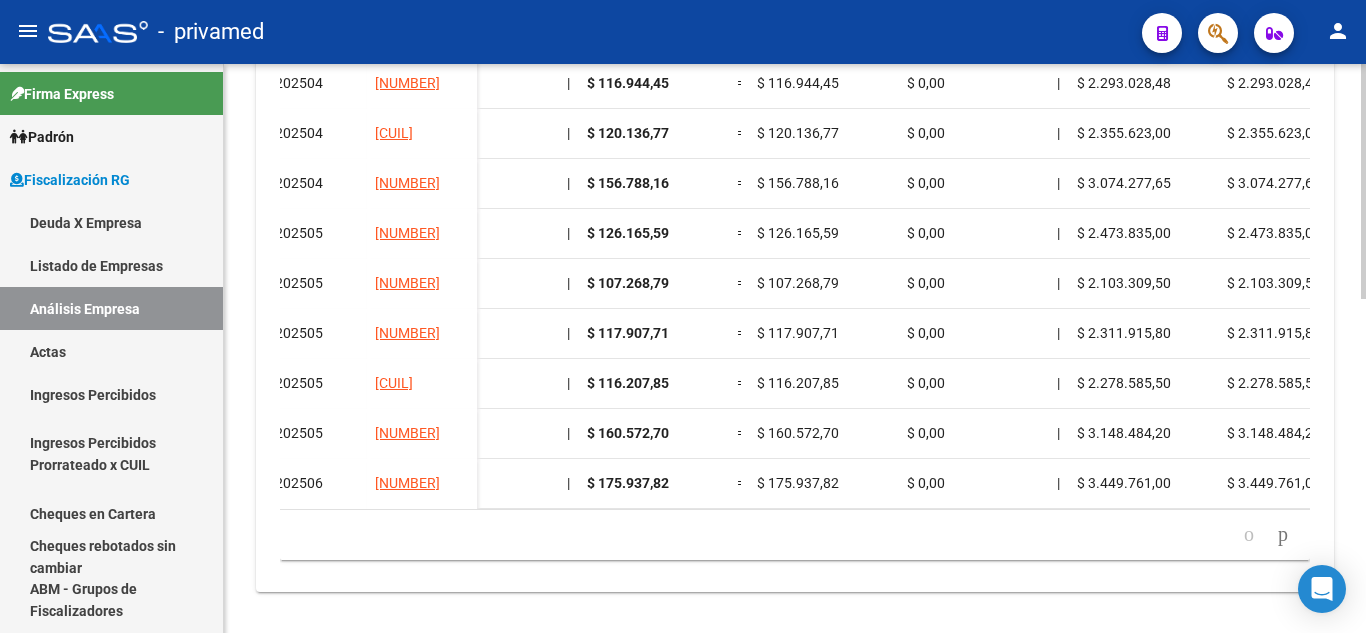 scroll, scrollTop: 0, scrollLeft: 3608, axis: horizontal 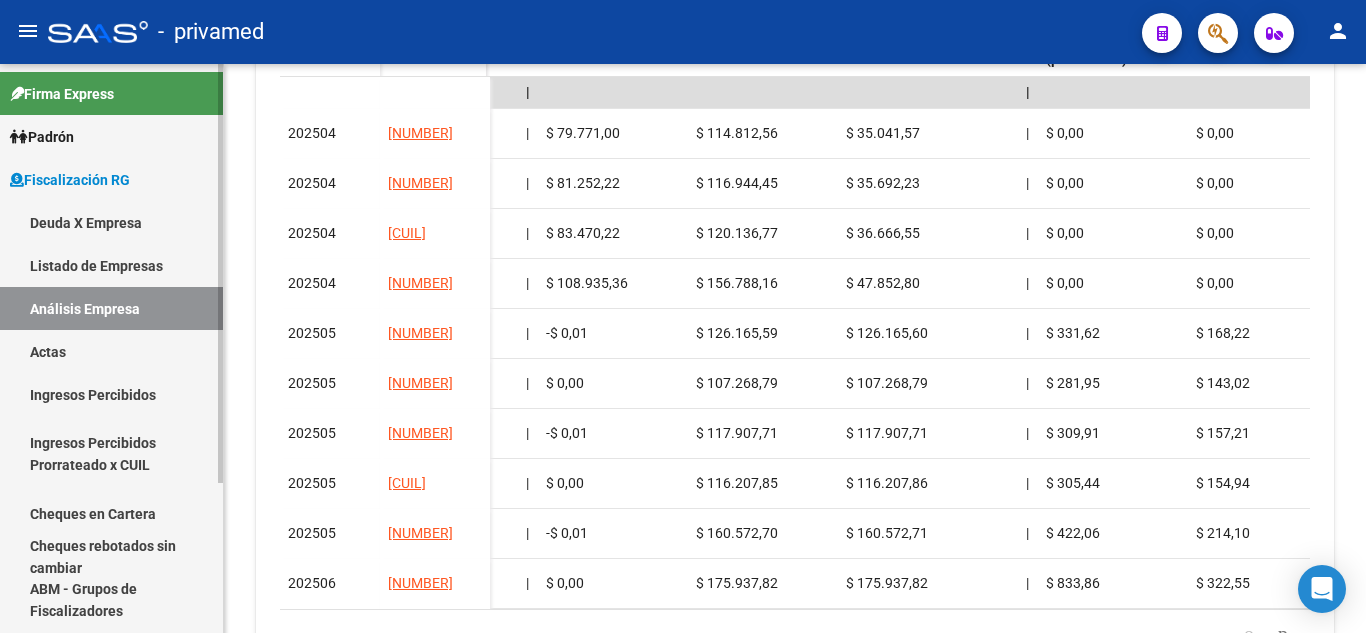 click on "Deuda X Empresa" at bounding box center [111, 222] 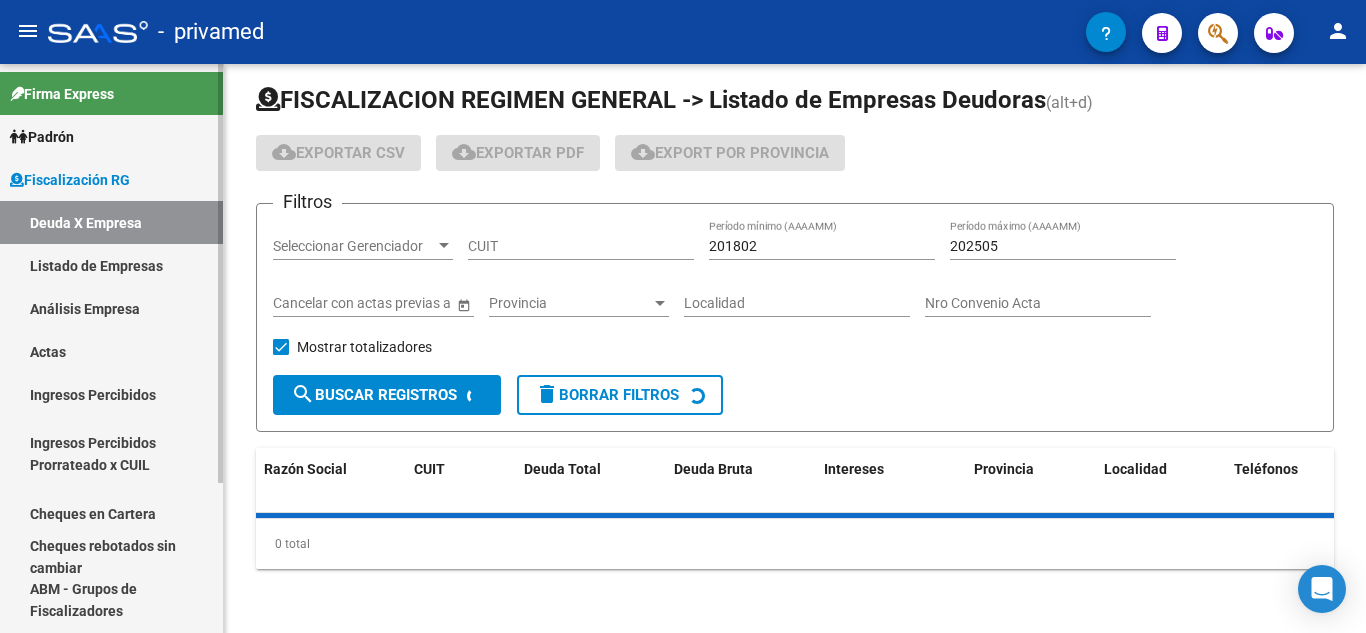 scroll, scrollTop: 542, scrollLeft: 0, axis: vertical 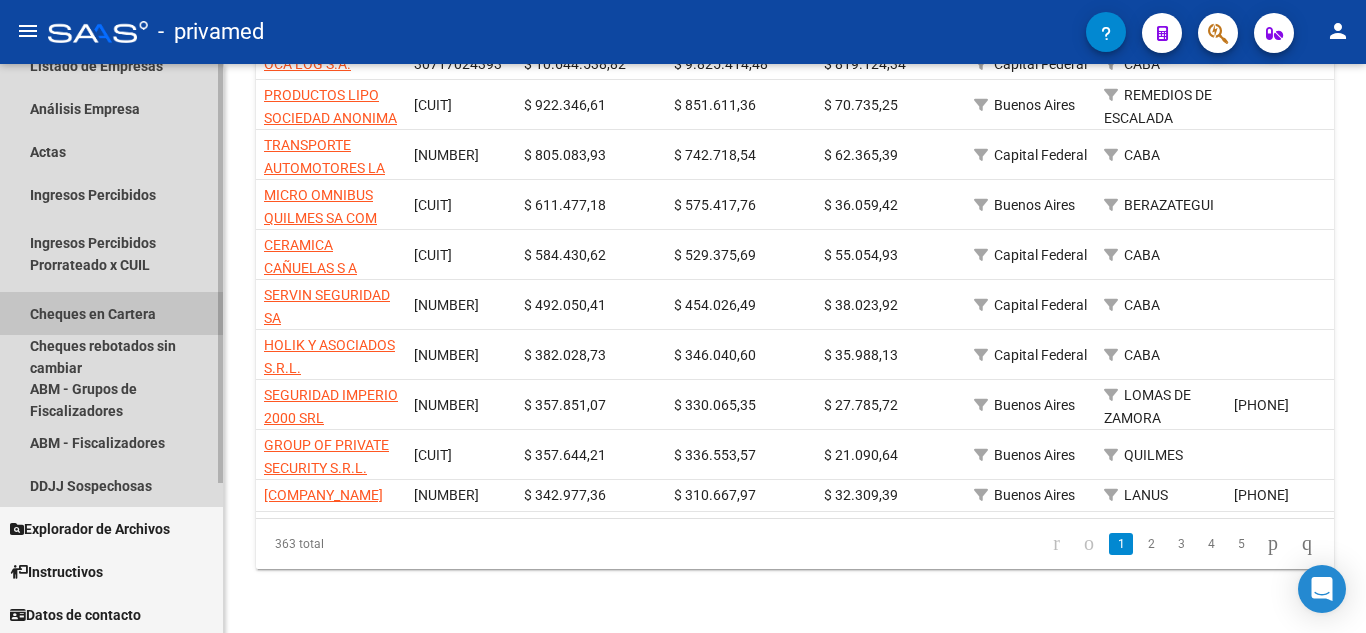 click on "Cheques en Cartera" at bounding box center (111, 313) 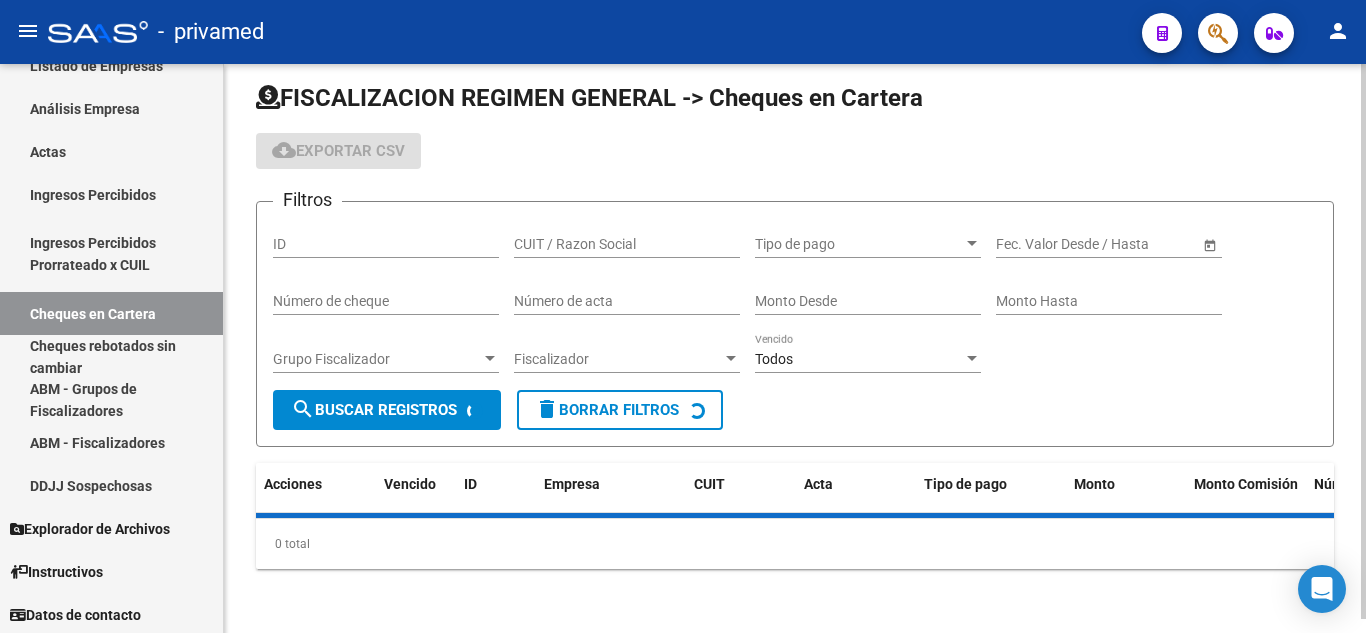 scroll, scrollTop: 59, scrollLeft: 0, axis: vertical 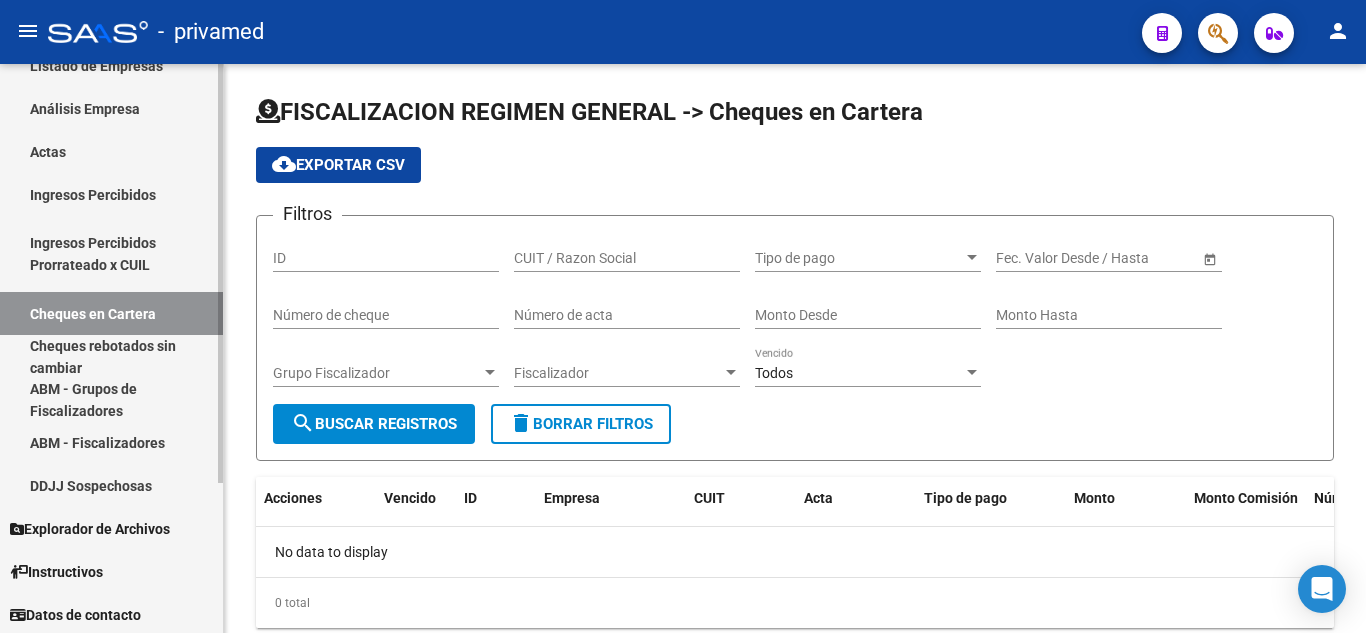 click on "Actas" at bounding box center [111, 151] 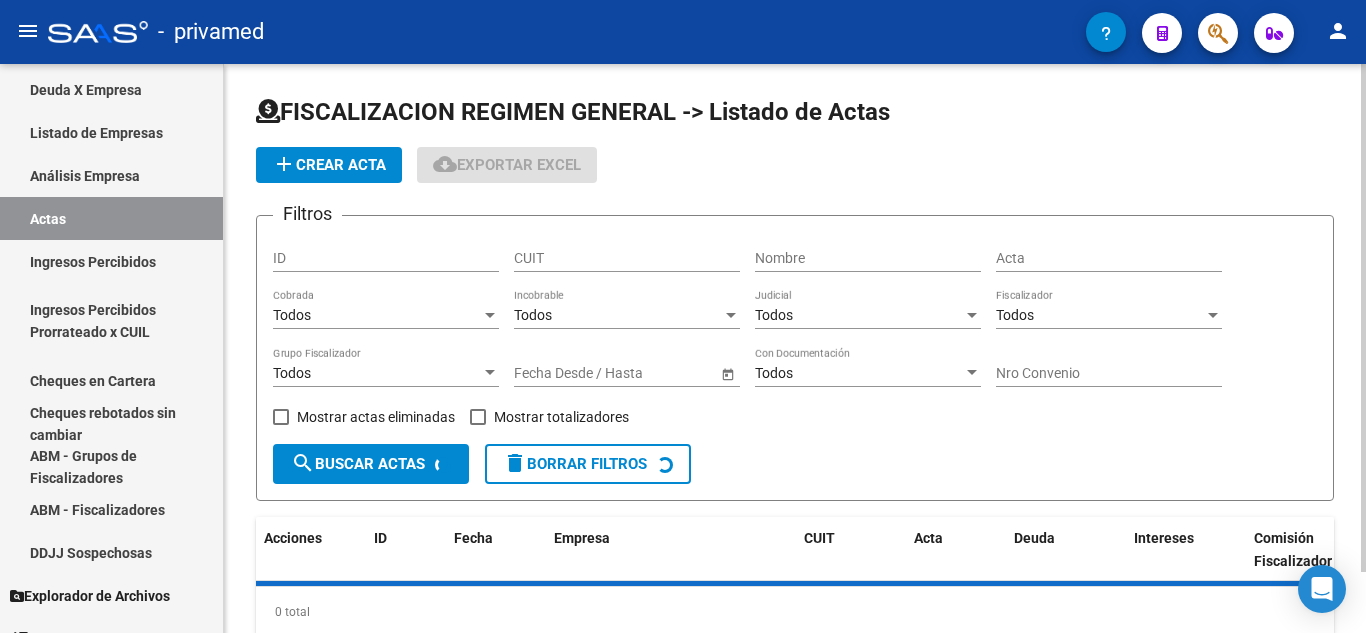 scroll, scrollTop: 100, scrollLeft: 0, axis: vertical 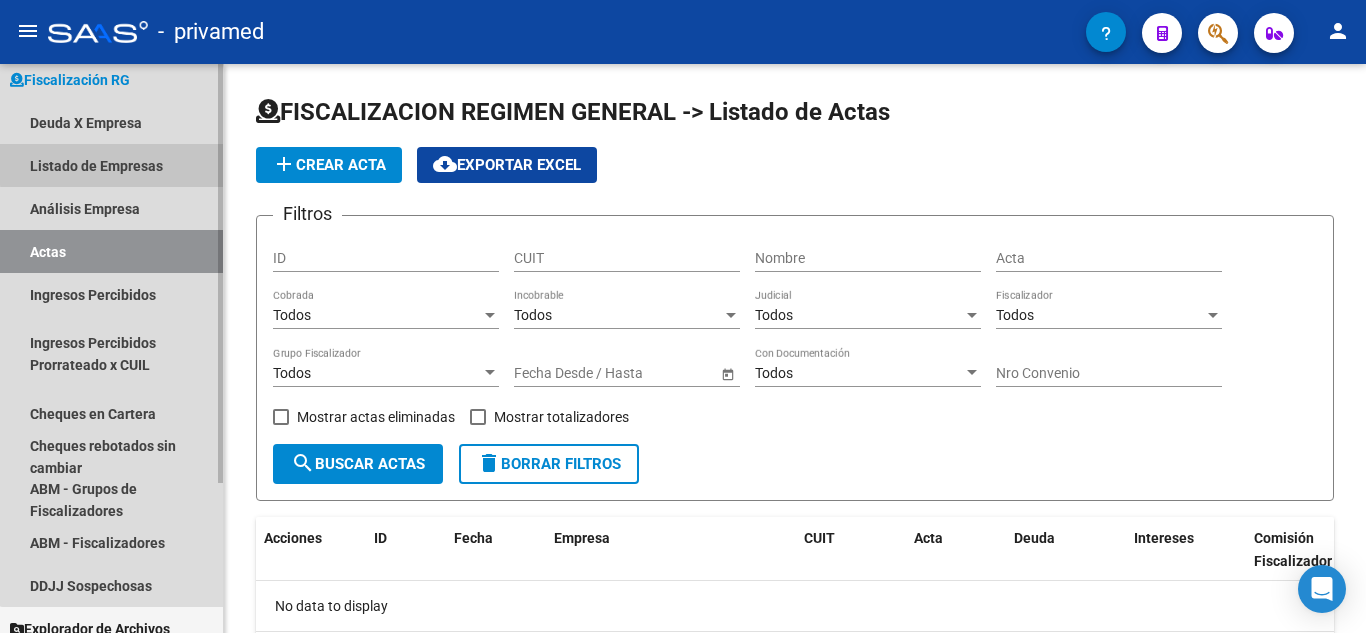 click on "Listado de Empresas" at bounding box center (111, 165) 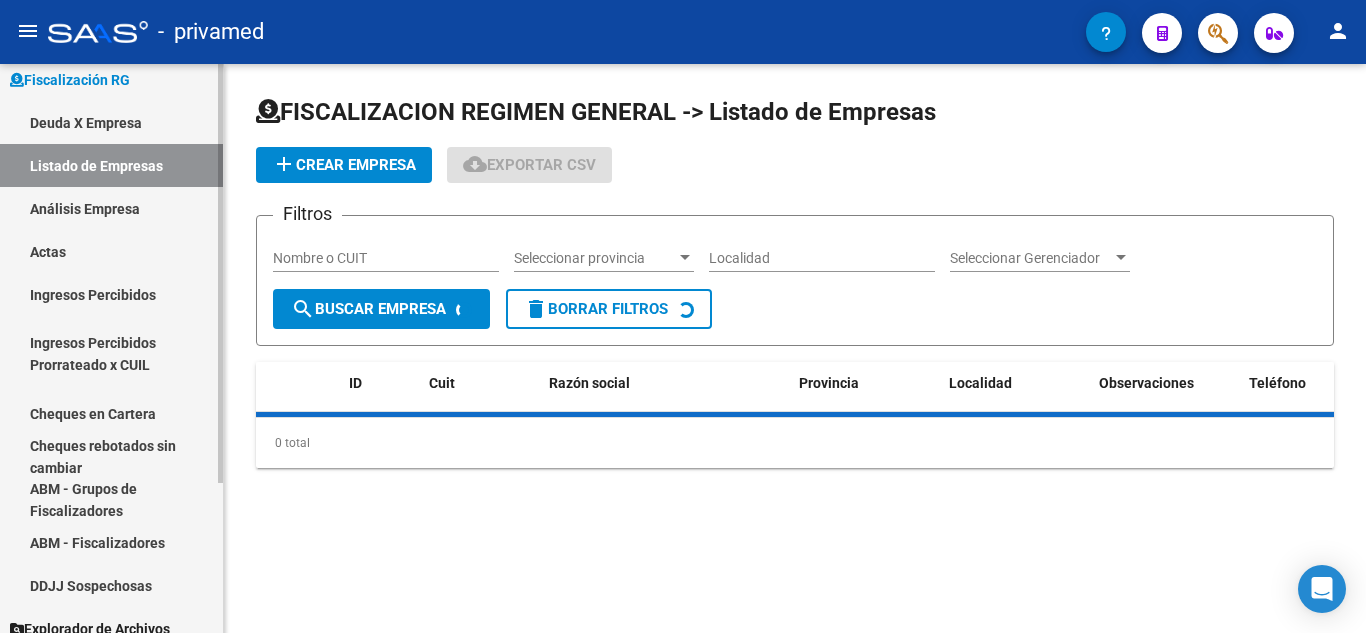 click on "Deuda X Empresa" at bounding box center (111, 122) 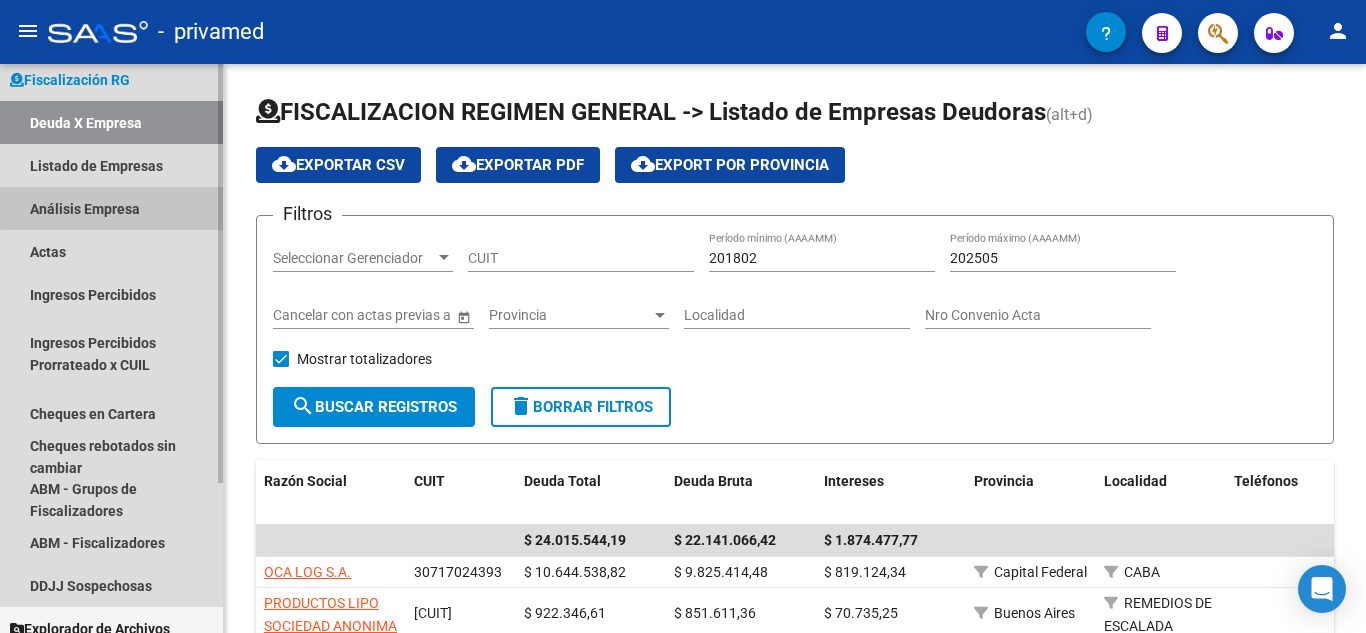 click on "Análisis Empresa" at bounding box center (111, 208) 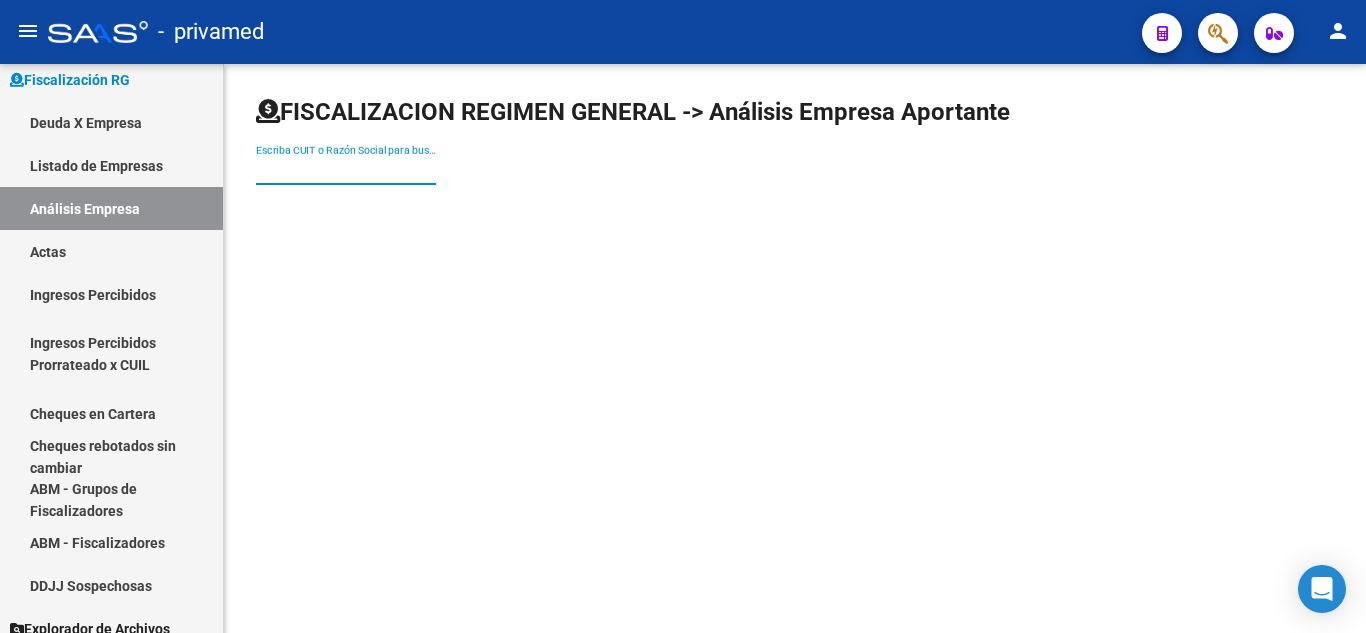 click on "Escriba CUIT o Razón Social para buscar" at bounding box center [346, 170] 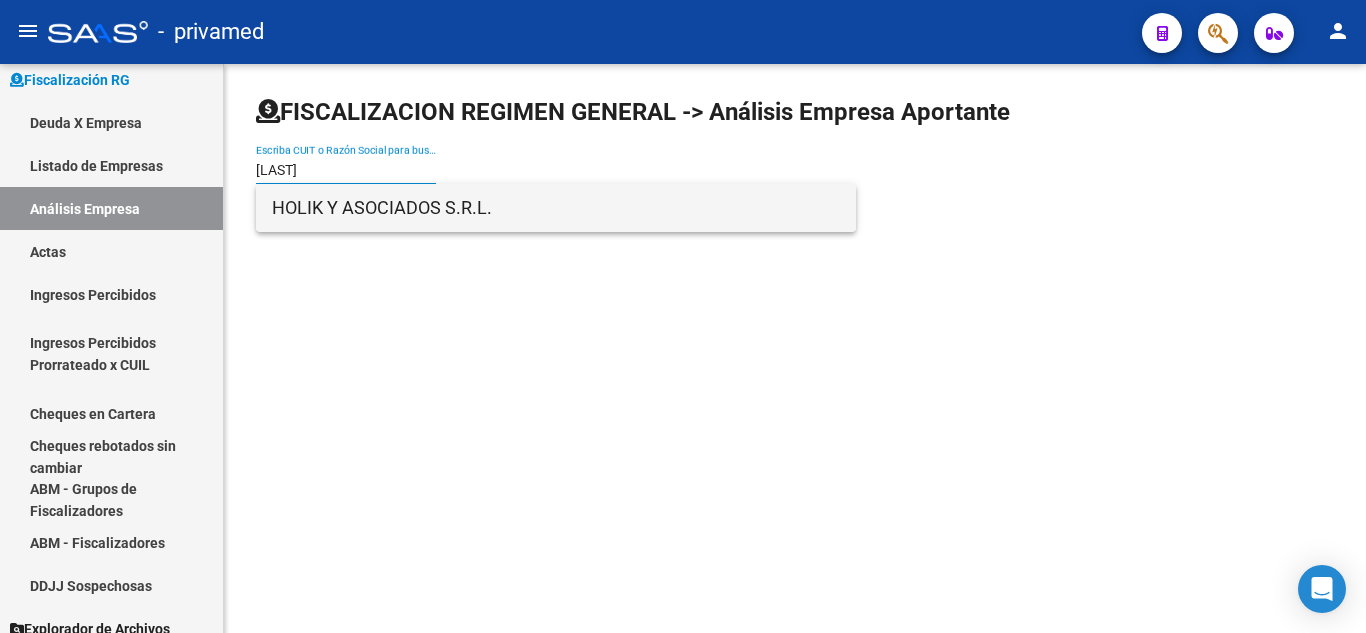 type on "[LAST]" 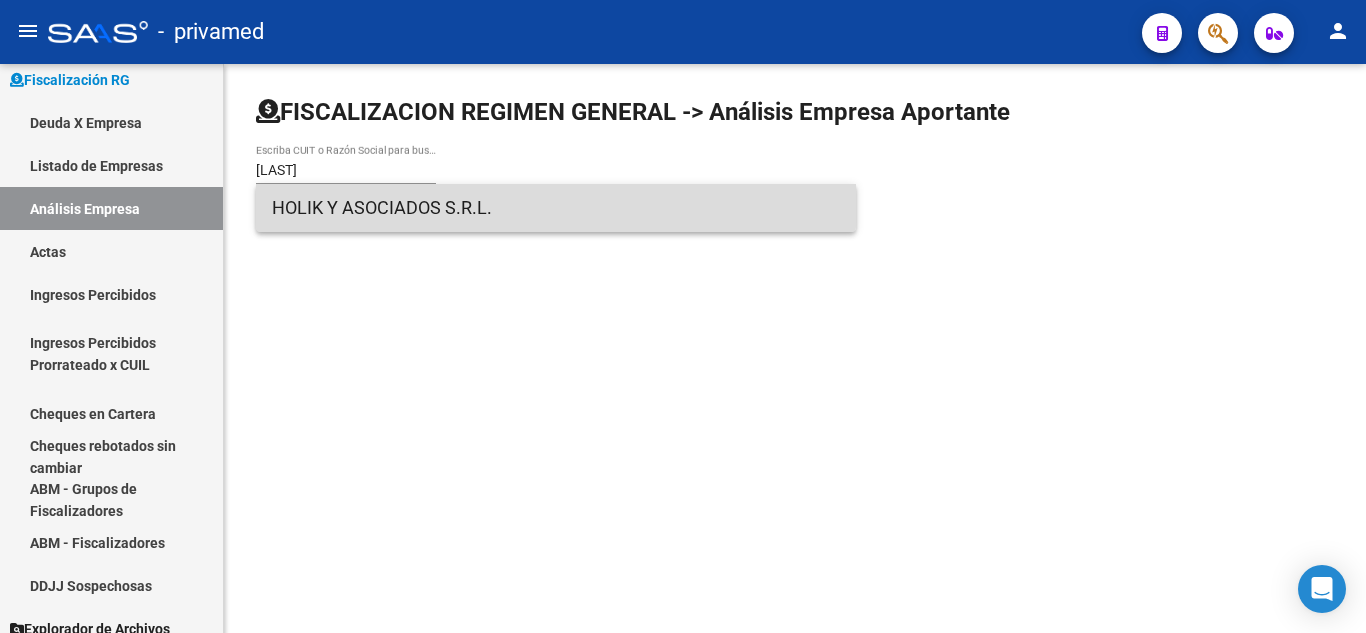 click on "HOLIK Y ASOCIADOS S.R.L." at bounding box center [556, 208] 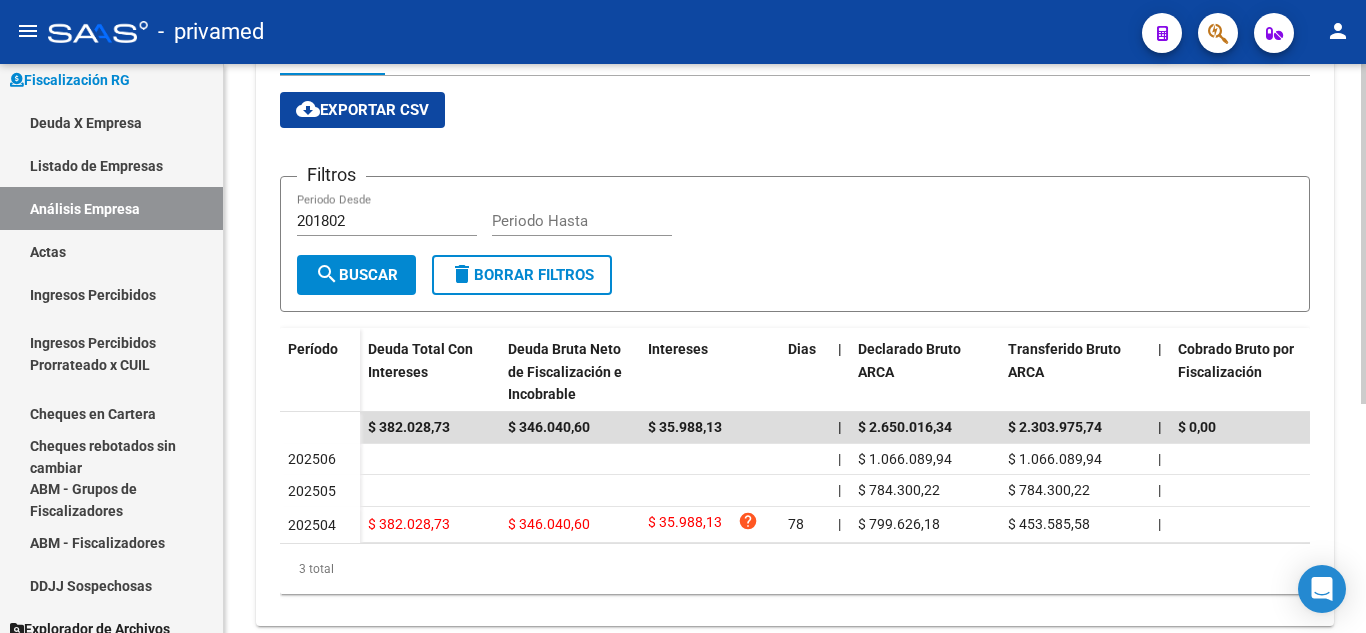 scroll, scrollTop: 283, scrollLeft: 0, axis: vertical 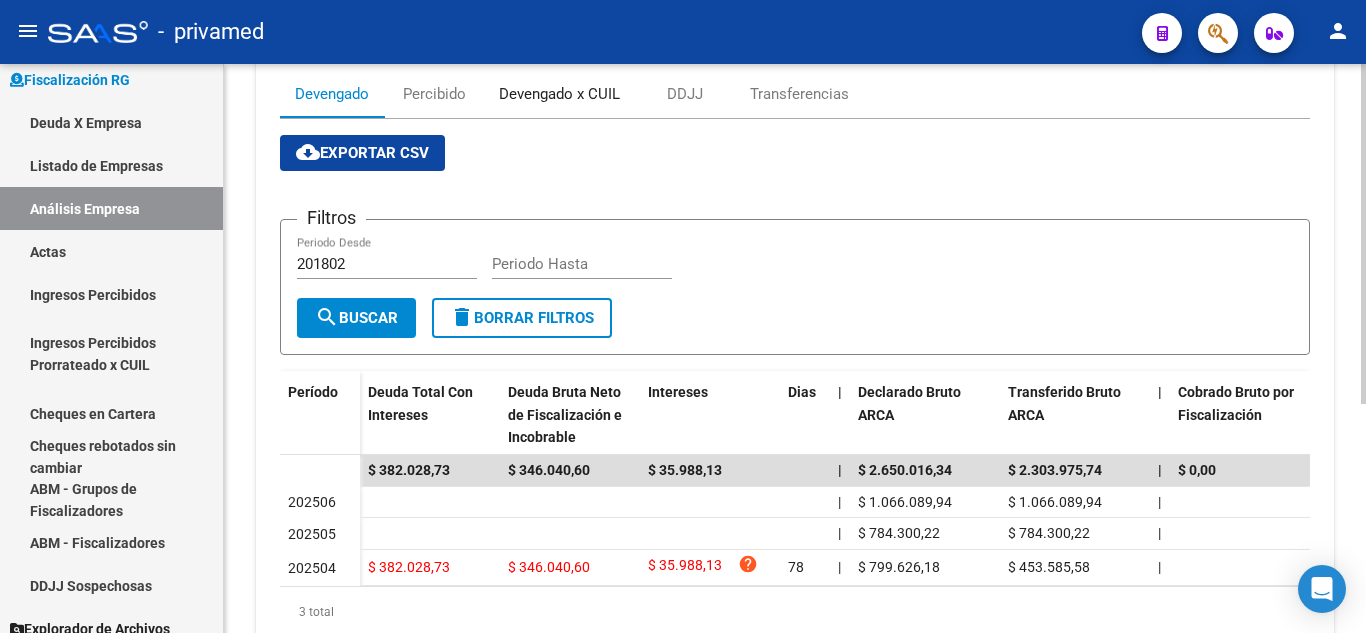 click on "Devengado x CUIL" at bounding box center [559, 94] 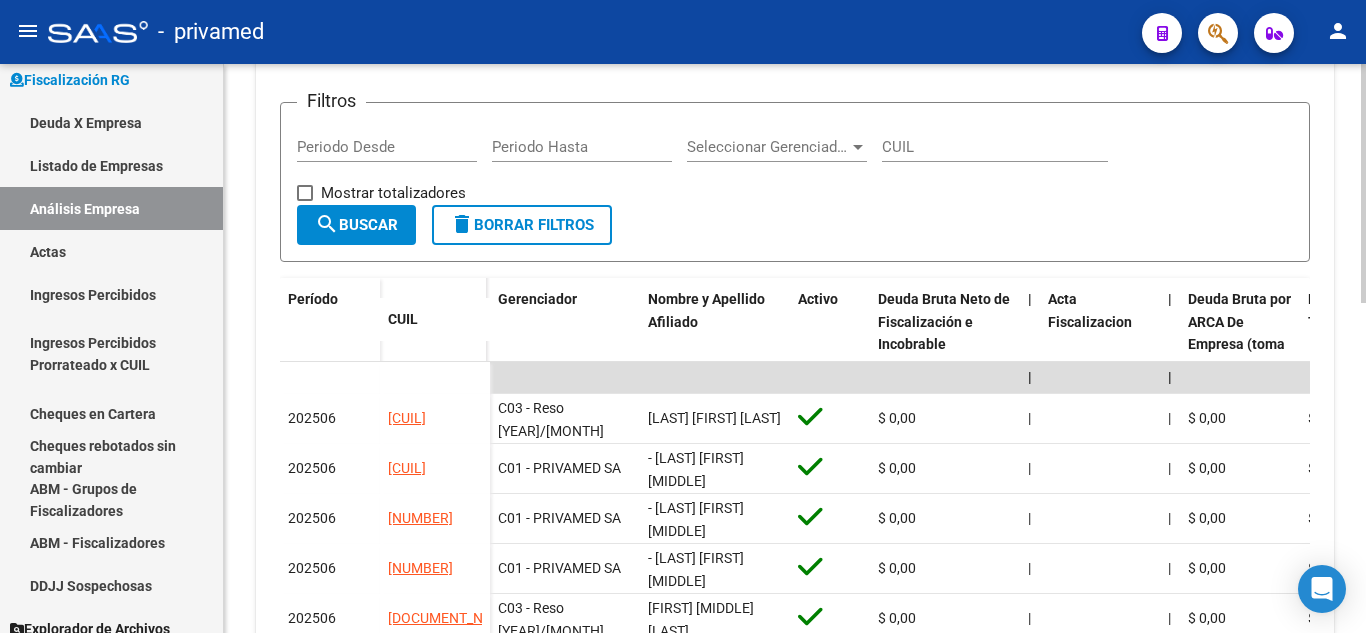 scroll, scrollTop: 500, scrollLeft: 0, axis: vertical 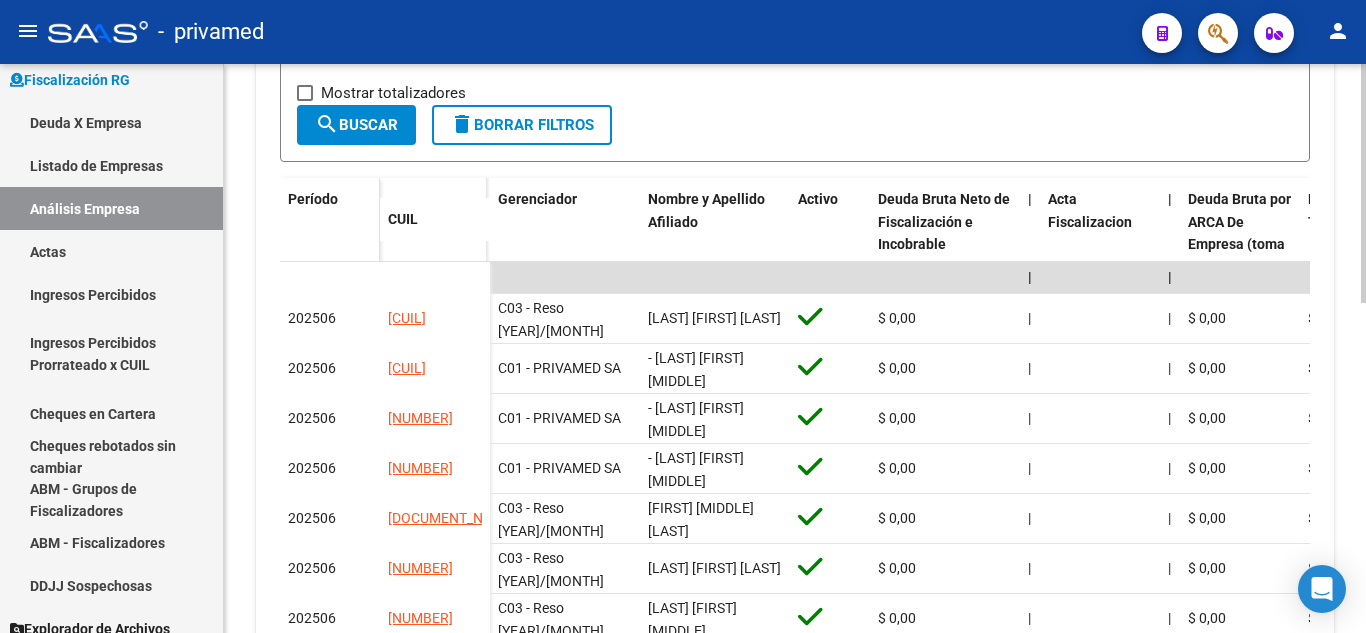 click on "Período" 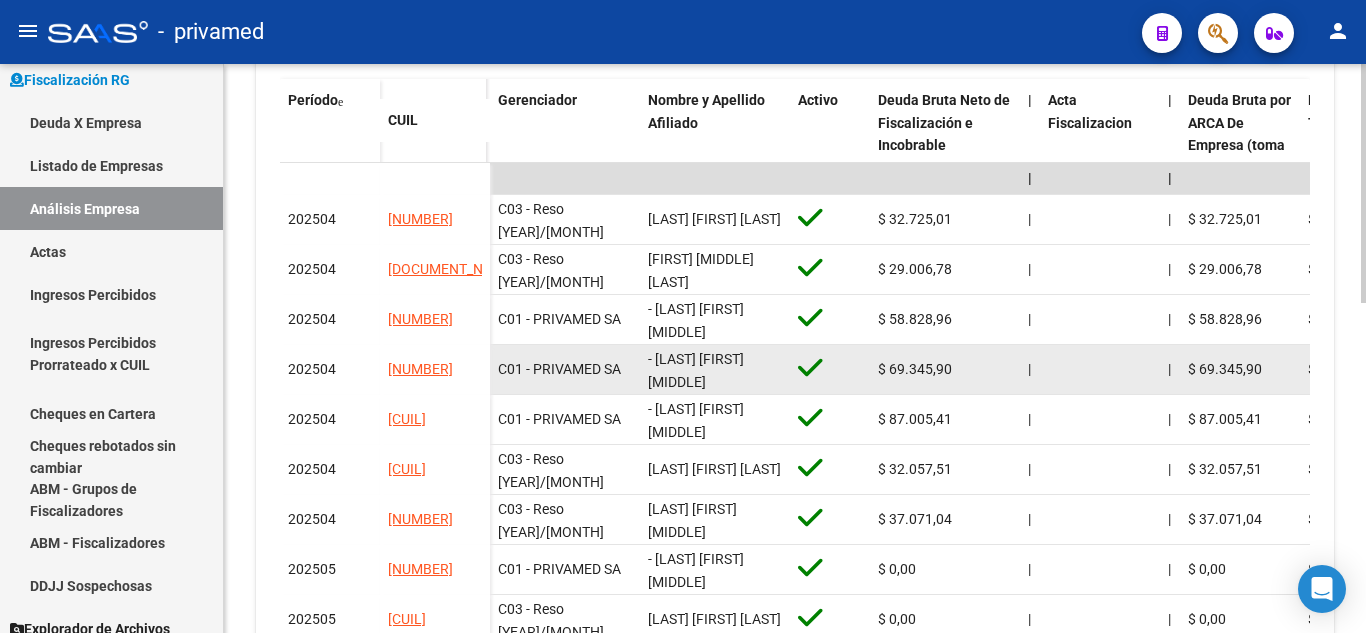 scroll, scrollTop: 600, scrollLeft: 0, axis: vertical 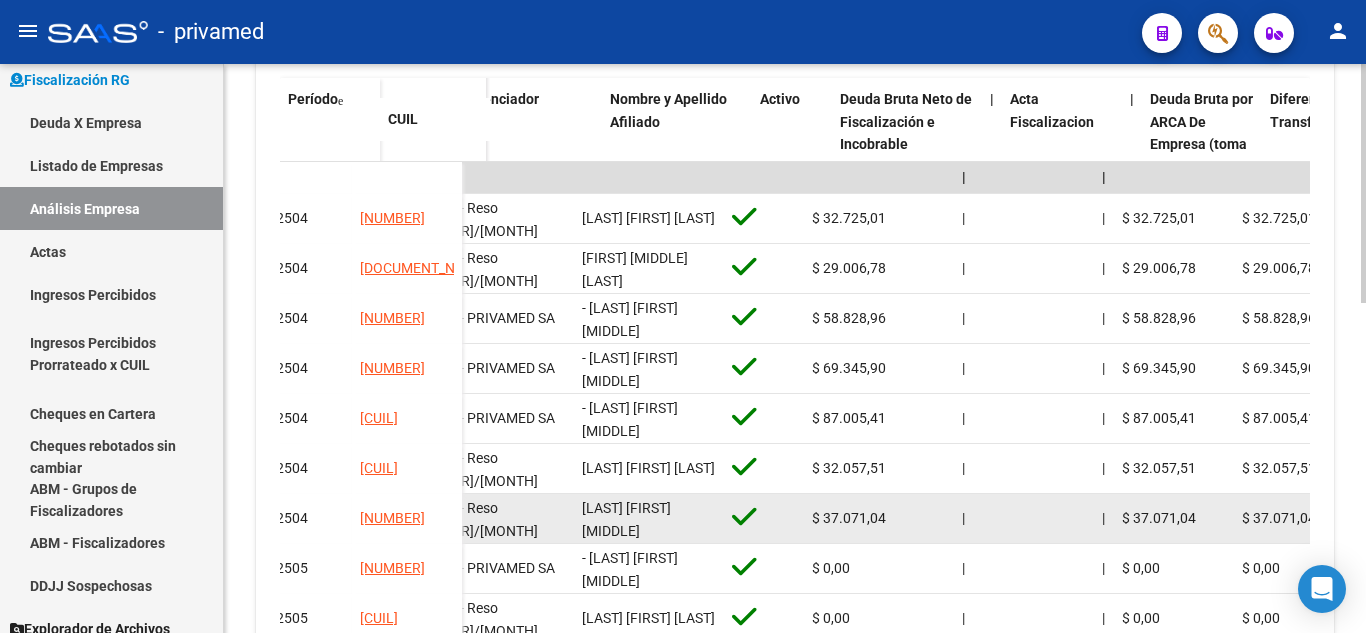 drag, startPoint x: 708, startPoint y: 503, endPoint x: 732, endPoint y: 499, distance: 24.33105 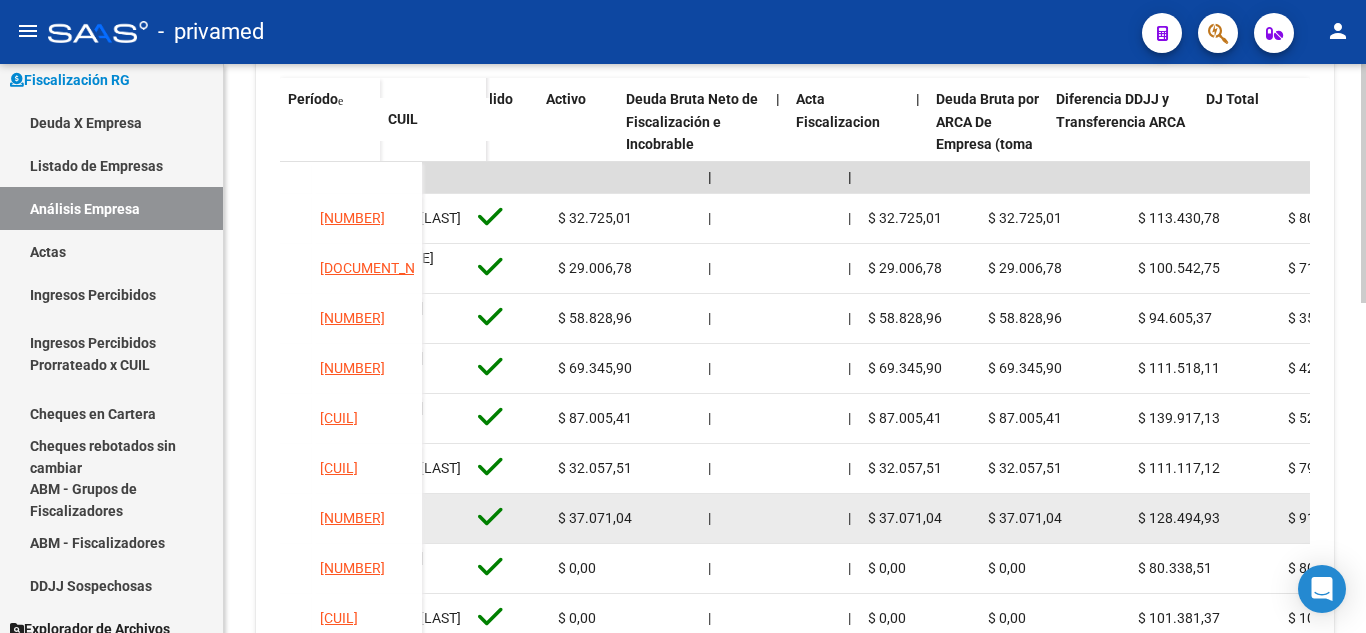 drag, startPoint x: 732, startPoint y: 499, endPoint x: 810, endPoint y: 486, distance: 79.07591 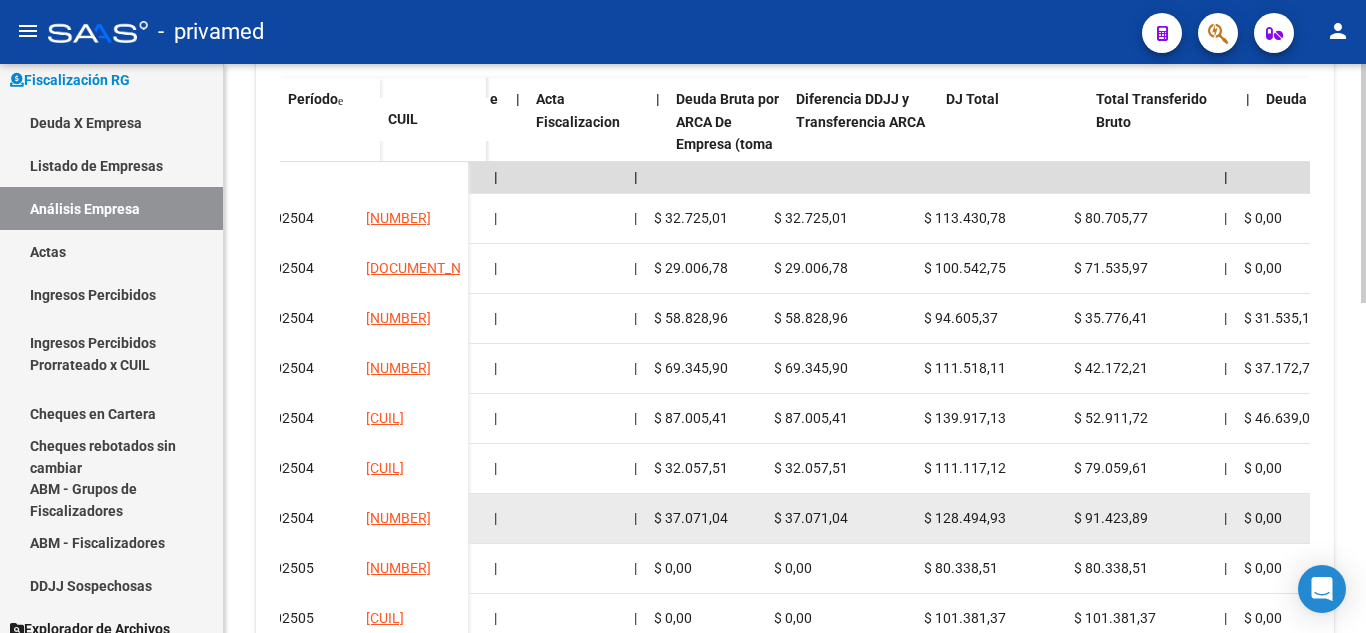 drag, startPoint x: 762, startPoint y: 486, endPoint x: 827, endPoint y: 486, distance: 65 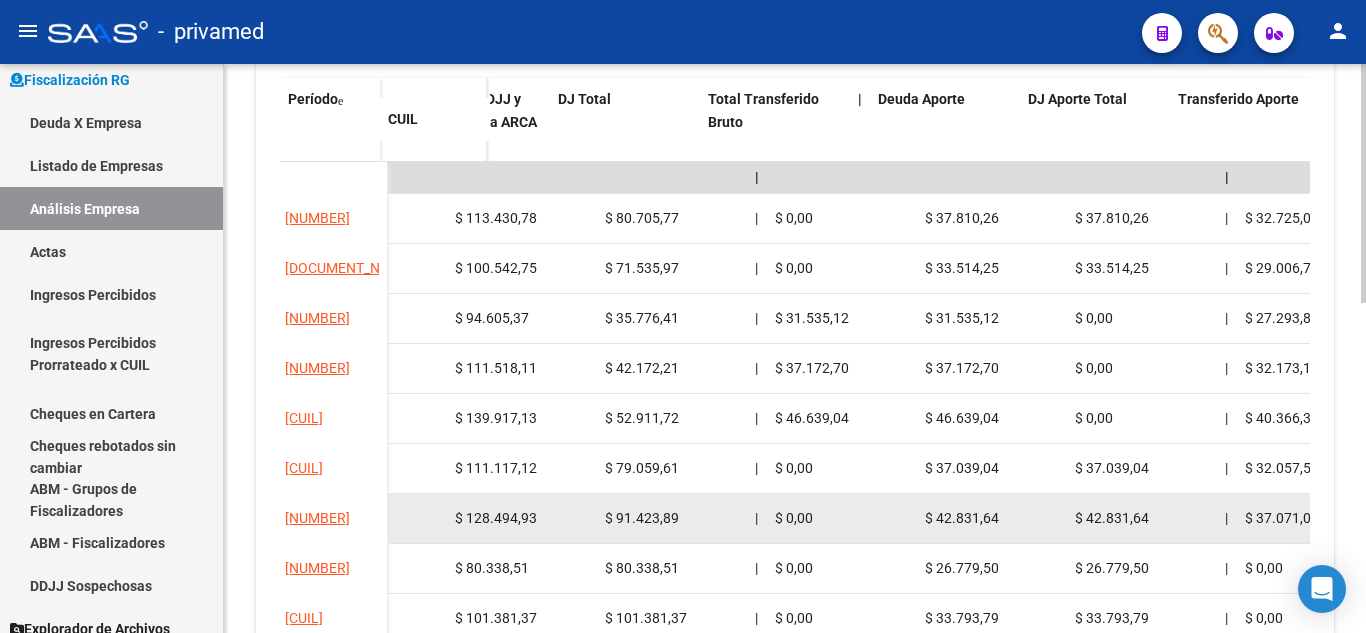 drag, startPoint x: 837, startPoint y: 493, endPoint x: 899, endPoint y: 495, distance: 62.03225 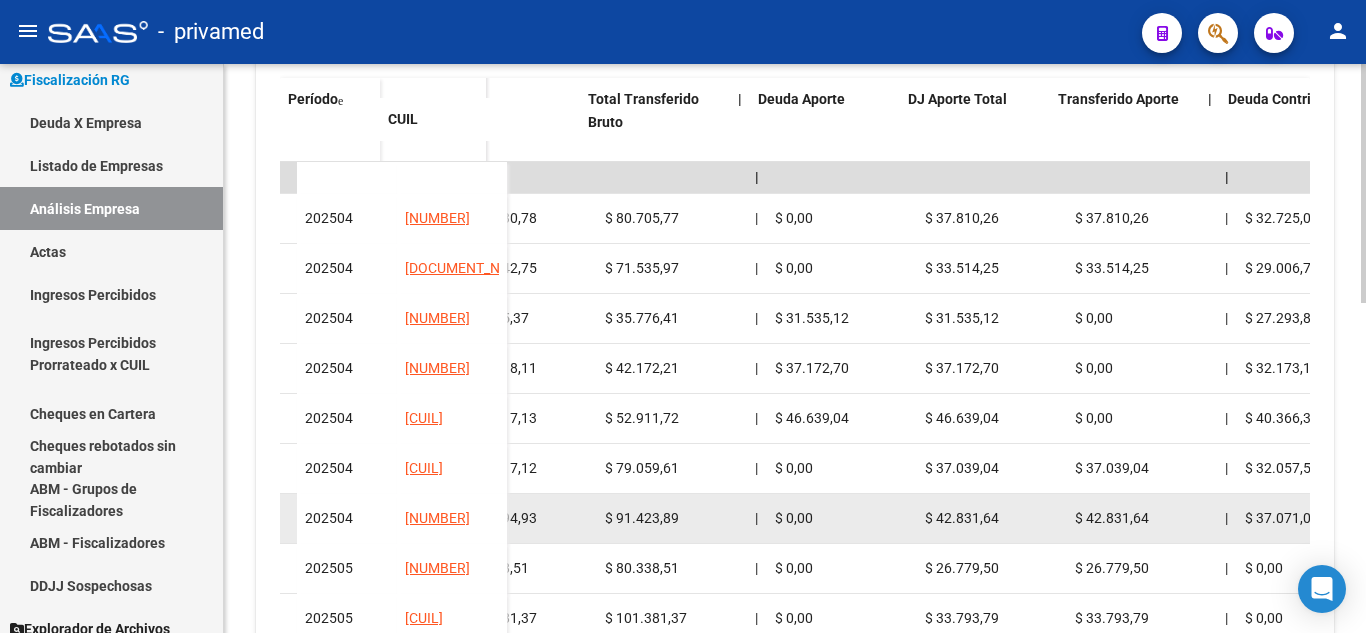 scroll, scrollTop: 0, scrollLeft: 1020, axis: horizontal 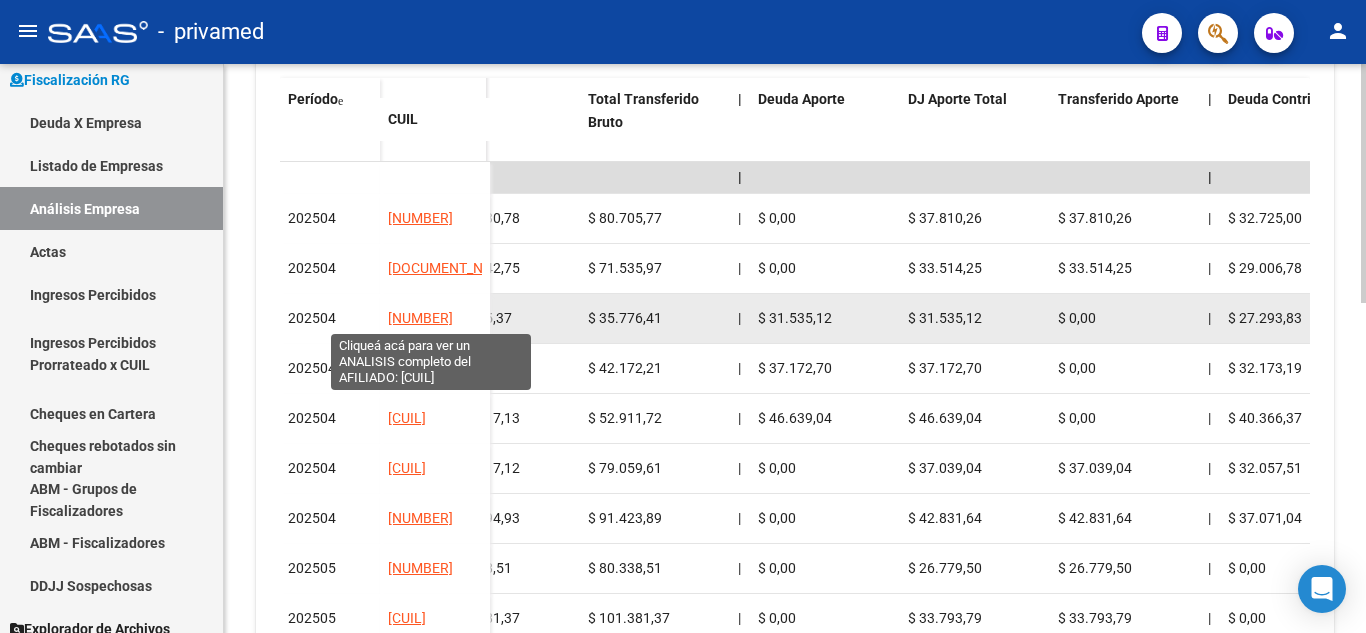 drag, startPoint x: 376, startPoint y: 316, endPoint x: 472, endPoint y: 318, distance: 96.02083 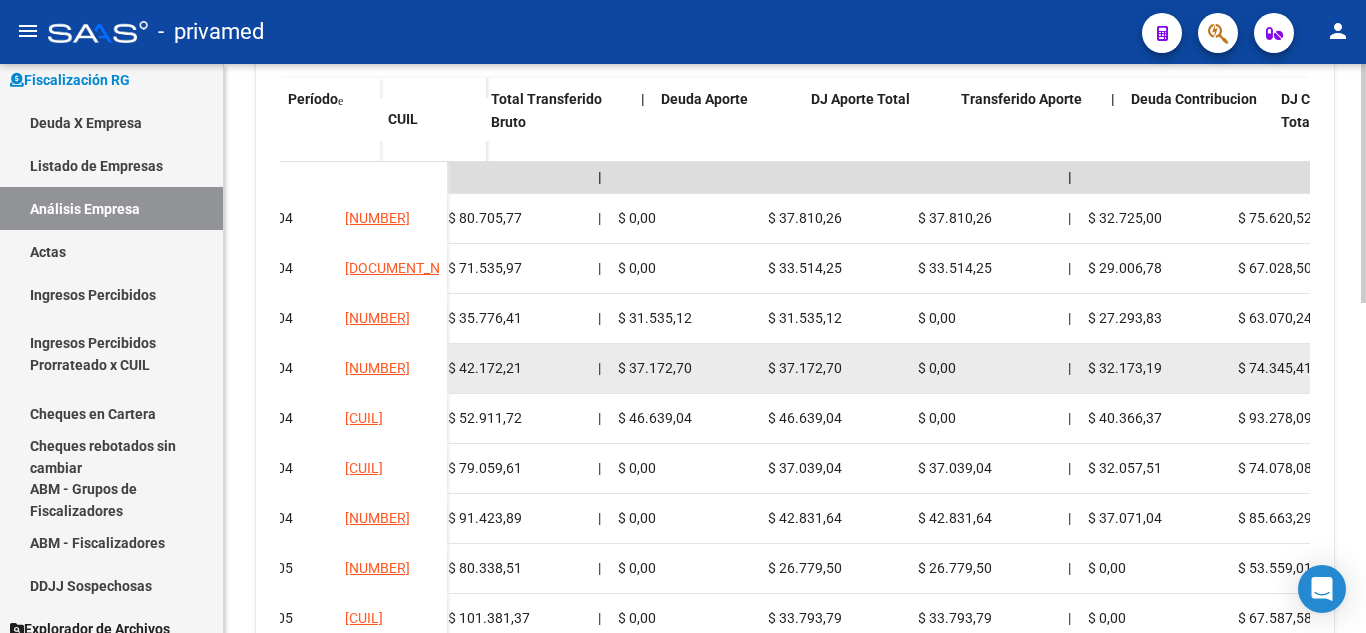 drag, startPoint x: 863, startPoint y: 358, endPoint x: 905, endPoint y: 357, distance: 42.0119 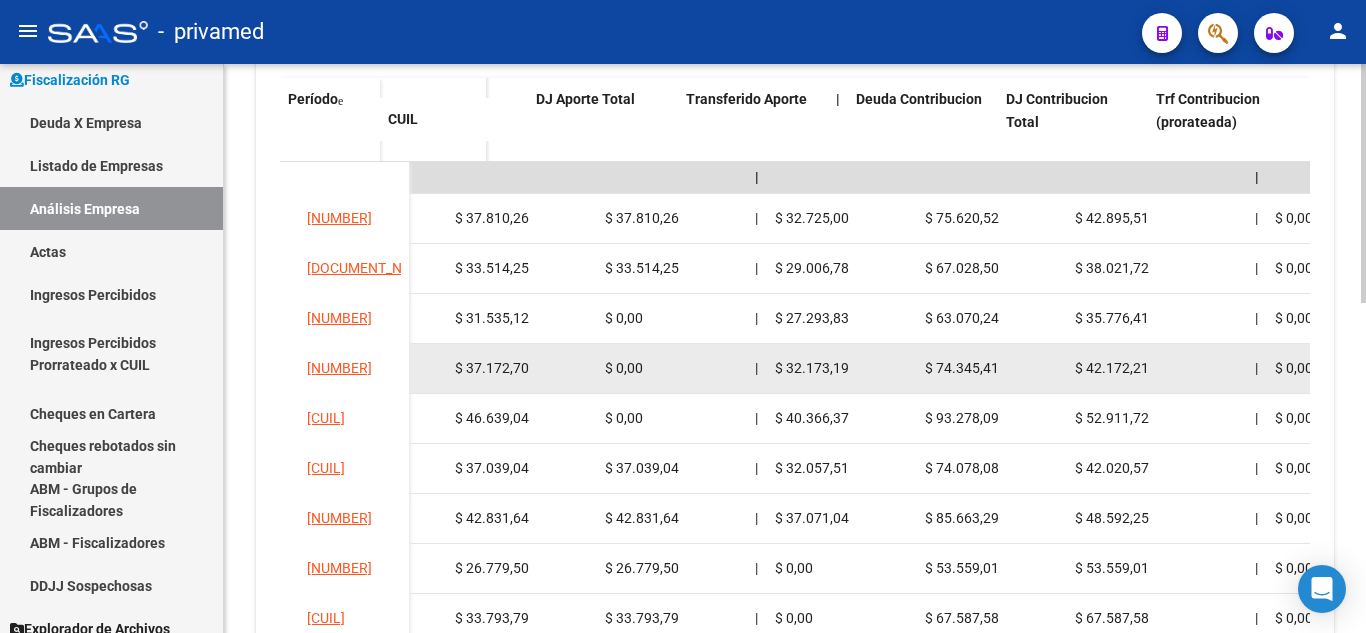 drag, startPoint x: 885, startPoint y: 370, endPoint x: 957, endPoint y: 363, distance: 72.33948 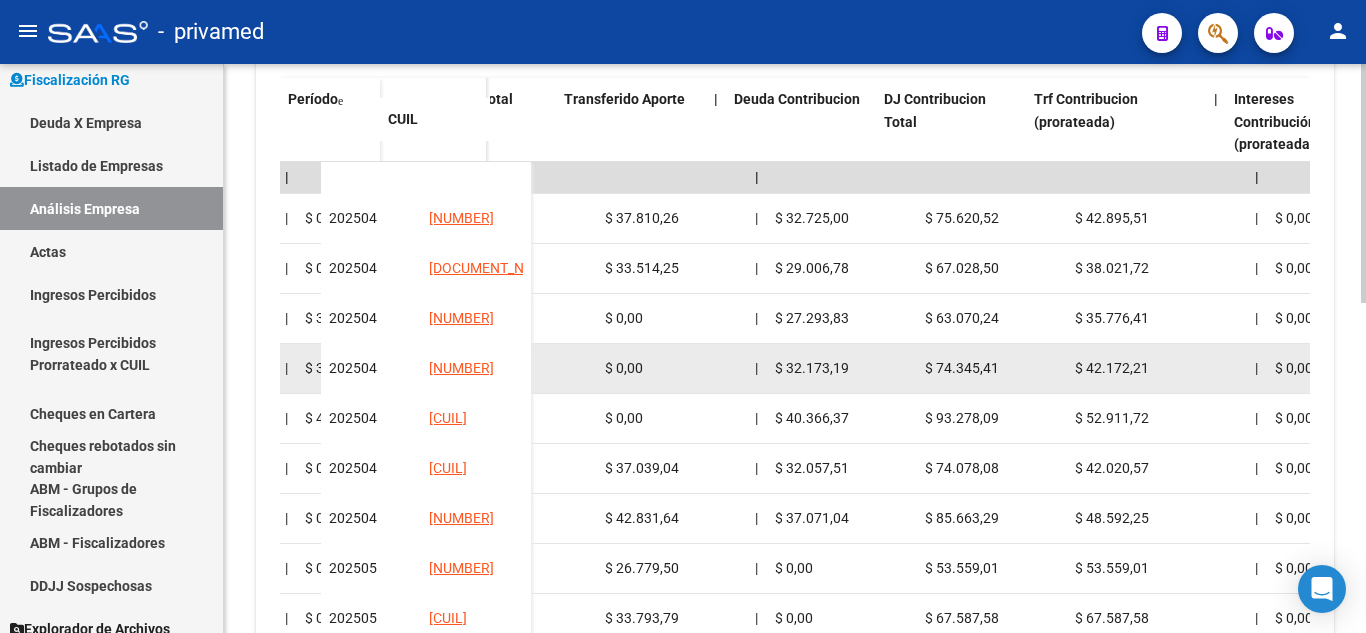 scroll, scrollTop: 0, scrollLeft: 1514, axis: horizontal 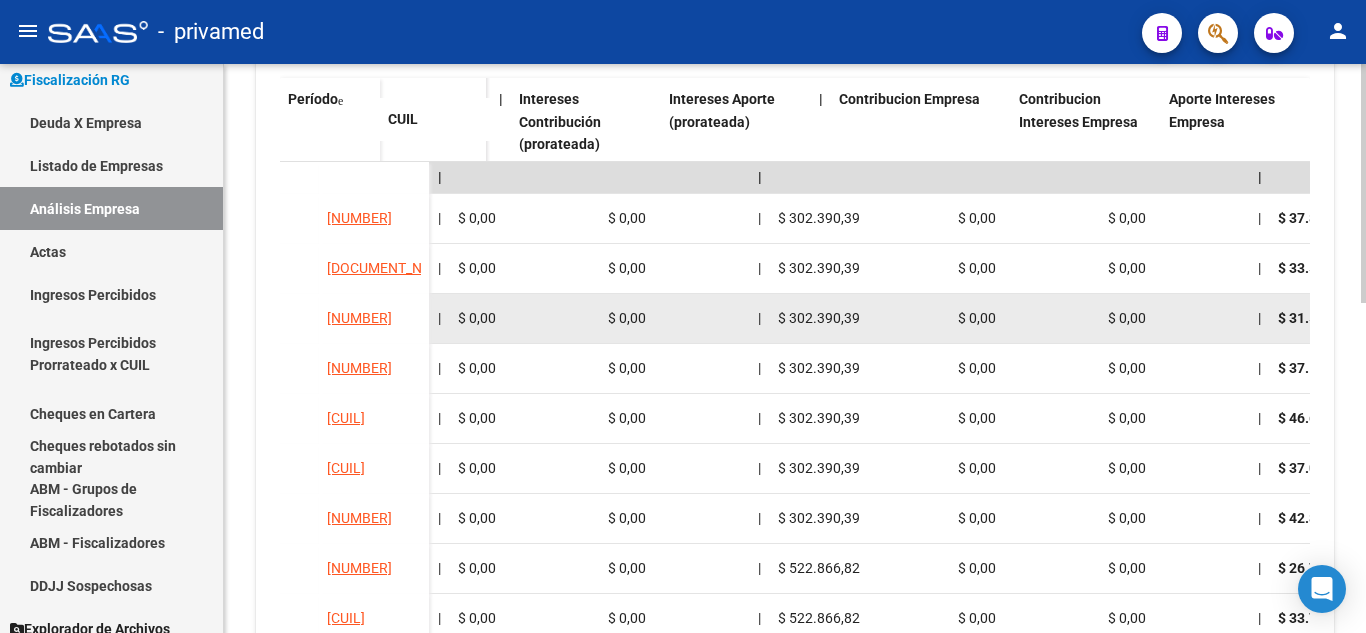 drag, startPoint x: 852, startPoint y: 328, endPoint x: 938, endPoint y: 321, distance: 86.28442 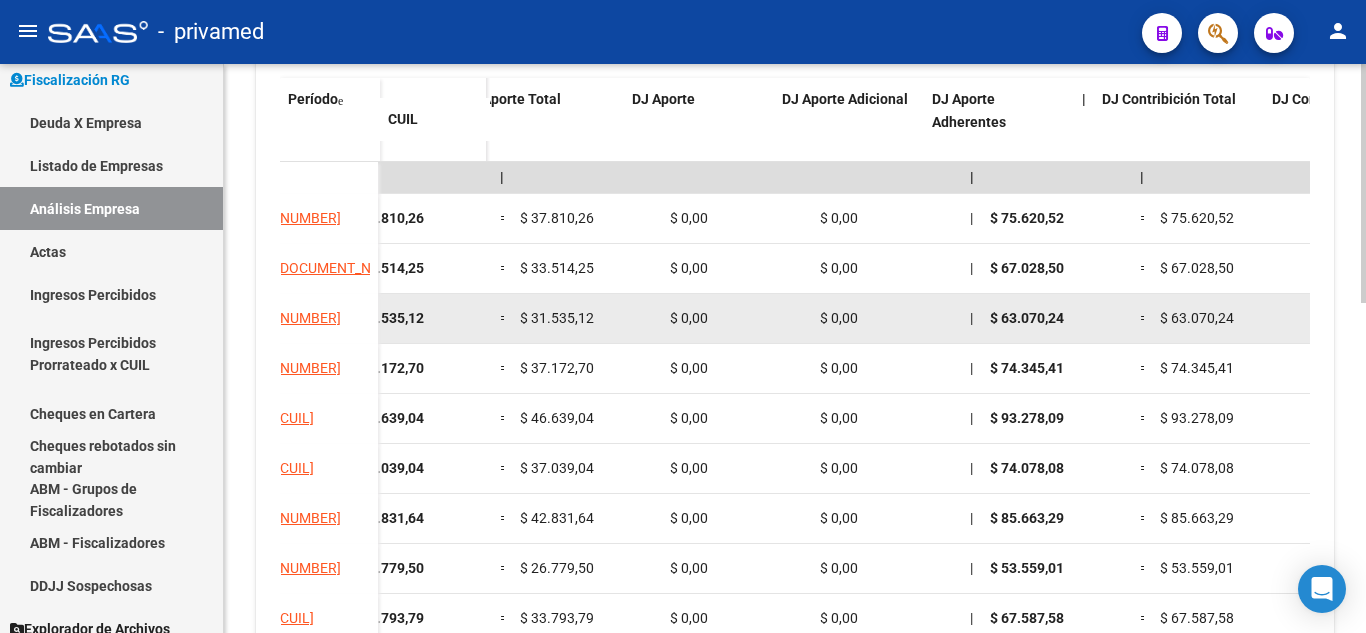 drag, startPoint x: 959, startPoint y: 318, endPoint x: 1055, endPoint y: 318, distance: 96 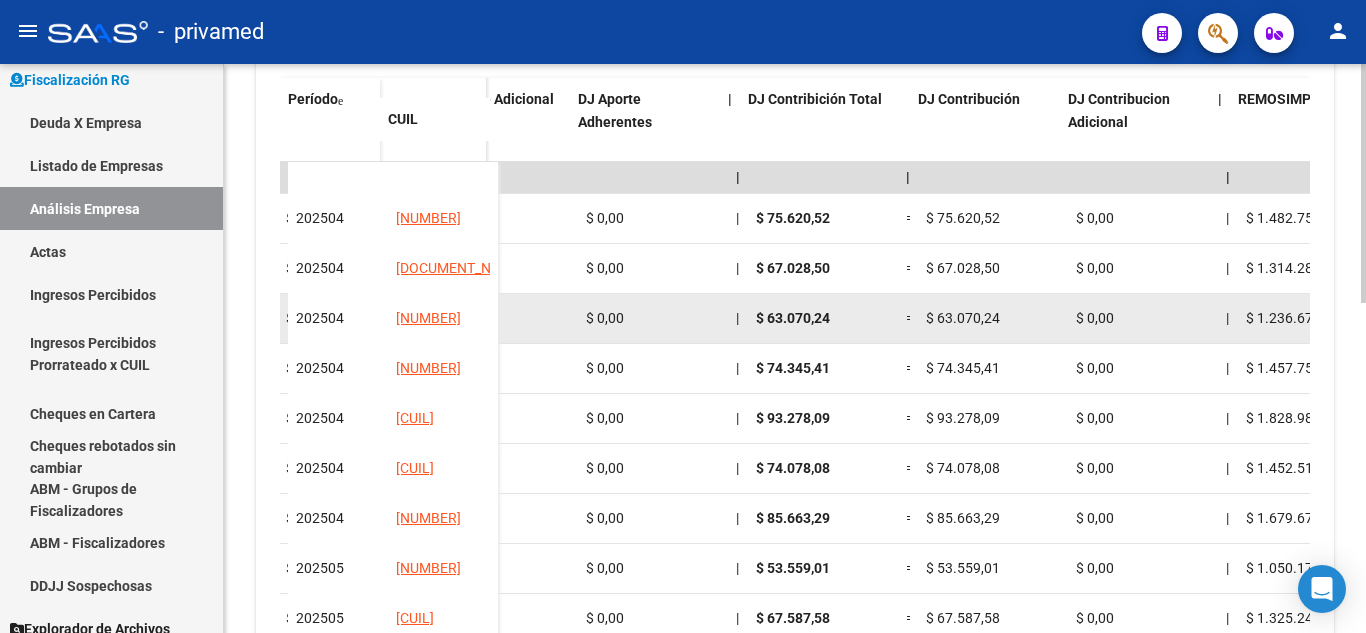 scroll, scrollTop: 0, scrollLeft: 3465, axis: horizontal 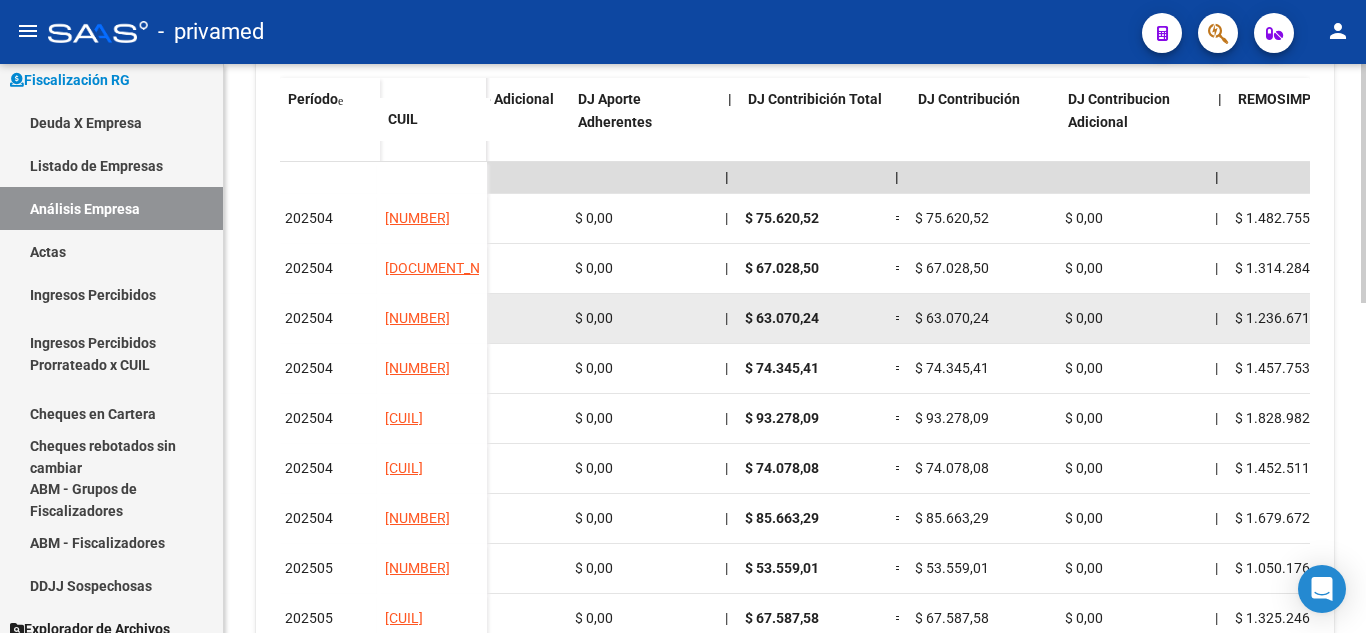 drag, startPoint x: 1091, startPoint y: 320, endPoint x: 1116, endPoint y: 324, distance: 25.317978 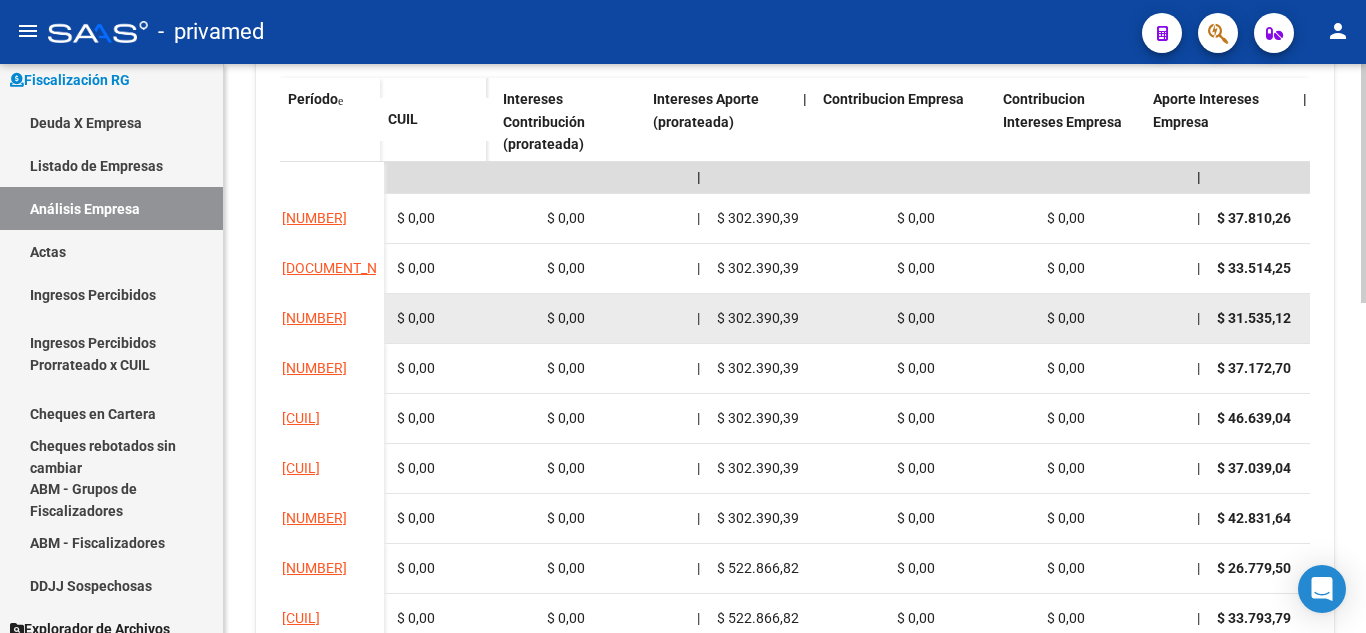 drag, startPoint x: 1109, startPoint y: 324, endPoint x: 969, endPoint y: 336, distance: 140.51335 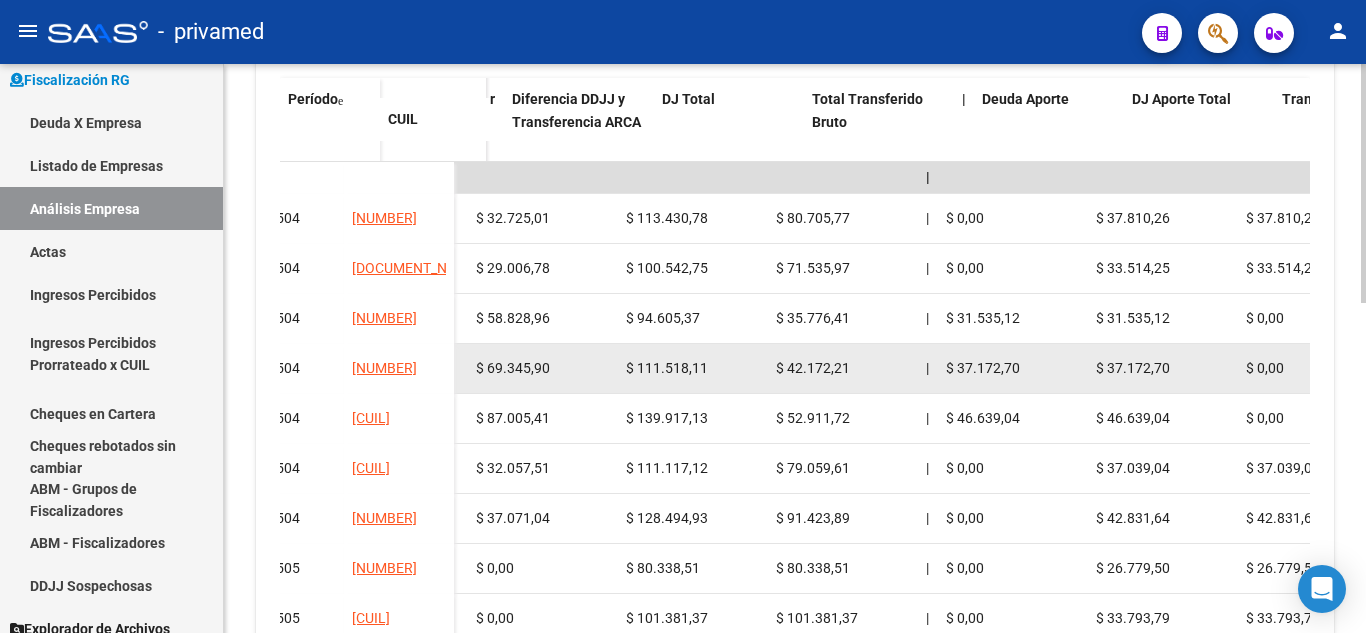 drag, startPoint x: 942, startPoint y: 337, endPoint x: 856, endPoint y: 346, distance: 86.46965 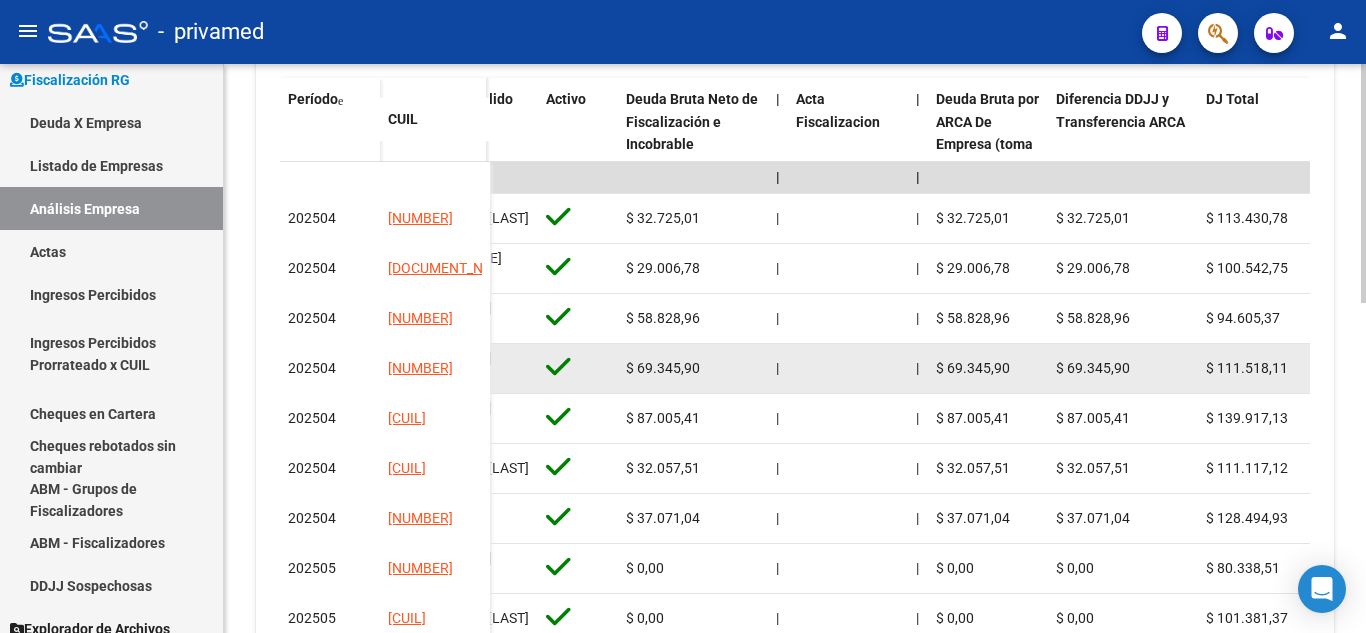scroll, scrollTop: 0, scrollLeft: 176, axis: horizontal 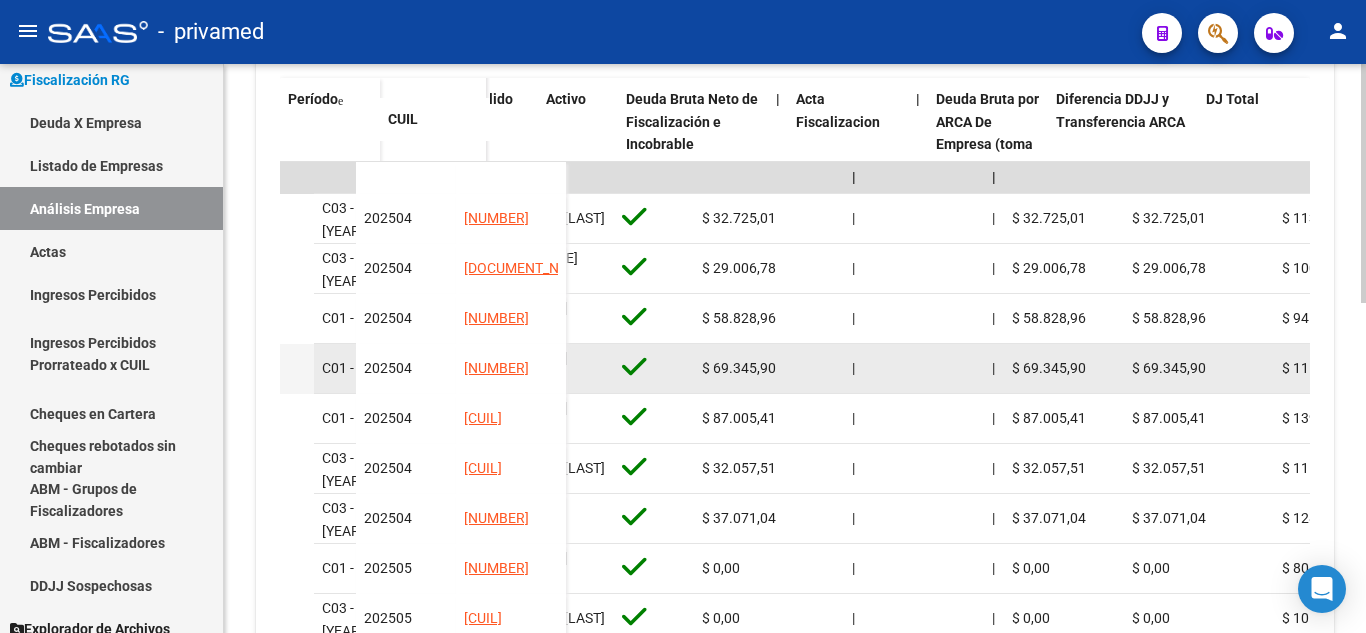 drag, startPoint x: 837, startPoint y: 344, endPoint x: 775, endPoint y: 344, distance: 62 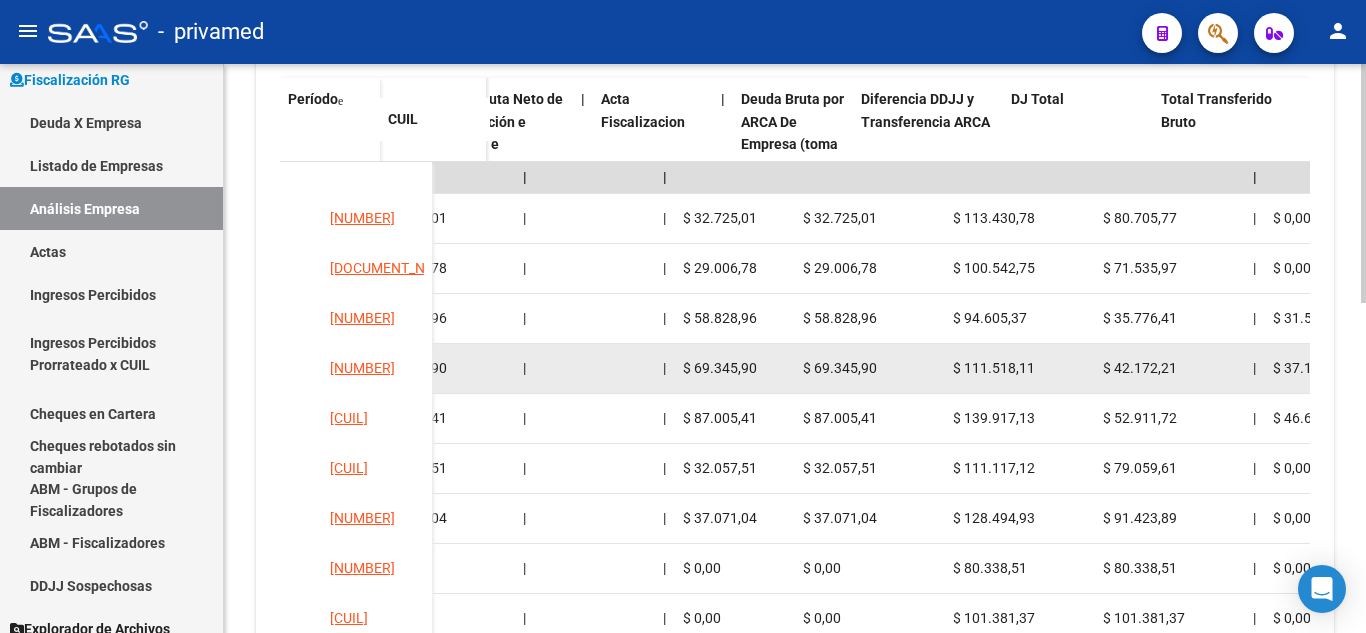 drag, startPoint x: 777, startPoint y: 374, endPoint x: 828, endPoint y: 368, distance: 51.351727 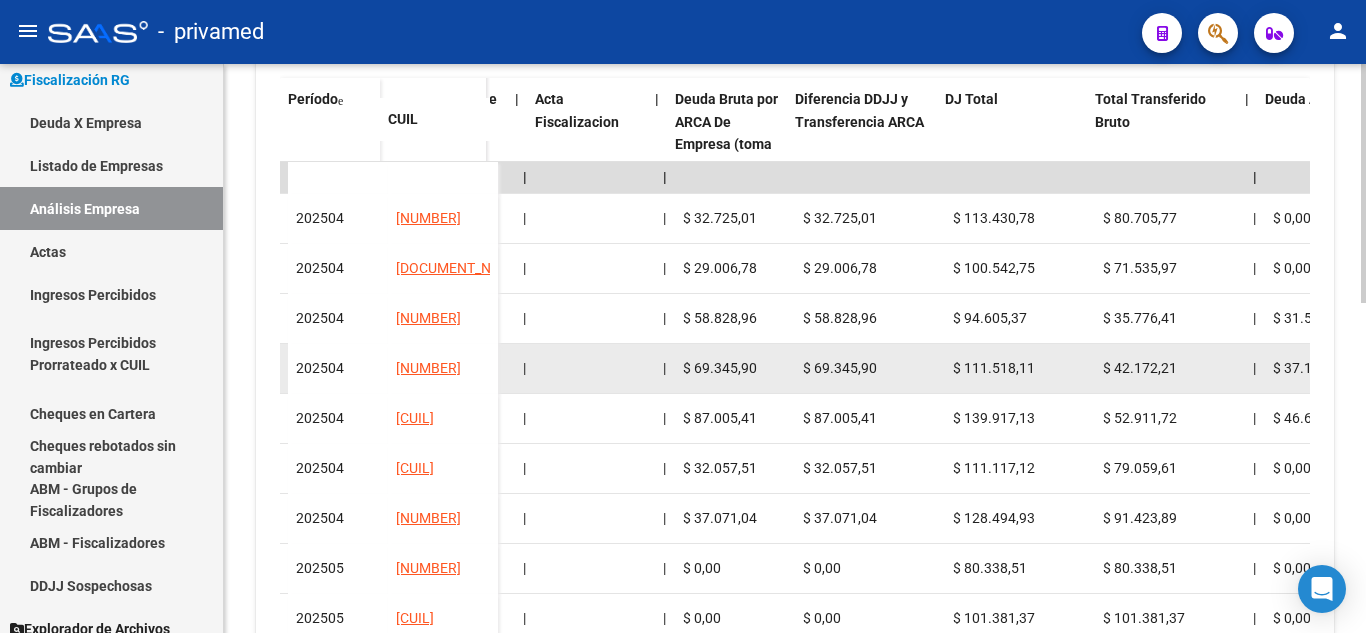 scroll, scrollTop: 0, scrollLeft: 513, axis: horizontal 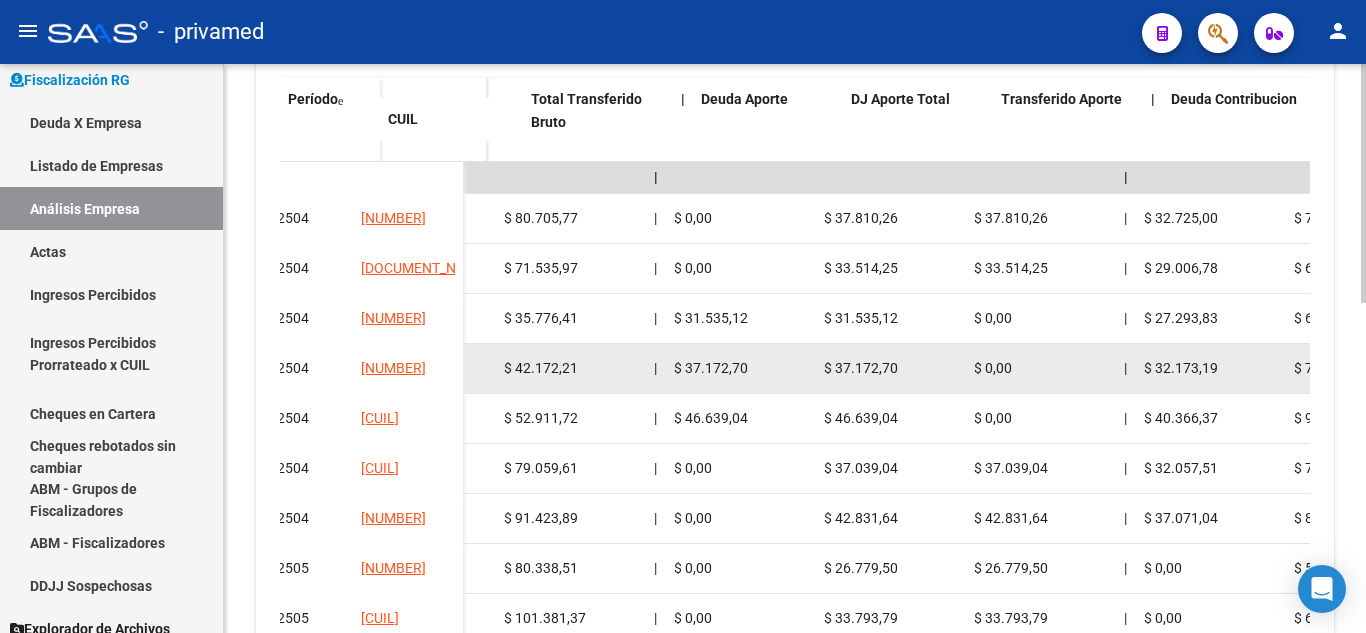 drag, startPoint x: 839, startPoint y: 369, endPoint x: 878, endPoint y: 369, distance: 39 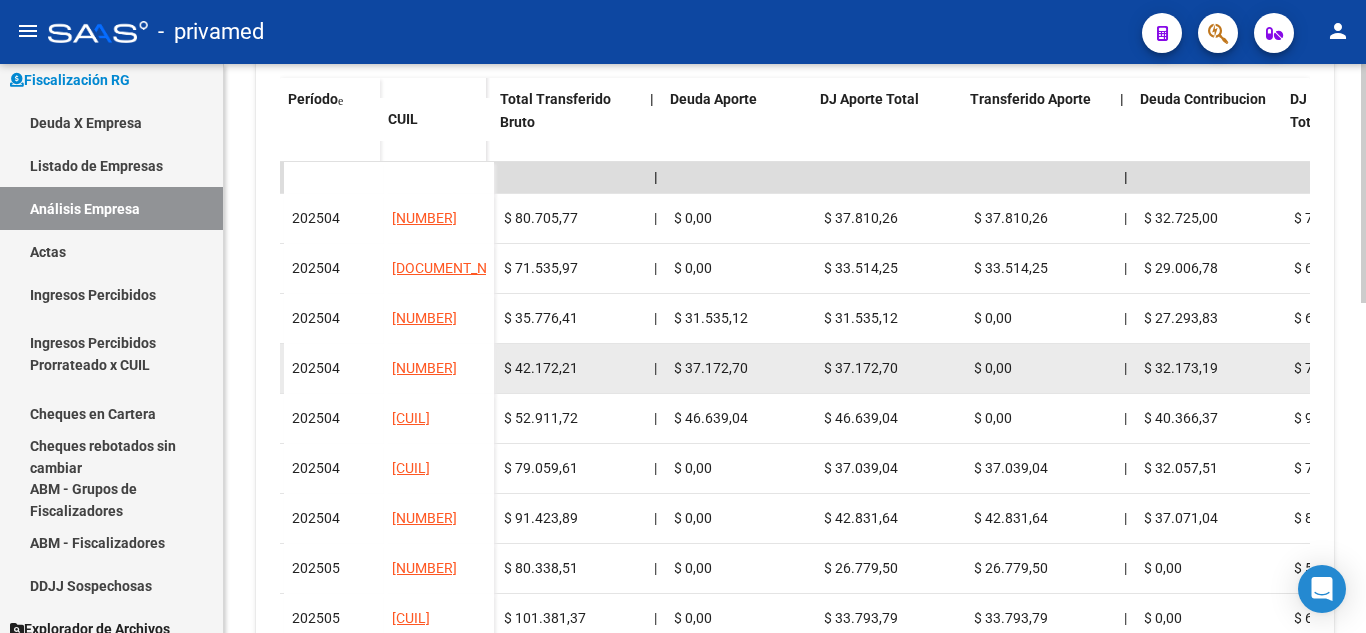 scroll, scrollTop: 0, scrollLeft: 1108, axis: horizontal 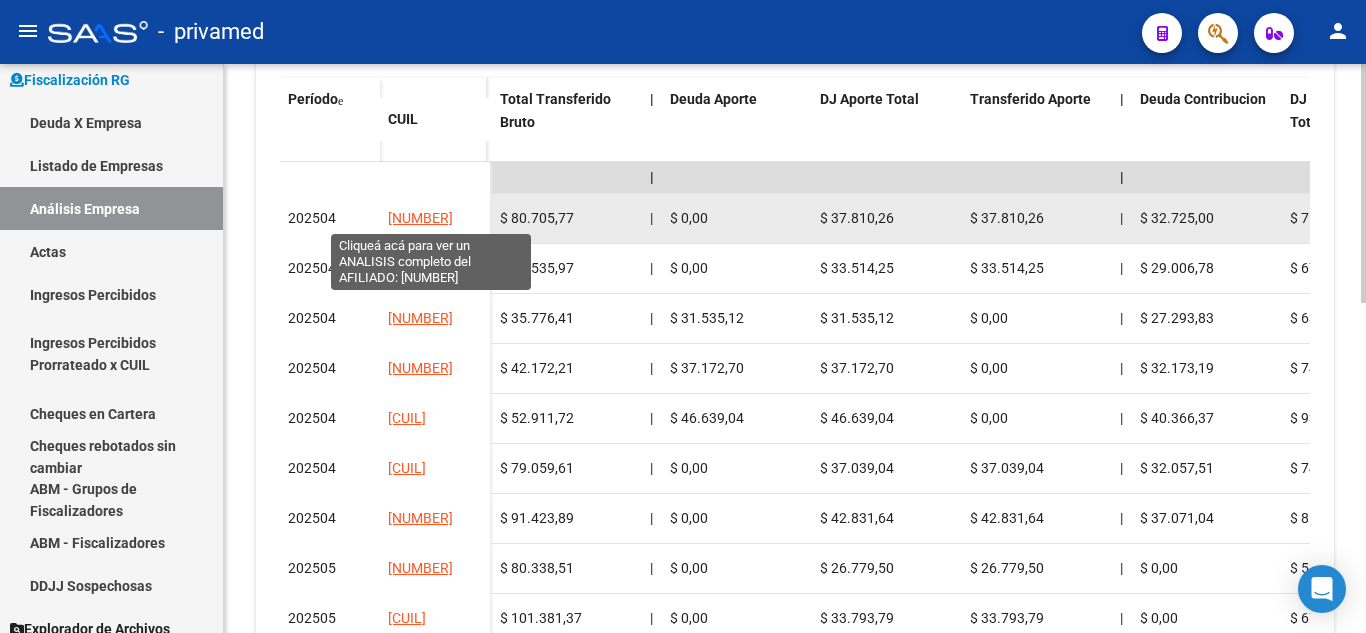 click on "[NUMBER]" 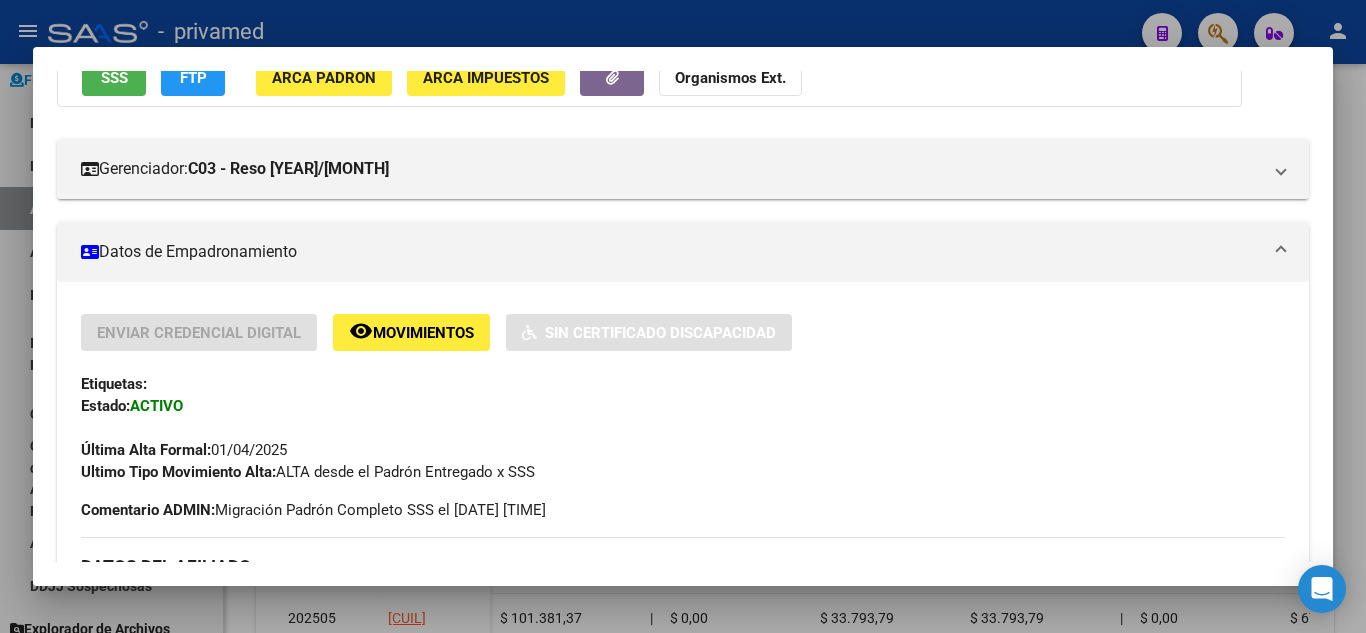 scroll, scrollTop: 200, scrollLeft: 0, axis: vertical 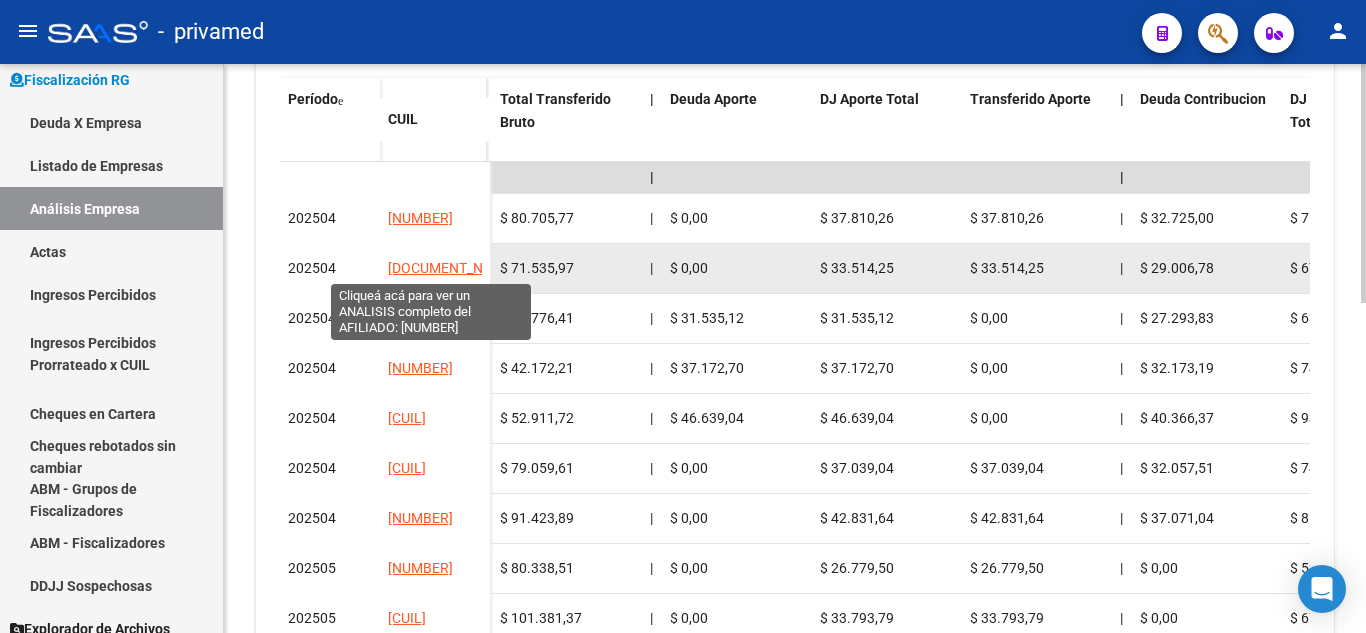 click on "[DOCUMENT_NUMBER]" 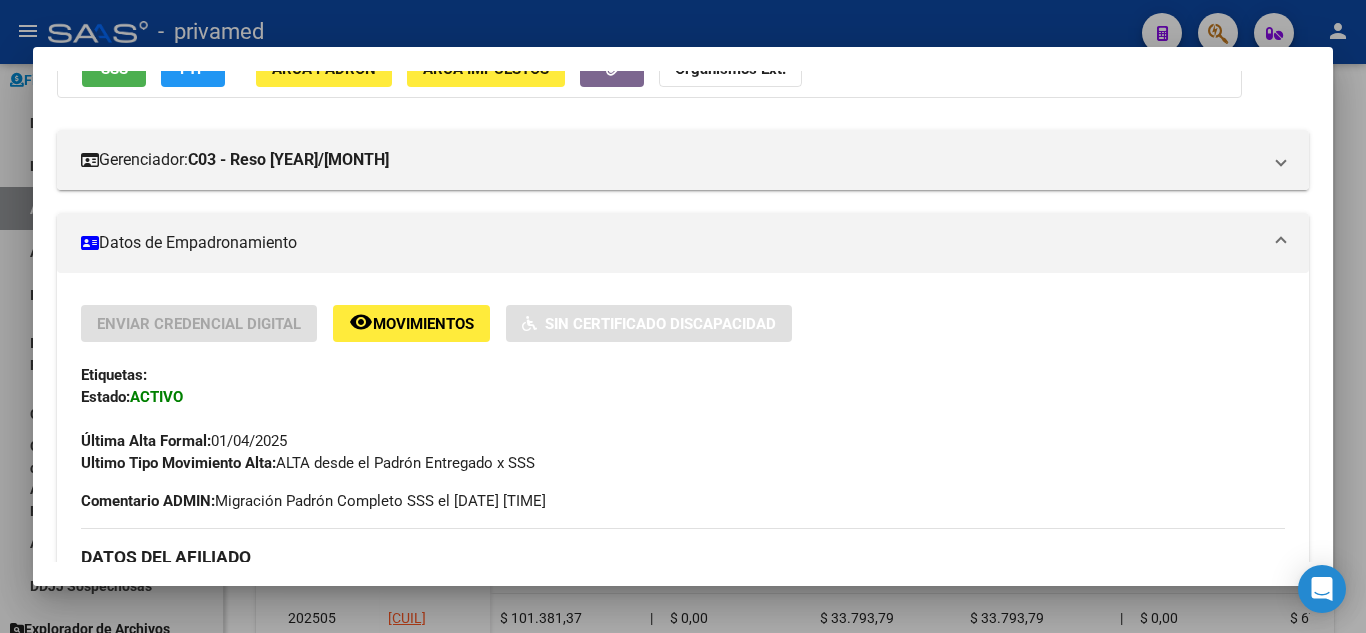 scroll, scrollTop: 300, scrollLeft: 0, axis: vertical 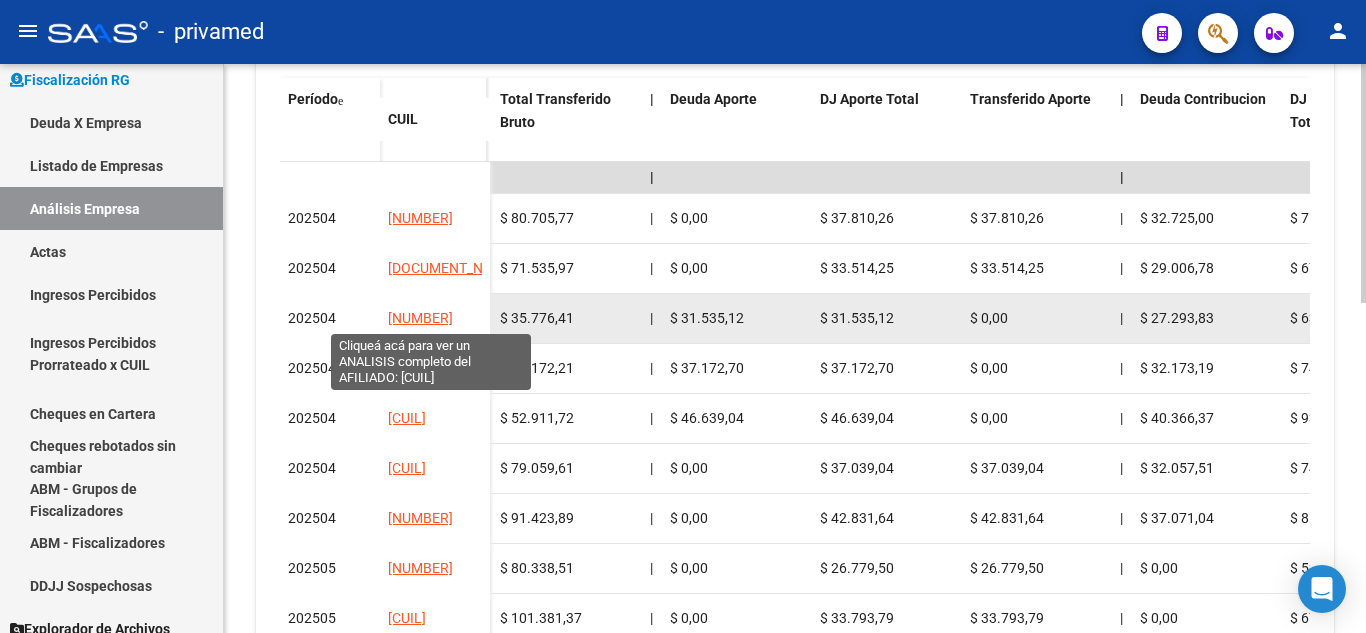click on "[NUMBER]" 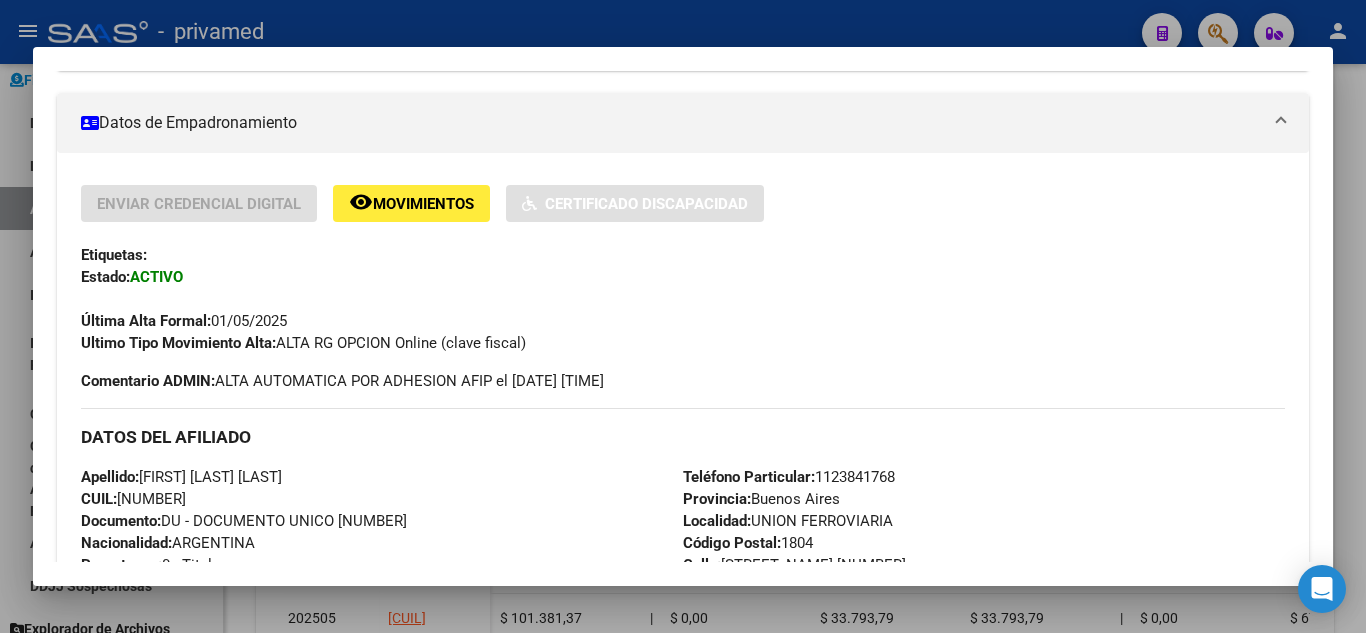 scroll, scrollTop: 400, scrollLeft: 0, axis: vertical 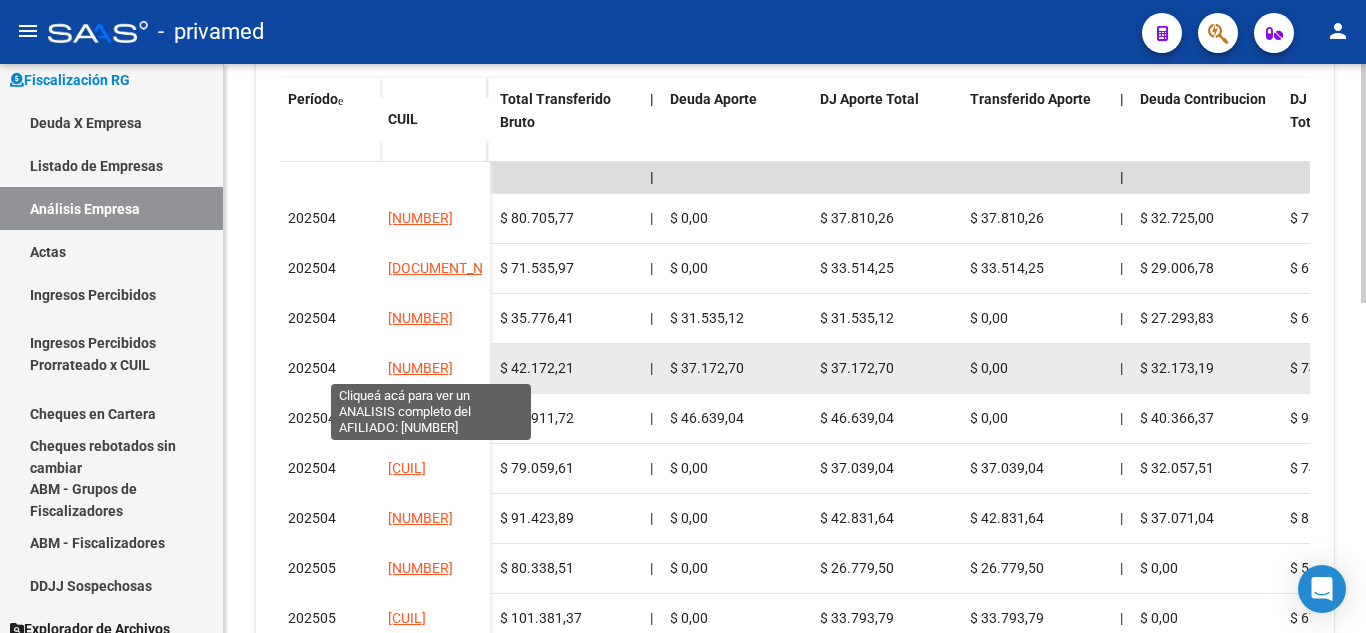 click on "[NUMBER]" 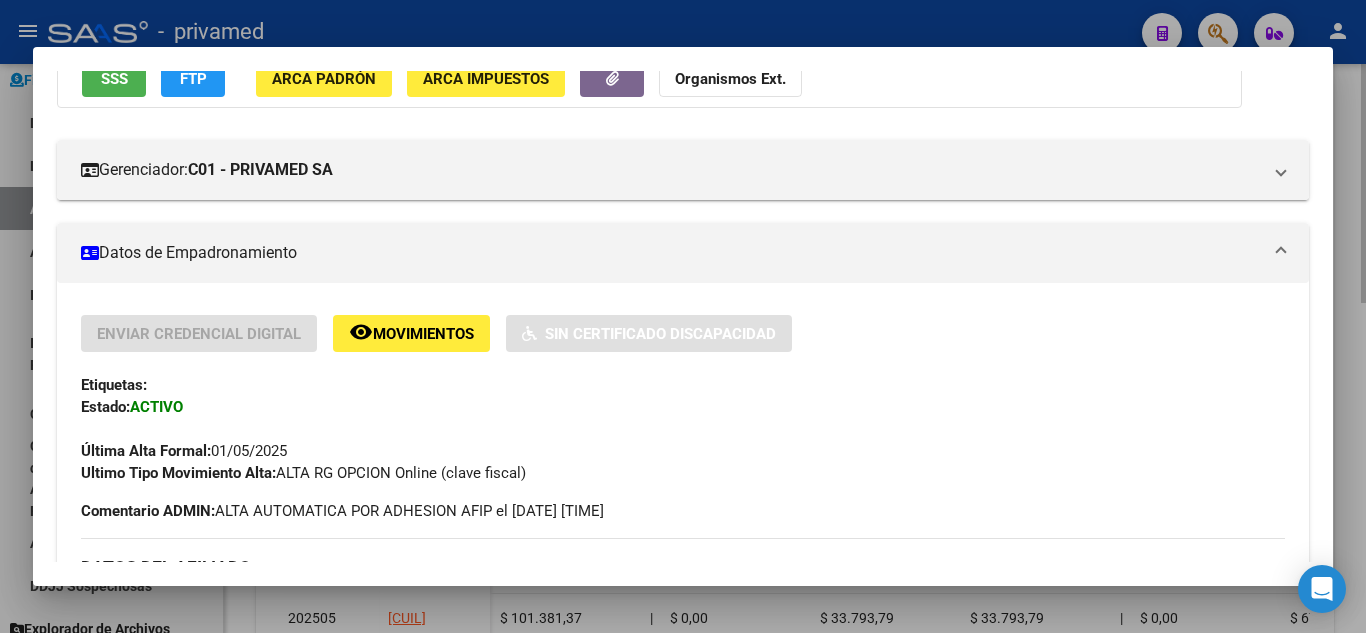 scroll, scrollTop: 400, scrollLeft: 0, axis: vertical 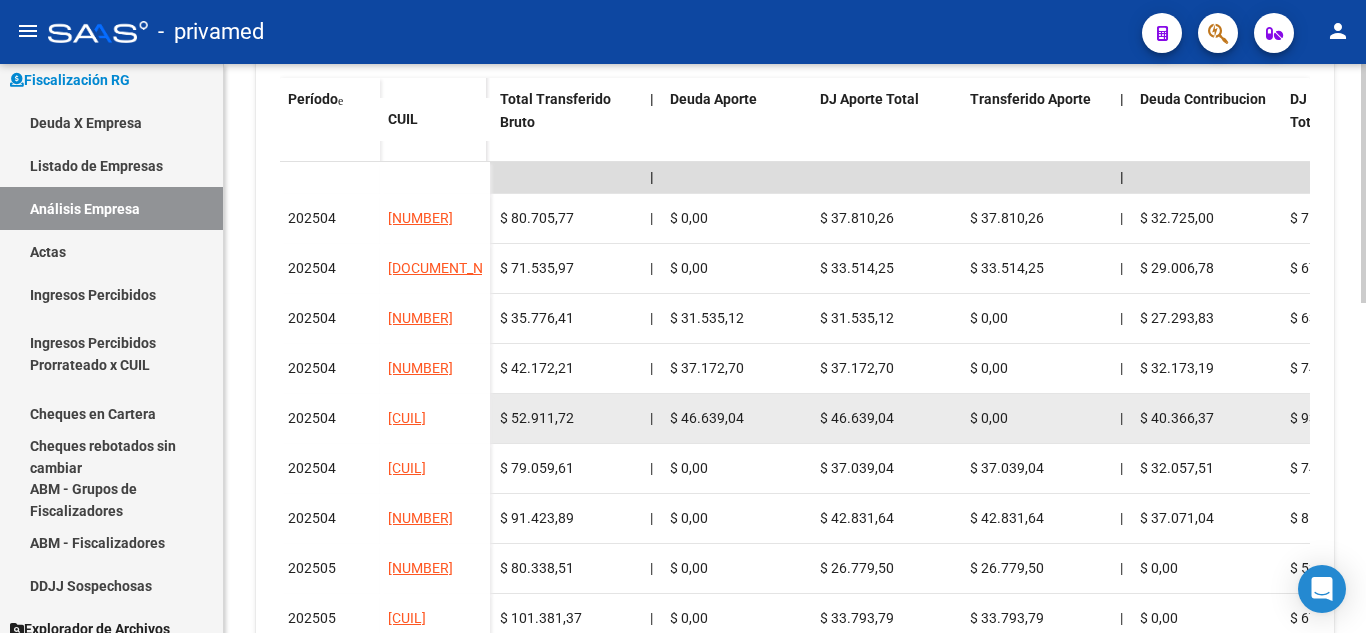 click on "[CUIL]" 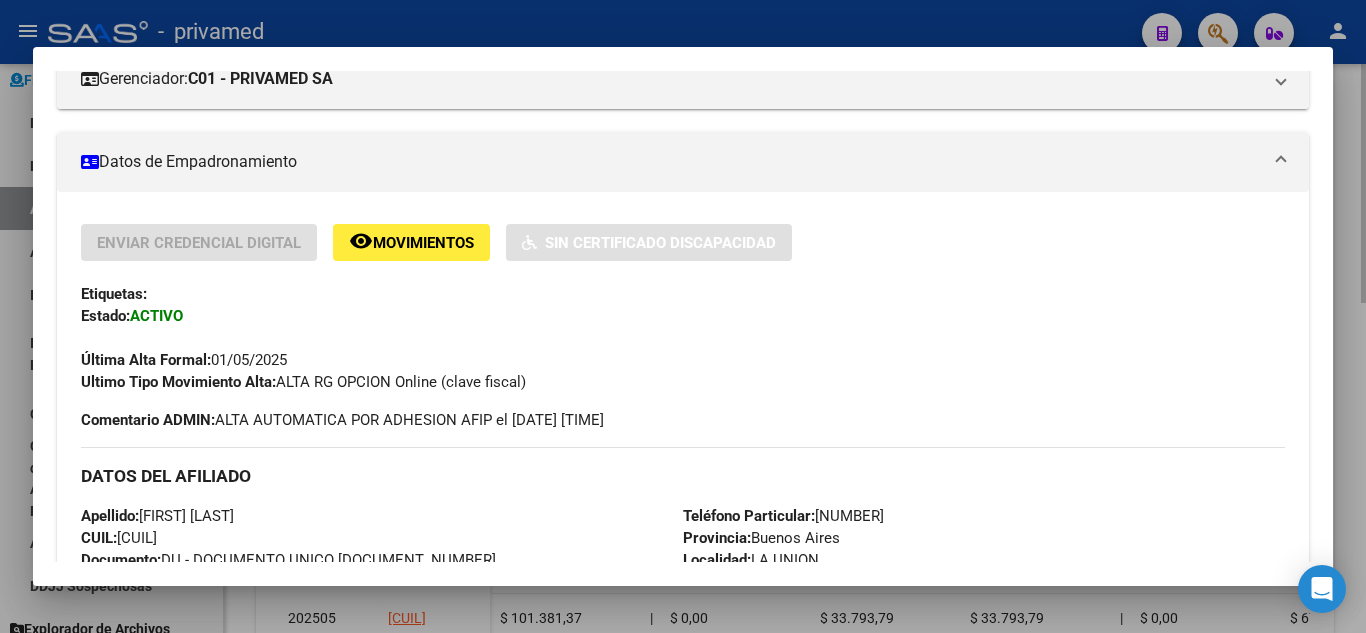 scroll, scrollTop: 300, scrollLeft: 0, axis: vertical 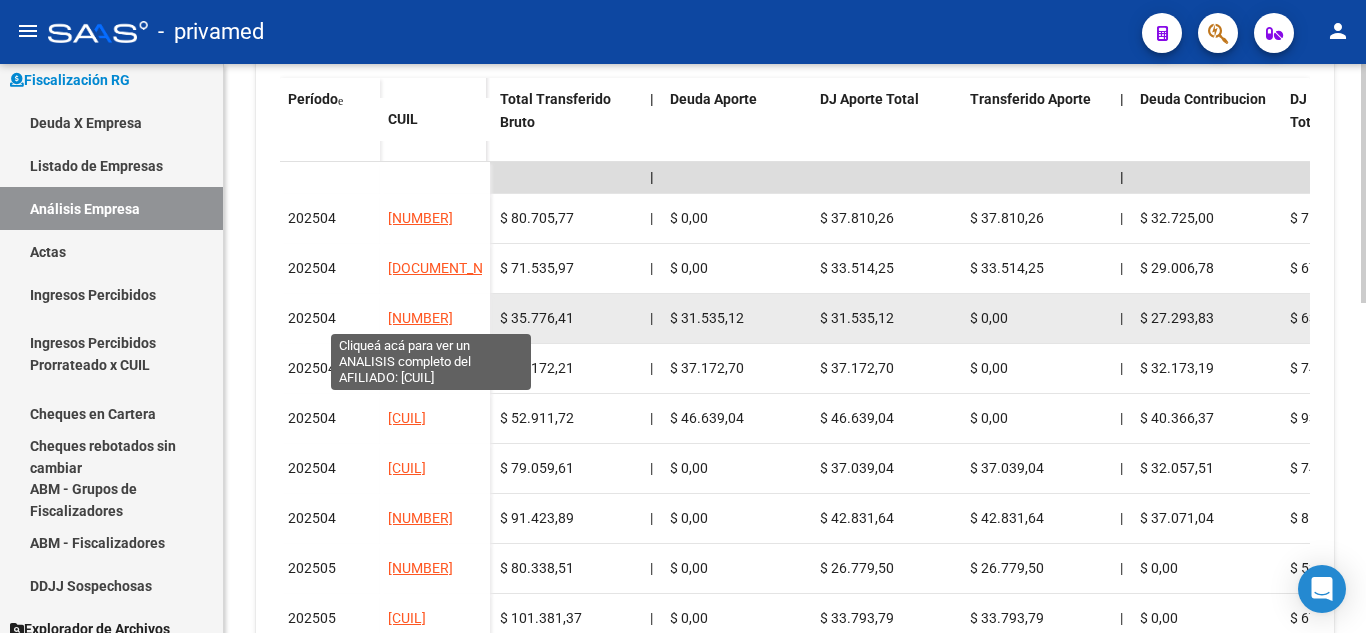 drag, startPoint x: 382, startPoint y: 323, endPoint x: 473, endPoint y: 321, distance: 91.02197 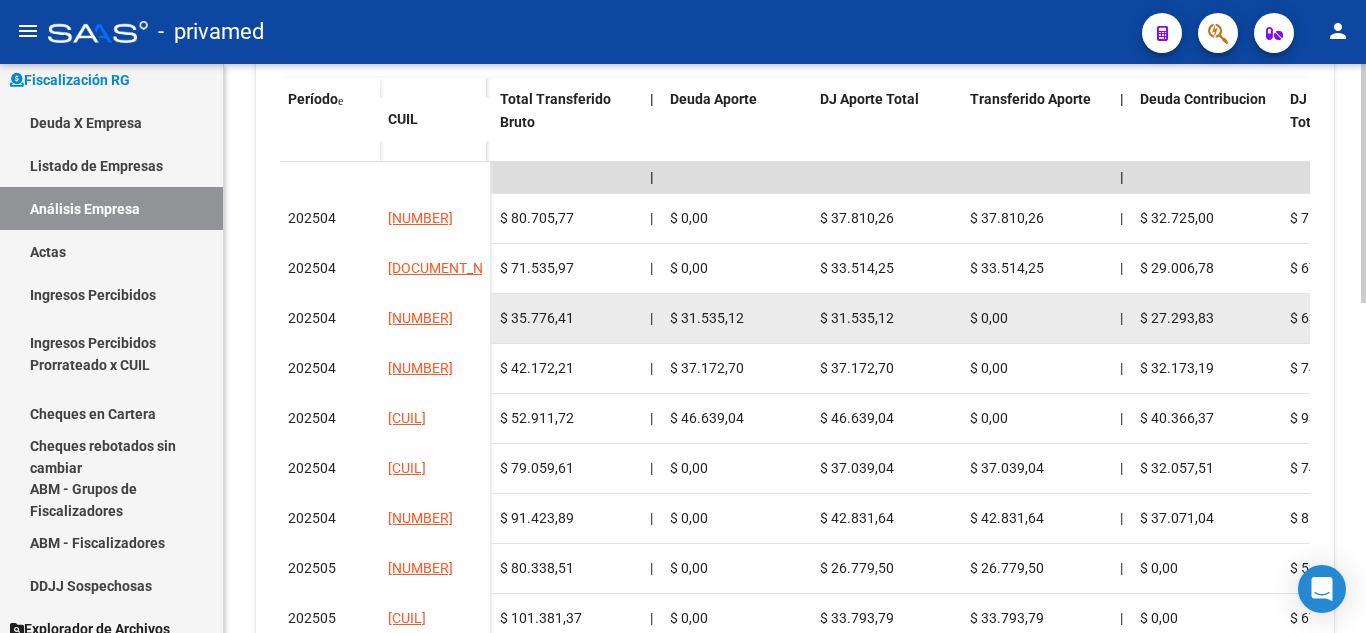 copy on "[NUMBER]" 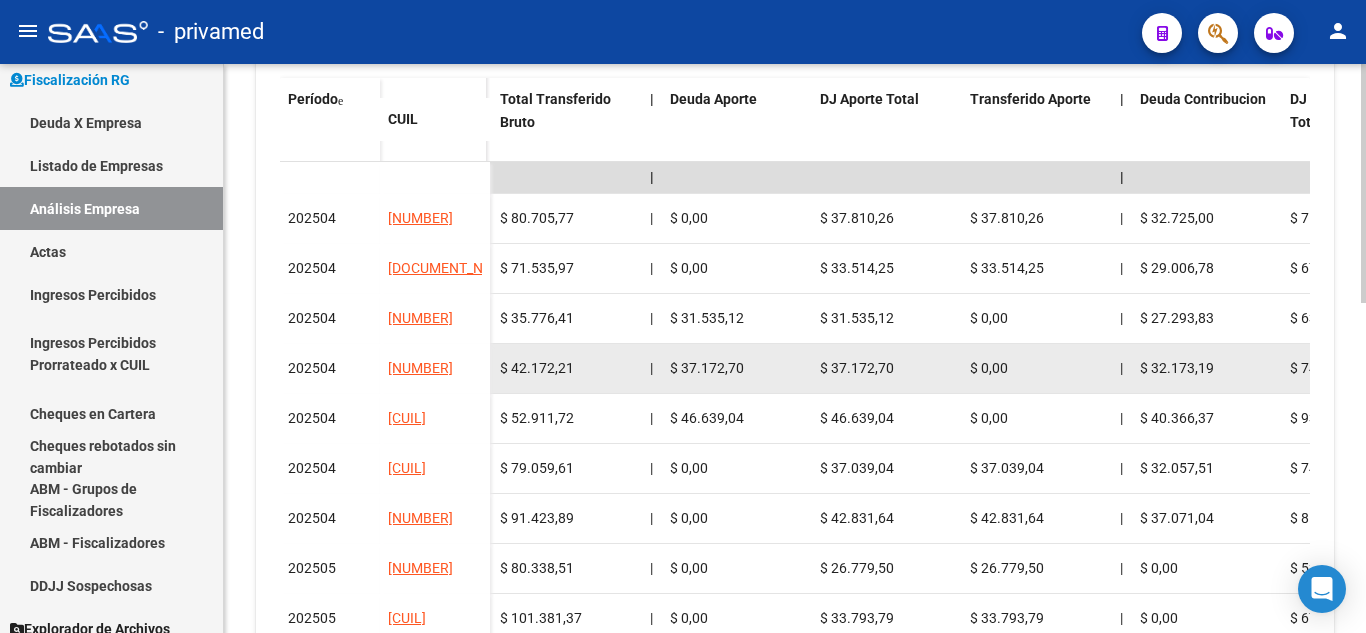 drag, startPoint x: 418, startPoint y: 374, endPoint x: 479, endPoint y: 369, distance: 61.204575 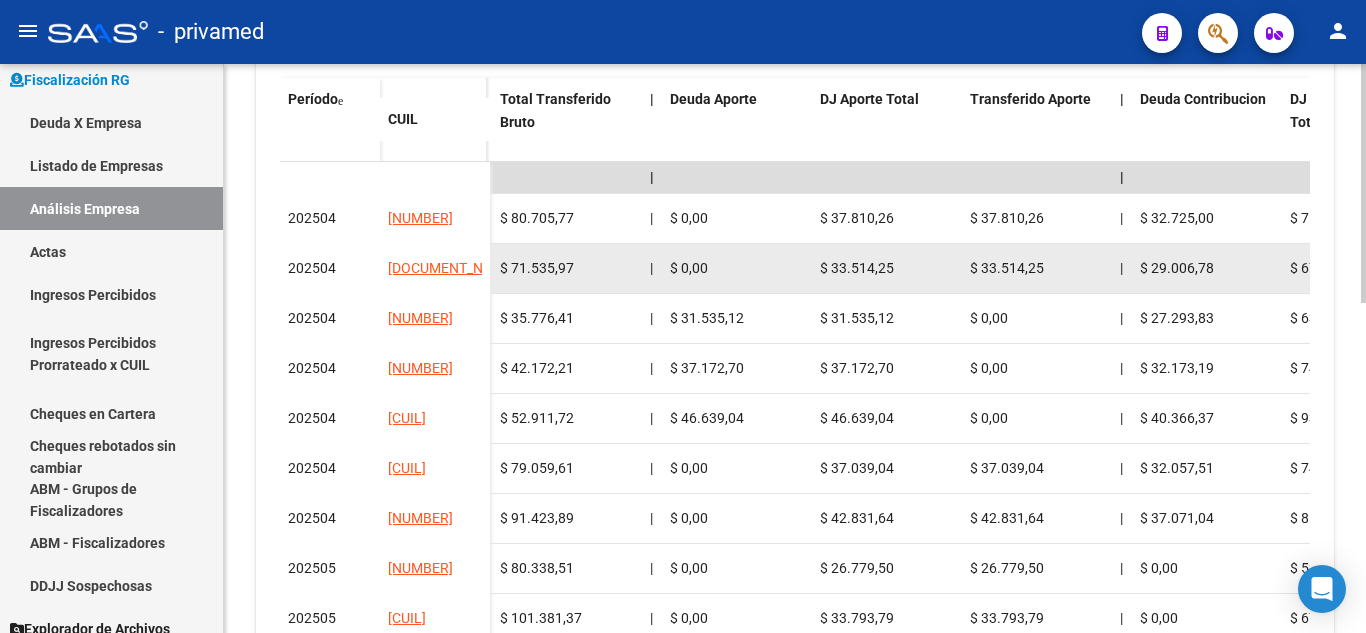 copy on "[NUMBER]" 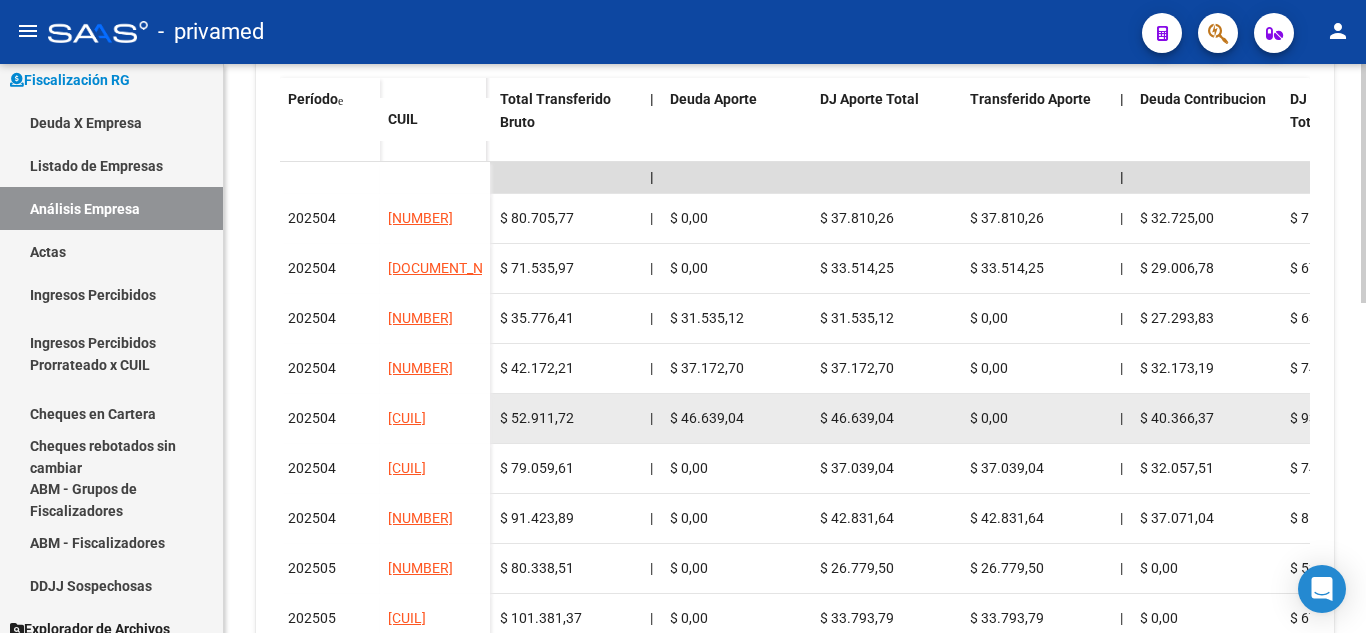 drag, startPoint x: 383, startPoint y: 418, endPoint x: 475, endPoint y: 422, distance: 92.086914 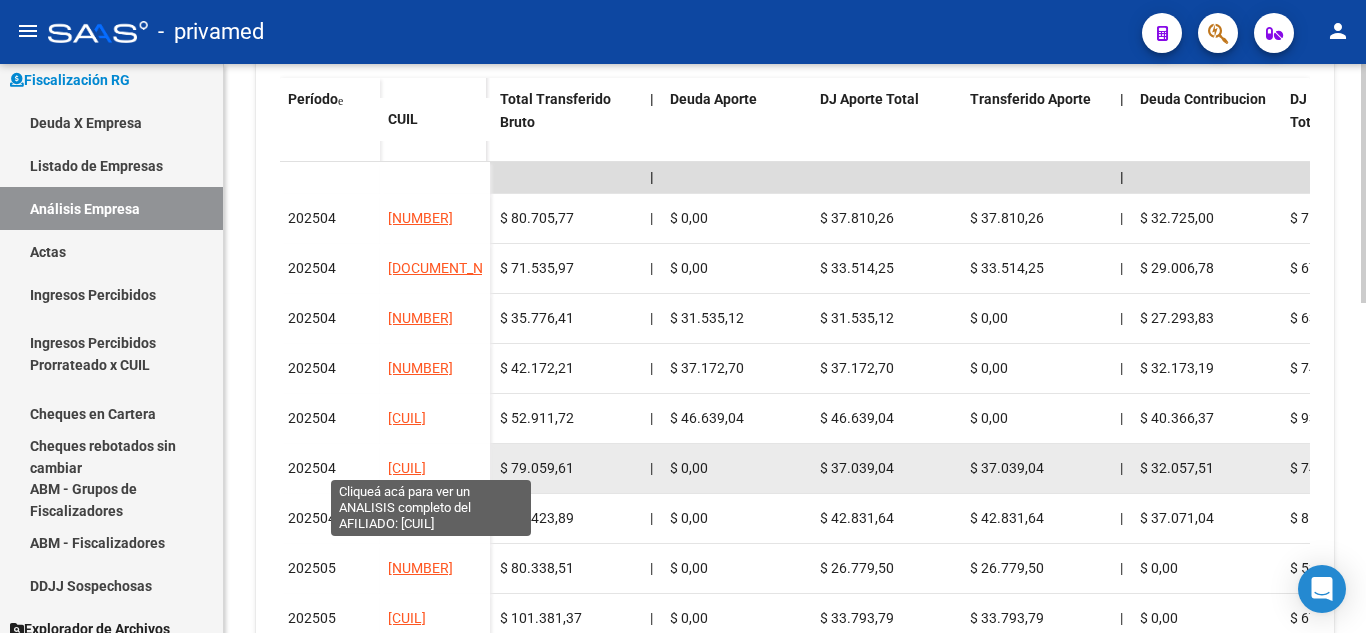 click on "[CUIL]" 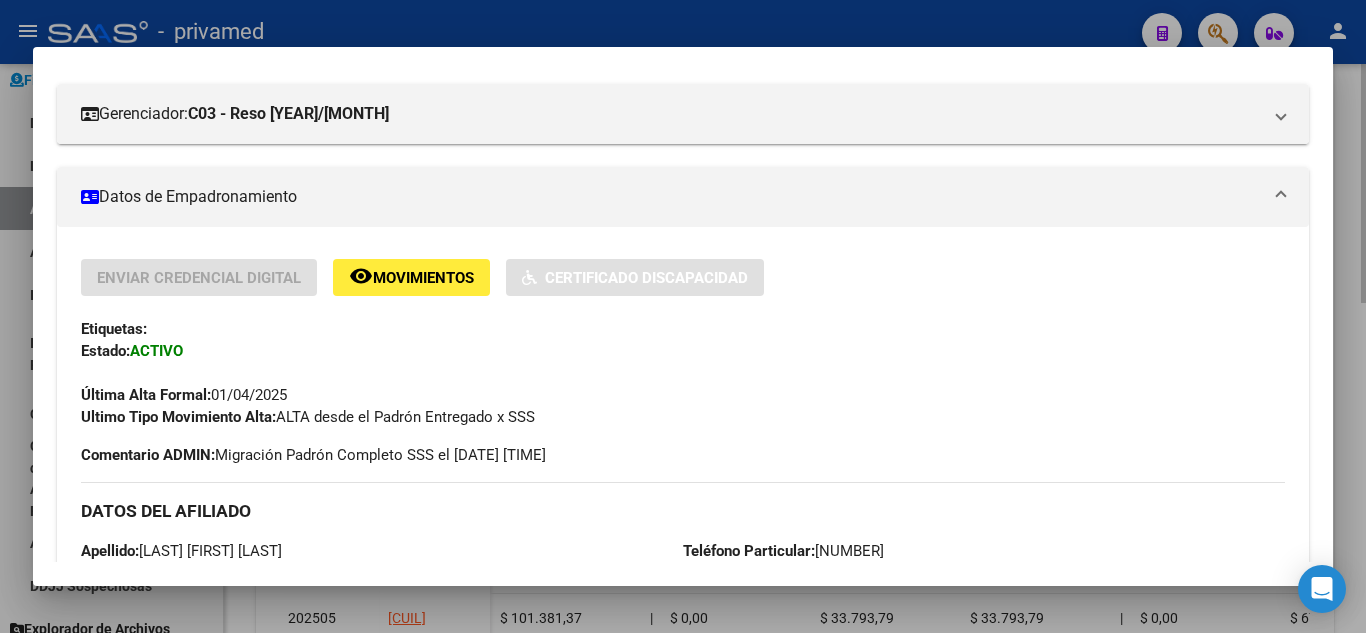scroll, scrollTop: 281, scrollLeft: 0, axis: vertical 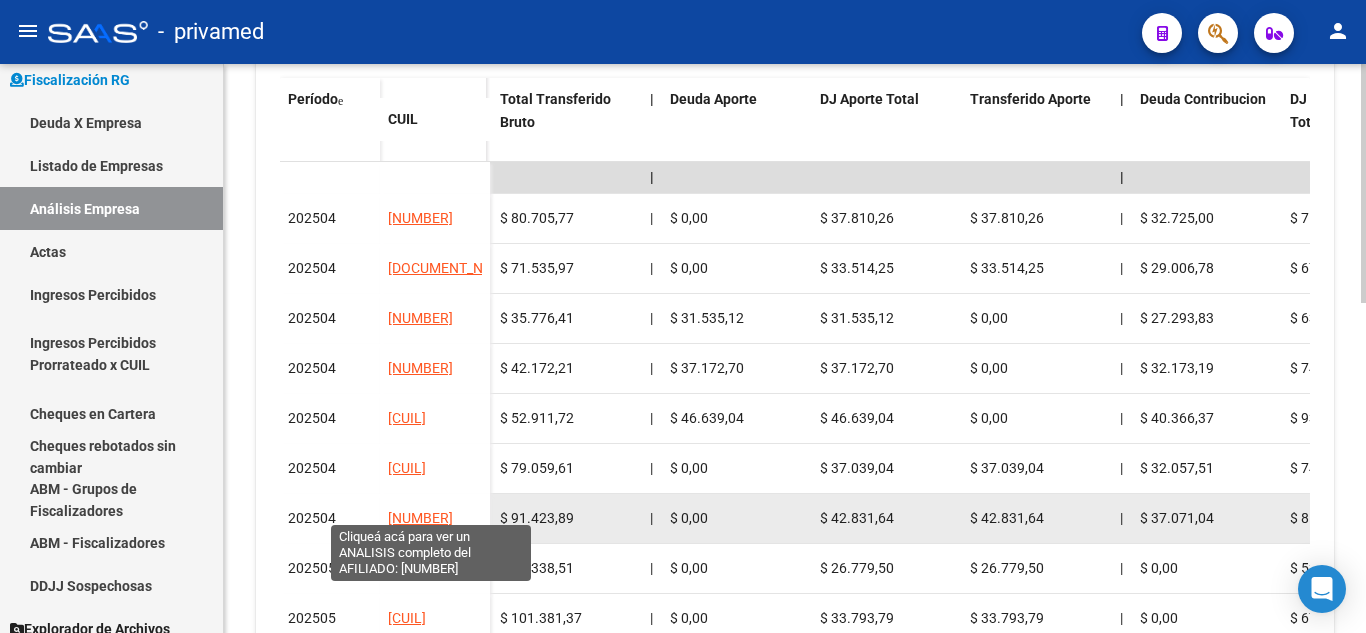 click on "[NUMBER]" 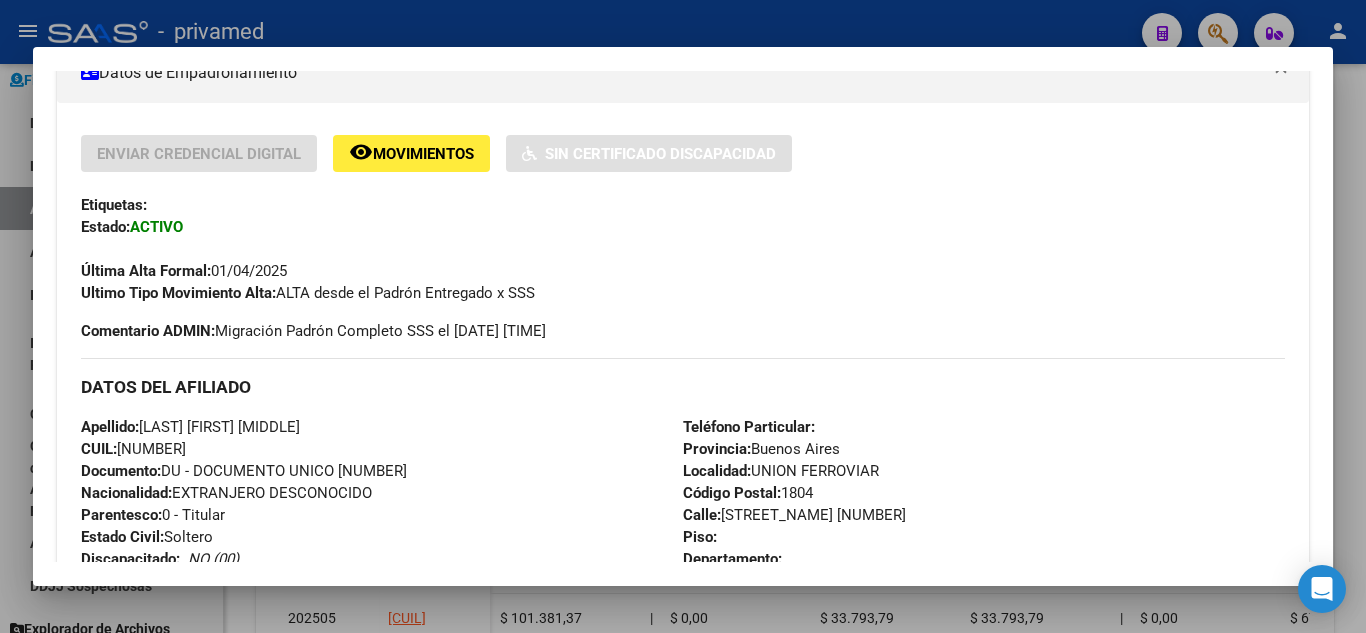 scroll, scrollTop: 400, scrollLeft: 0, axis: vertical 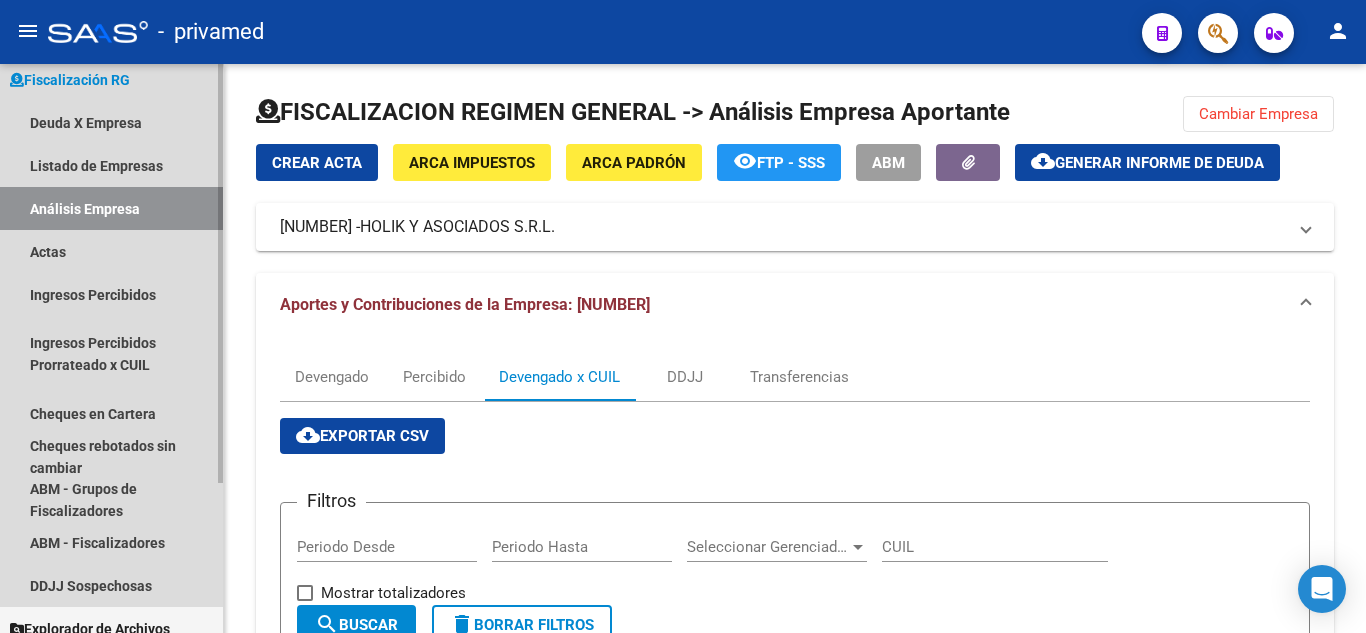 click on "Análisis Empresa" at bounding box center [111, 208] 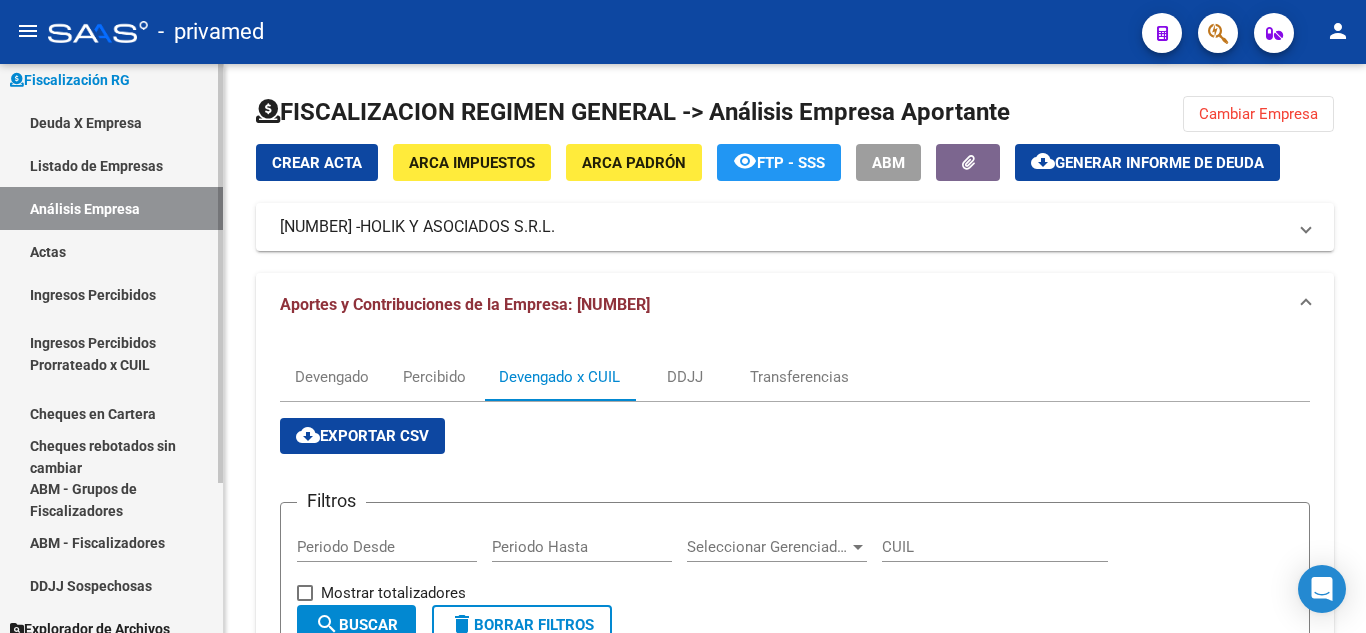 click on "Actas" at bounding box center [111, 251] 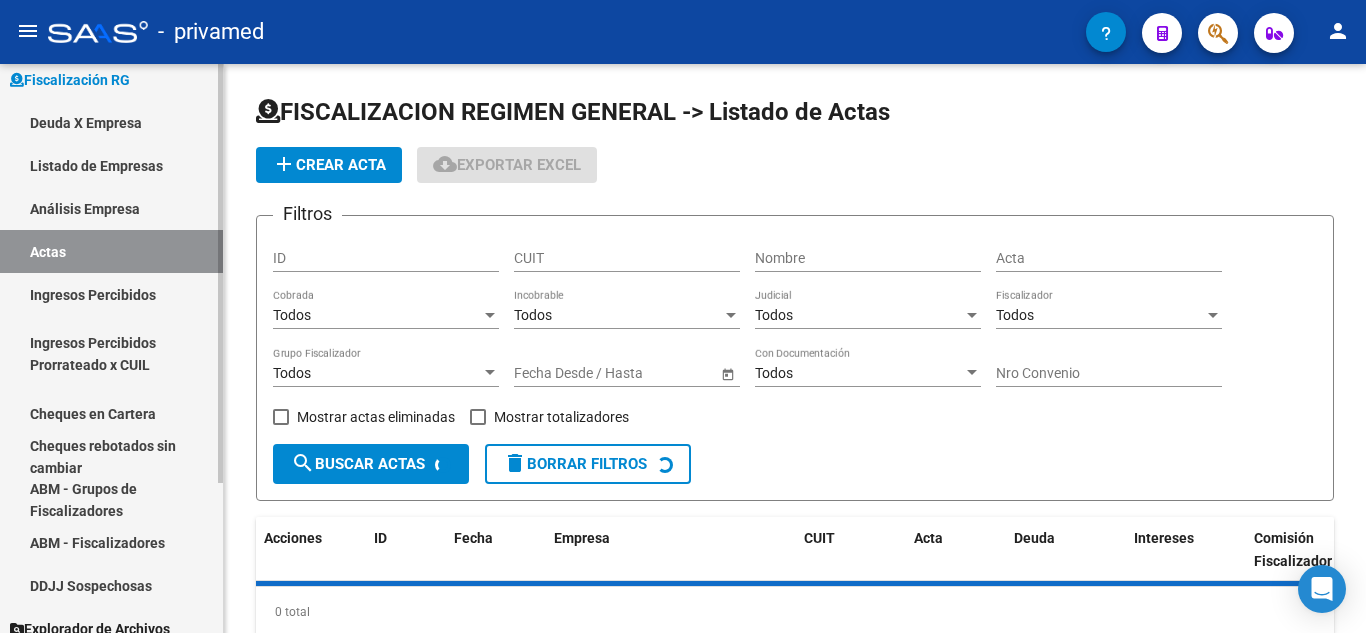 click on "Análisis Empresa" at bounding box center [111, 208] 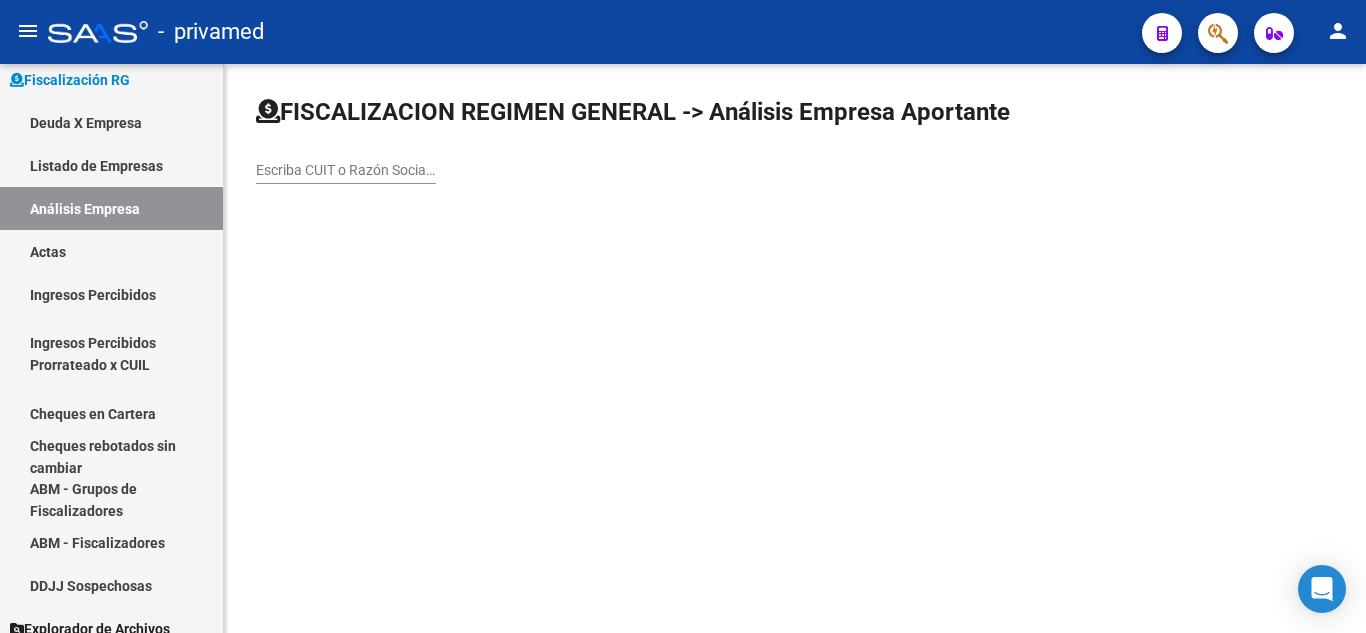 click on "Escriba CUIT o Razón Social para buscar" at bounding box center [346, 170] 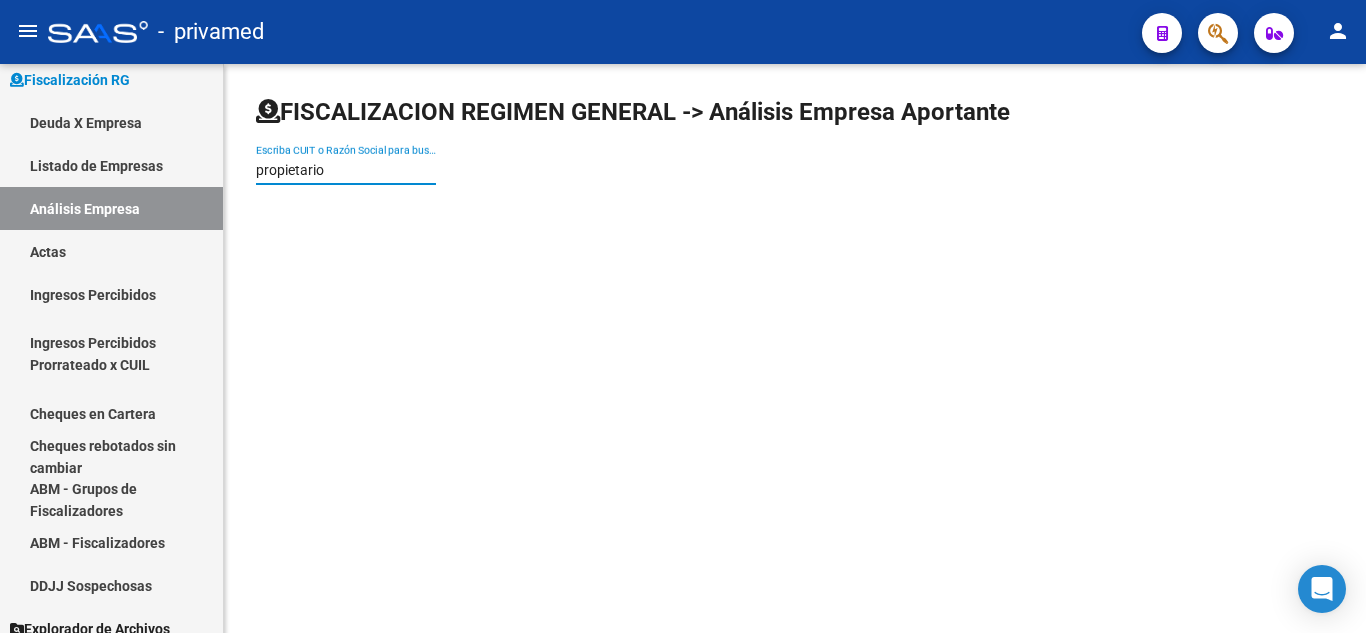 type on "propietarios" 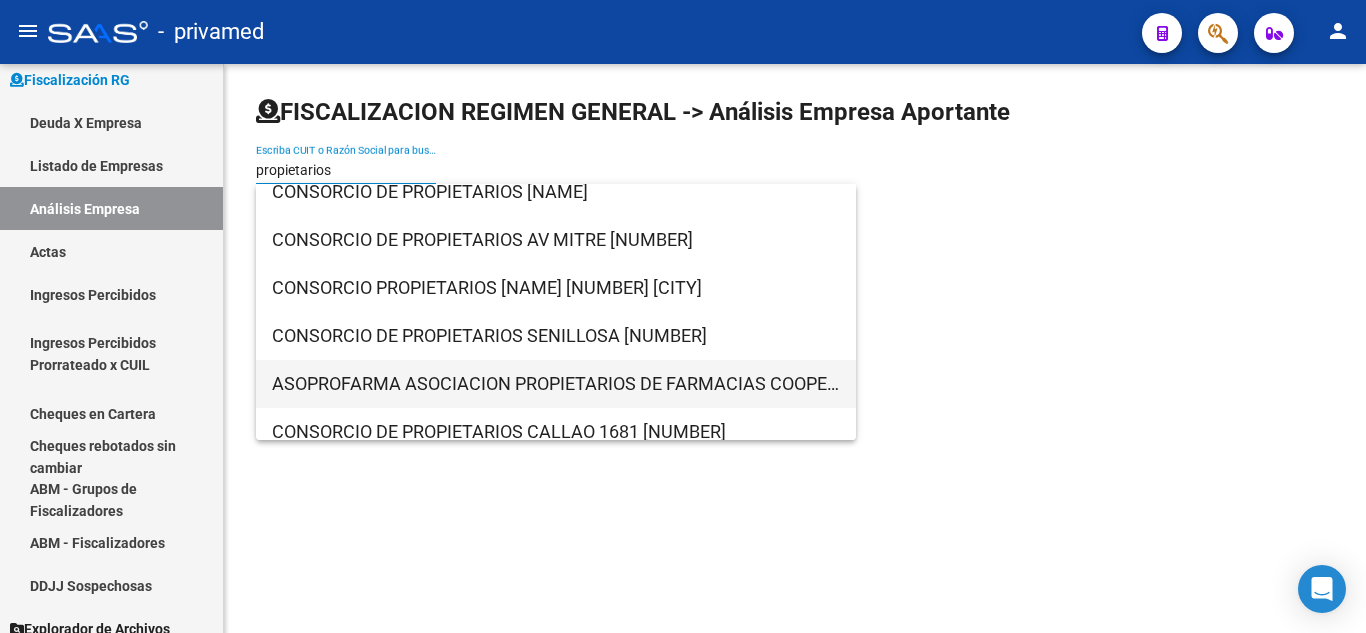 scroll, scrollTop: 0, scrollLeft: 0, axis: both 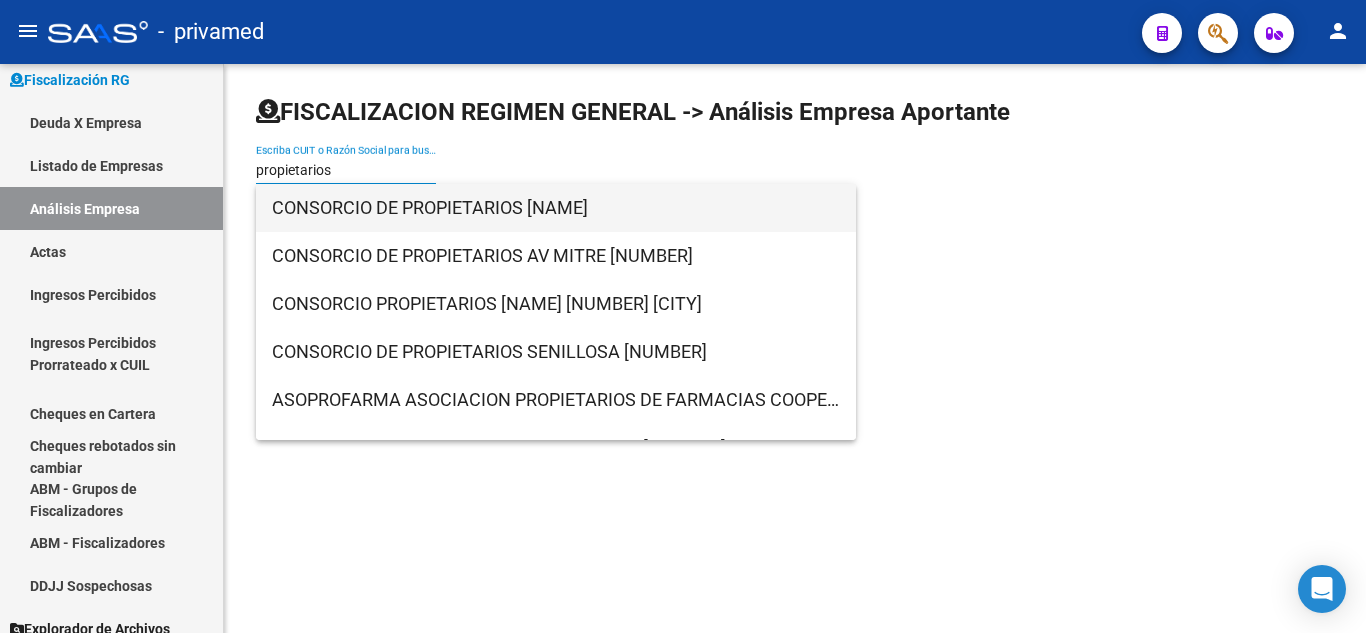 click on "CONSORCIO DE PROPIETARIOS [NAME]" at bounding box center [556, 208] 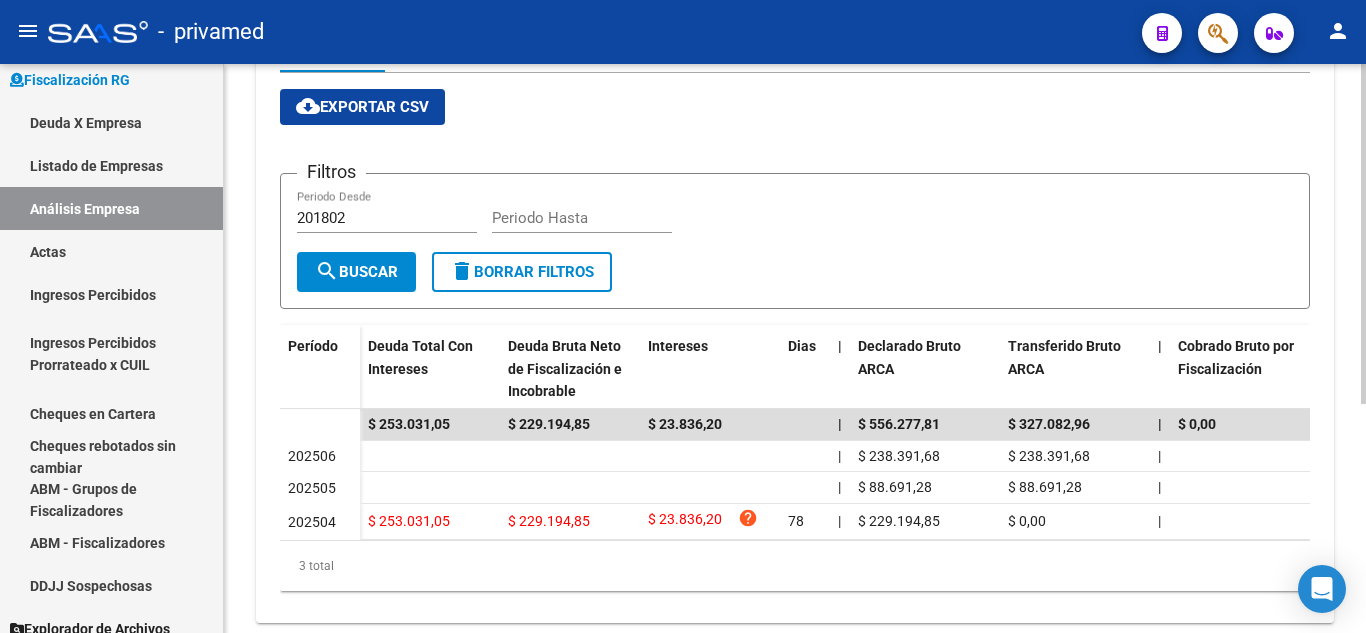 scroll, scrollTop: 283, scrollLeft: 0, axis: vertical 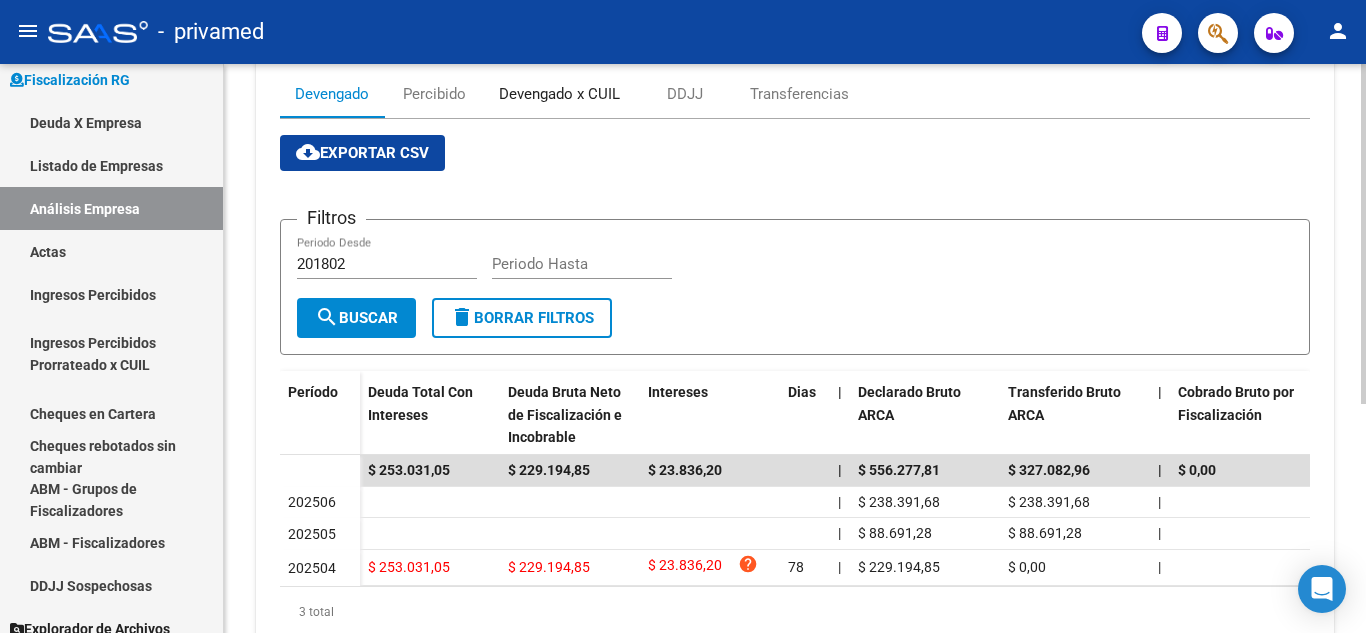 click on "Devengado x CUIL" at bounding box center (559, 94) 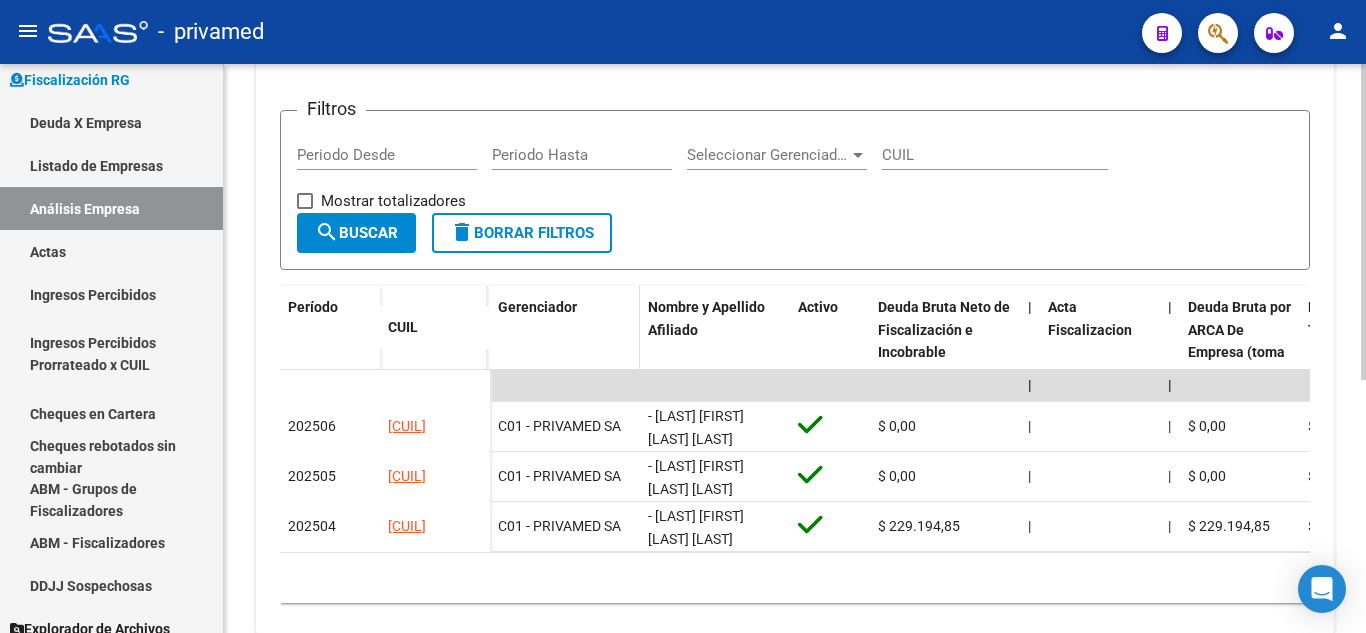 scroll, scrollTop: 400, scrollLeft: 0, axis: vertical 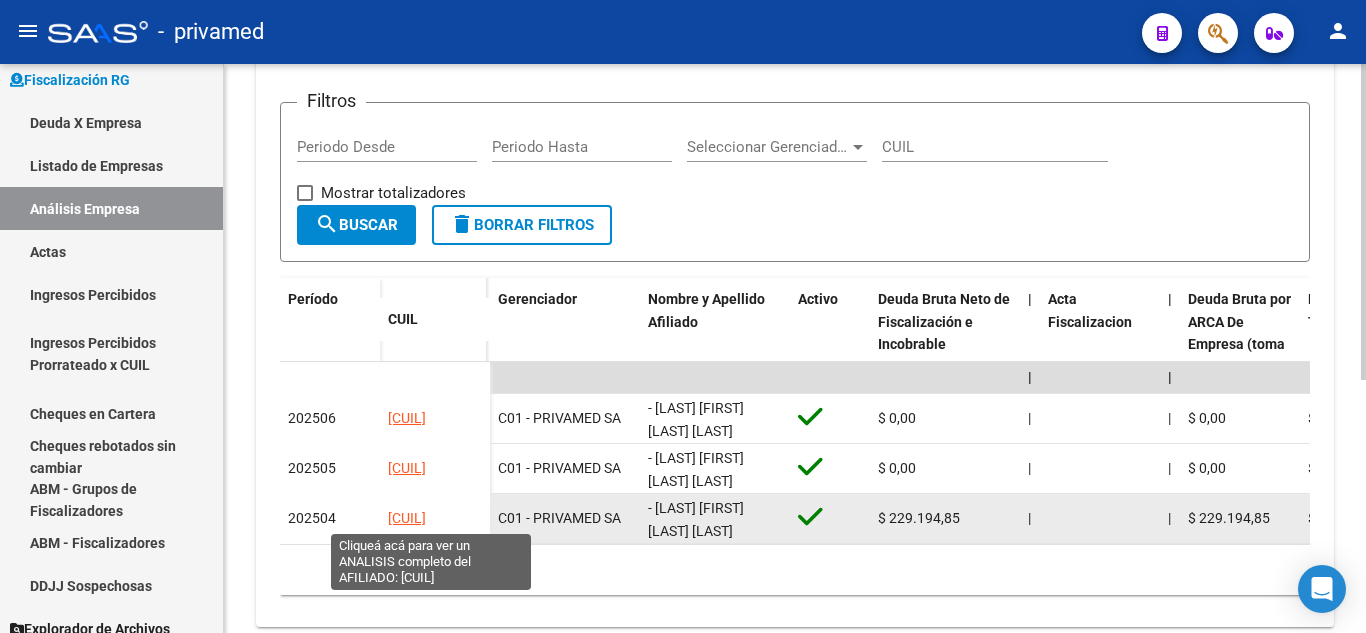 click on "[CUIL]" 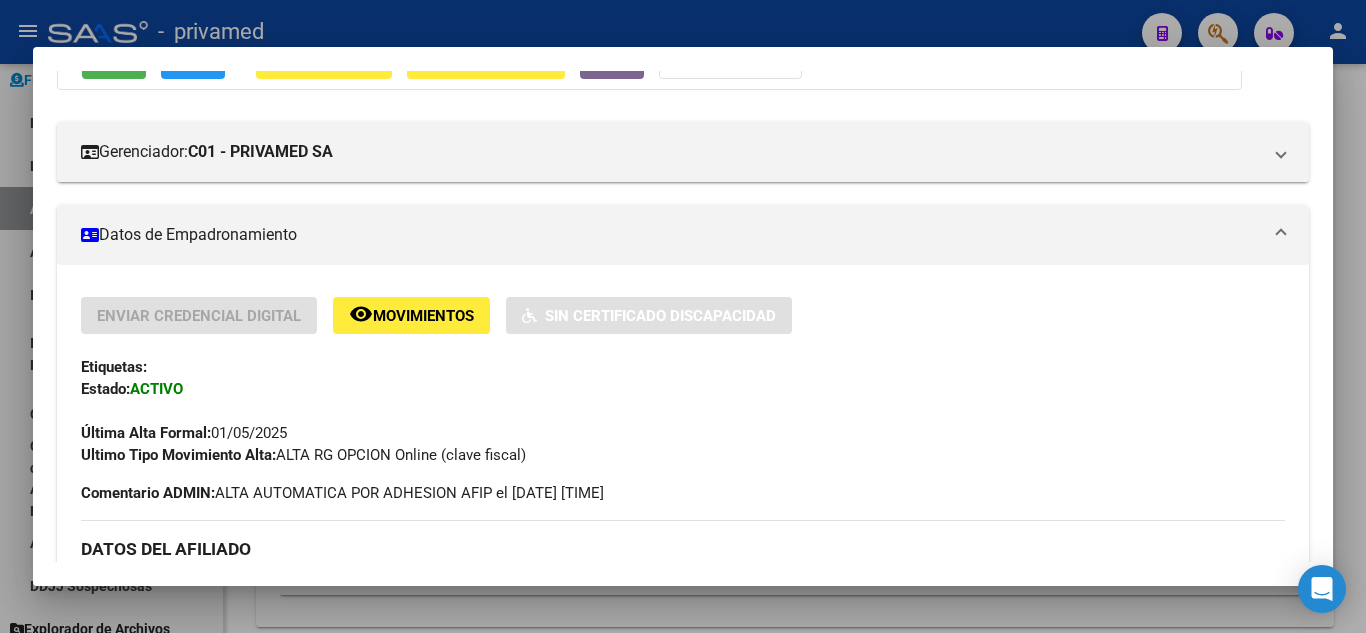 scroll, scrollTop: 400, scrollLeft: 0, axis: vertical 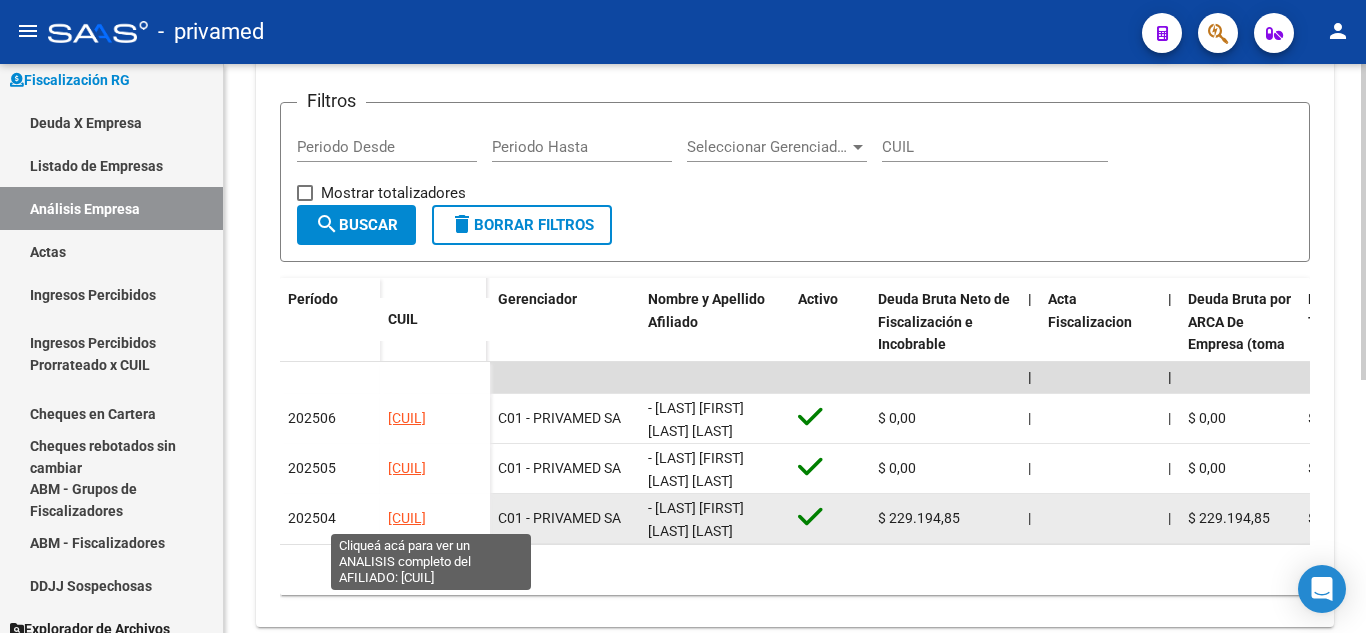 drag, startPoint x: 385, startPoint y: 517, endPoint x: 471, endPoint y: 520, distance: 86.05231 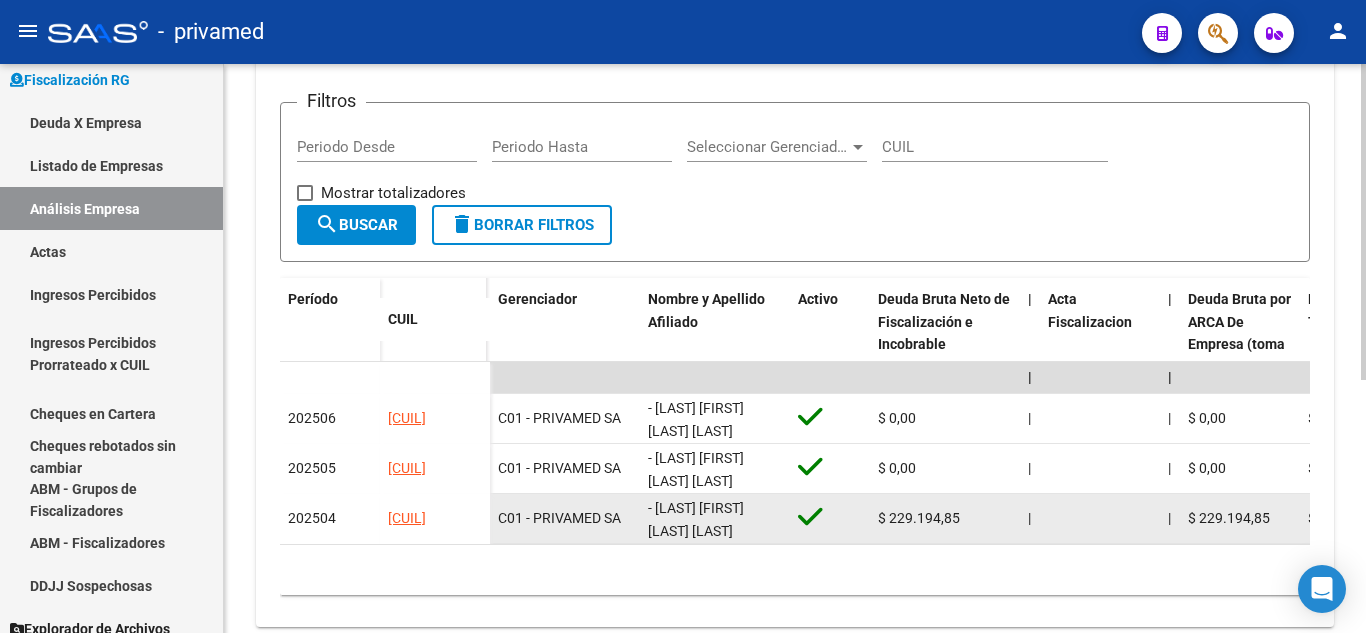 copy on "[CUIL]" 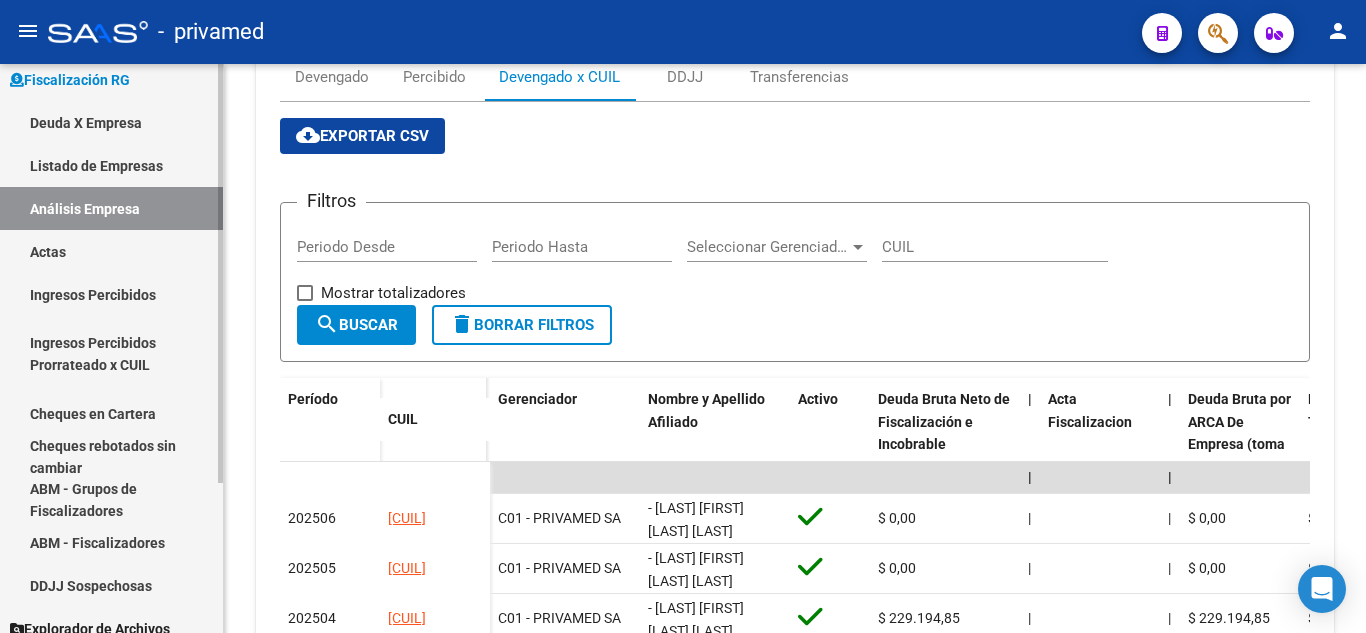 click on "Actas" at bounding box center (111, 251) 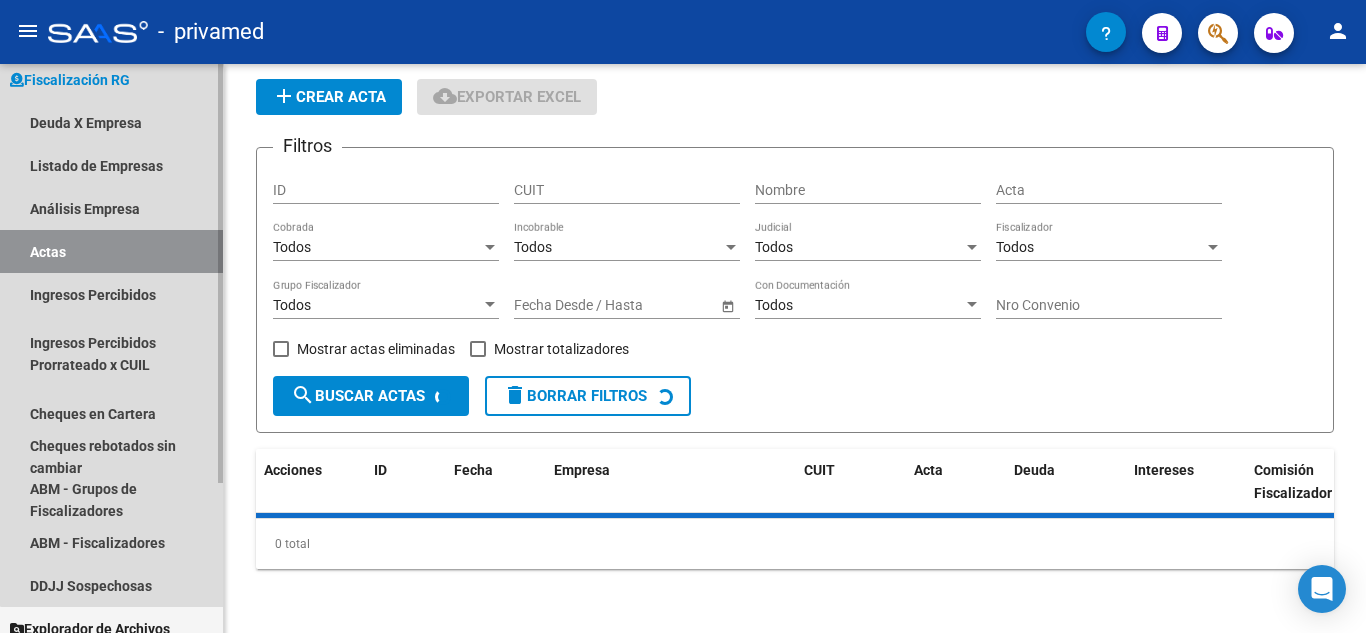 scroll, scrollTop: 68, scrollLeft: 0, axis: vertical 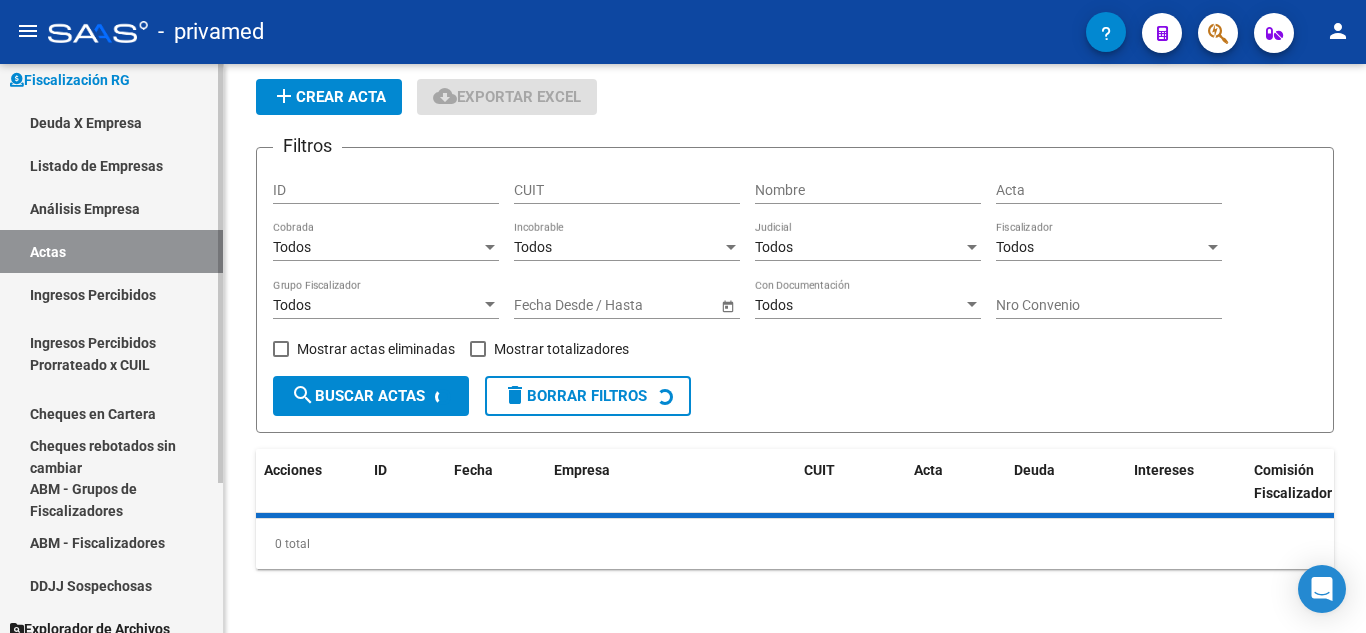 click on "Análisis Empresa" at bounding box center [111, 208] 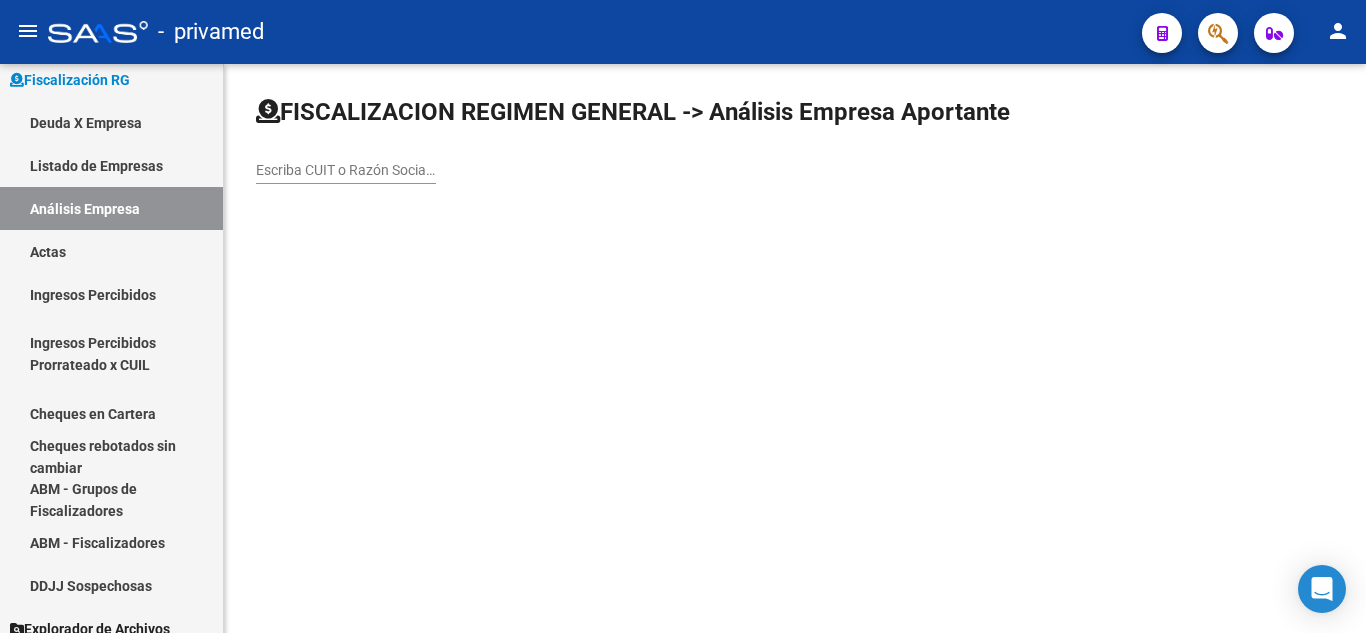 click on "Escriba CUIT o Razón Social para buscar" at bounding box center [346, 170] 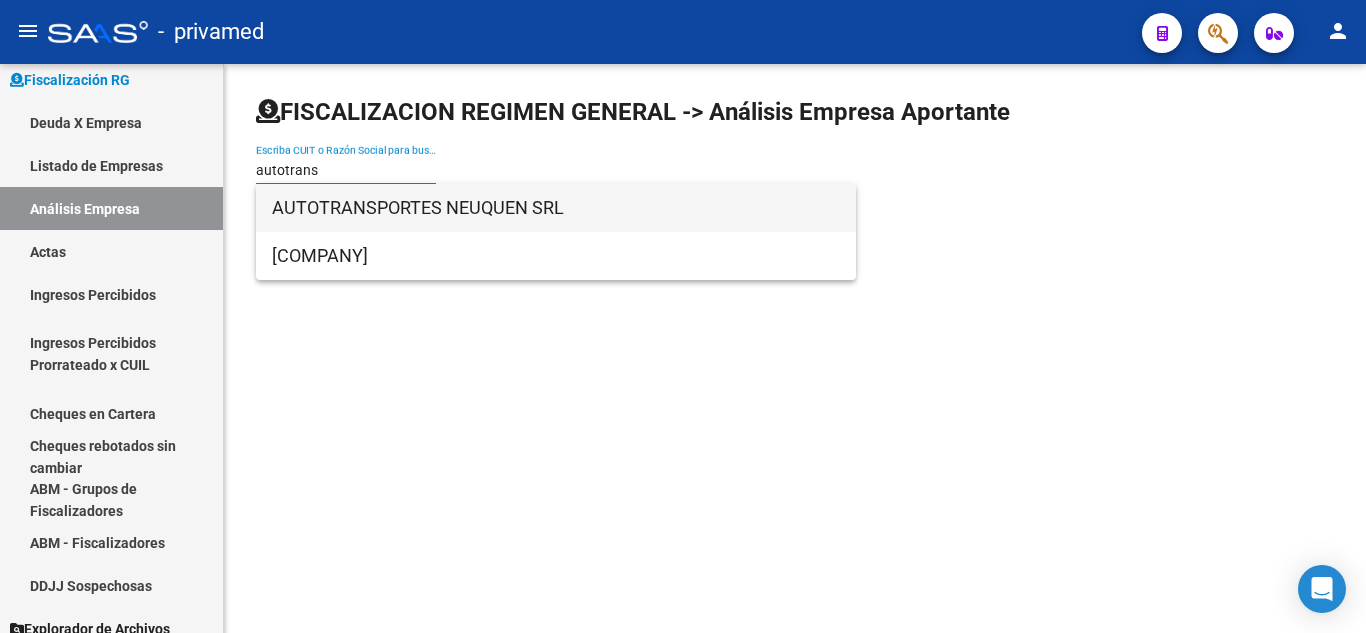type on "autotrans" 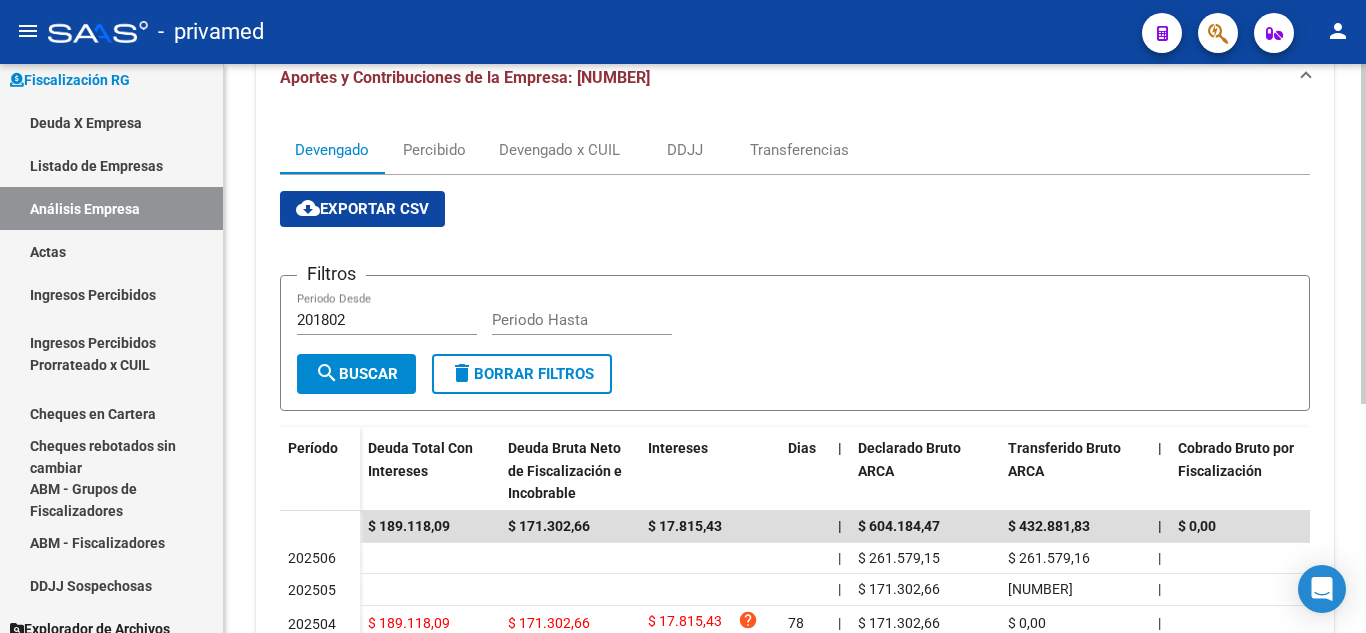 scroll, scrollTop: 183, scrollLeft: 0, axis: vertical 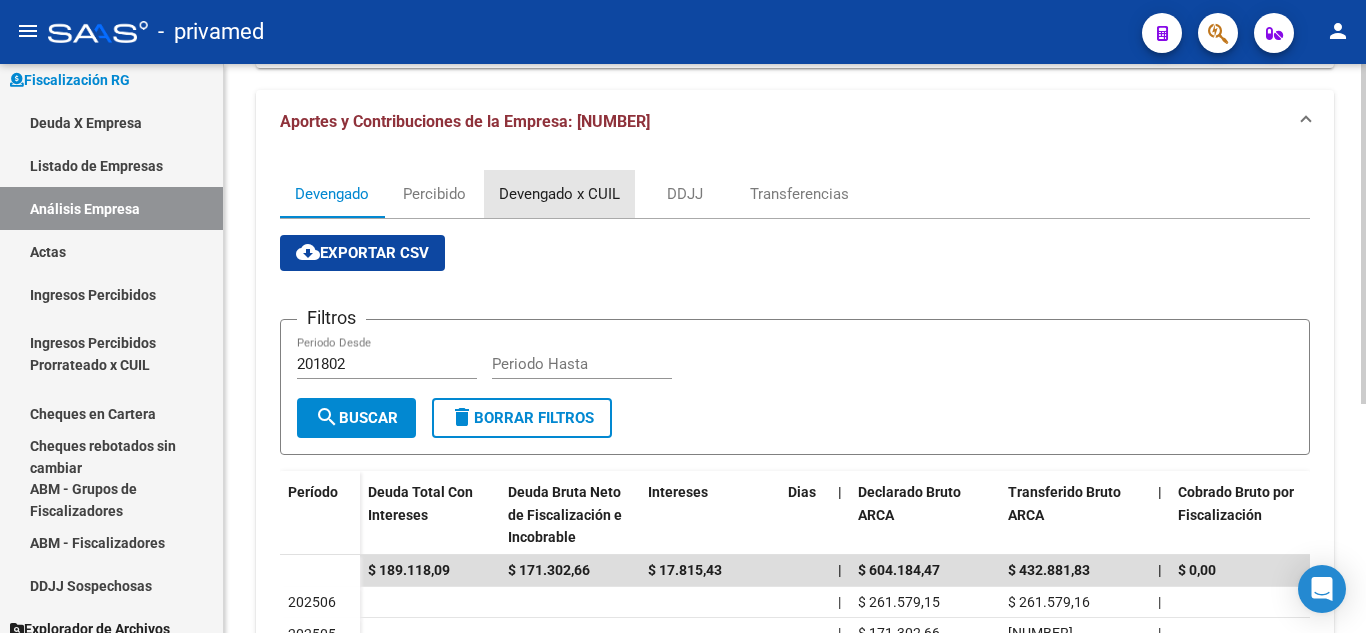 click on "Devengado x CUIL" at bounding box center (559, 194) 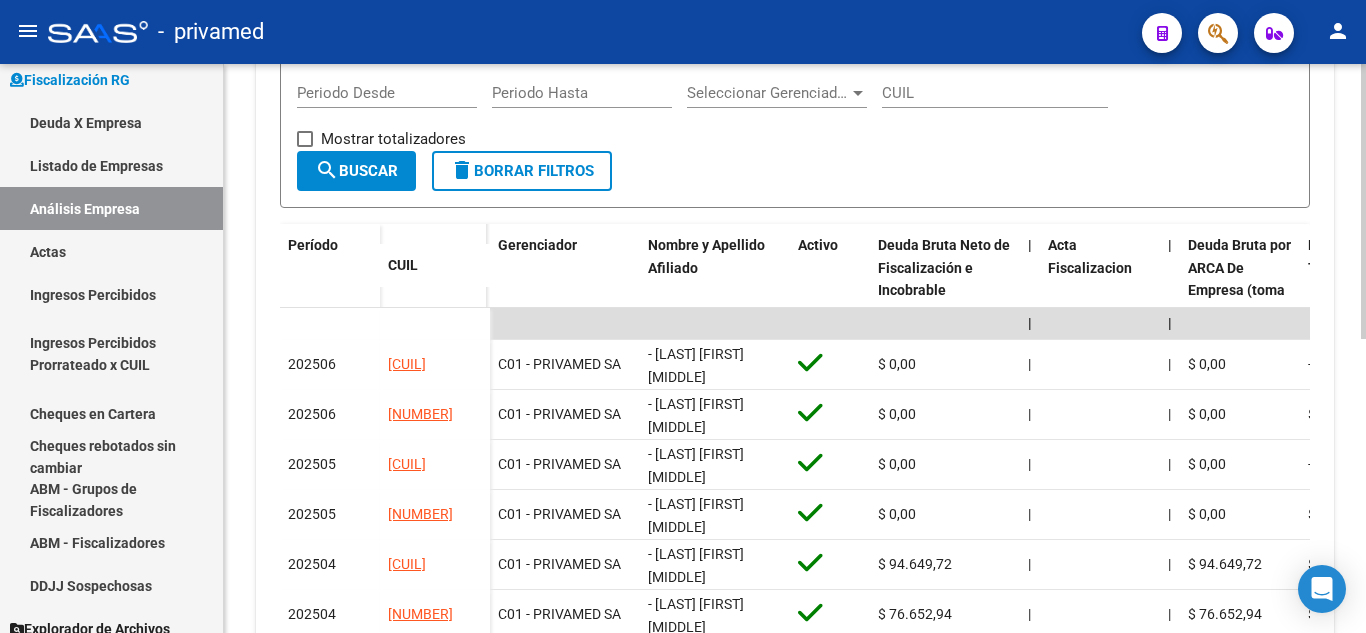 scroll, scrollTop: 500, scrollLeft: 0, axis: vertical 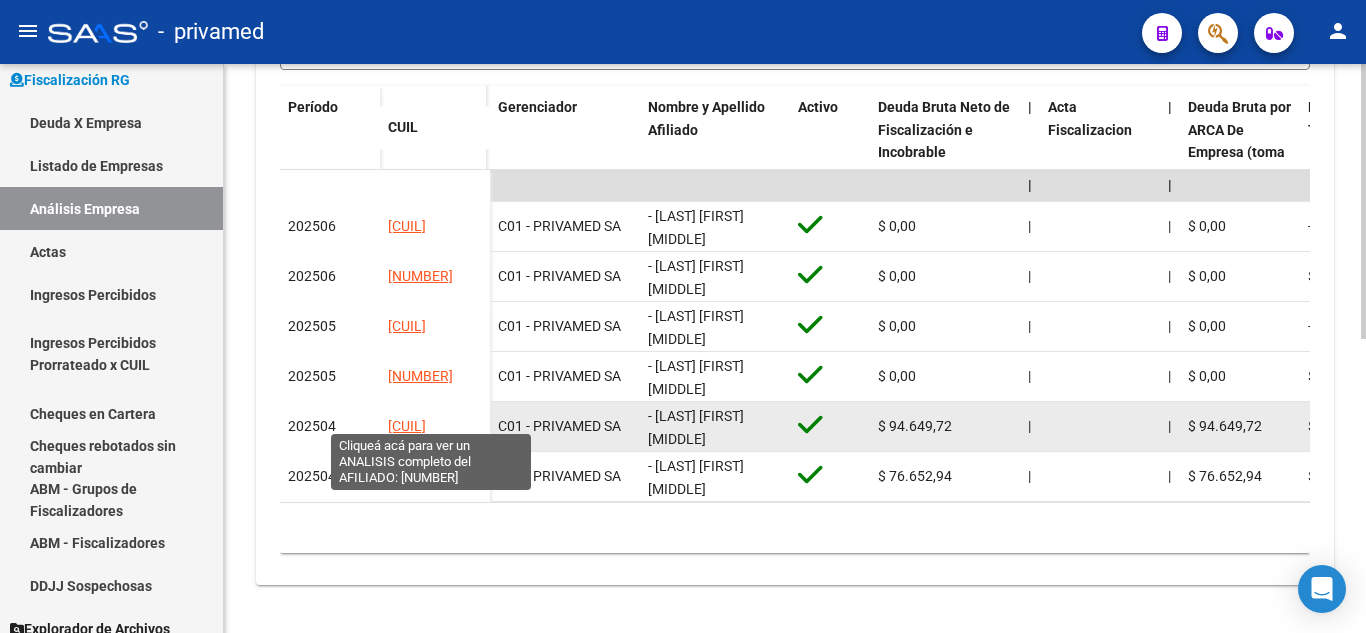 click on "[CUIL]" 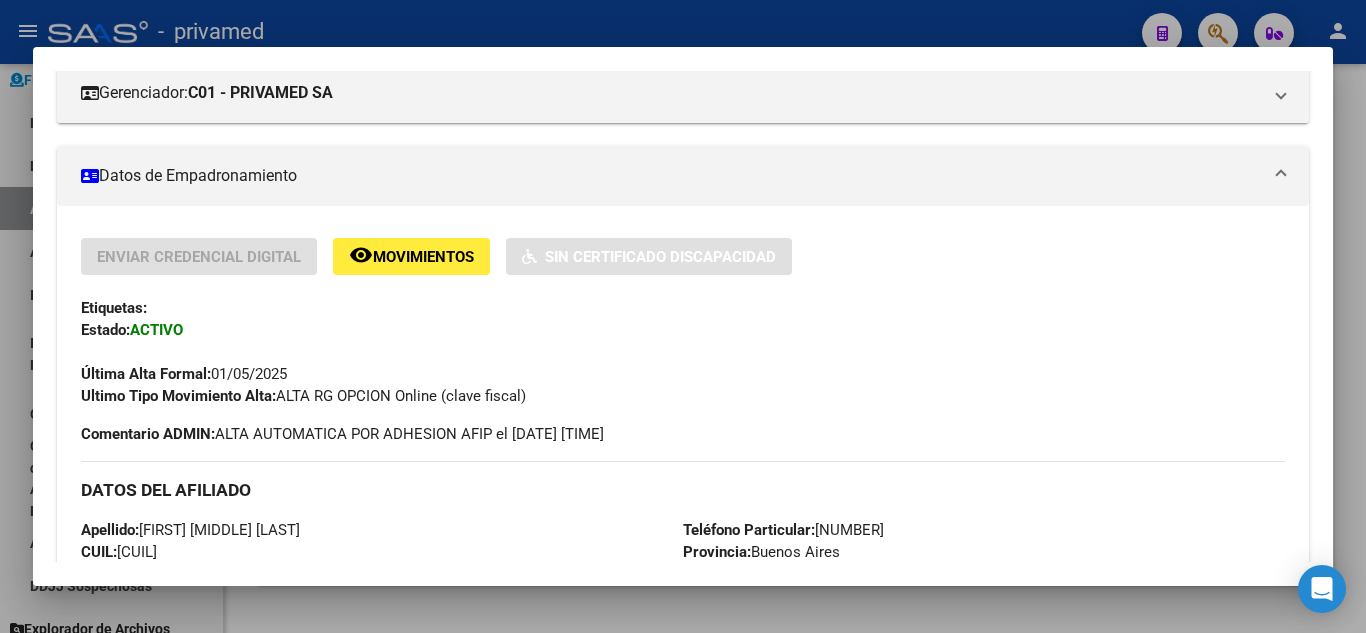 scroll, scrollTop: 400, scrollLeft: 0, axis: vertical 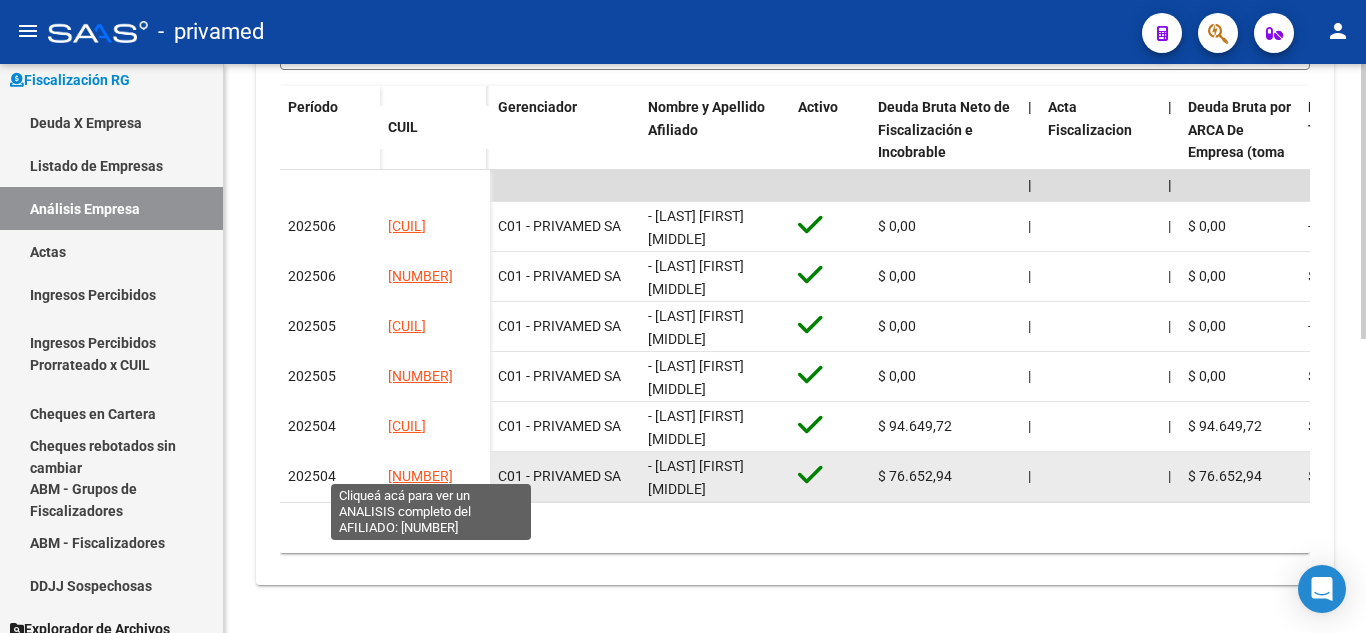click on "[NUMBER]" 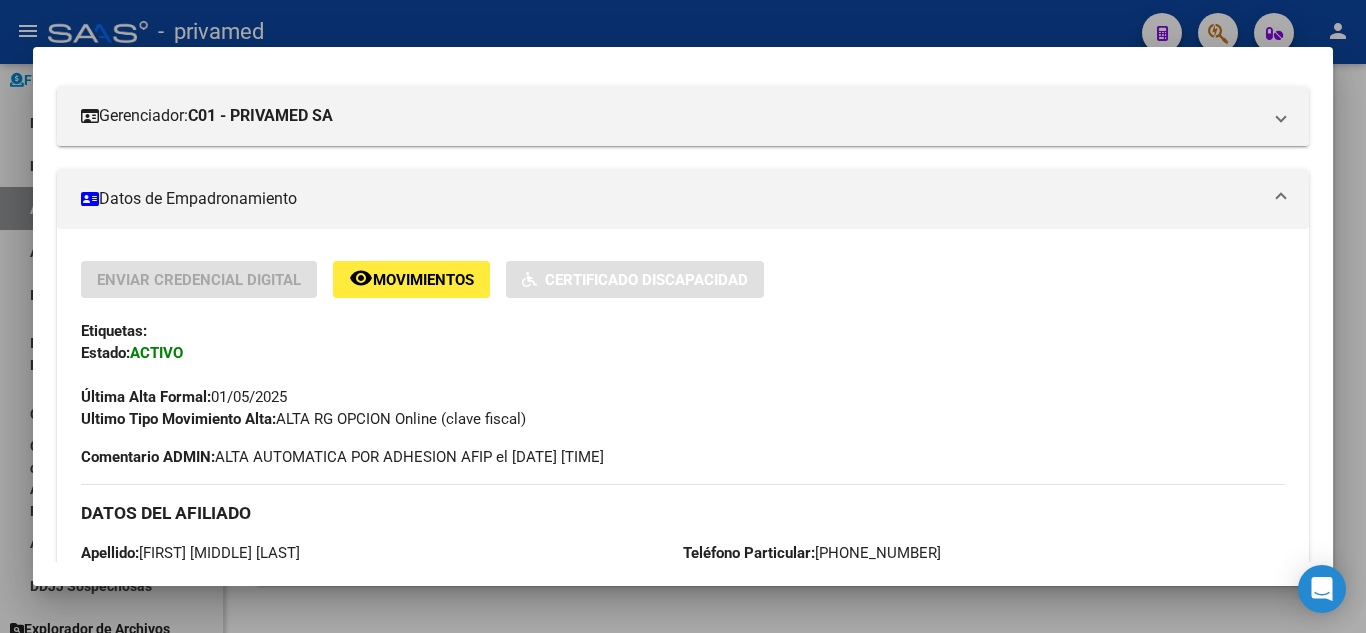 scroll, scrollTop: 400, scrollLeft: 0, axis: vertical 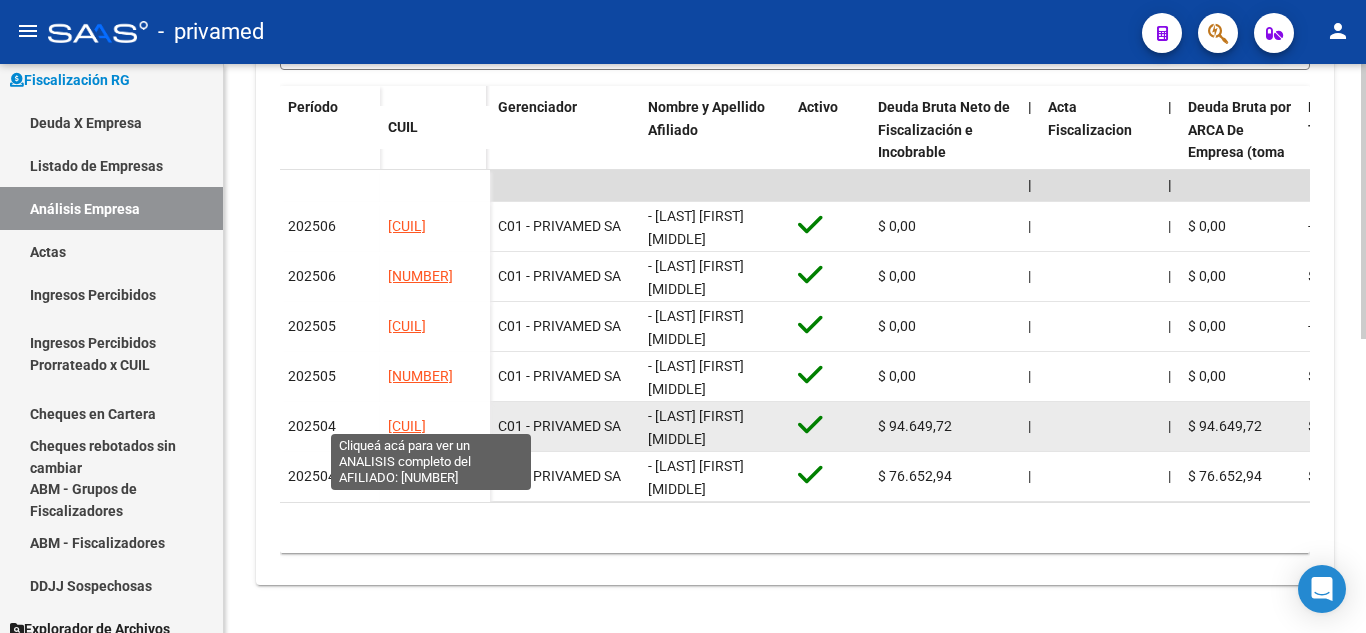 drag, startPoint x: 379, startPoint y: 422, endPoint x: 471, endPoint y: 418, distance: 92.086914 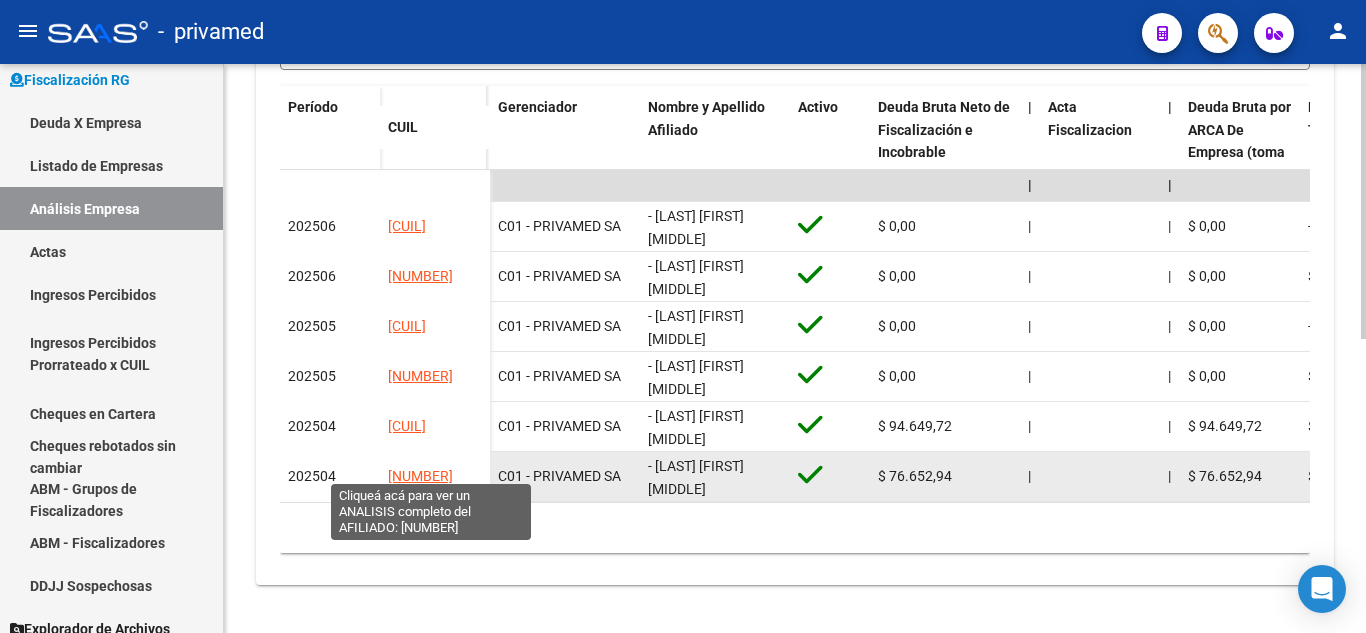 drag, startPoint x: 384, startPoint y: 470, endPoint x: 474, endPoint y: 465, distance: 90.13878 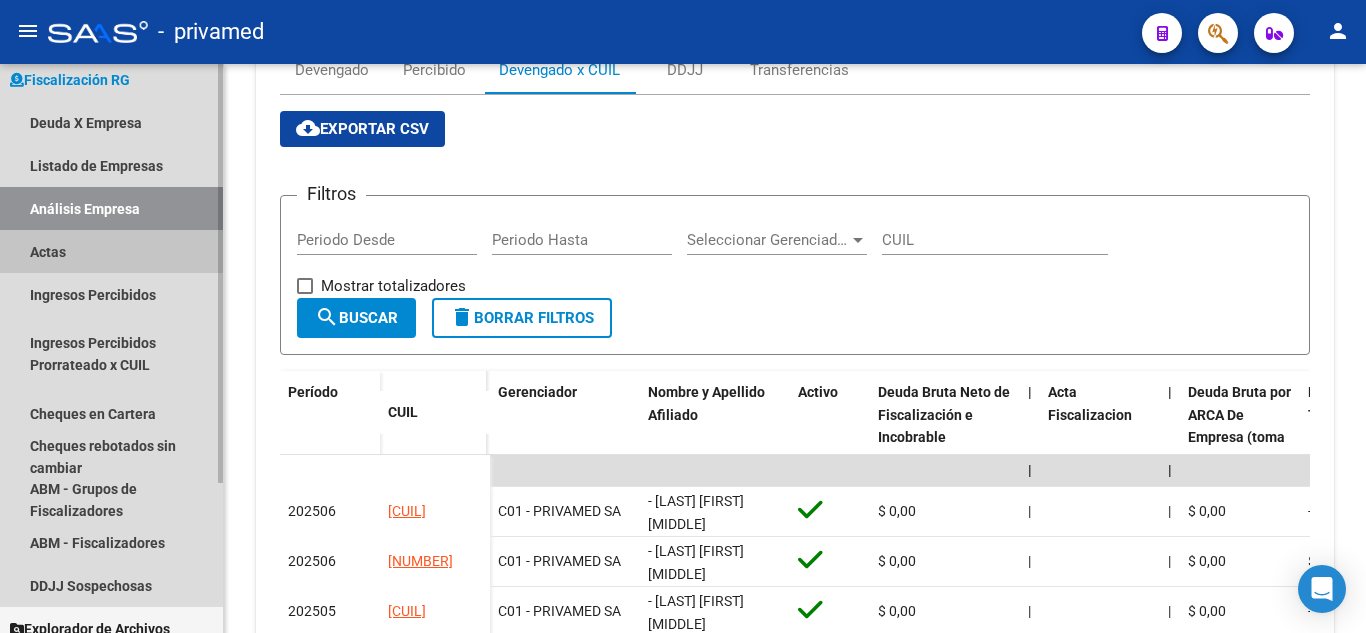 click on "Actas" at bounding box center [111, 251] 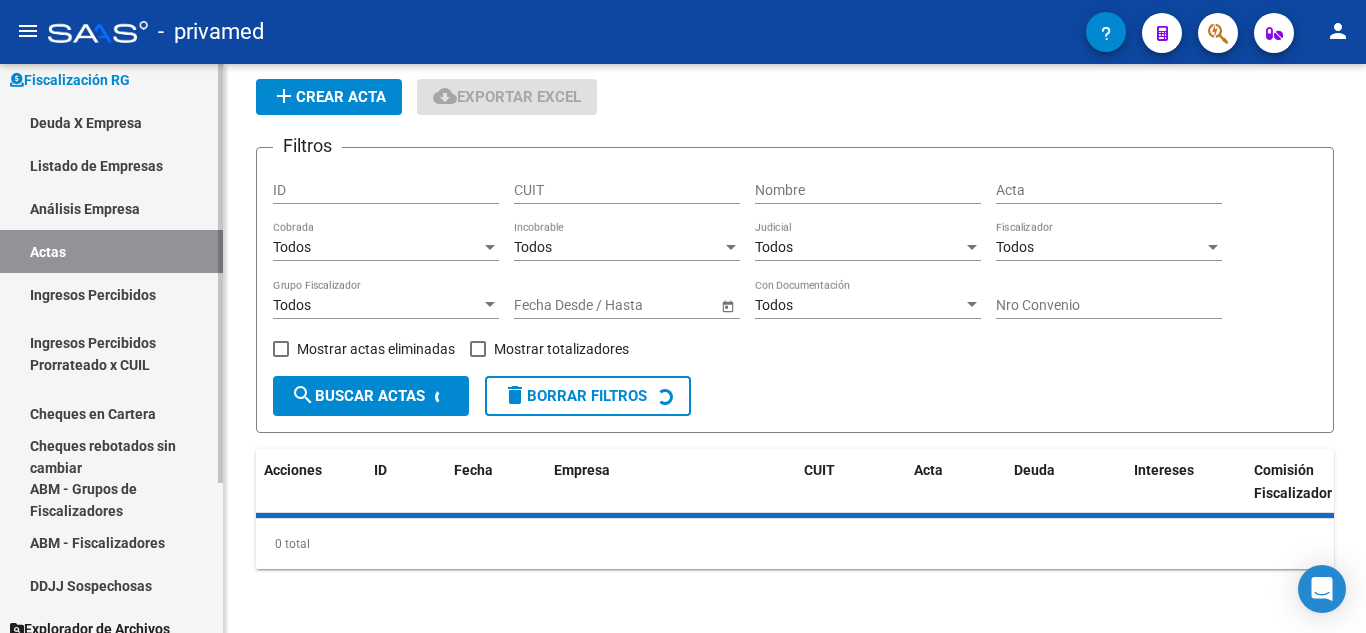 click on "Análisis Empresa" at bounding box center (111, 208) 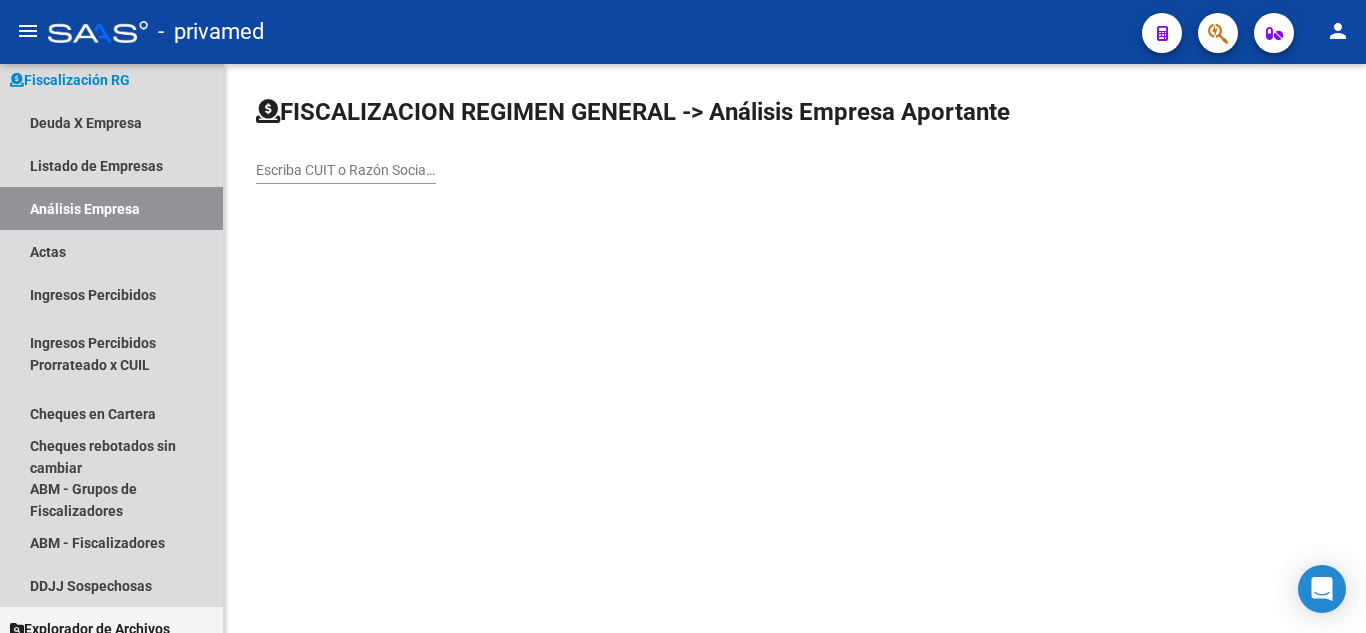 scroll, scrollTop: 0, scrollLeft: 0, axis: both 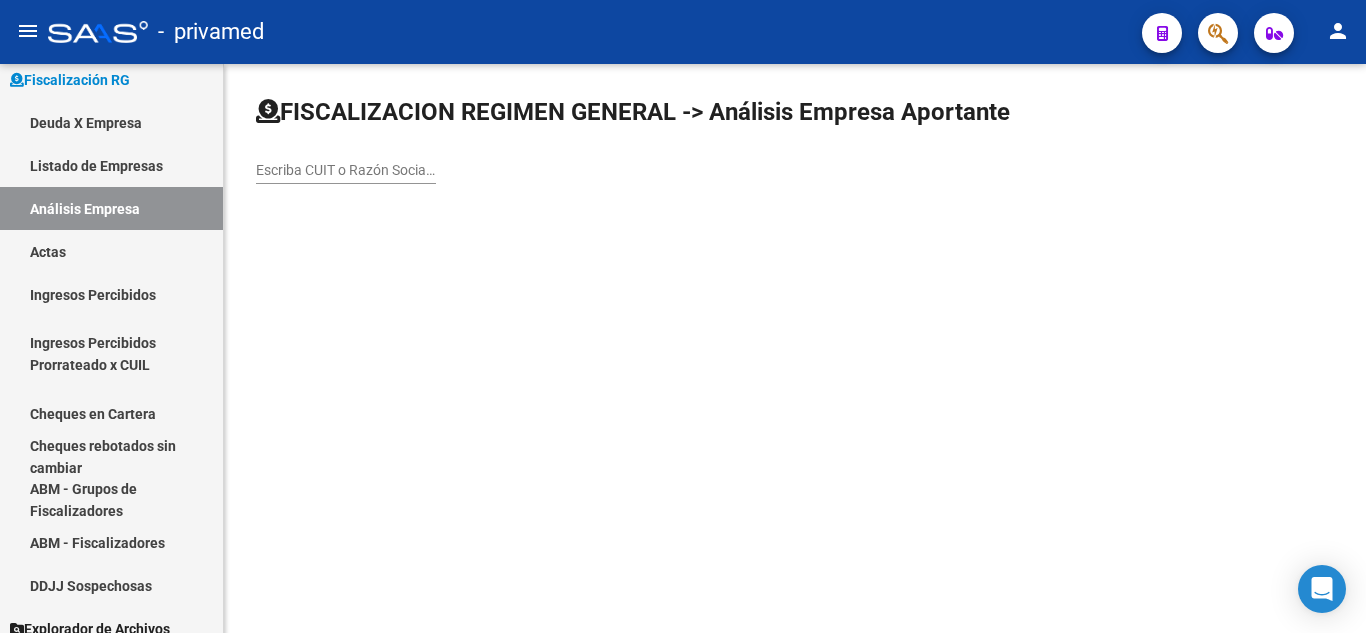 click on "Escriba CUIT o Razón Social para buscar" at bounding box center (346, 170) 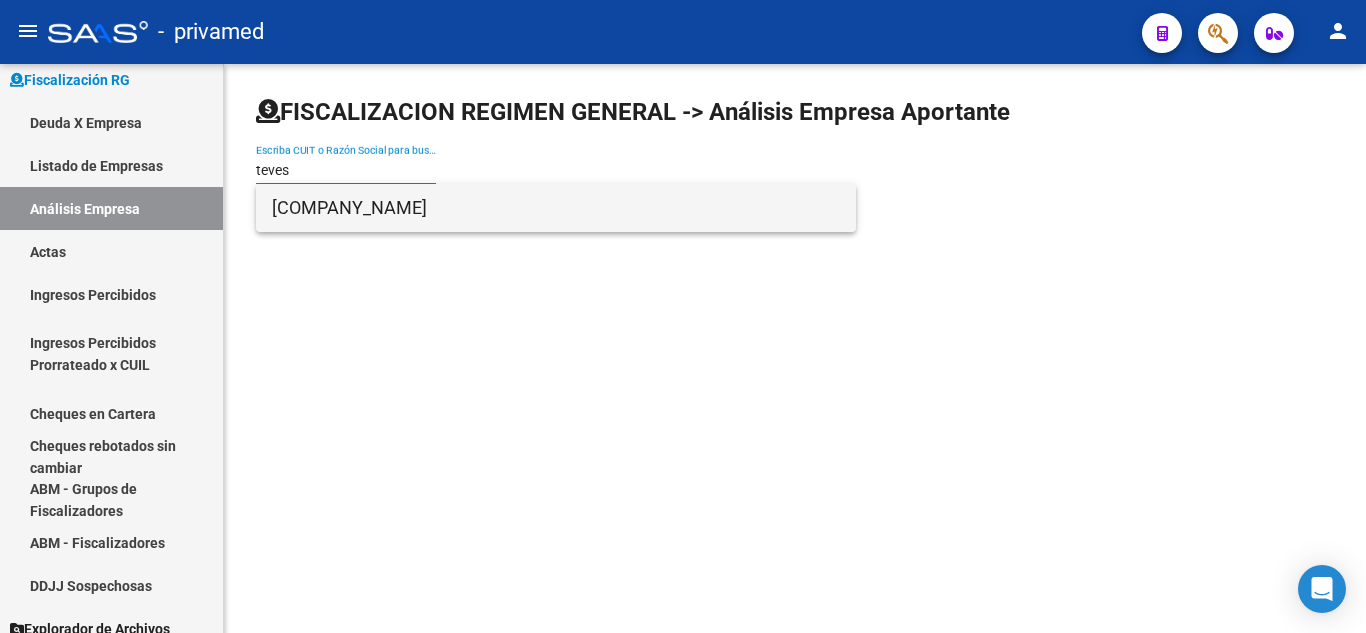 type on "teves" 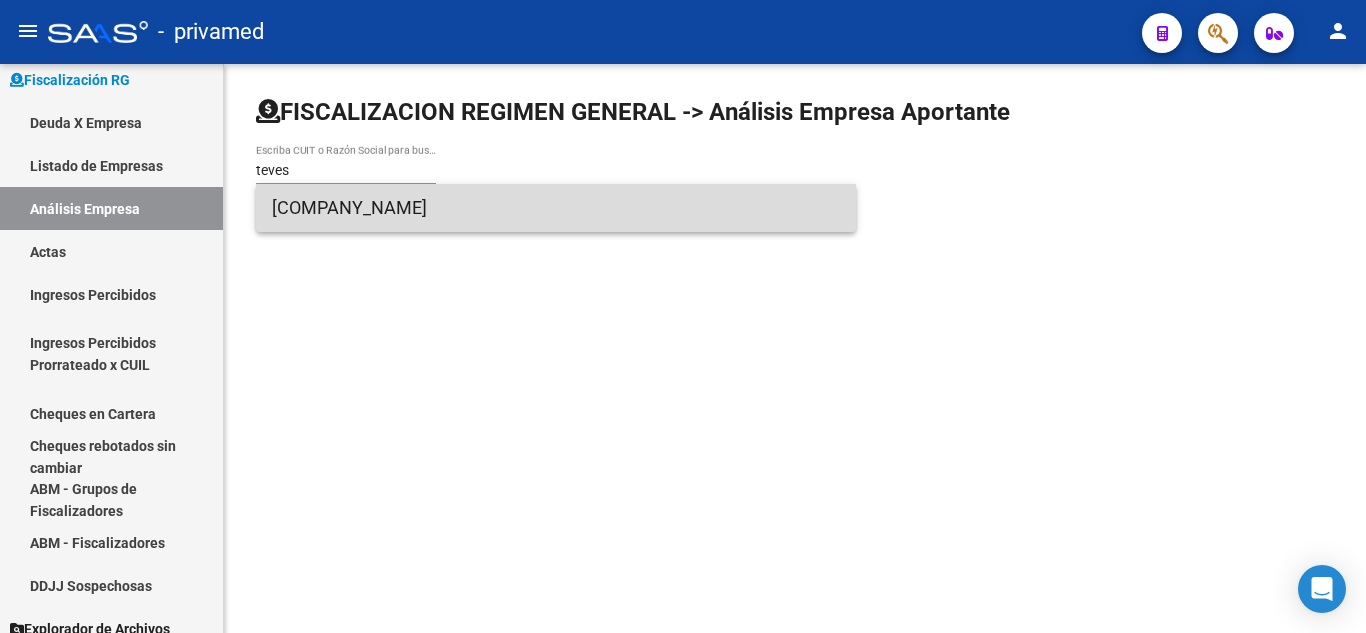 click on "[COMPANY_NAME]" at bounding box center (556, 208) 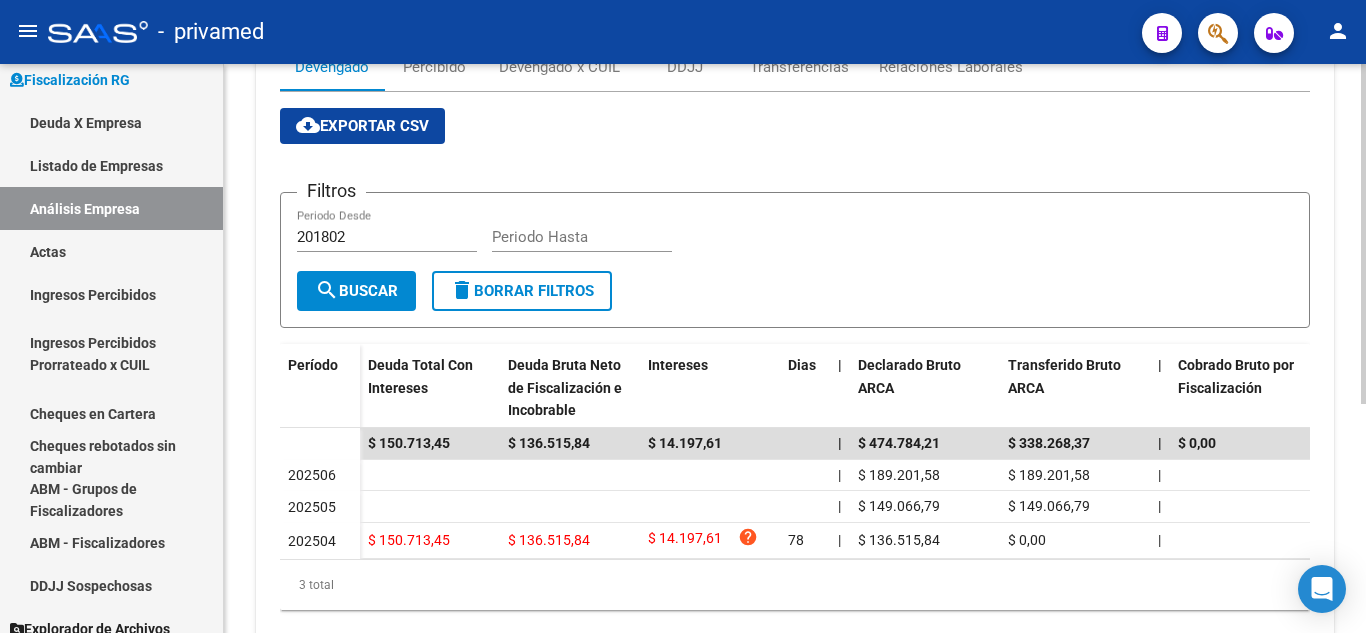 scroll, scrollTop: 183, scrollLeft: 0, axis: vertical 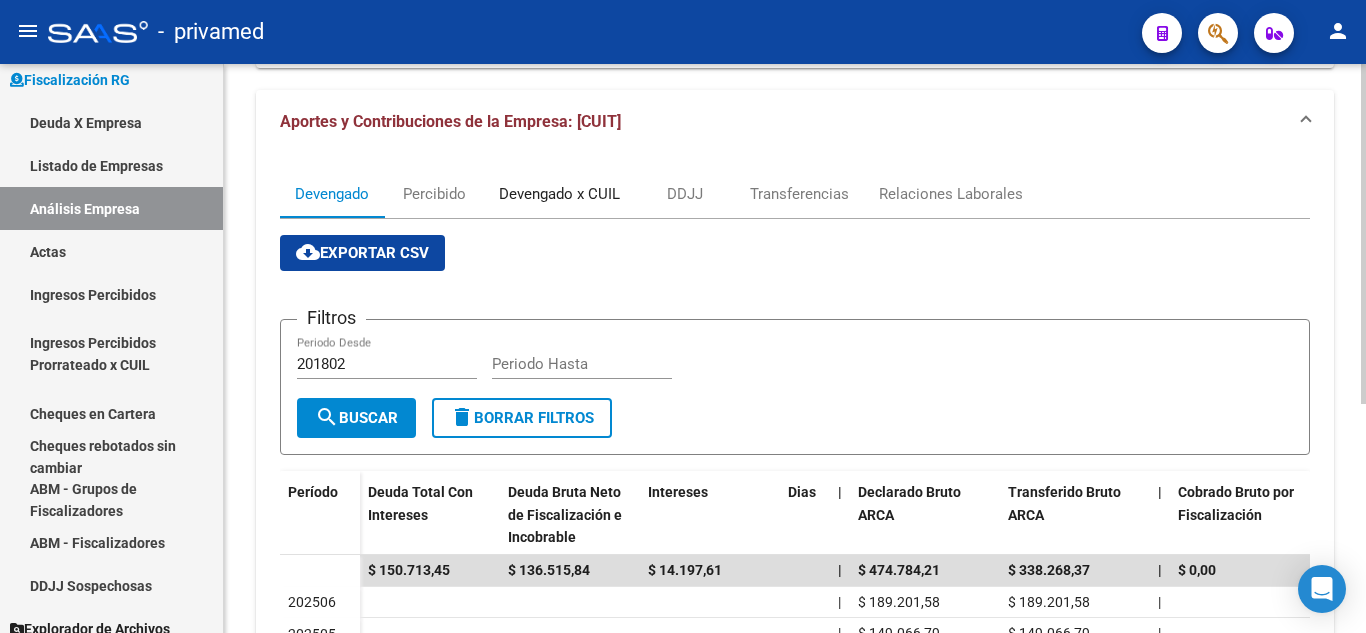 click on "Devengado x CUIL" at bounding box center (559, 194) 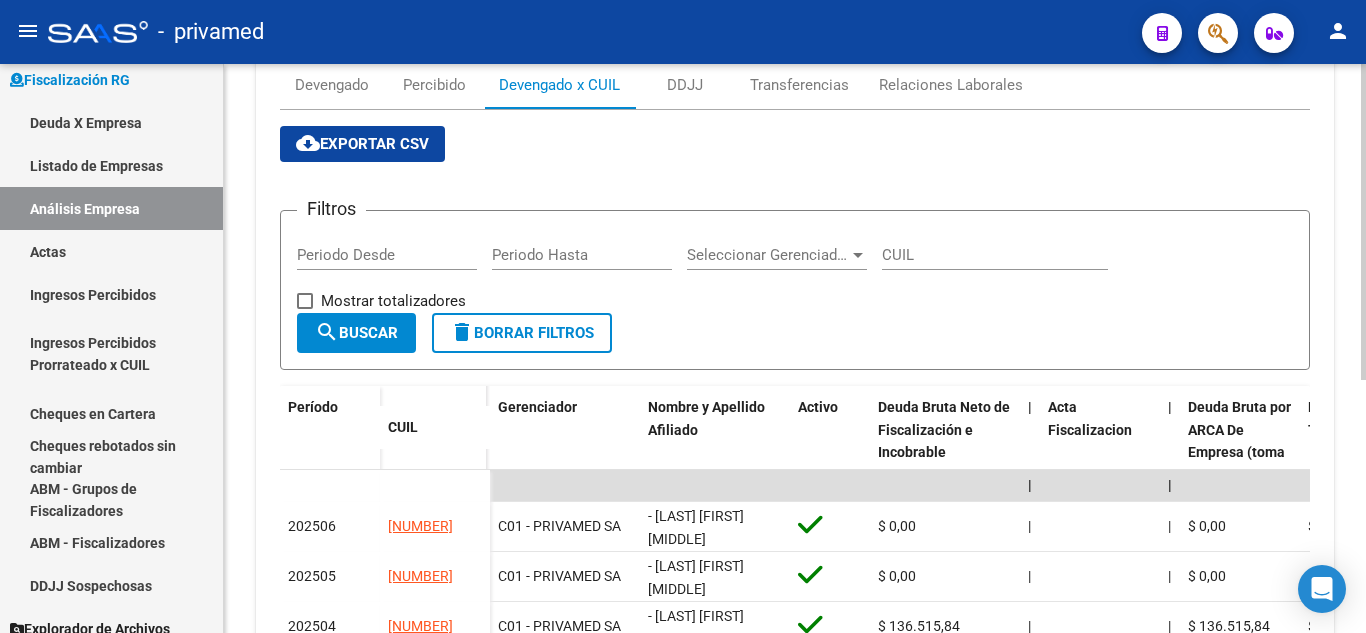 scroll, scrollTop: 457, scrollLeft: 0, axis: vertical 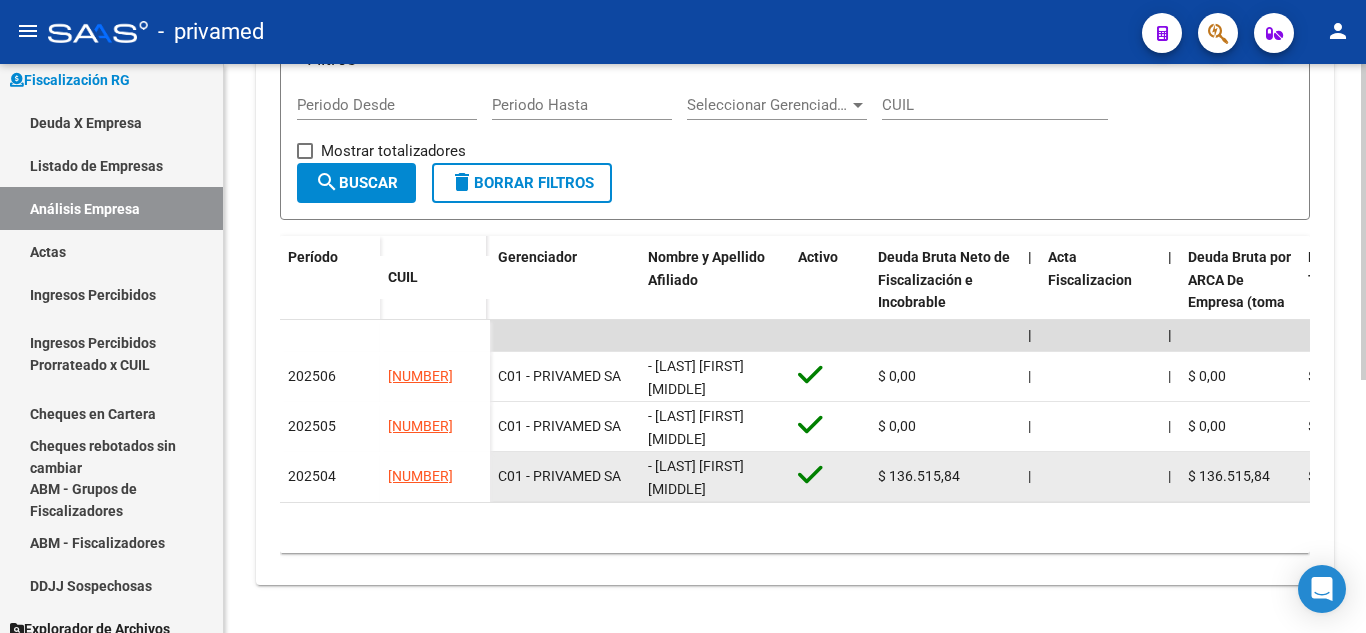 click on "[NUMBER]" 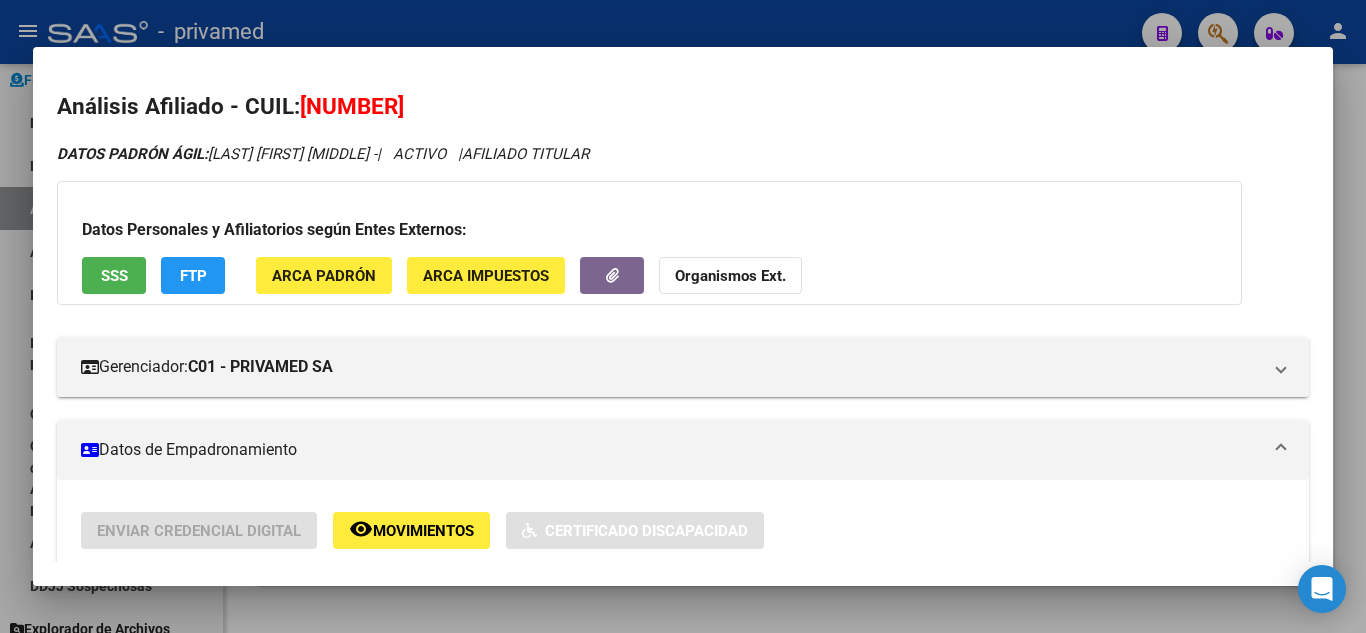 scroll, scrollTop: 300, scrollLeft: 0, axis: vertical 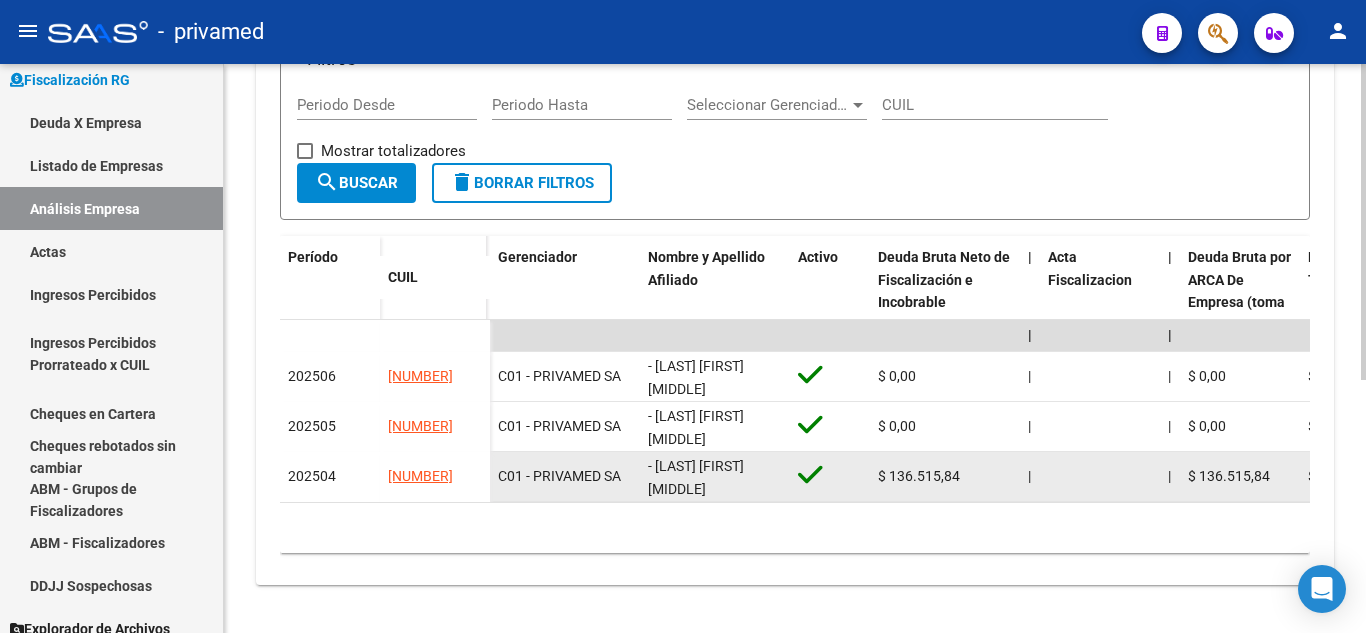 drag, startPoint x: 380, startPoint y: 457, endPoint x: 492, endPoint y: 461, distance: 112.0714 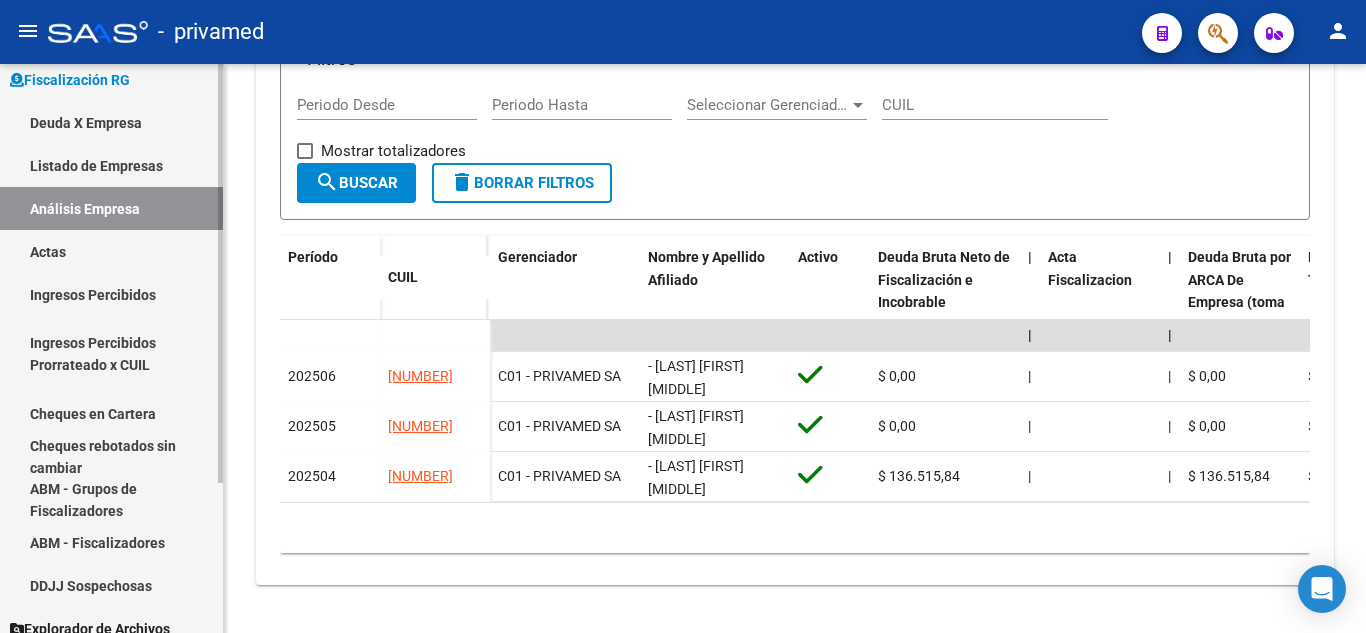click on "Análisis Empresa" at bounding box center (111, 208) 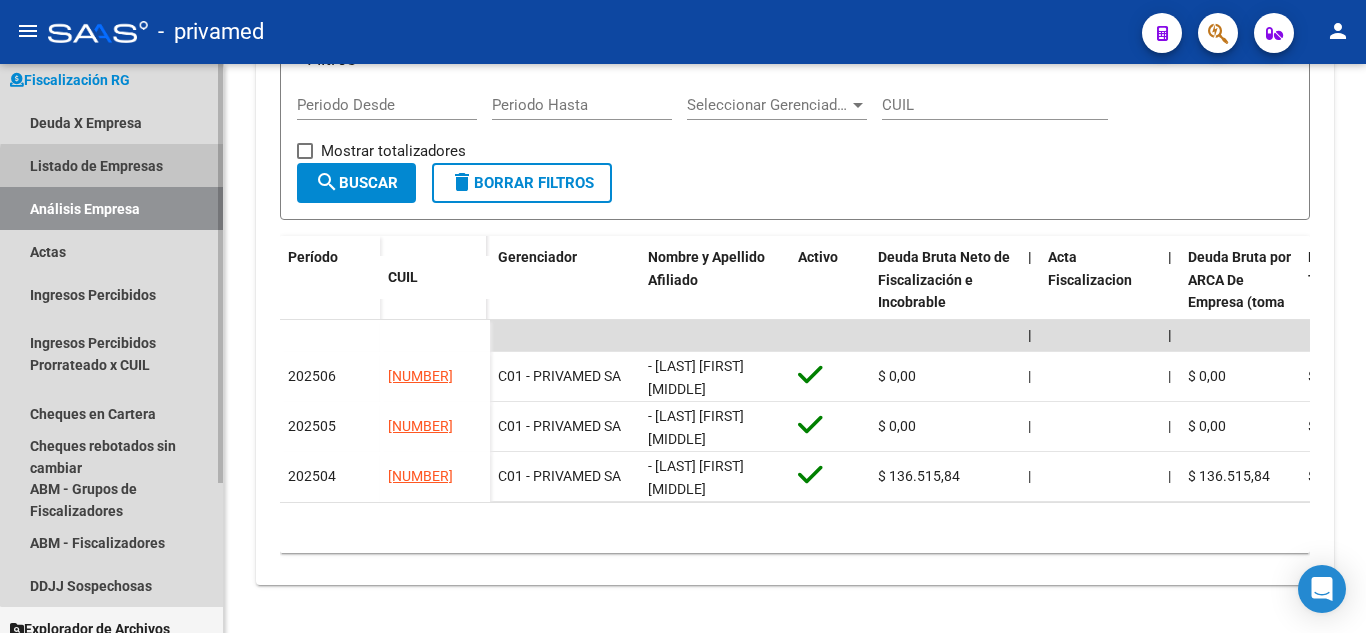 click on "Listado de Empresas" at bounding box center [111, 165] 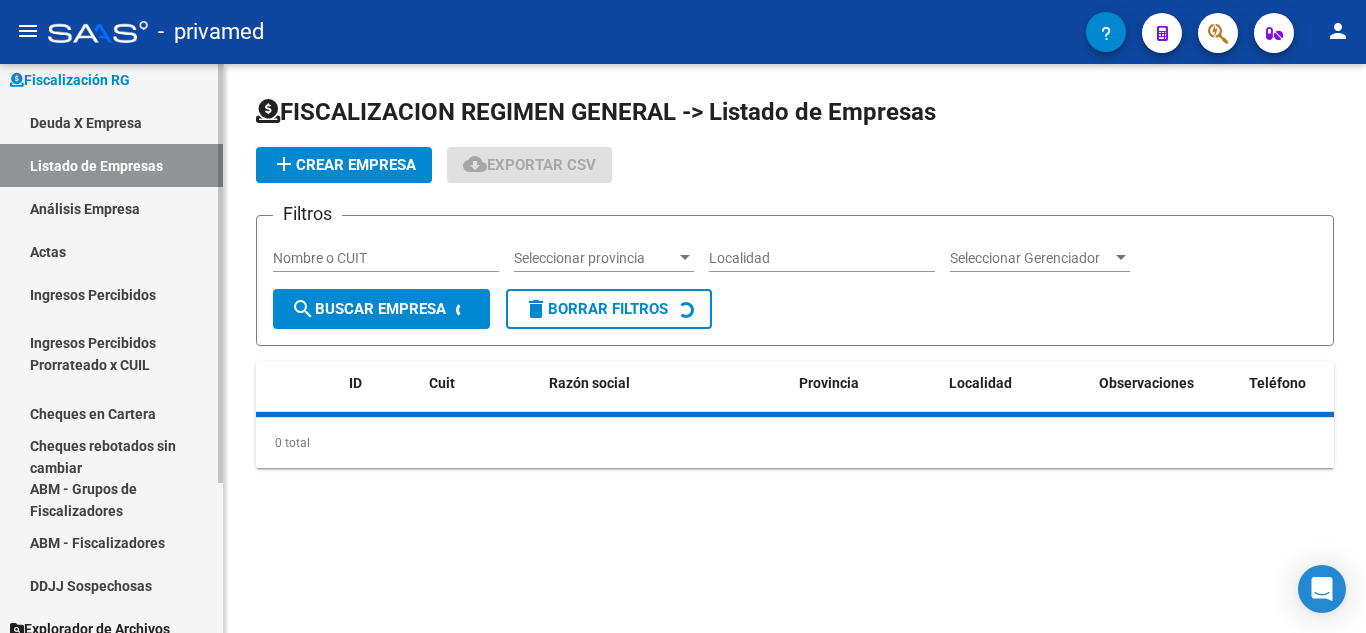 click on "Análisis Empresa" at bounding box center [111, 208] 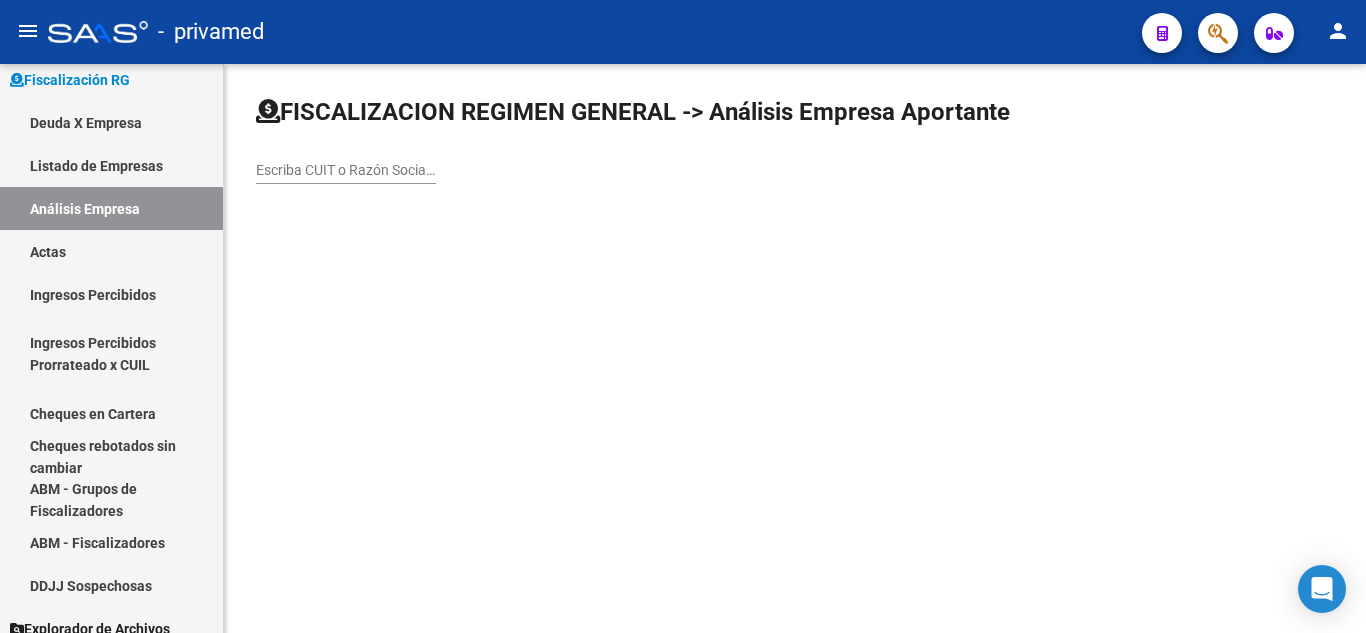 click on "Escriba CUIT o Razón Social para buscar" at bounding box center (346, 170) 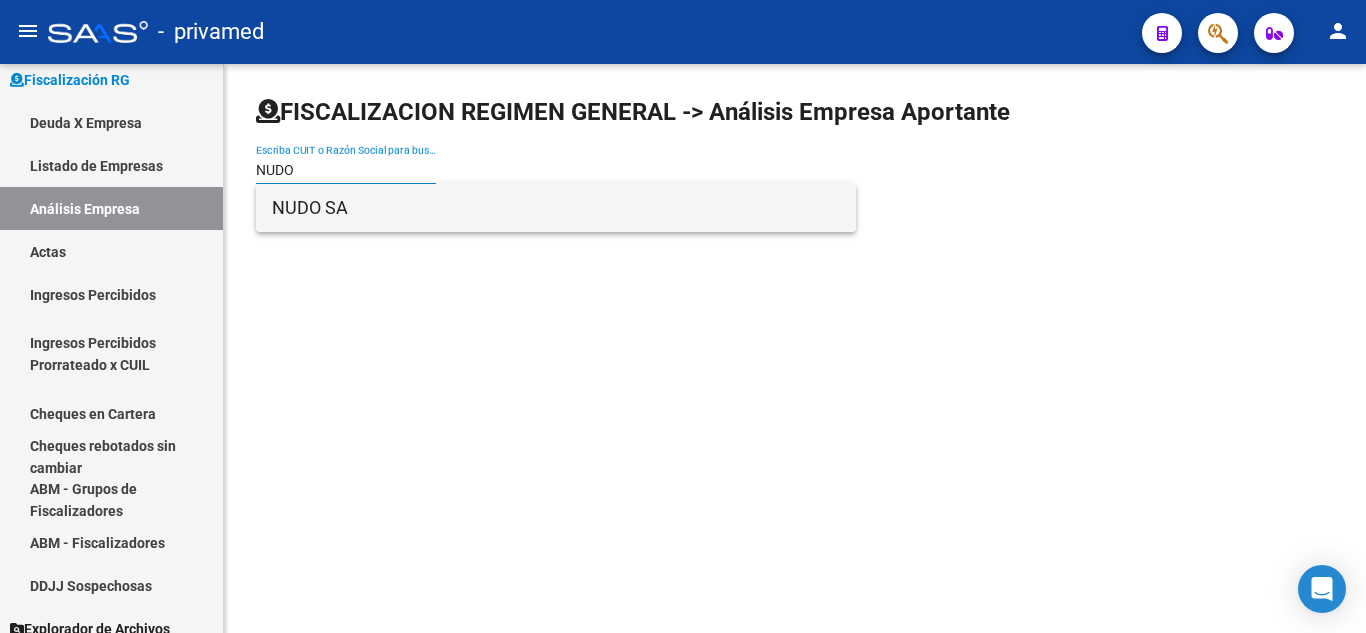 type on "NUDO" 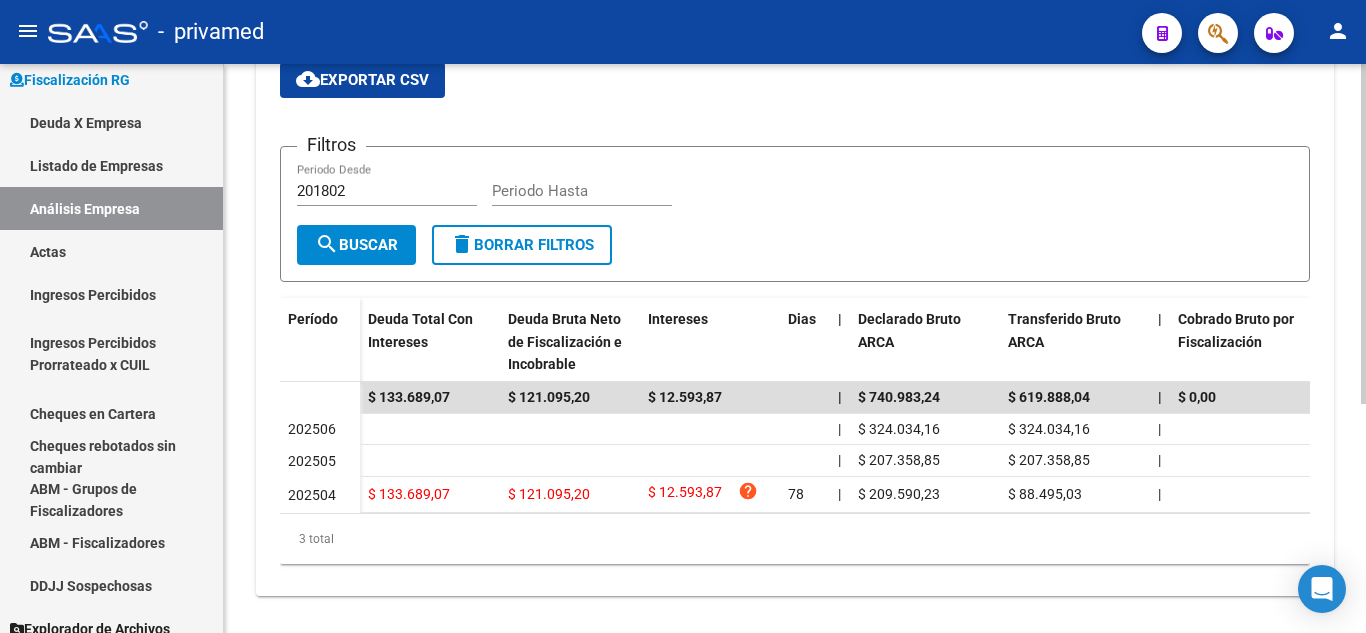 scroll, scrollTop: 283, scrollLeft: 0, axis: vertical 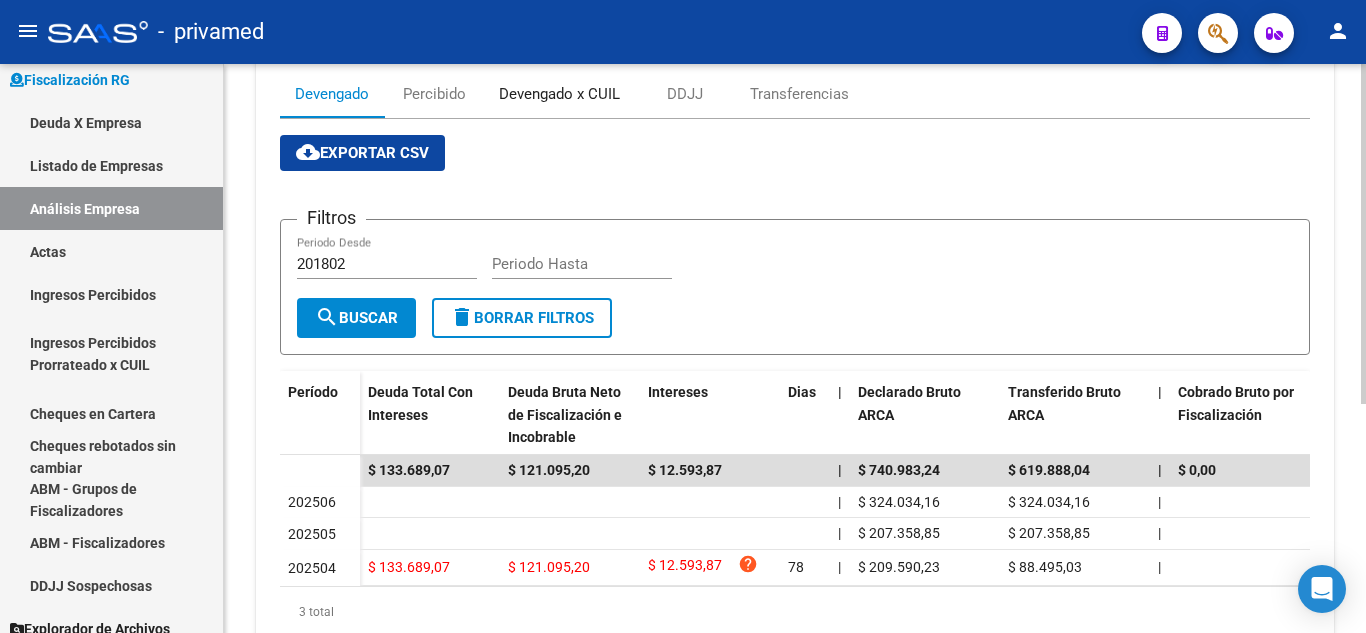 click on "Devengado x CUIL" at bounding box center [559, 94] 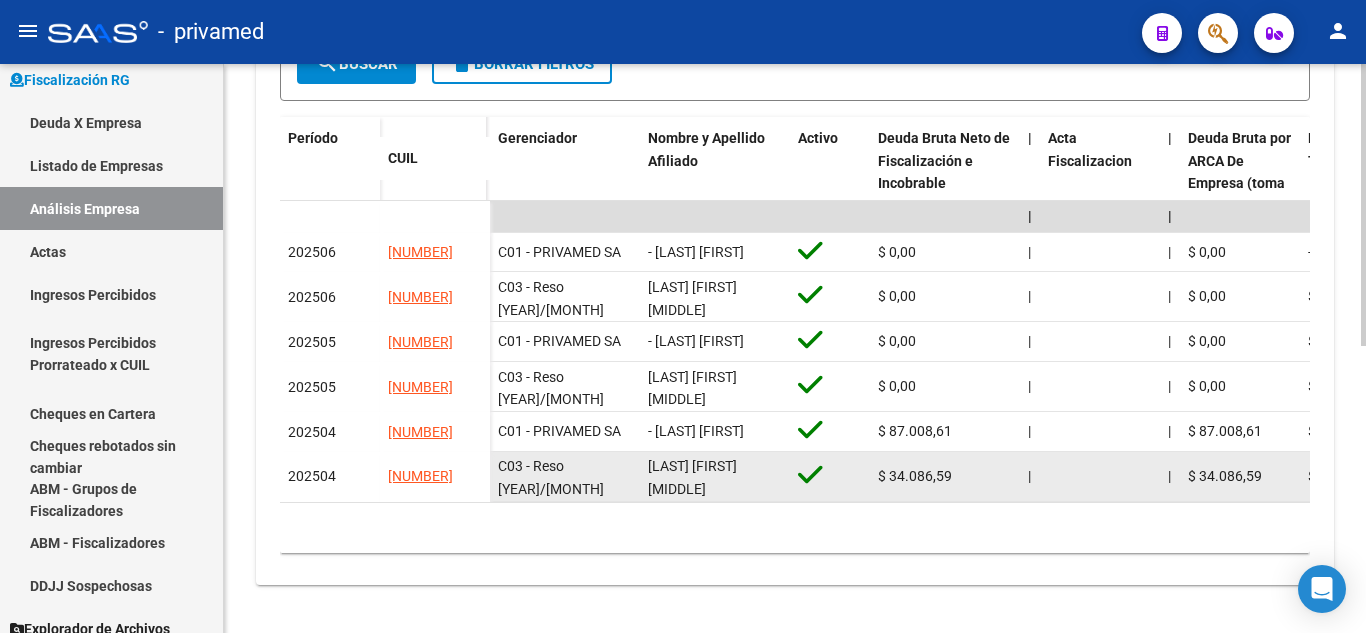 scroll, scrollTop: 579, scrollLeft: 0, axis: vertical 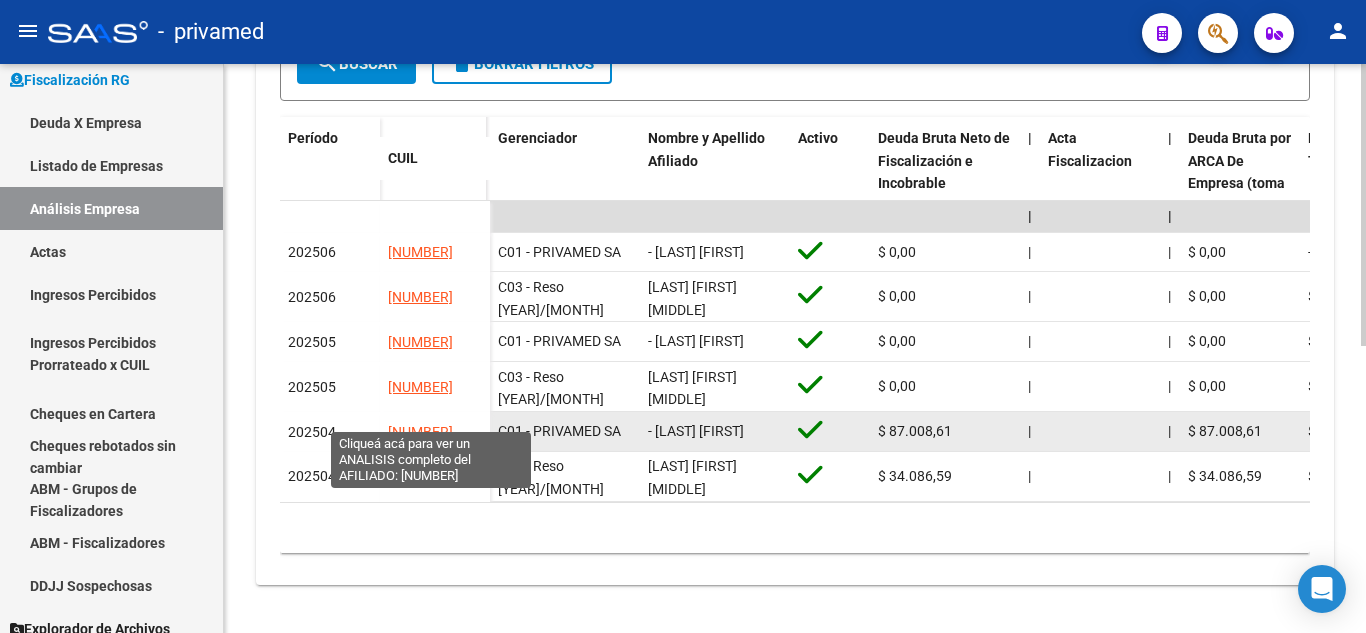 click on "[NUMBER]" 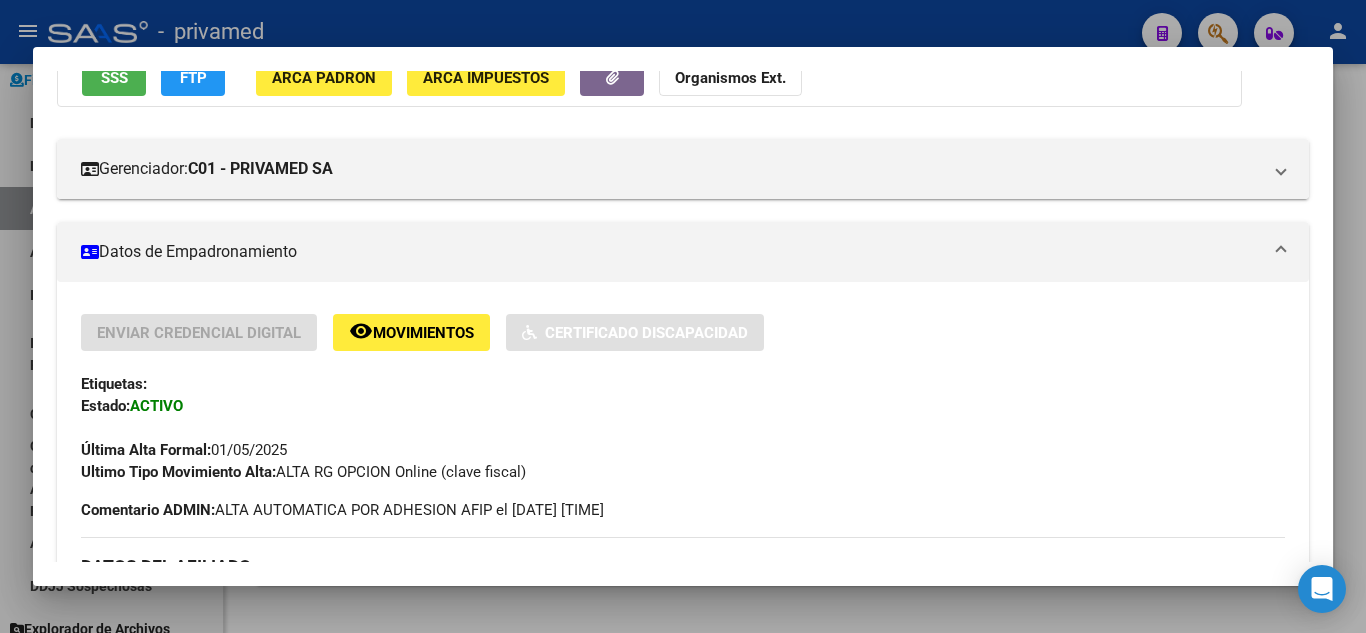 scroll, scrollTop: 200, scrollLeft: 0, axis: vertical 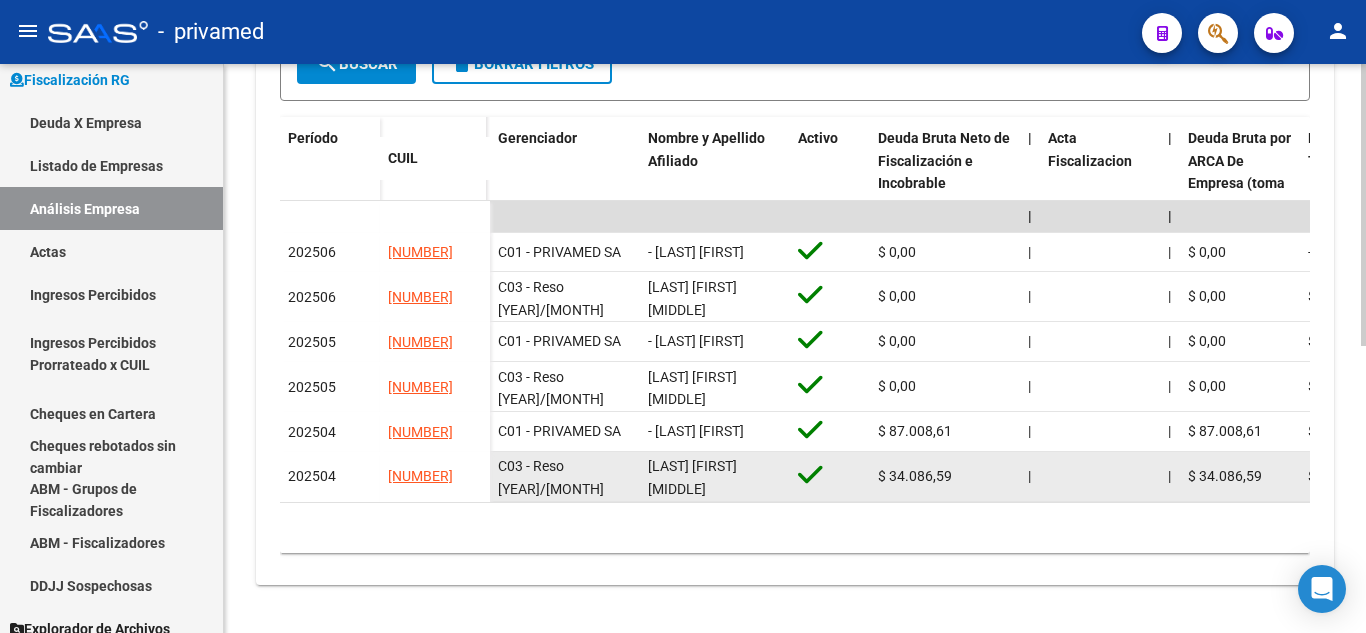 click on "[NUMBER]" 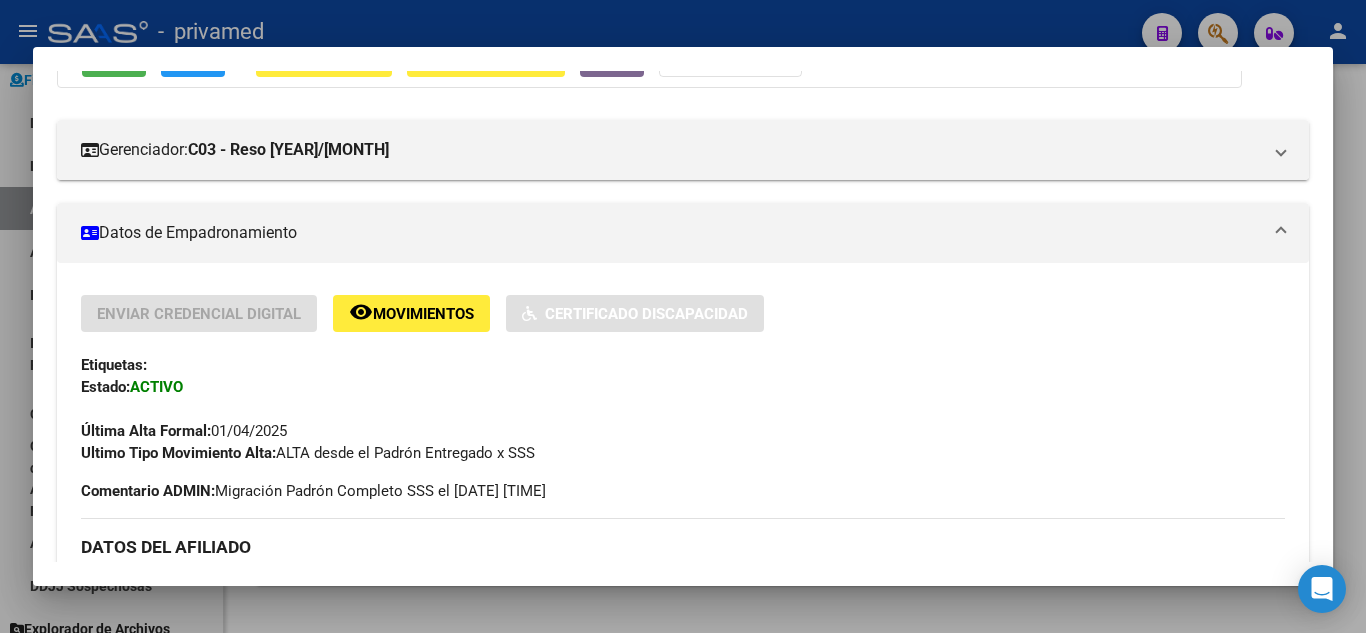 scroll, scrollTop: 281, scrollLeft: 0, axis: vertical 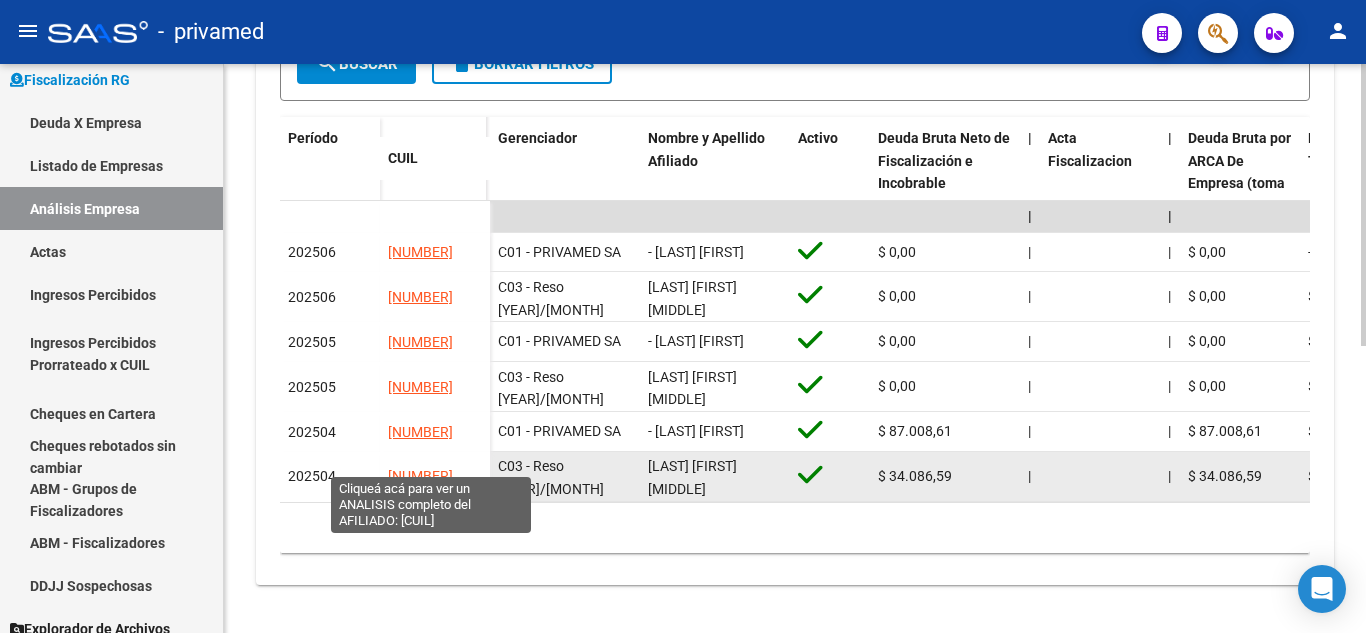 click on "[NUMBER]" 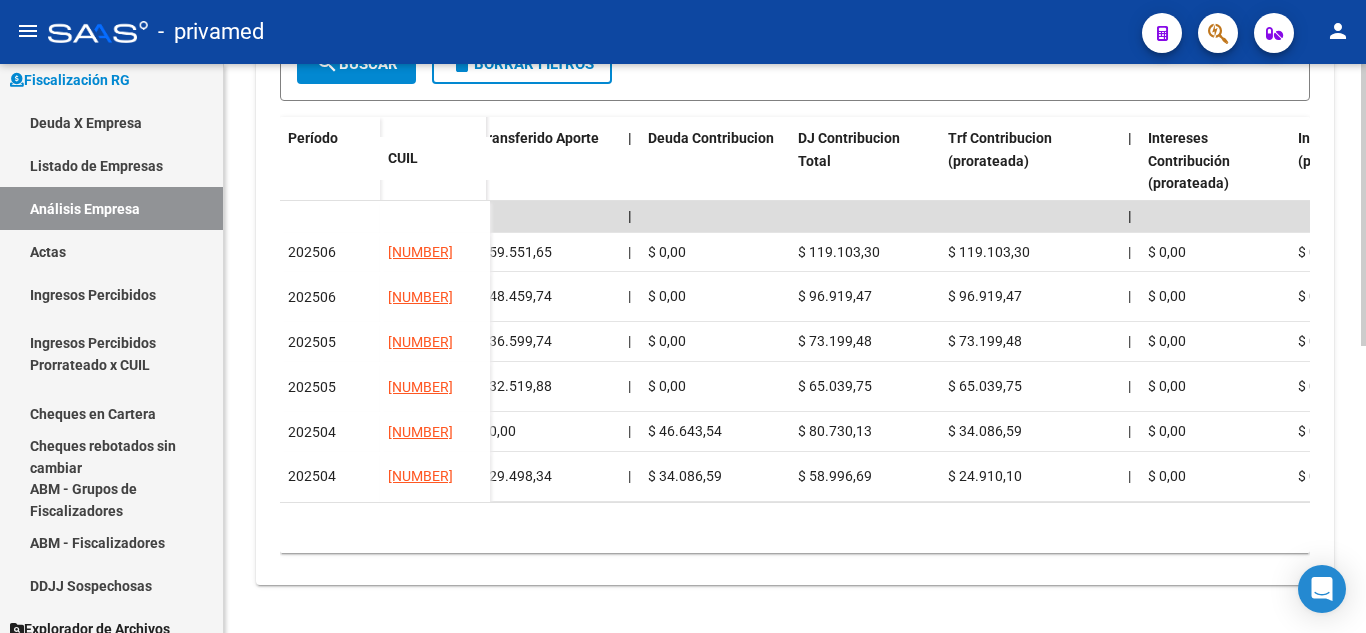 scroll, scrollTop: 0, scrollLeft: 1612, axis: horizontal 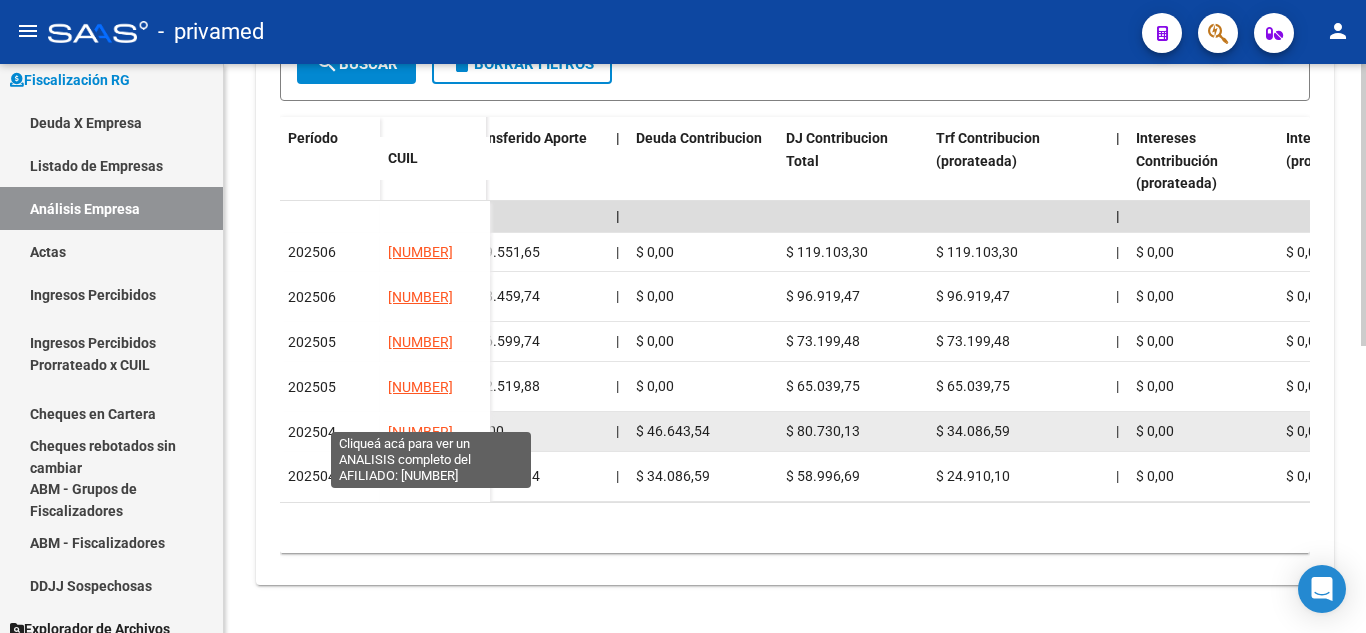 click on "[NUMBER]" 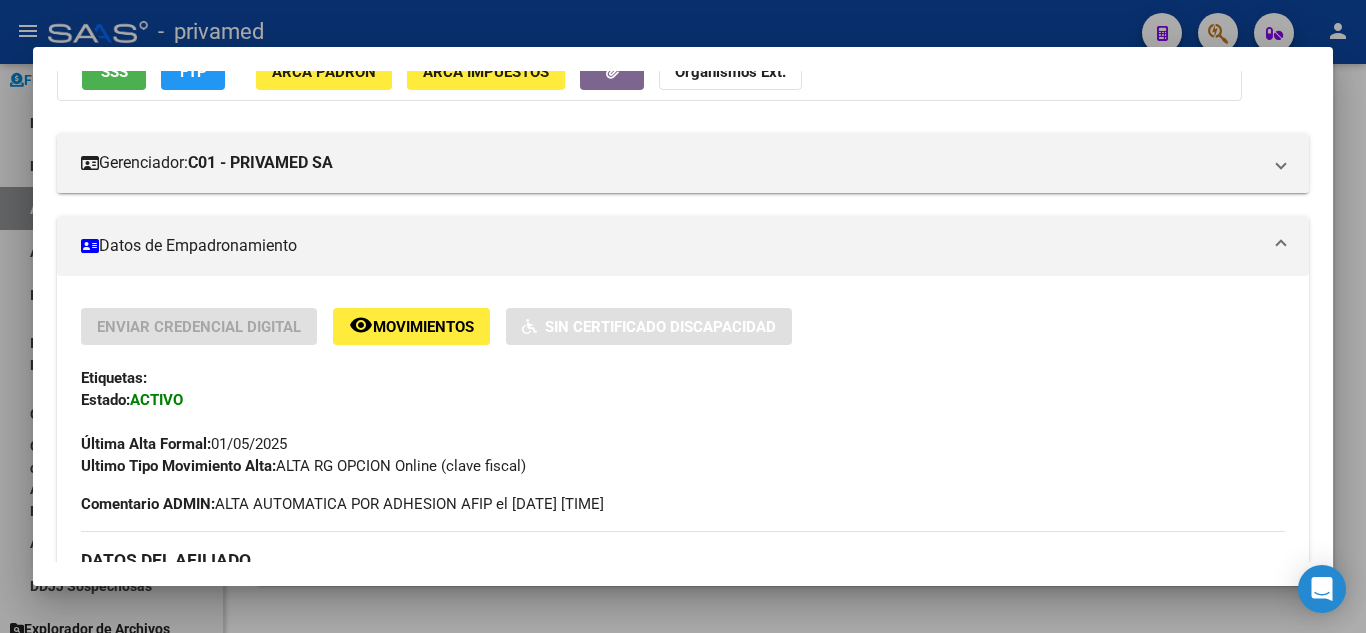 scroll, scrollTop: 300, scrollLeft: 0, axis: vertical 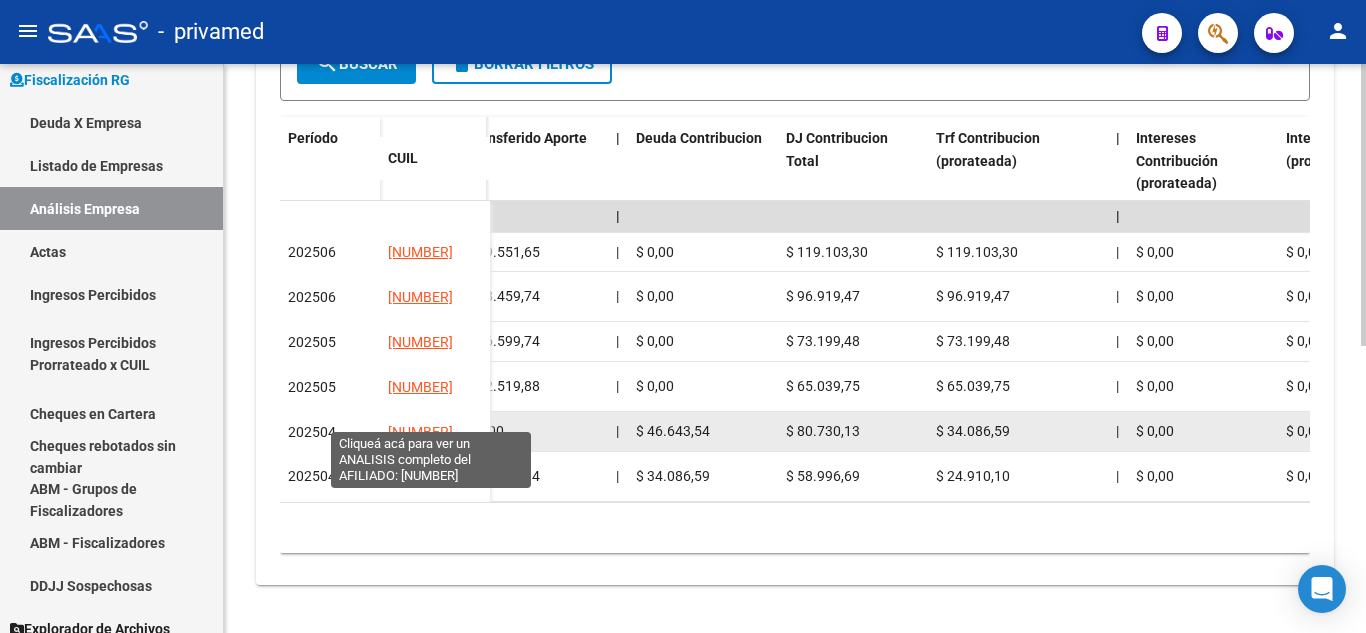 drag, startPoint x: 383, startPoint y: 416, endPoint x: 473, endPoint y: 417, distance: 90.005554 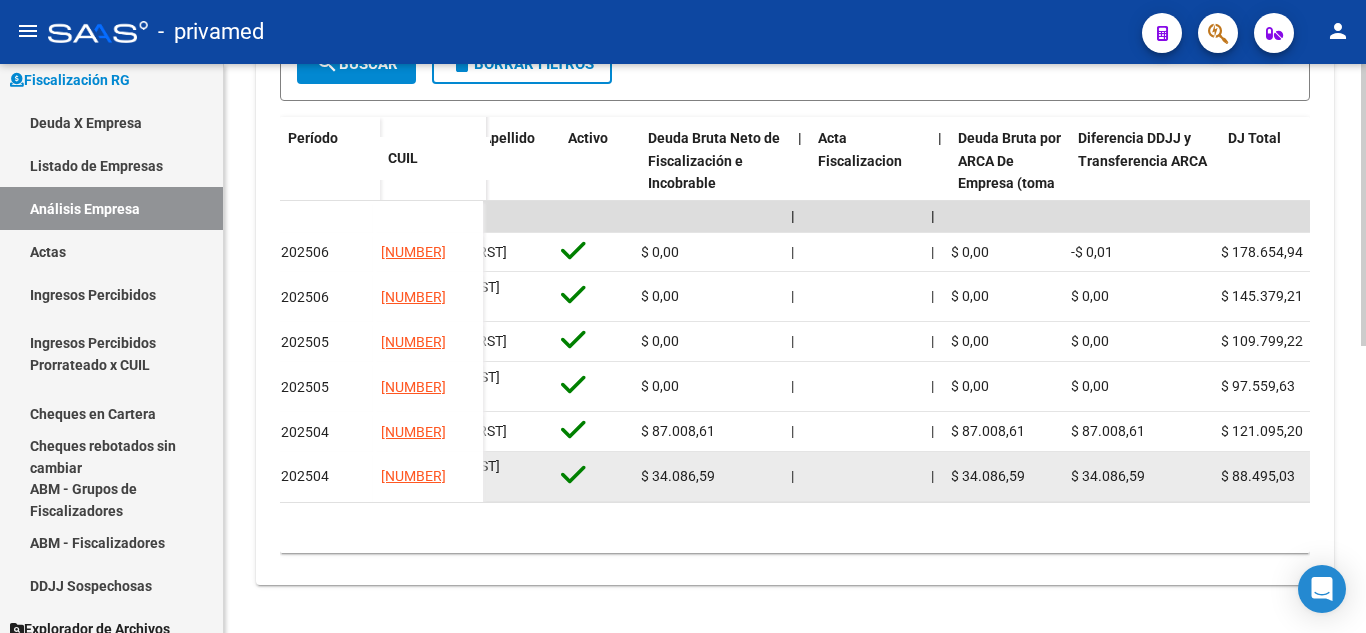 scroll, scrollTop: 0, scrollLeft: 230, axis: horizontal 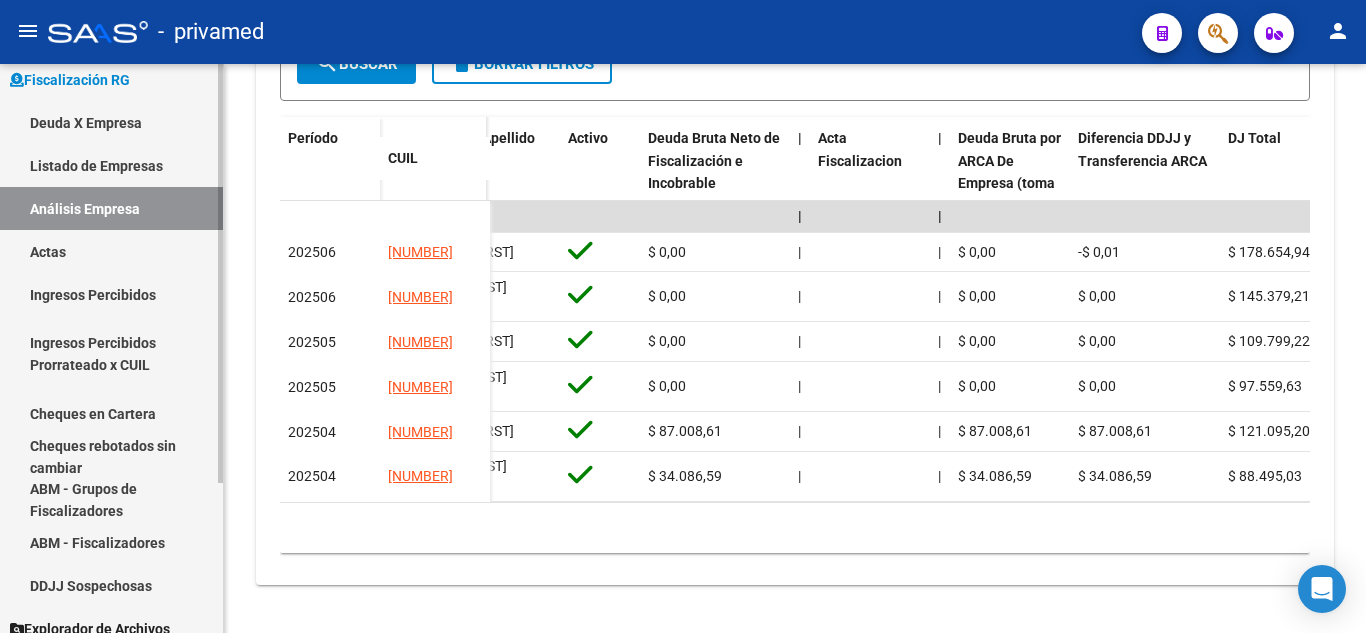 click on "Actas" at bounding box center (111, 251) 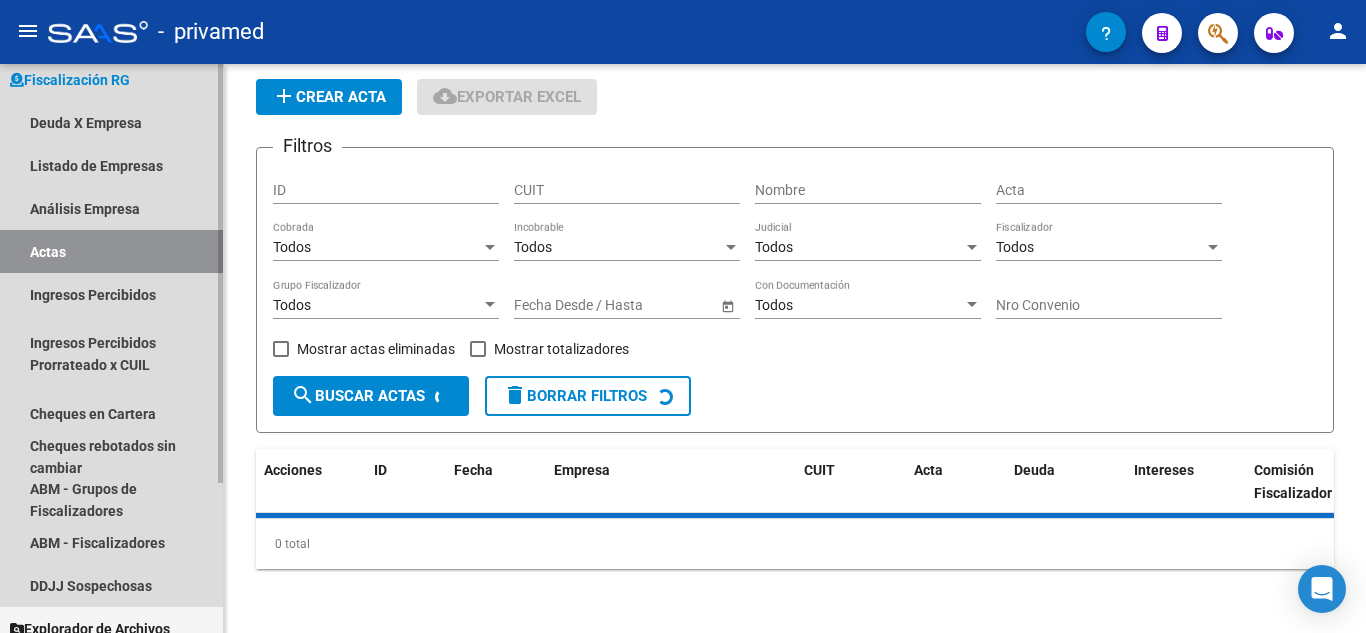 scroll, scrollTop: 0, scrollLeft: 0, axis: both 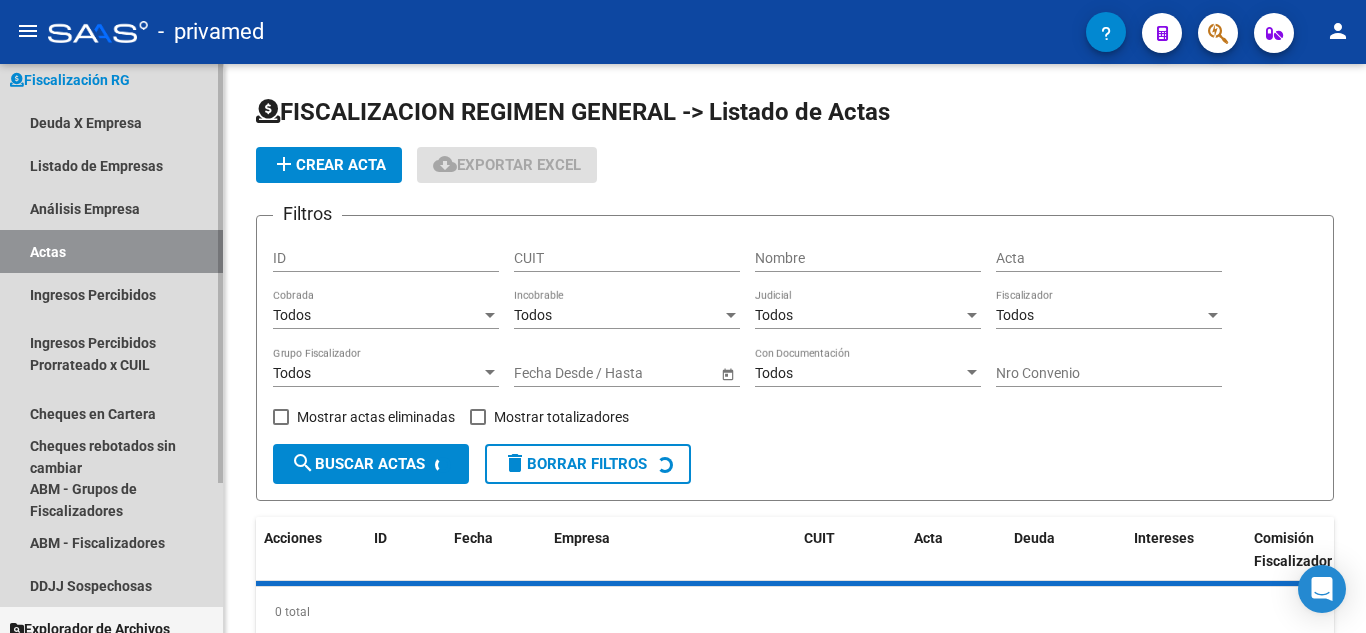 click on "Análisis Empresa" at bounding box center [111, 208] 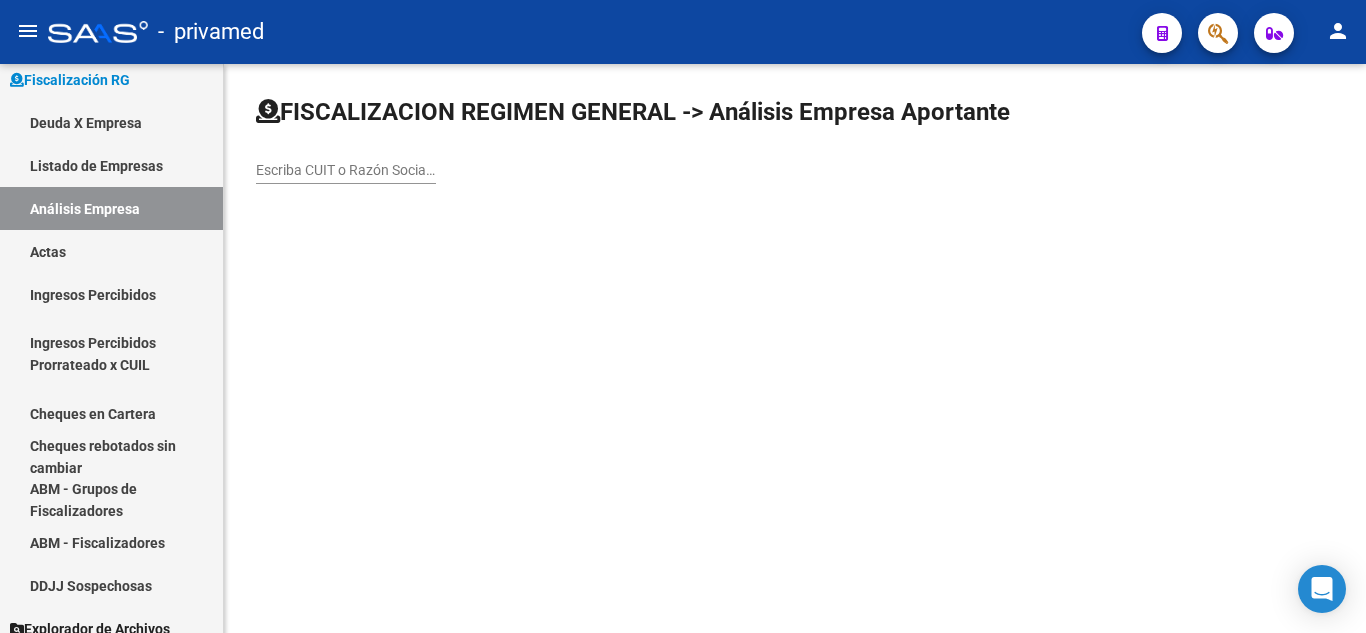 click on "Escriba CUIT o Razón Social para buscar" at bounding box center (346, 170) 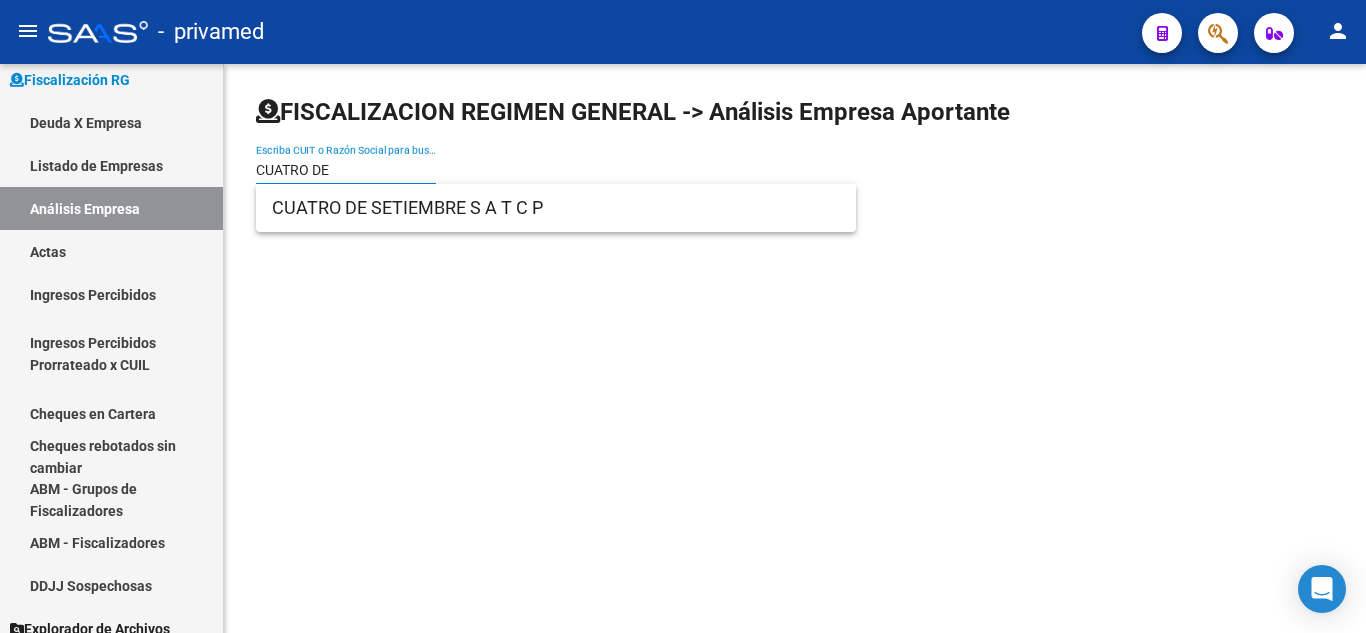 type on "CUATRO DE" 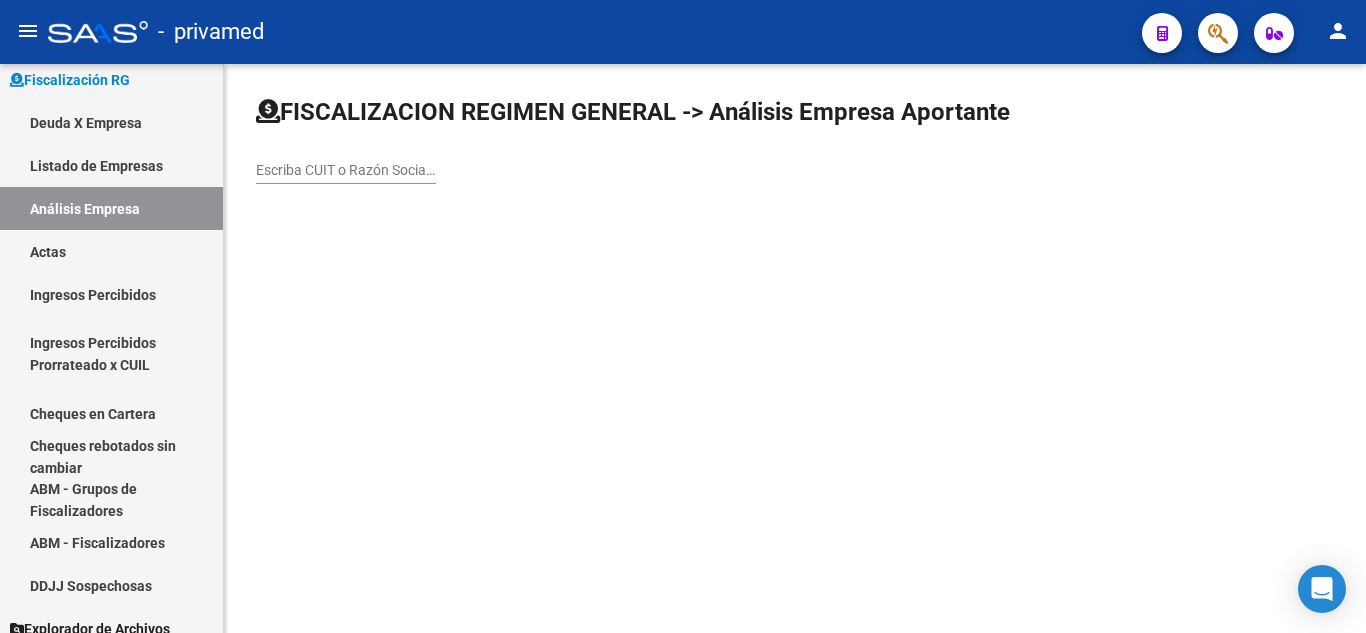 click on "Escriba CUIT o Razón Social para buscar" 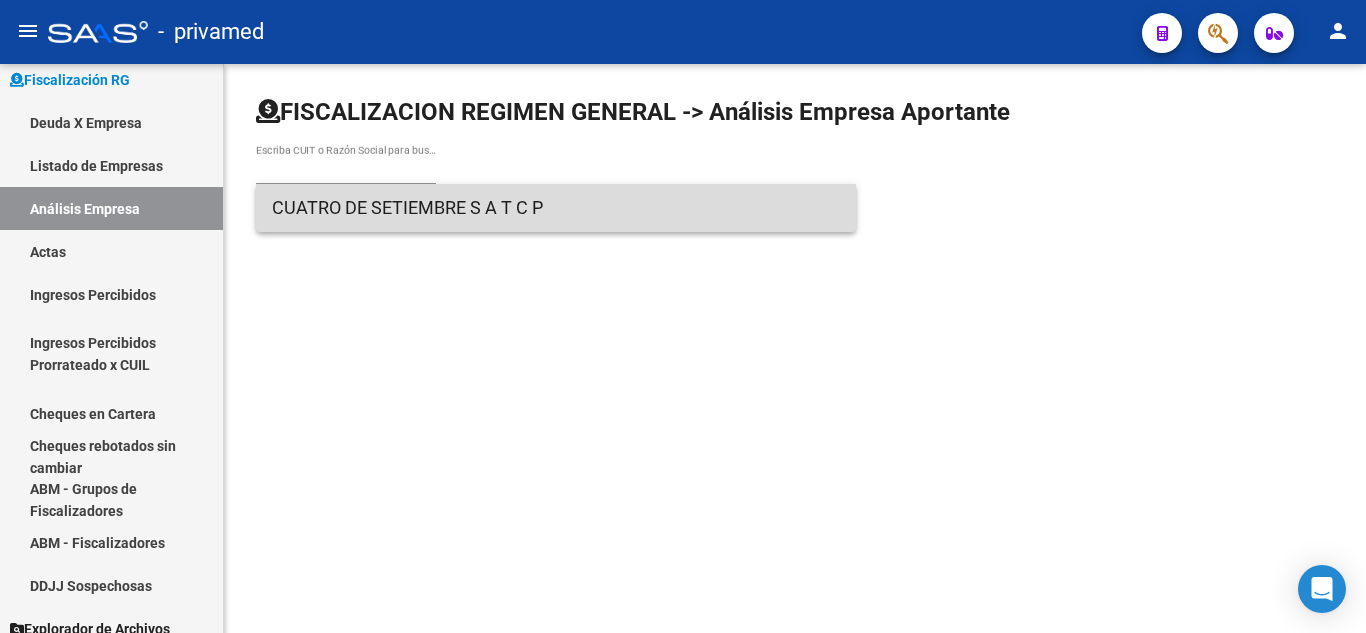 click on "CUATRO DE SETIEMBRE S A T C P" at bounding box center [556, 208] 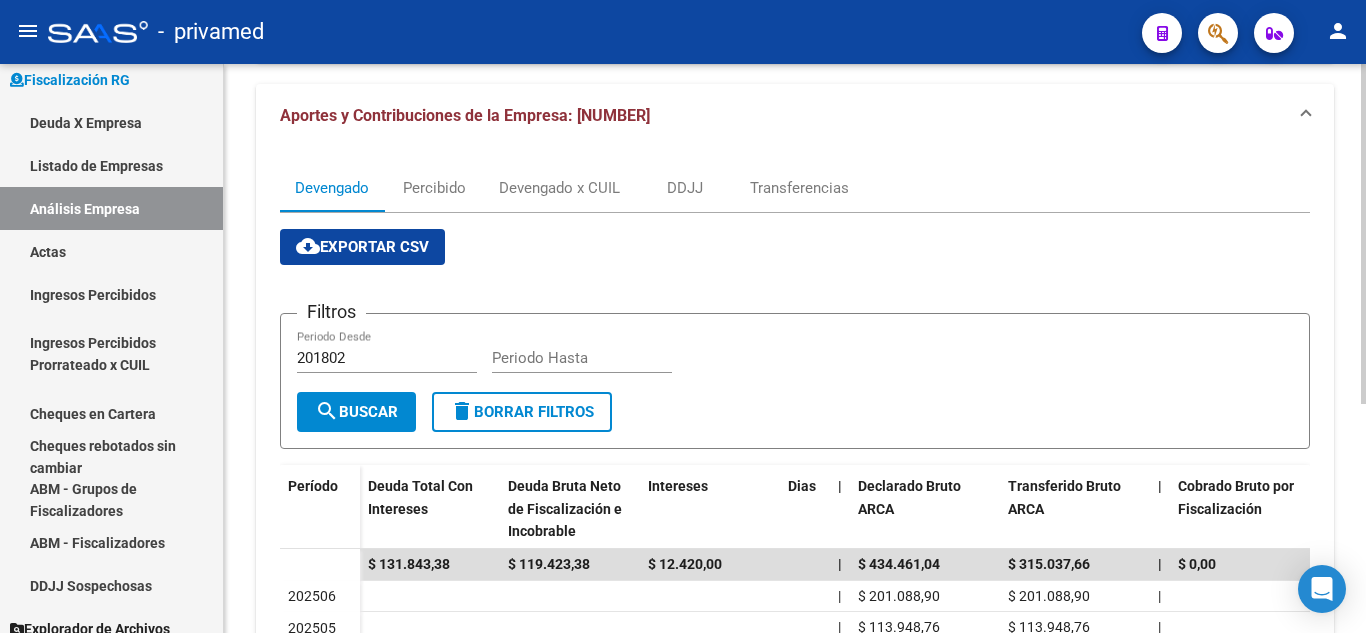 scroll, scrollTop: 183, scrollLeft: 0, axis: vertical 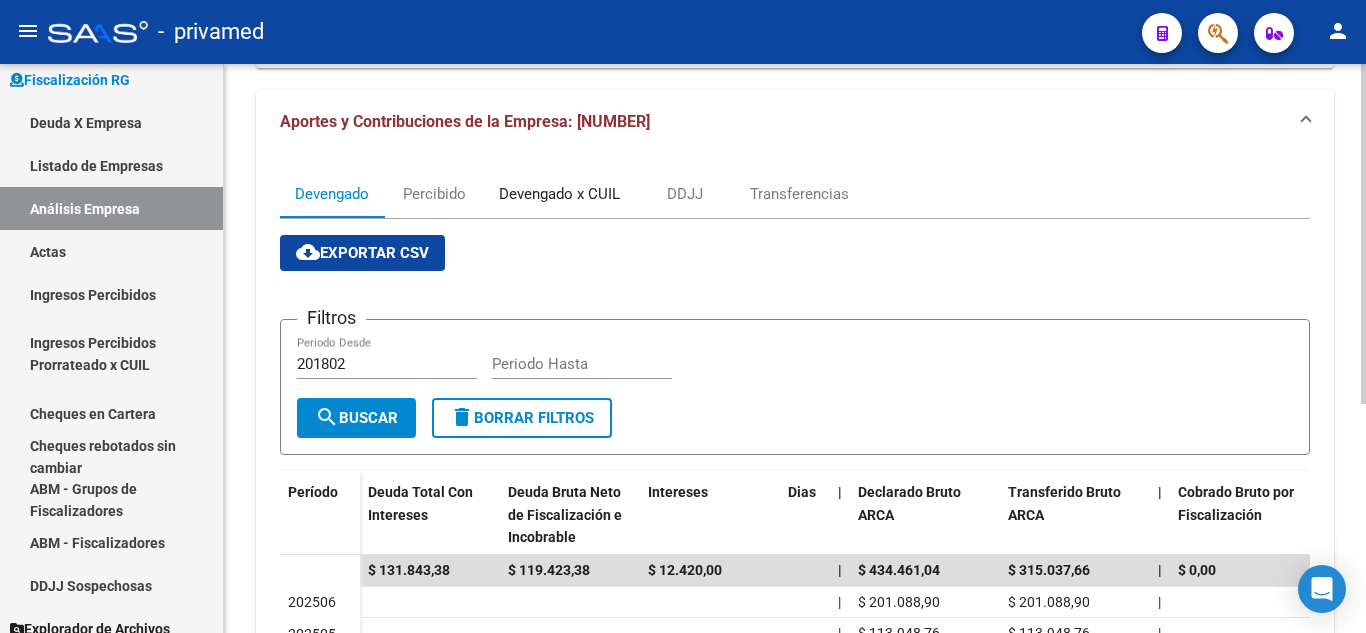 click on "Devengado x CUIL" at bounding box center (559, 194) 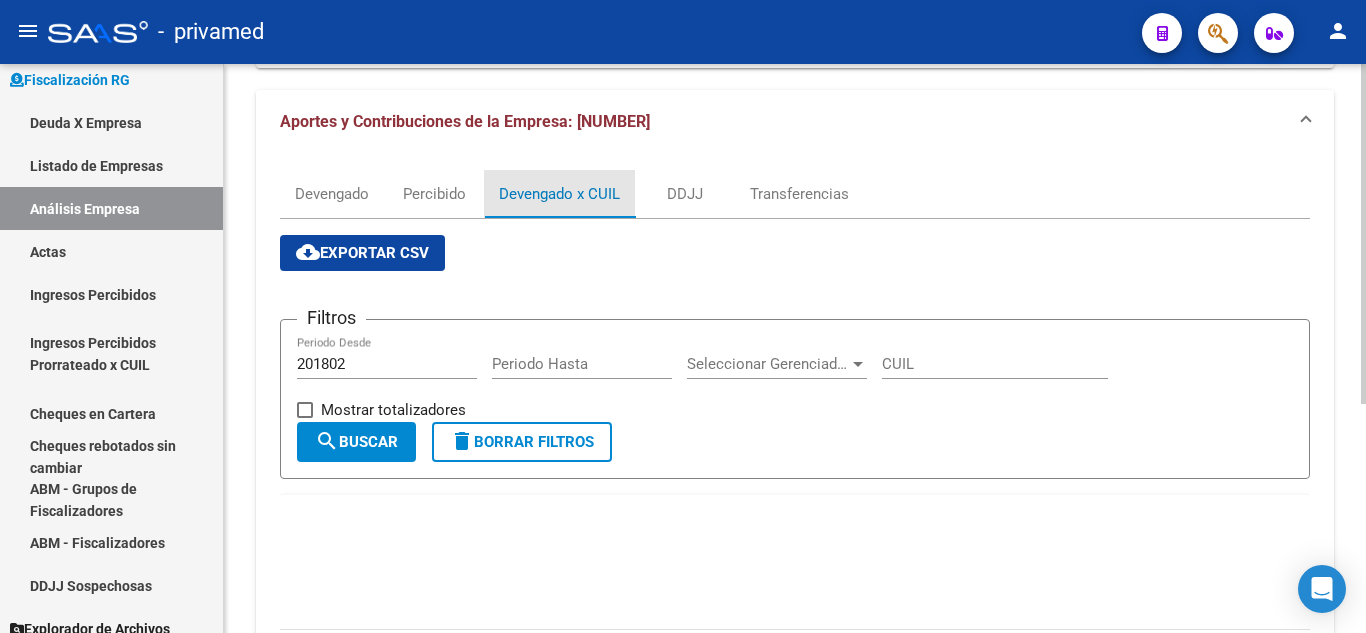 type 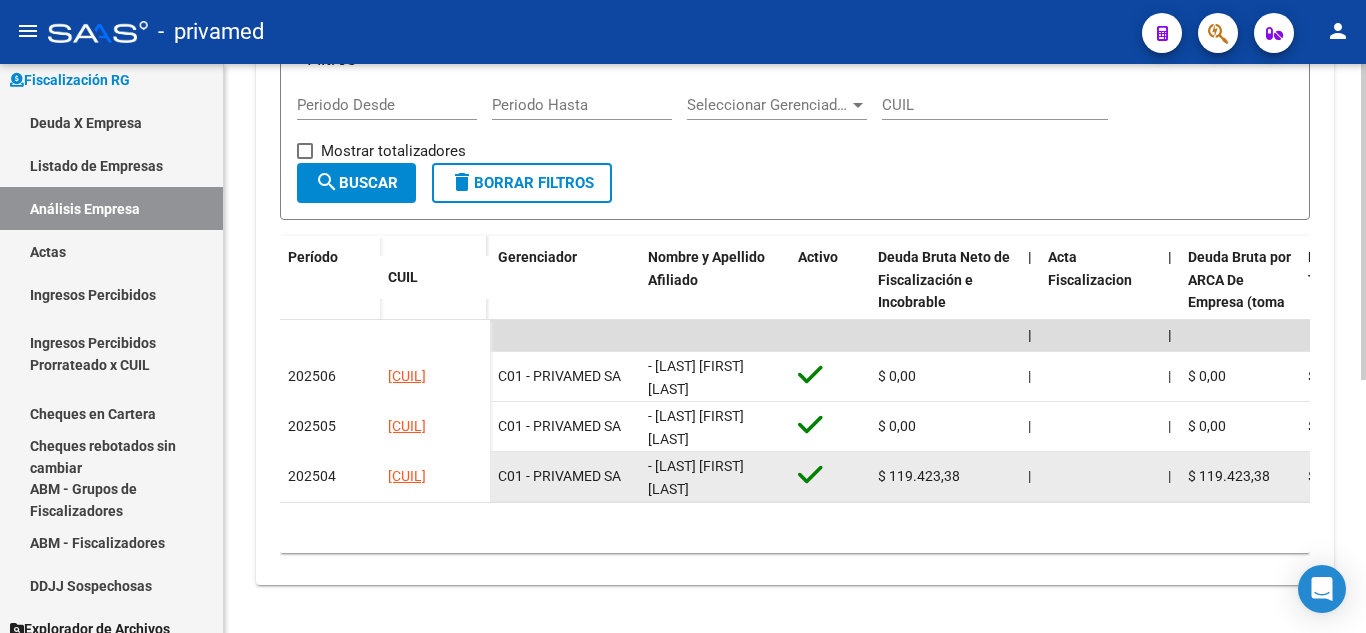 scroll, scrollTop: 457, scrollLeft: 0, axis: vertical 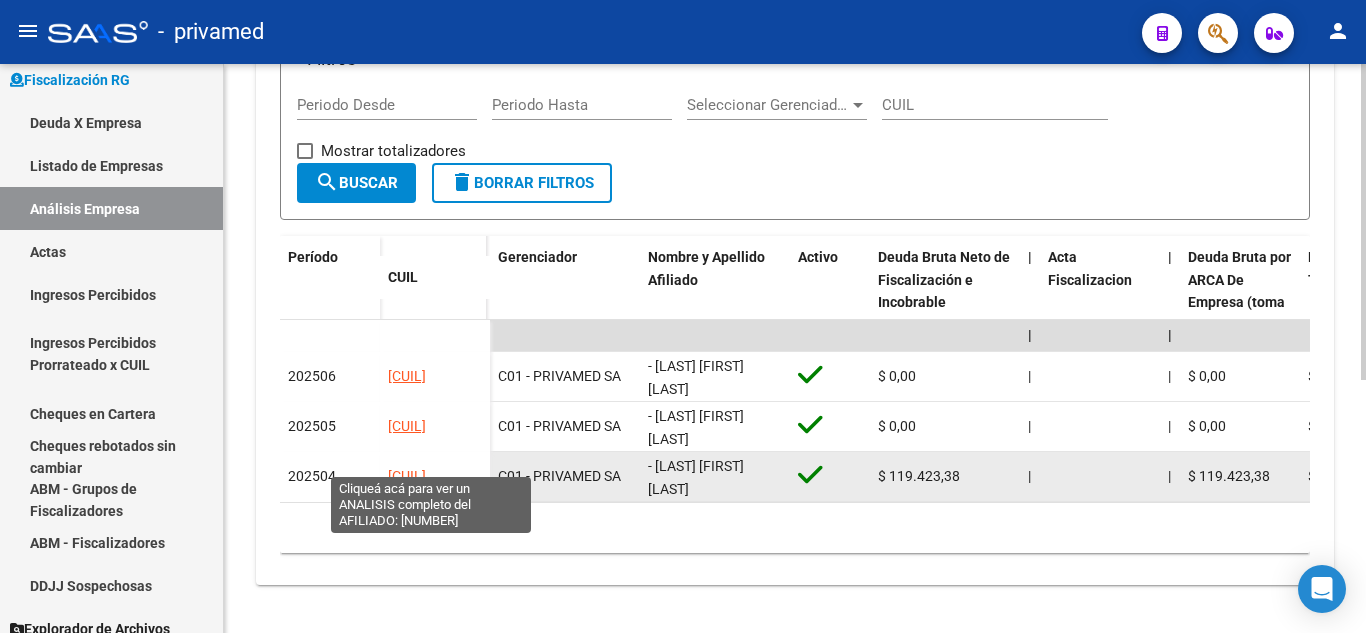 click on "[CUIL]" 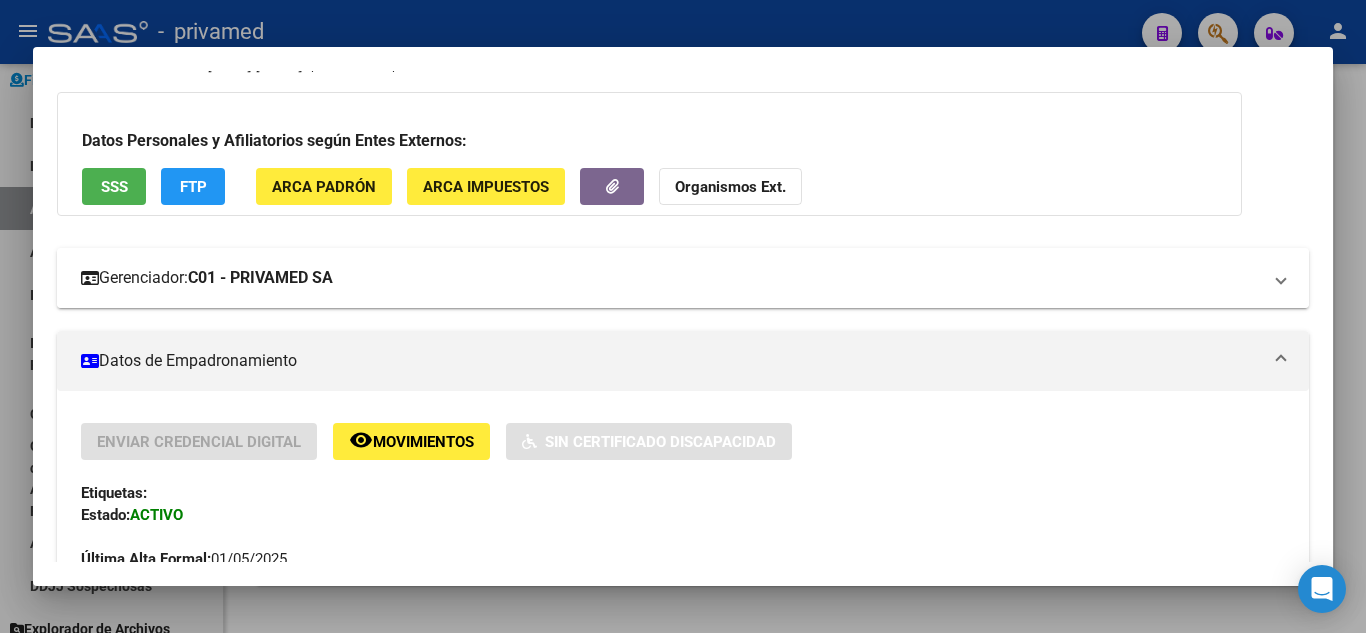 scroll, scrollTop: 200, scrollLeft: 0, axis: vertical 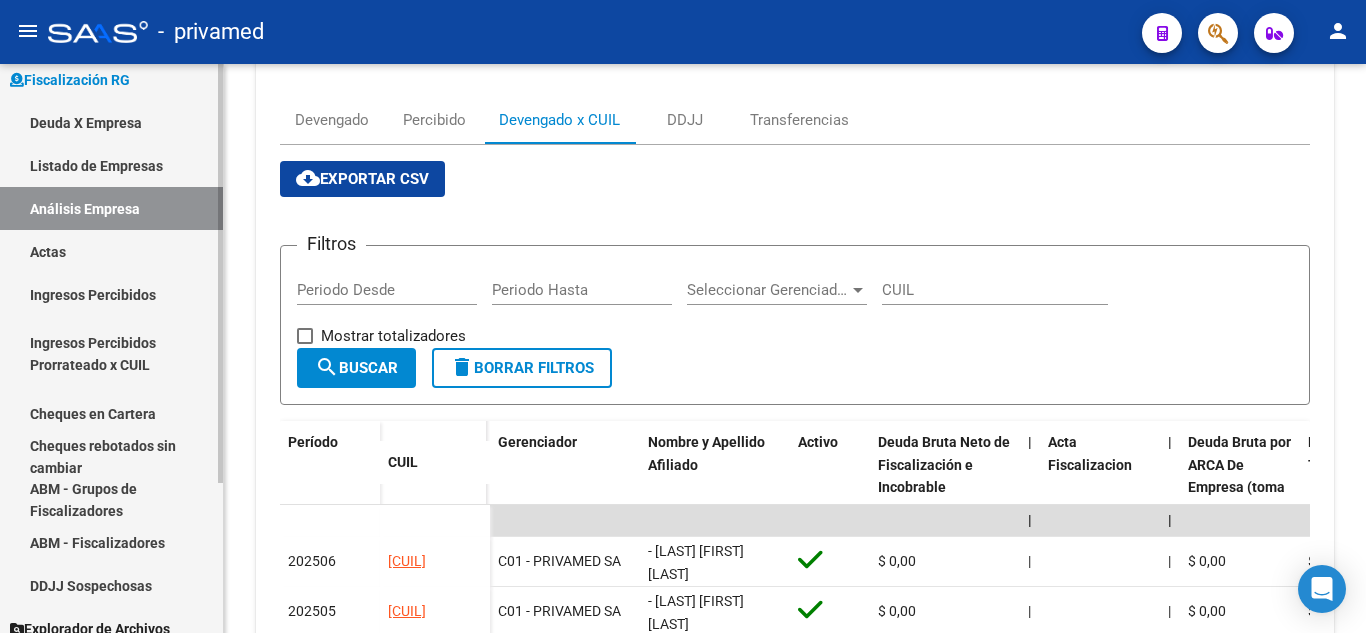 click on "Actas" at bounding box center [111, 251] 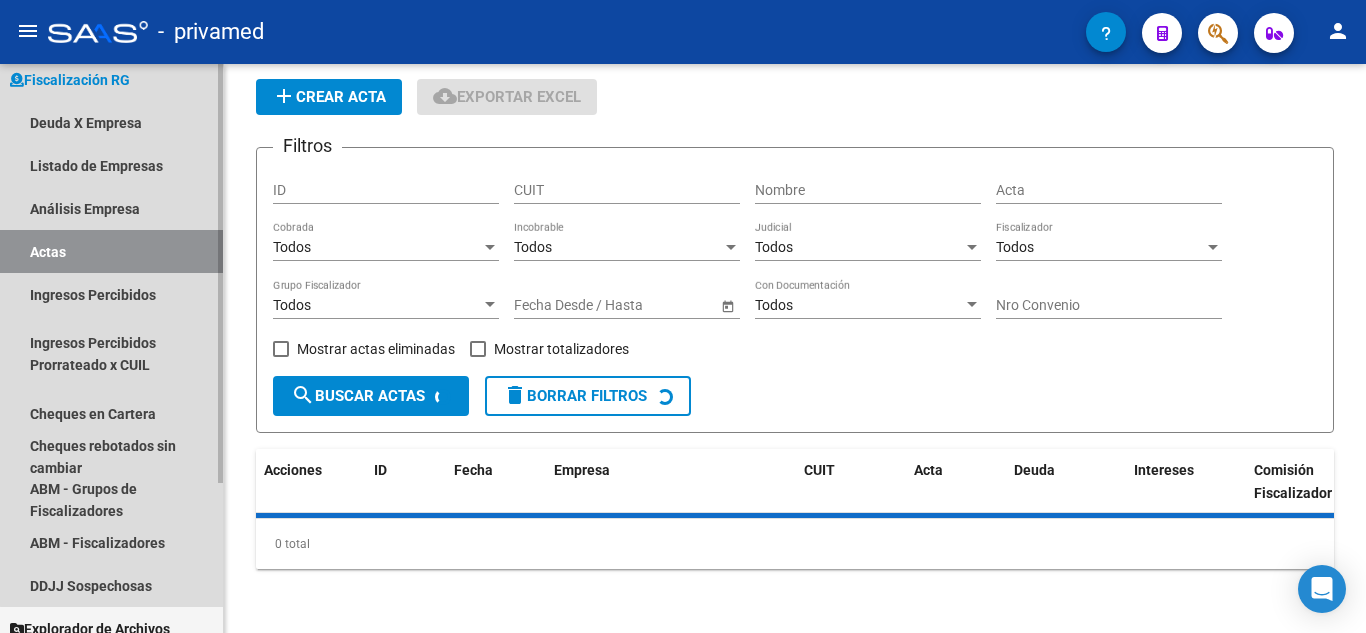 scroll, scrollTop: 68, scrollLeft: 0, axis: vertical 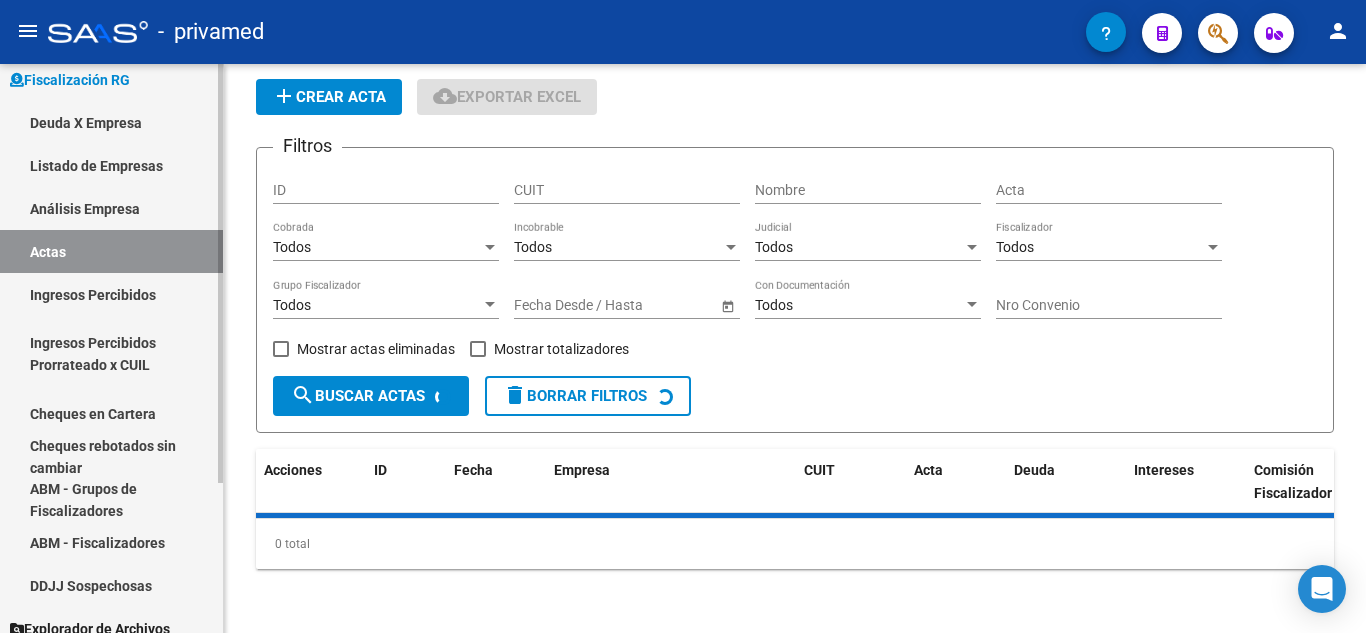click on "Análisis Empresa" at bounding box center (111, 208) 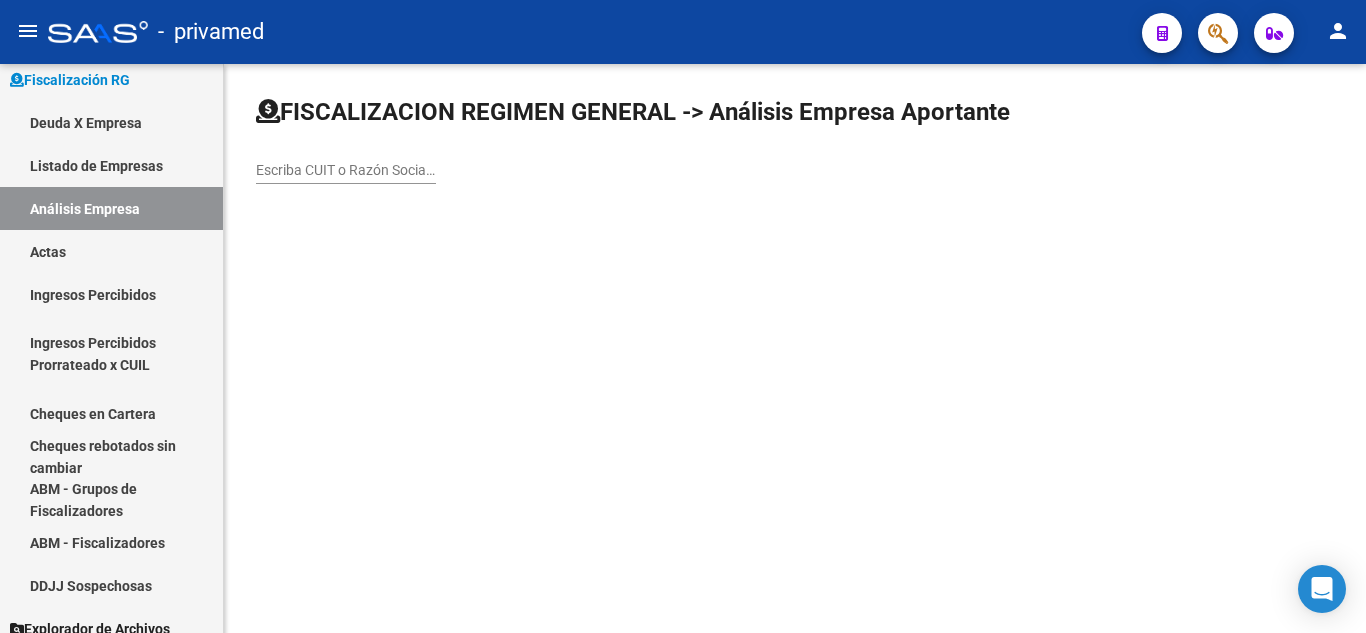 click on "Escriba CUIT o Razón Social para buscar" at bounding box center (346, 170) 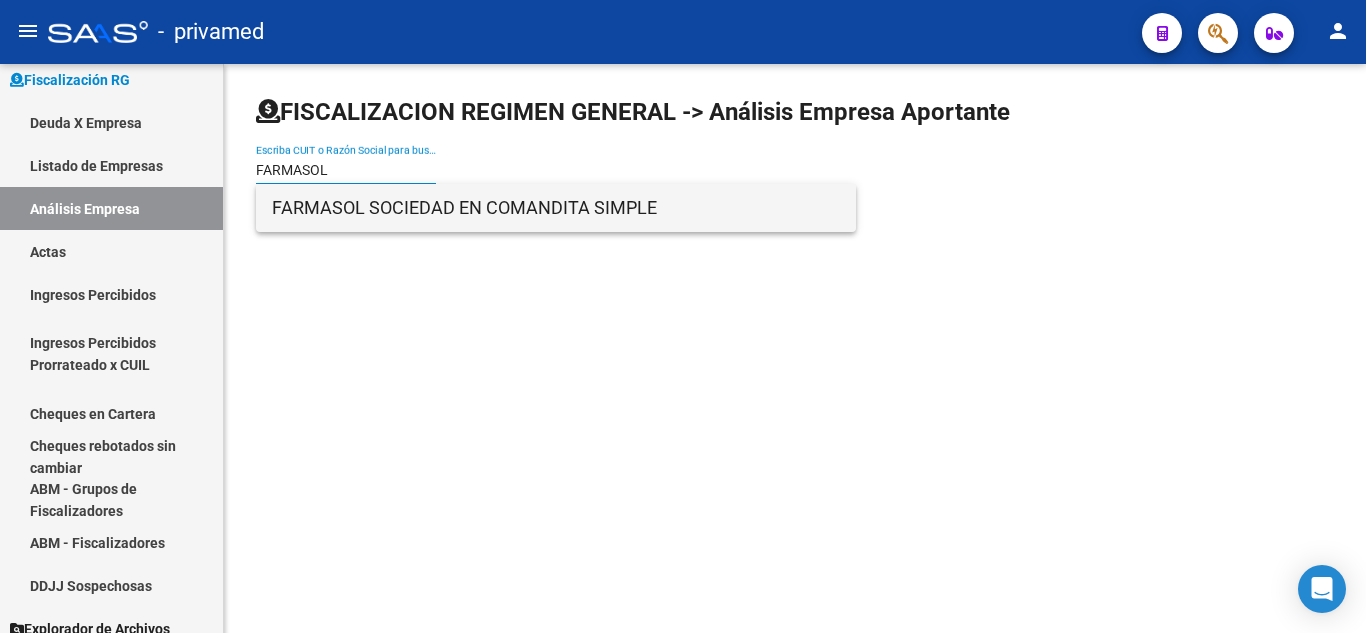type on "FARMASOL" 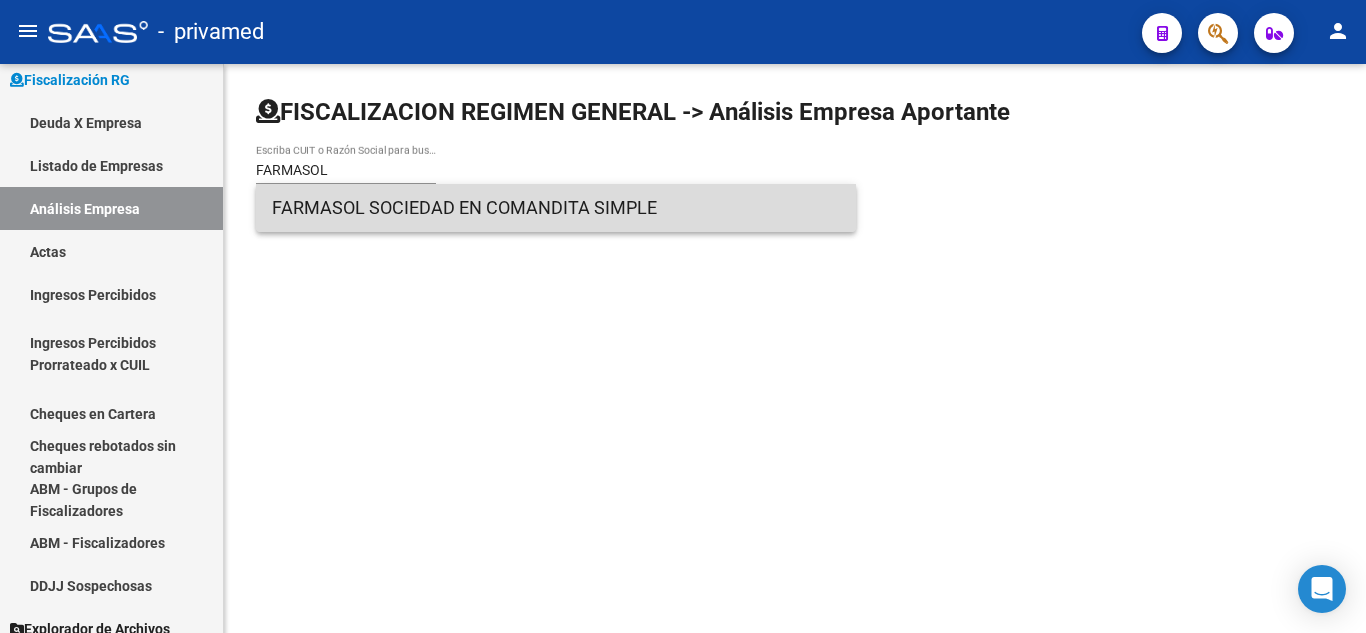 click on "FARMASOL SOCIEDAD EN COMANDITA SIMPLE" at bounding box center [556, 208] 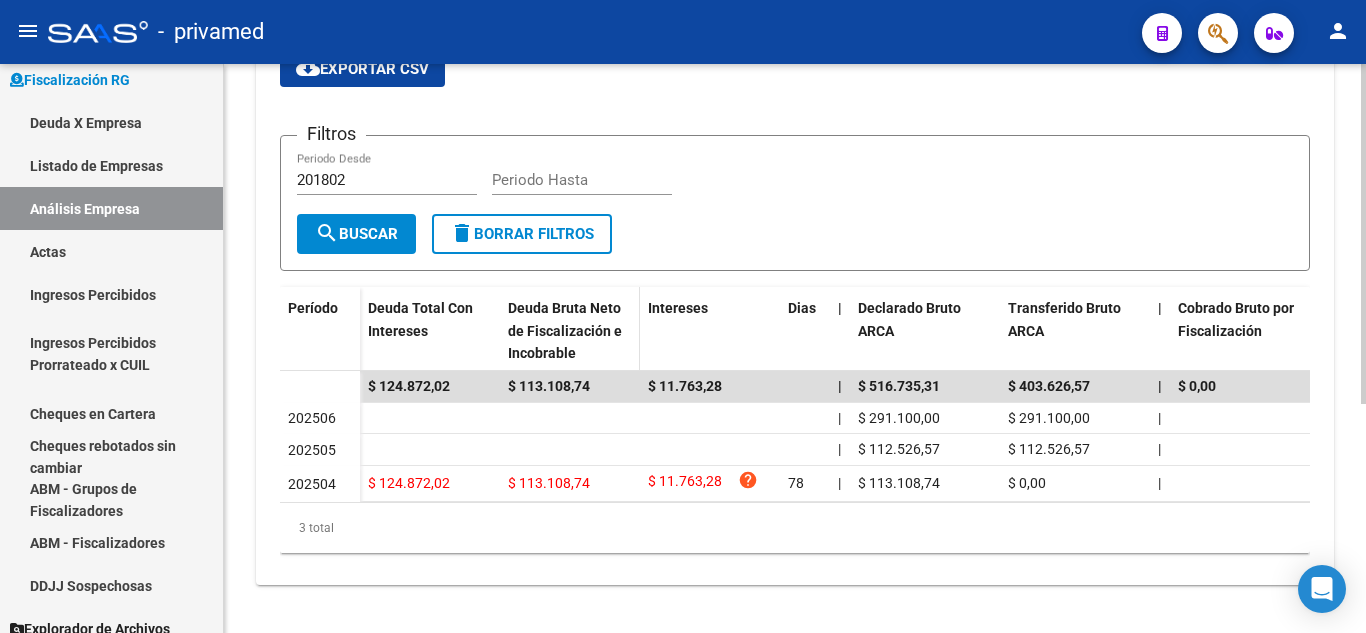 scroll, scrollTop: 283, scrollLeft: 0, axis: vertical 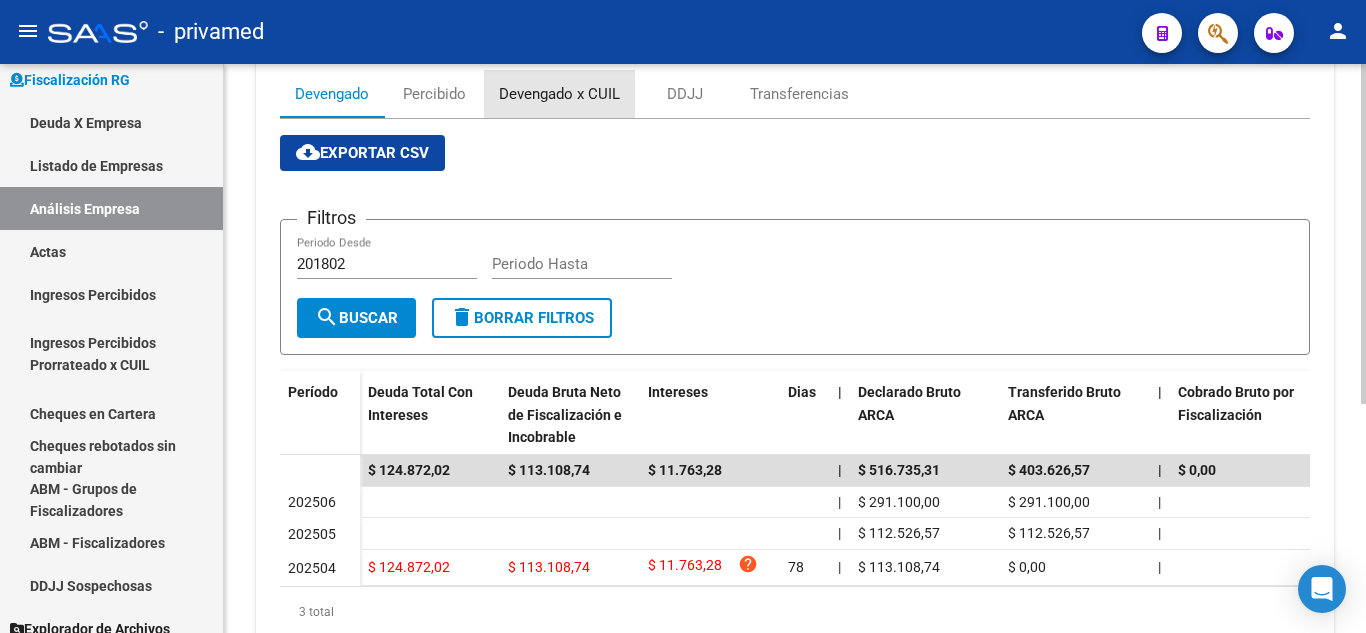 drag, startPoint x: 545, startPoint y: 104, endPoint x: 545, endPoint y: 143, distance: 39 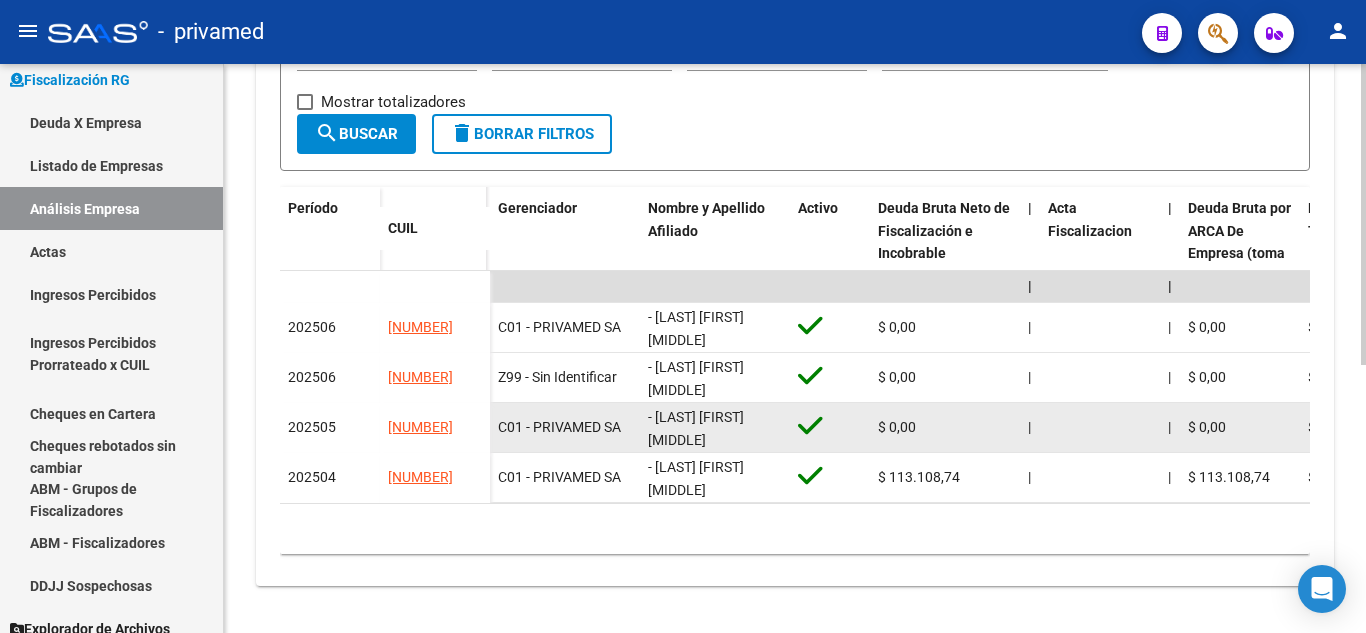 scroll, scrollTop: 507, scrollLeft: 0, axis: vertical 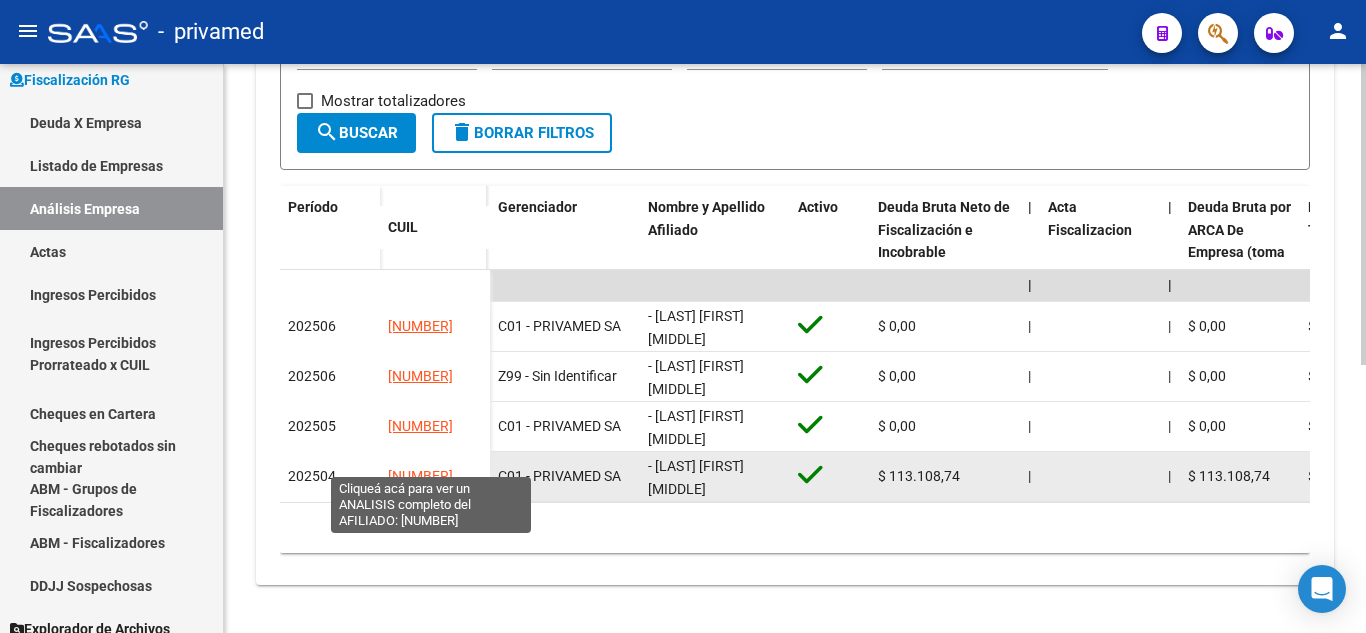 click on "[NUMBER]" 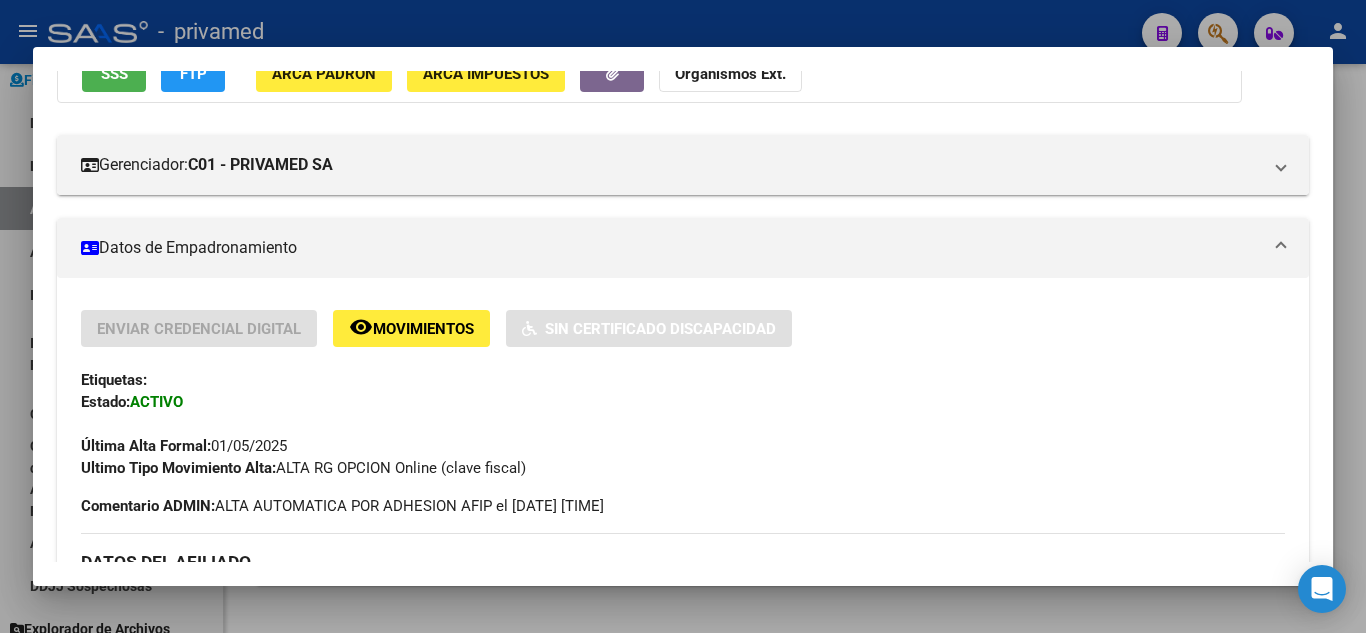 scroll, scrollTop: 300, scrollLeft: 0, axis: vertical 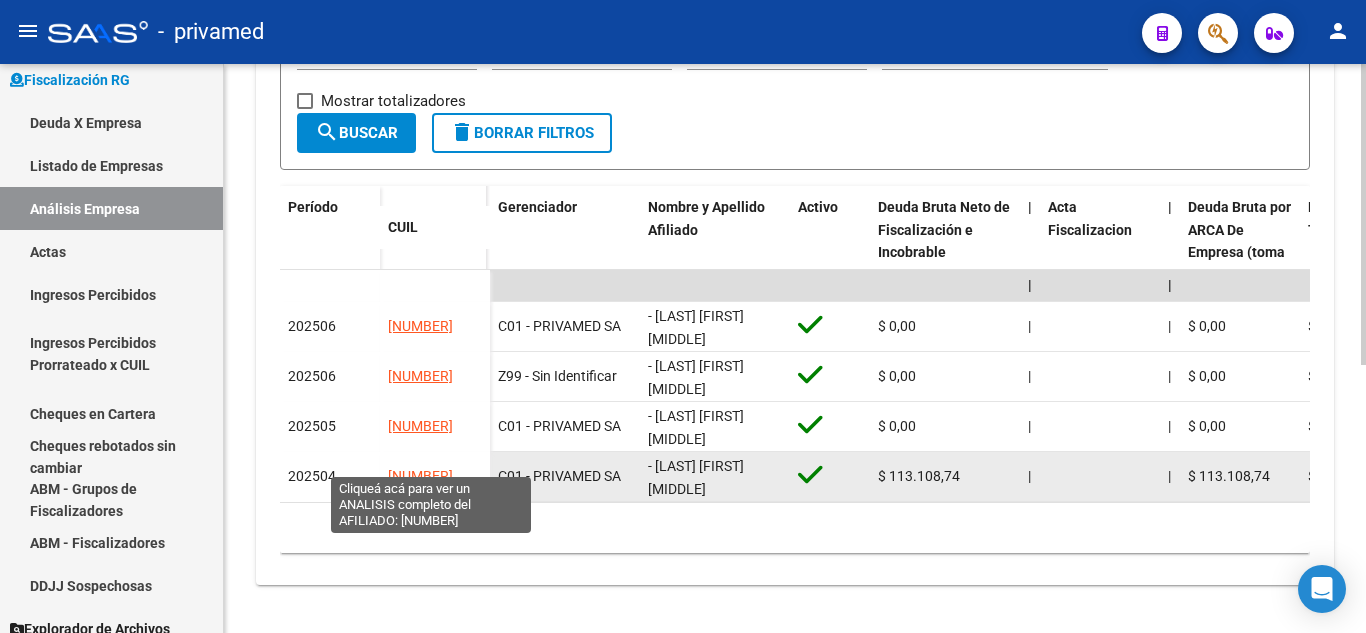 drag, startPoint x: 386, startPoint y: 459, endPoint x: 474, endPoint y: 464, distance: 88.14193 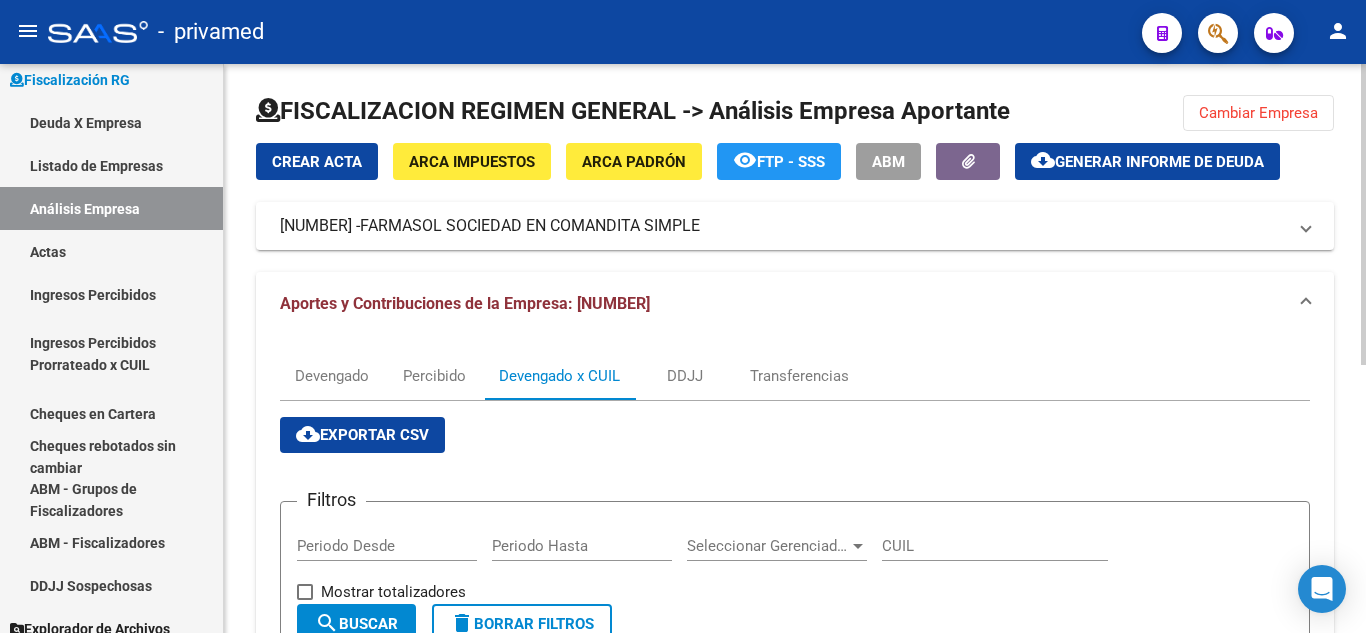scroll, scrollTop: 0, scrollLeft: 0, axis: both 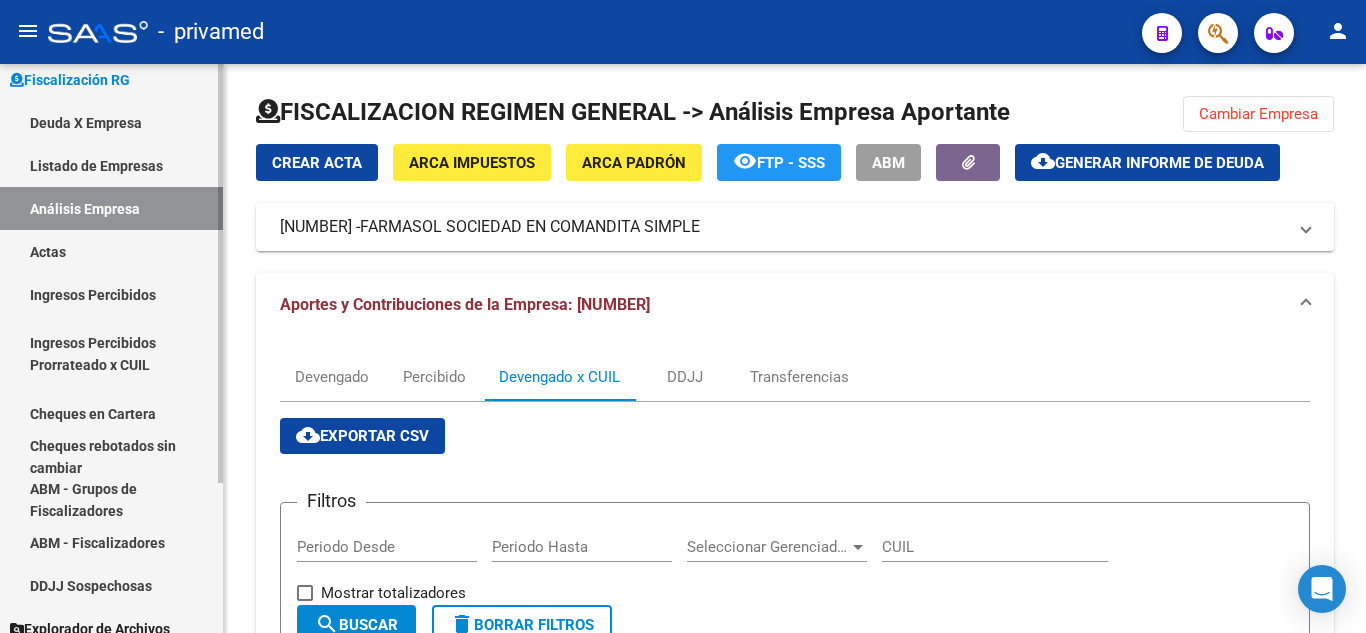 click on "Listado de Empresas" at bounding box center [111, 165] 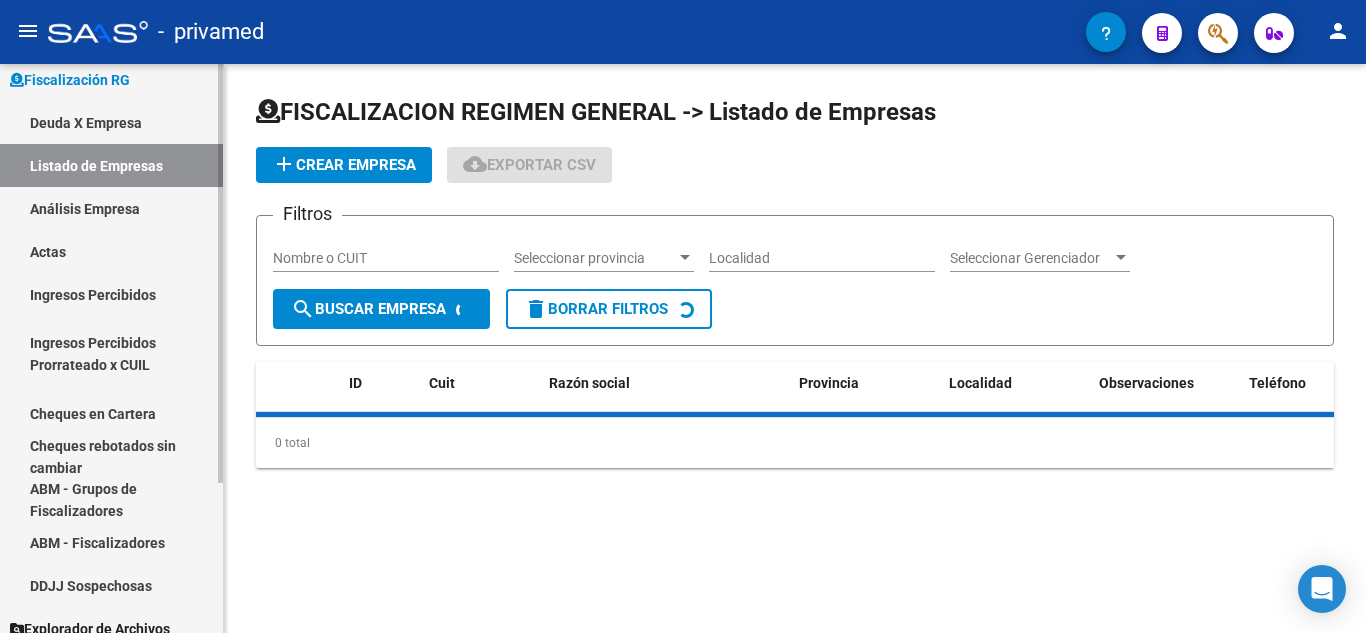 drag, startPoint x: 157, startPoint y: 211, endPoint x: 187, endPoint y: 206, distance: 30.413813 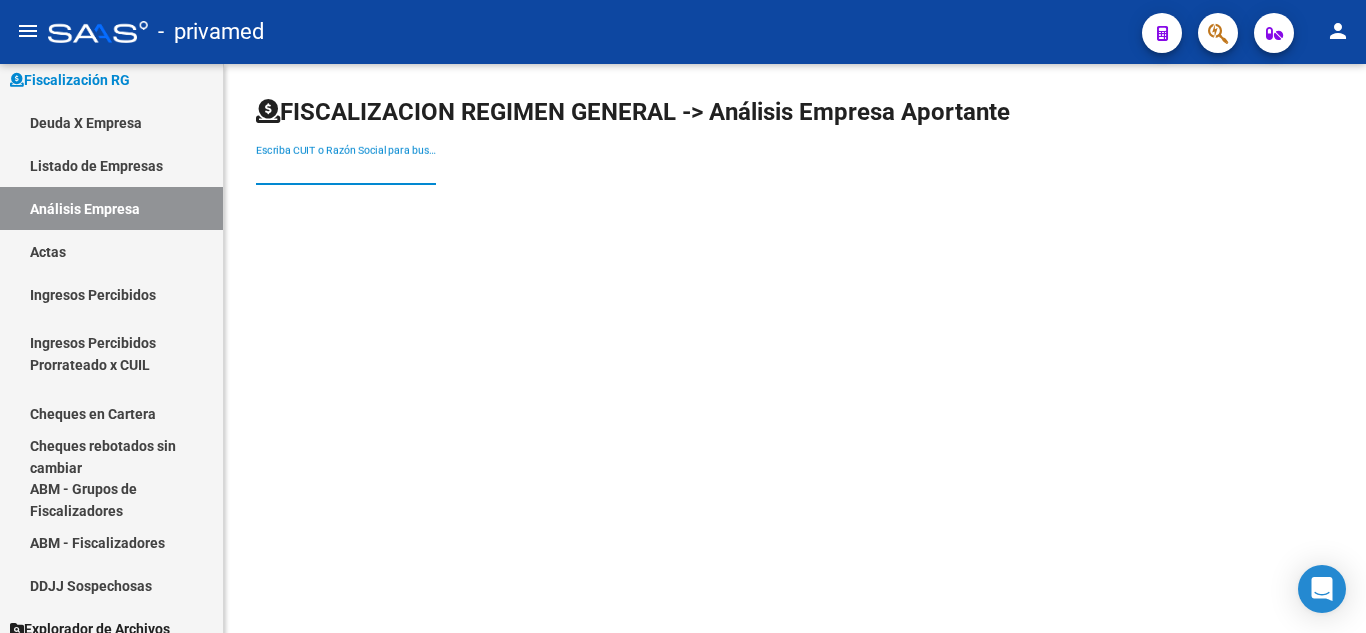 click on "Escriba CUIT o Razón Social para buscar" at bounding box center [346, 170] 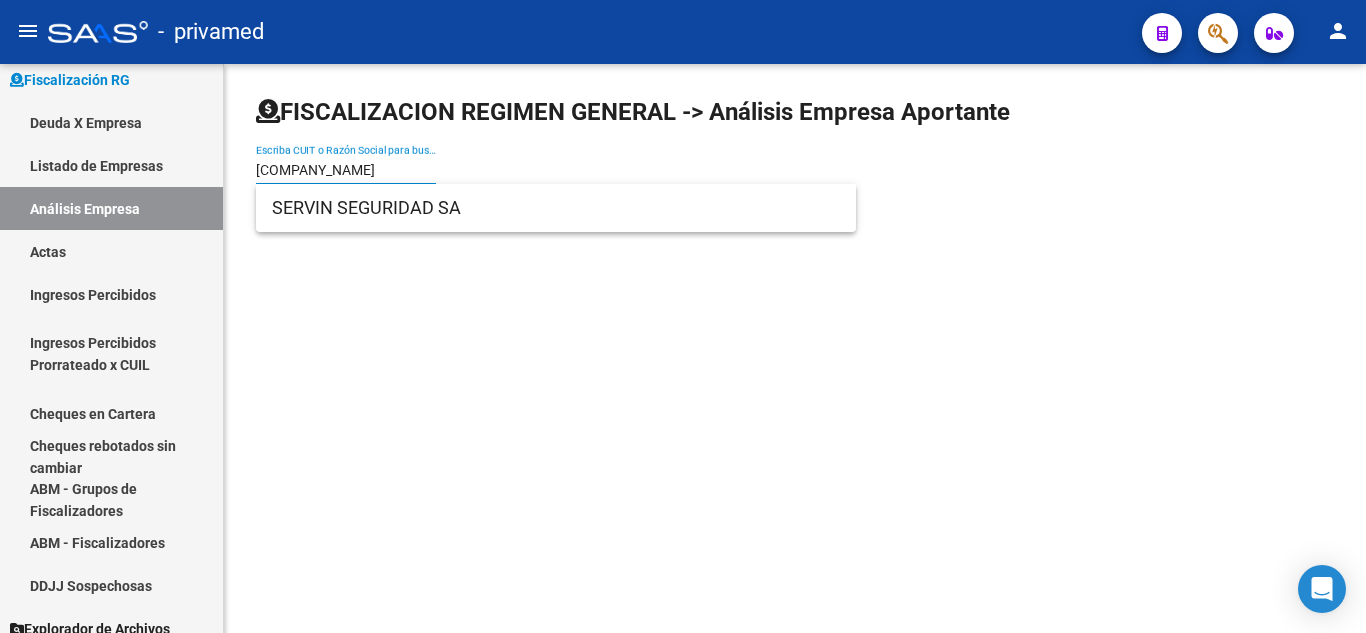 type on "[COMPANY_NAME]" 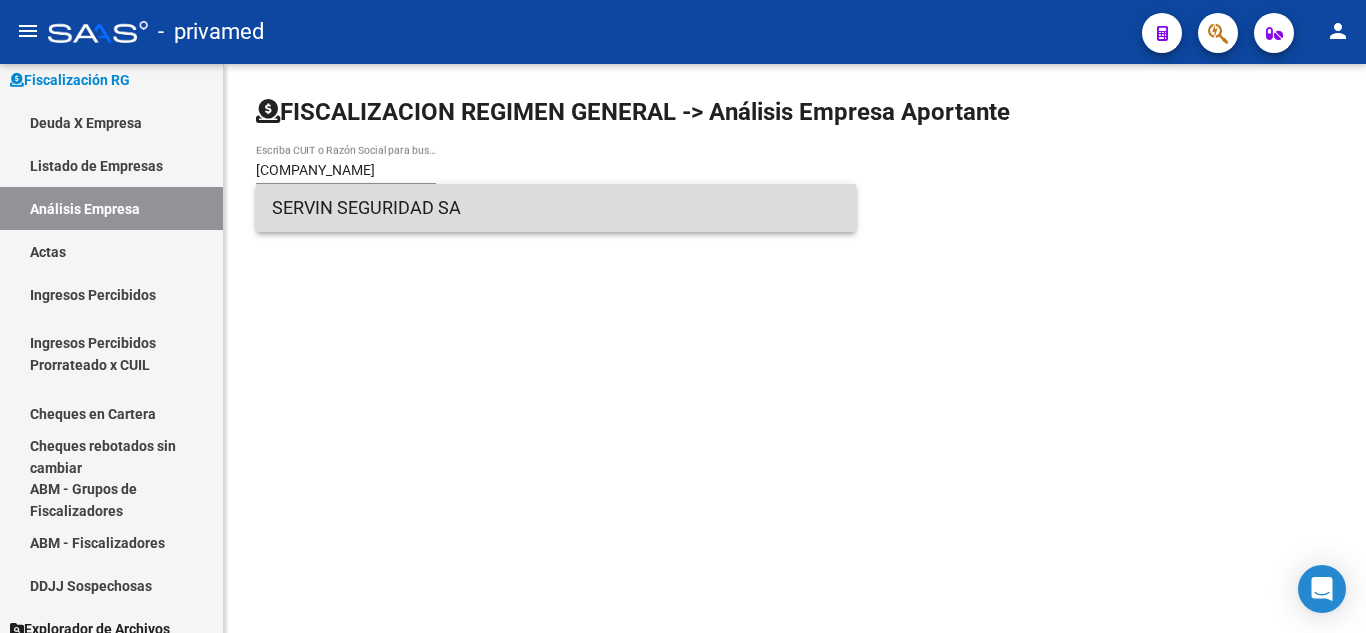 click on "SERVIN SEGURIDAD SA" at bounding box center (556, 208) 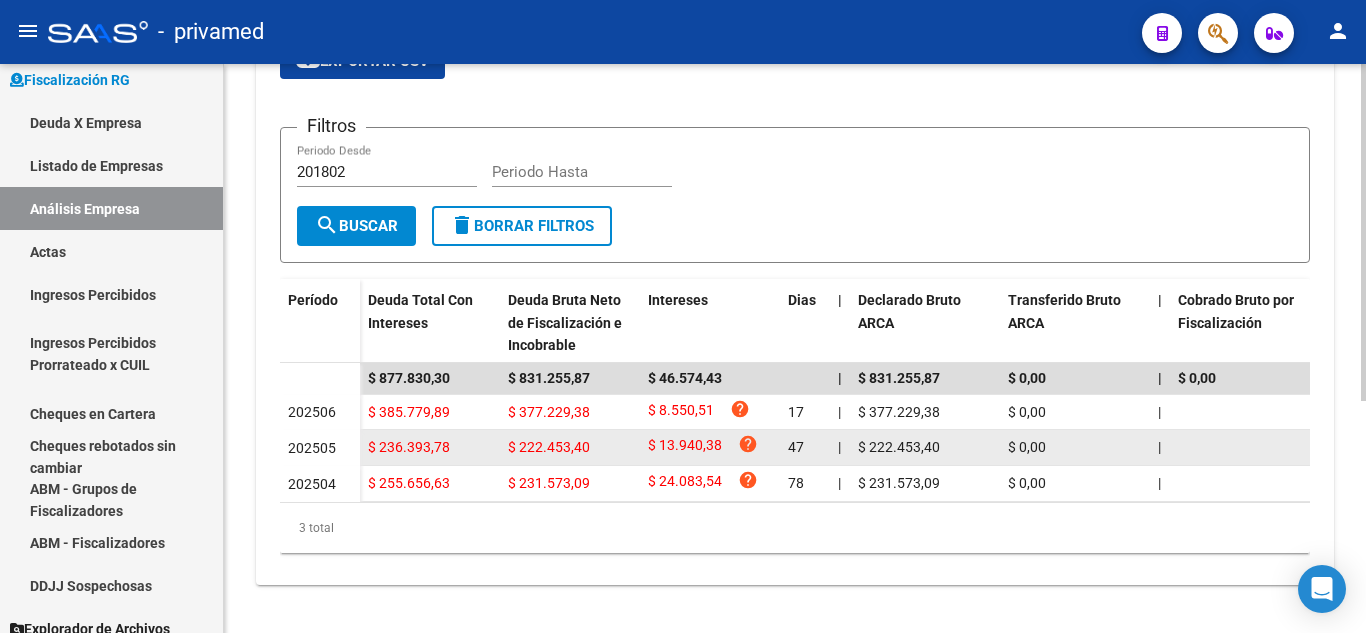 scroll, scrollTop: 293, scrollLeft: 0, axis: vertical 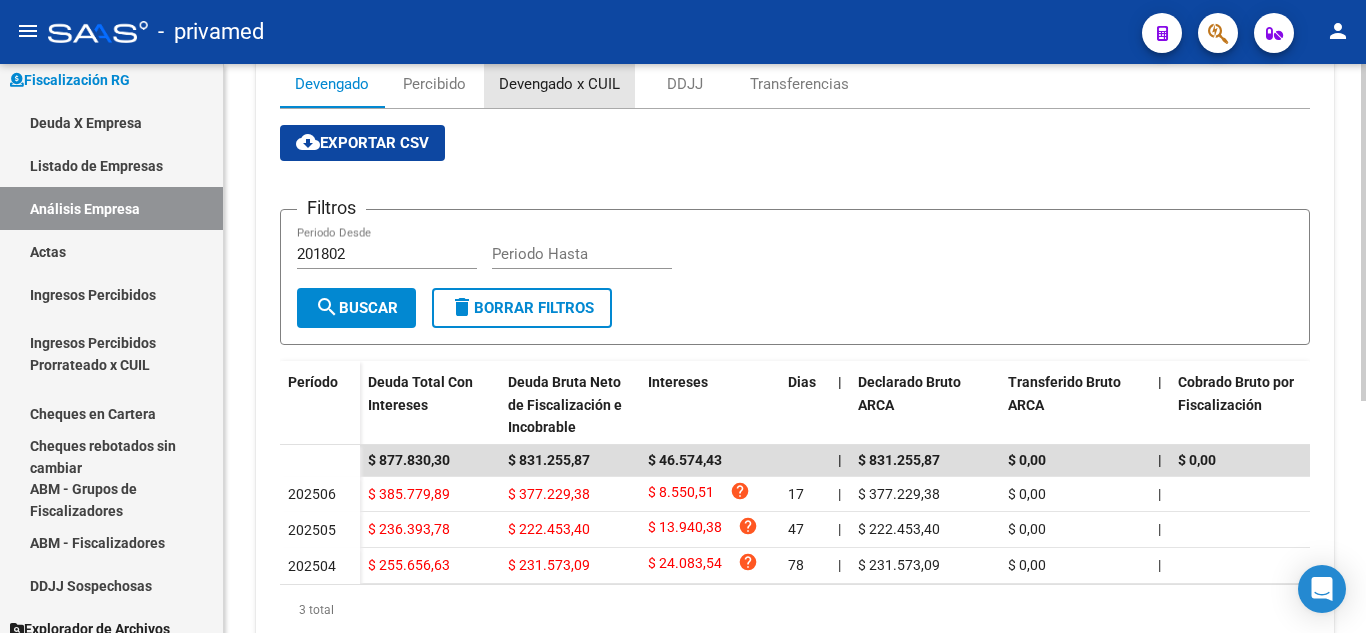 click on "Devengado x CUIL" at bounding box center [559, 84] 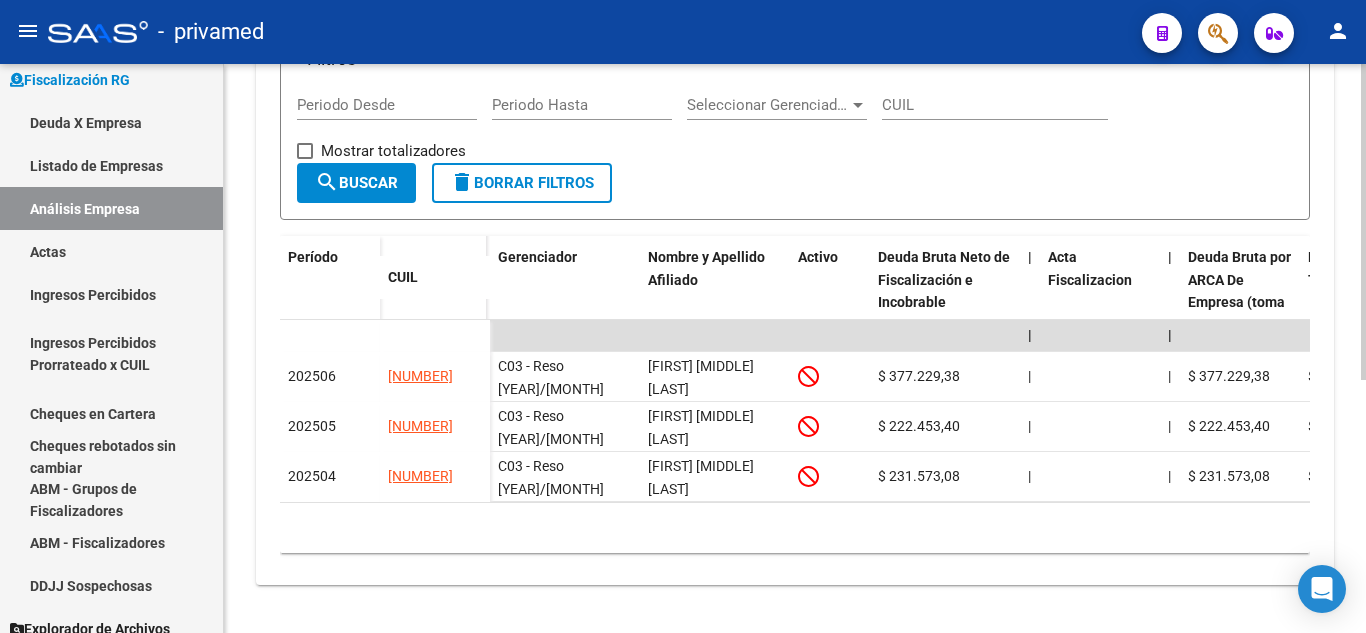 scroll, scrollTop: 457, scrollLeft: 0, axis: vertical 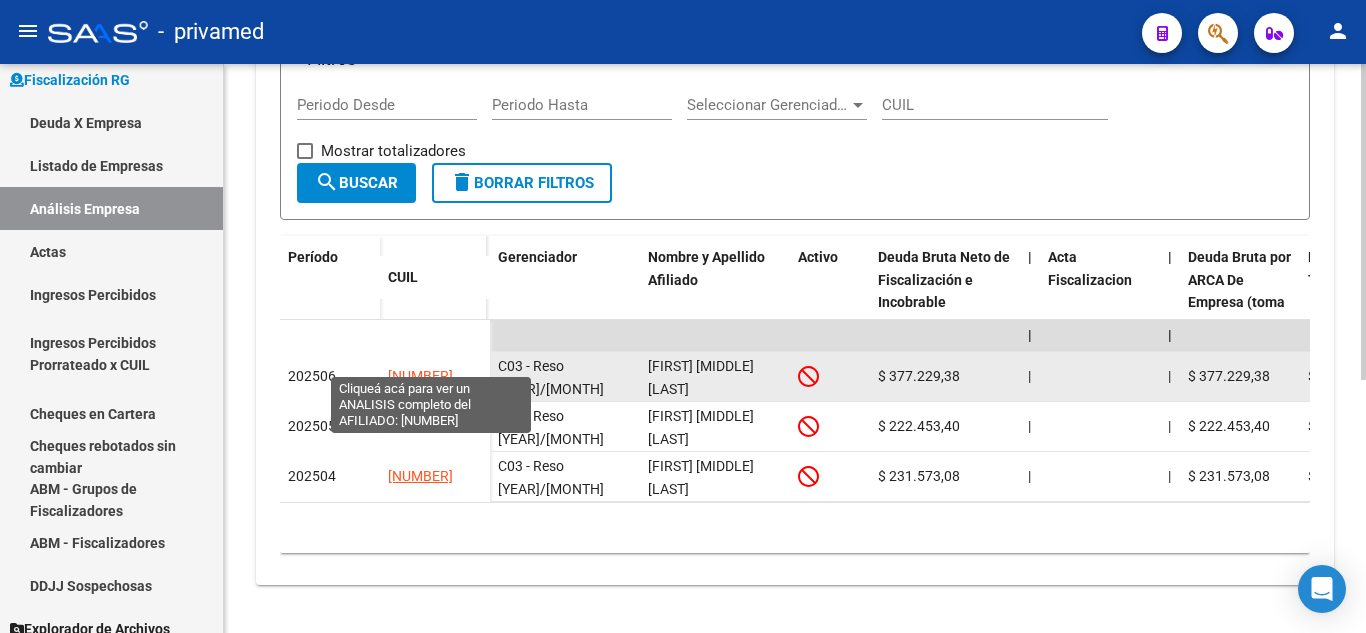 drag, startPoint x: 385, startPoint y: 354, endPoint x: 472, endPoint y: 361, distance: 87.28116 